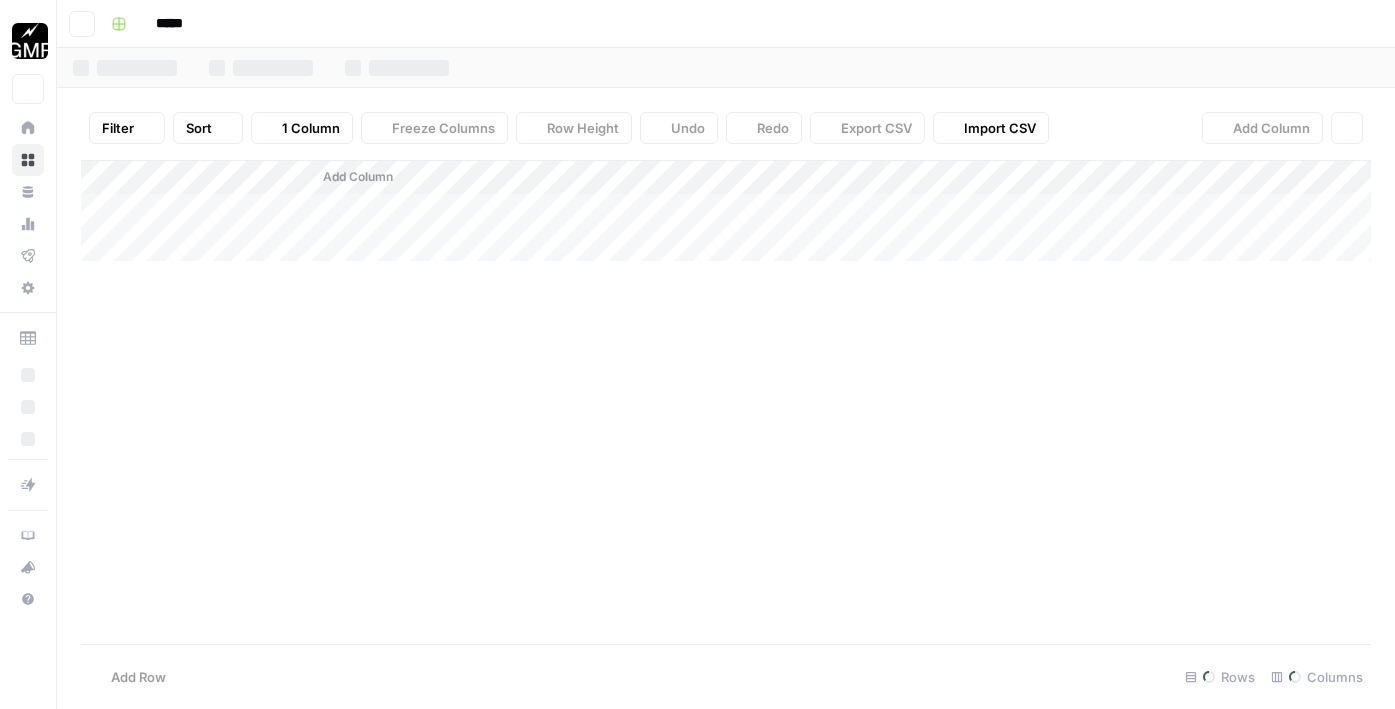 scroll, scrollTop: 0, scrollLeft: 0, axis: both 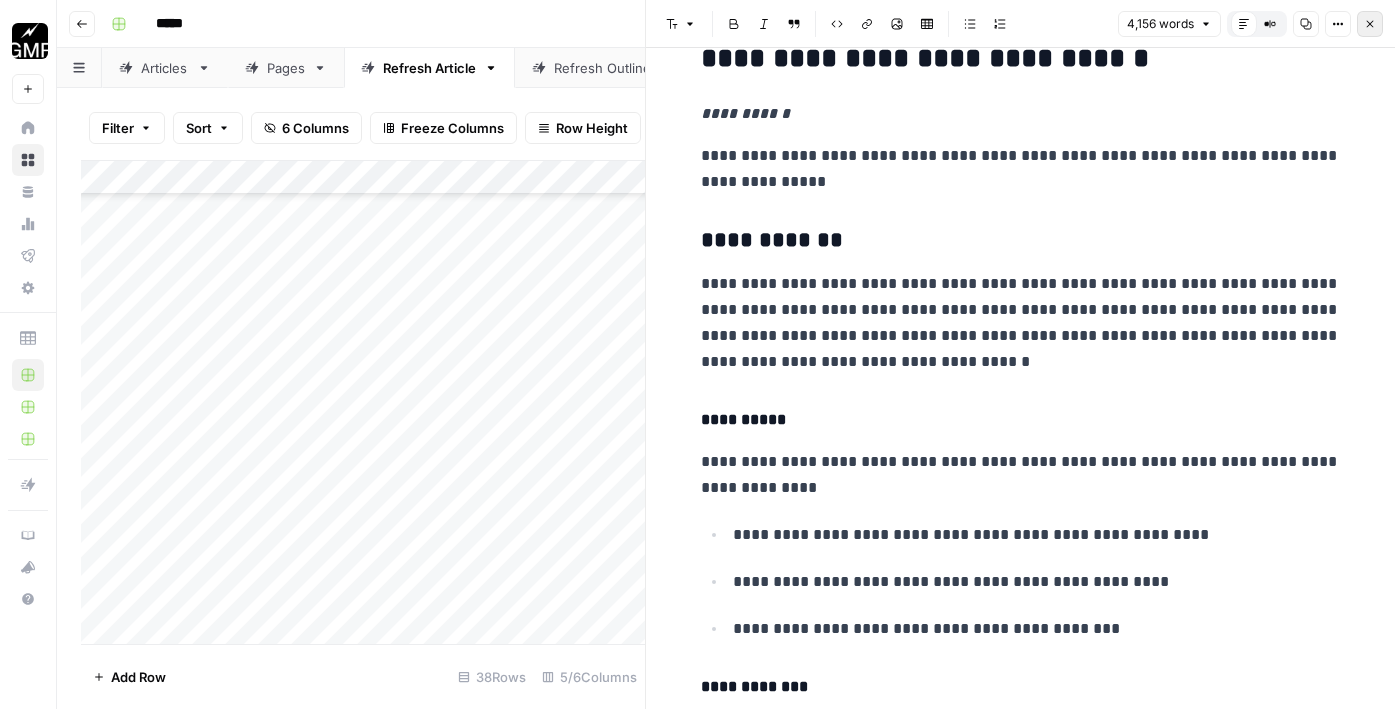 click 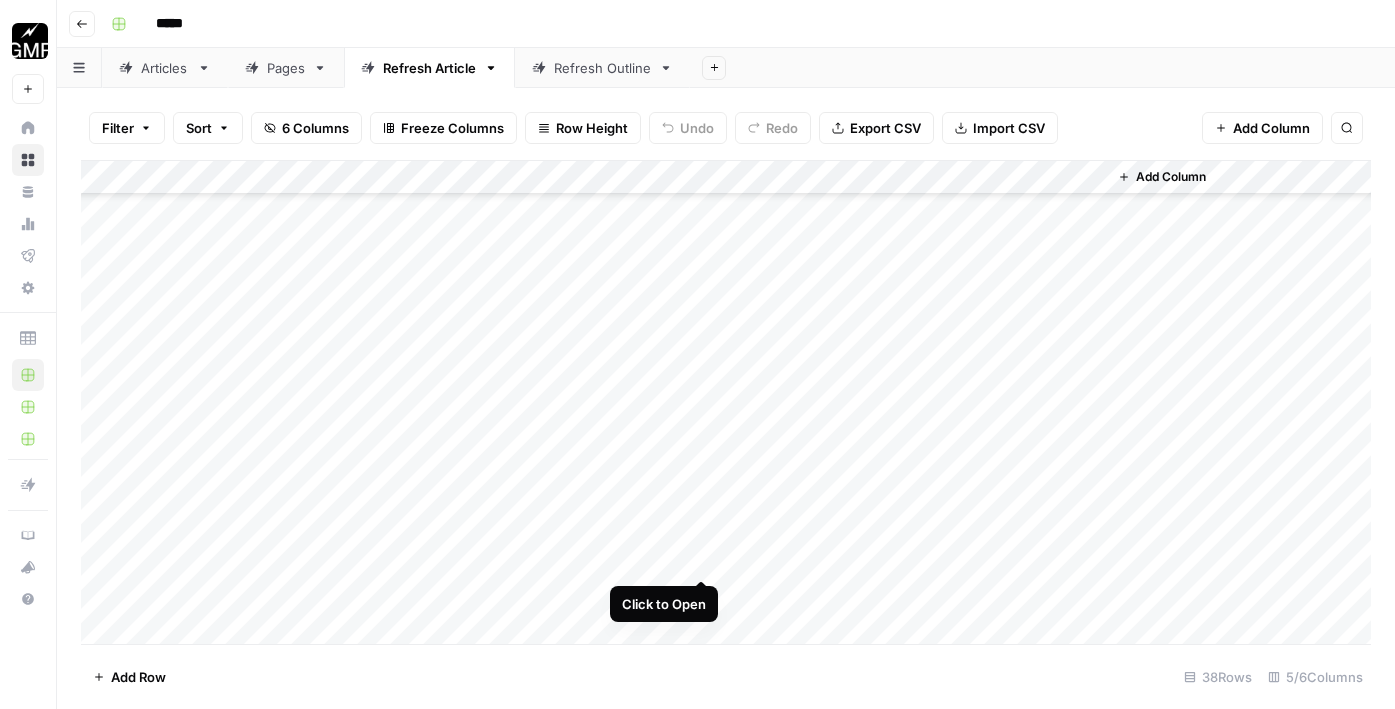 click on "Add Column" at bounding box center [726, 402] 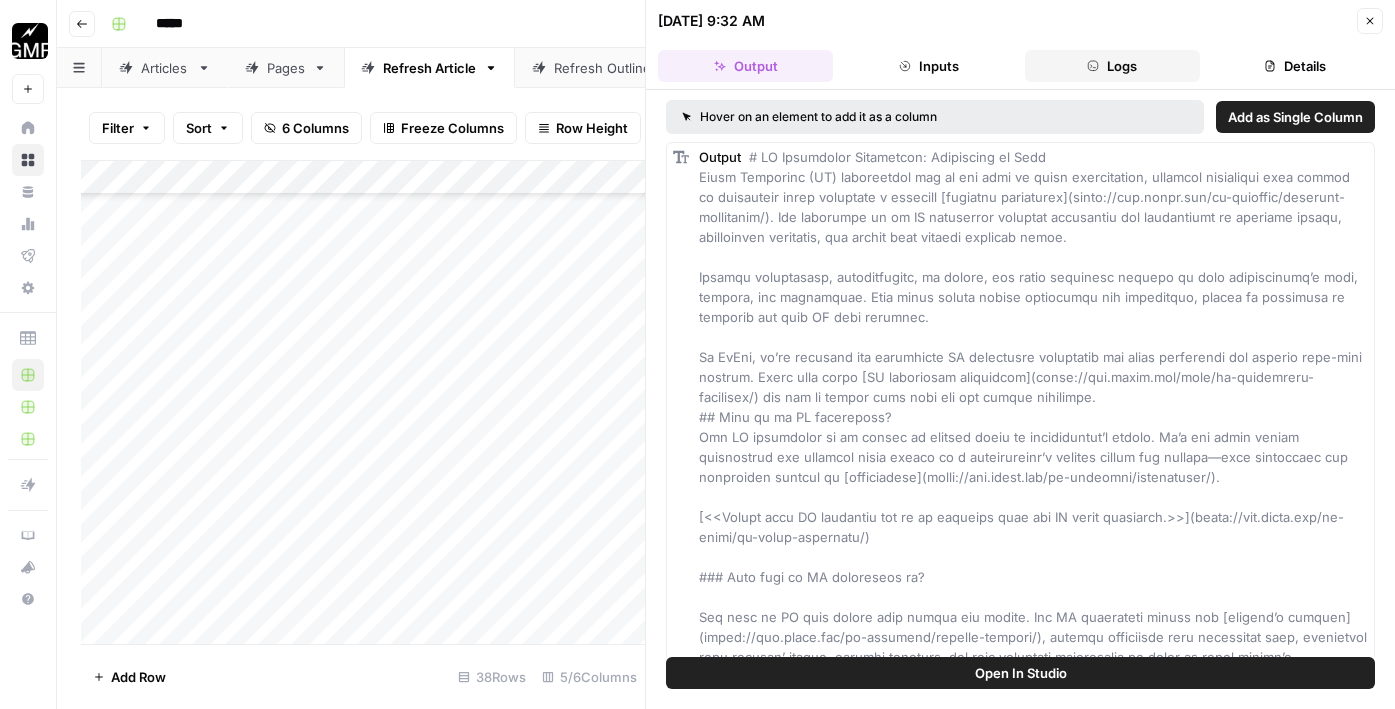 click on "Logs" at bounding box center (1112, 66) 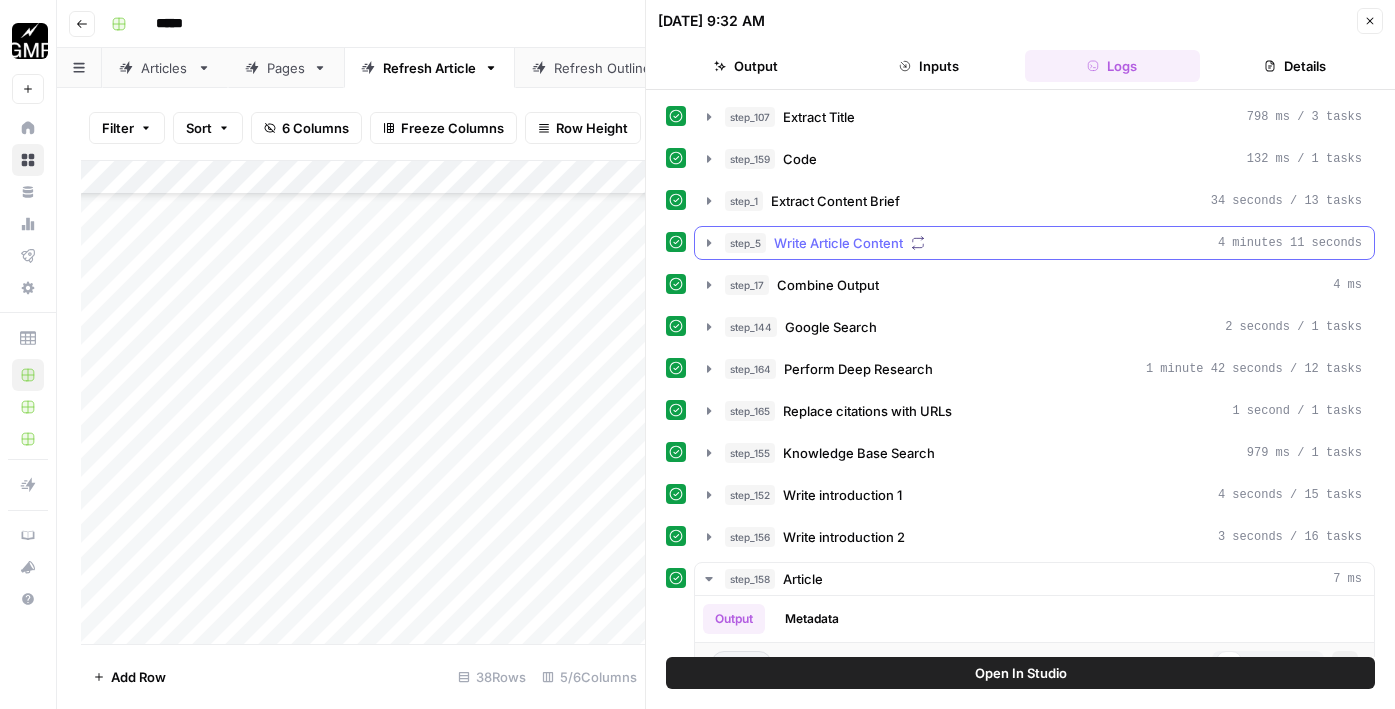 click 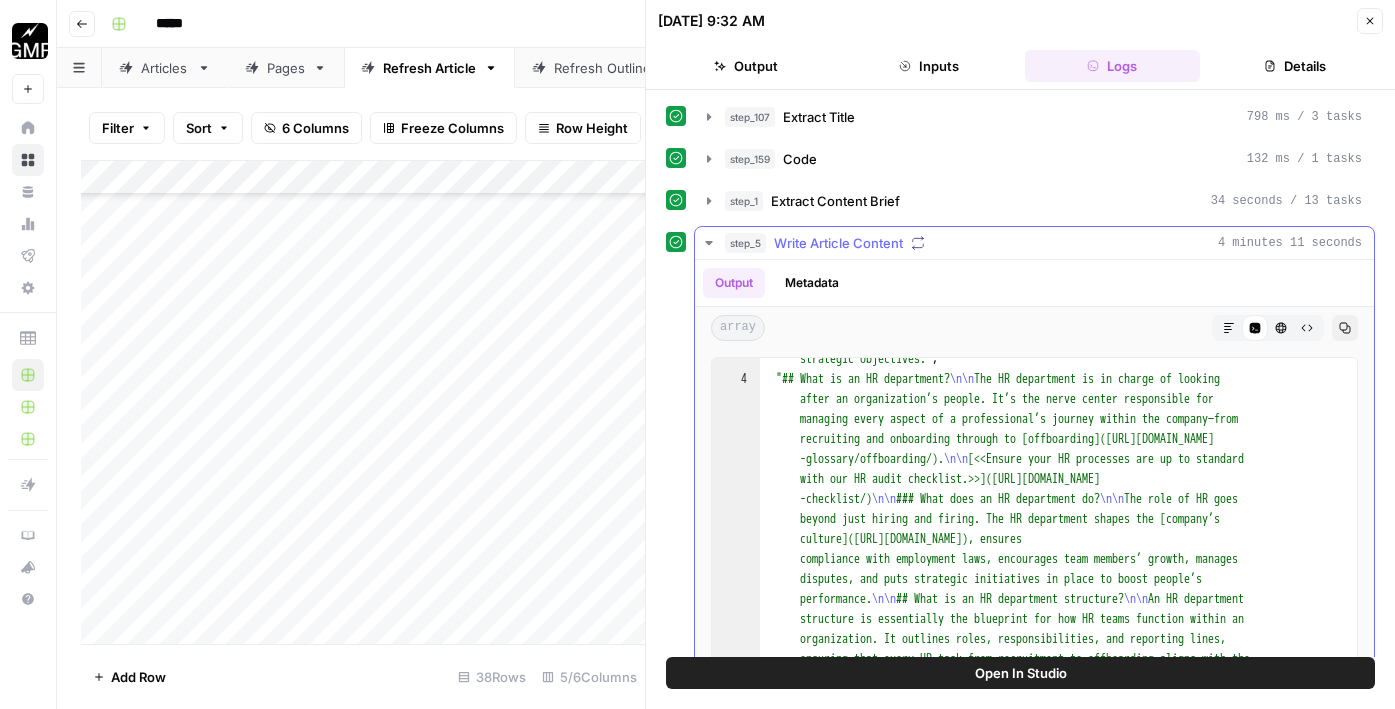 scroll, scrollTop: 569, scrollLeft: 0, axis: vertical 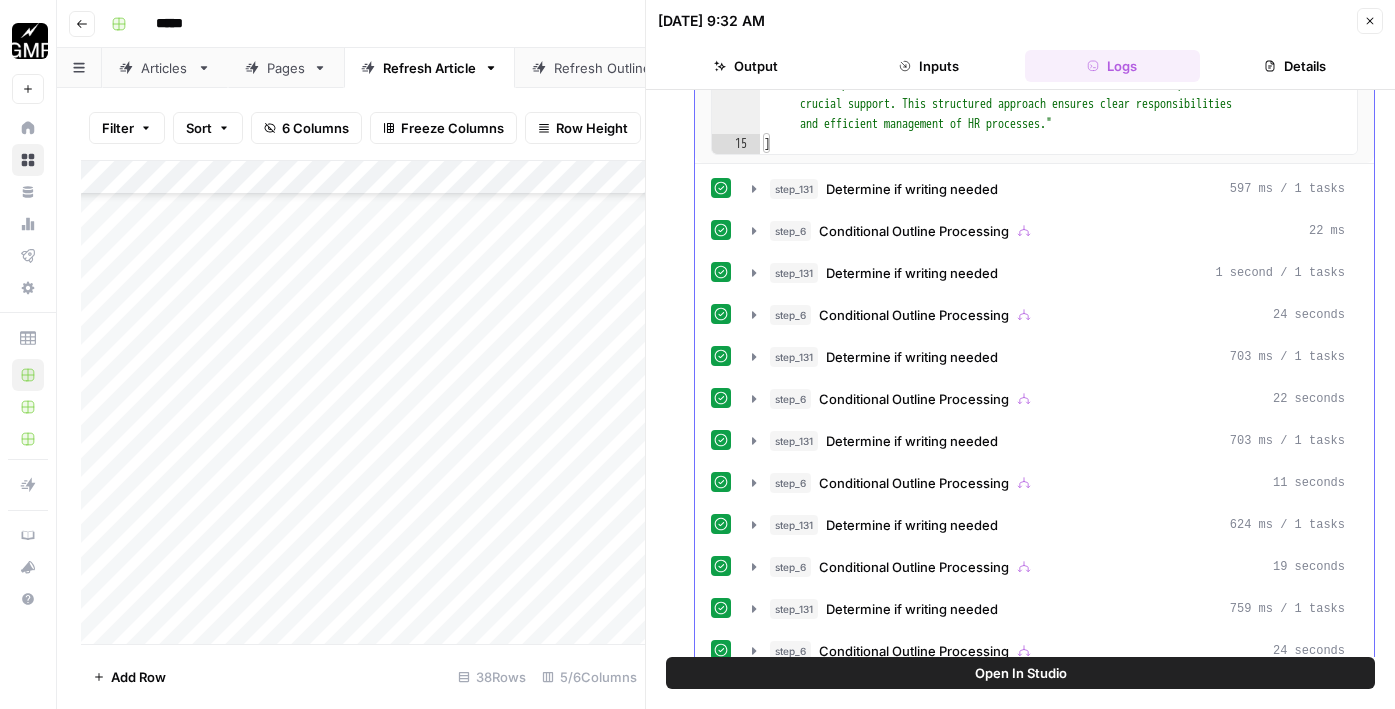 click 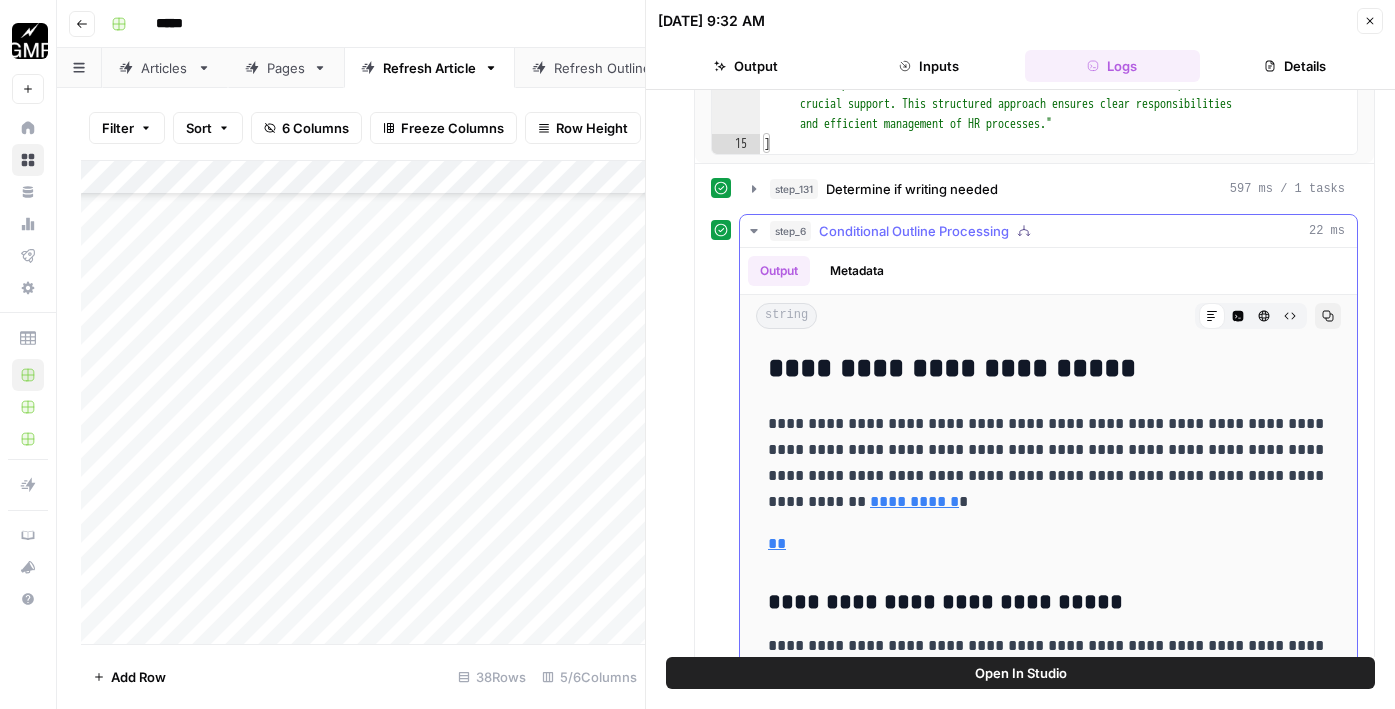 scroll, scrollTop: 674, scrollLeft: 0, axis: vertical 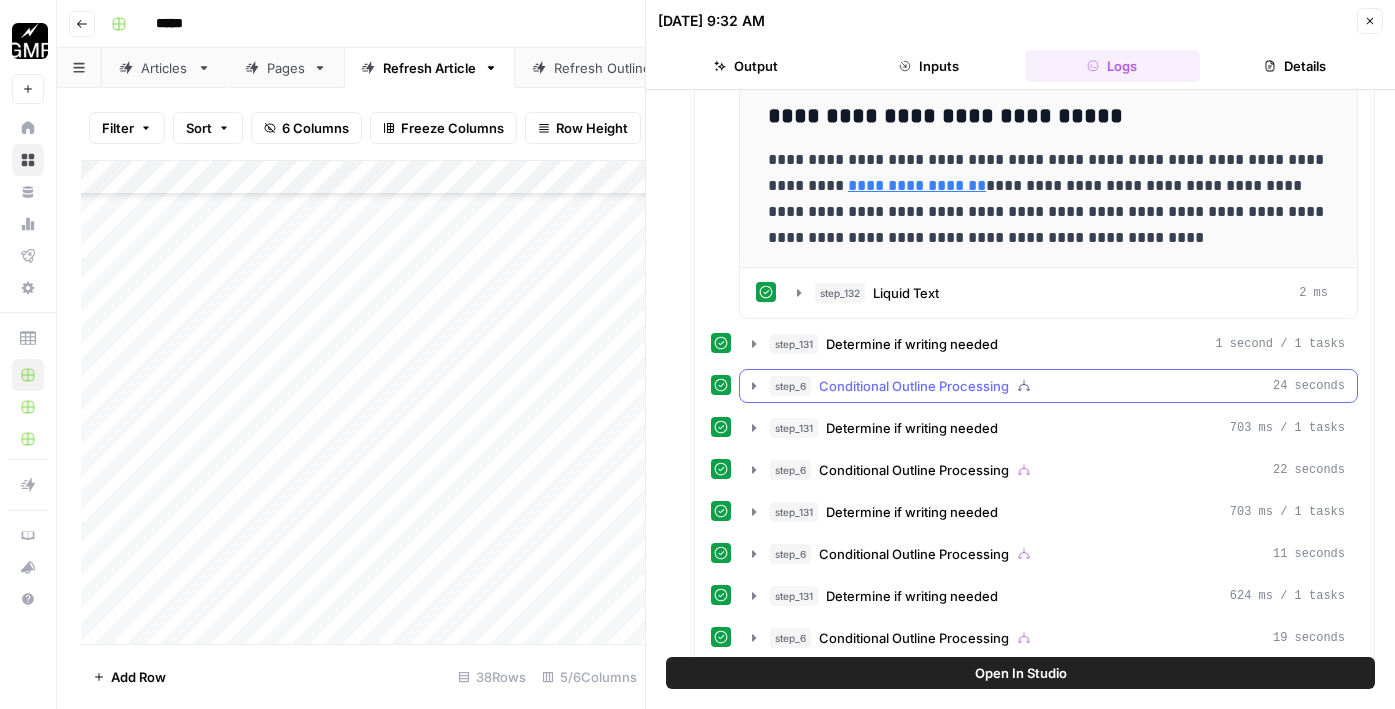 click on "Conditional Outline Processing" at bounding box center [914, 386] 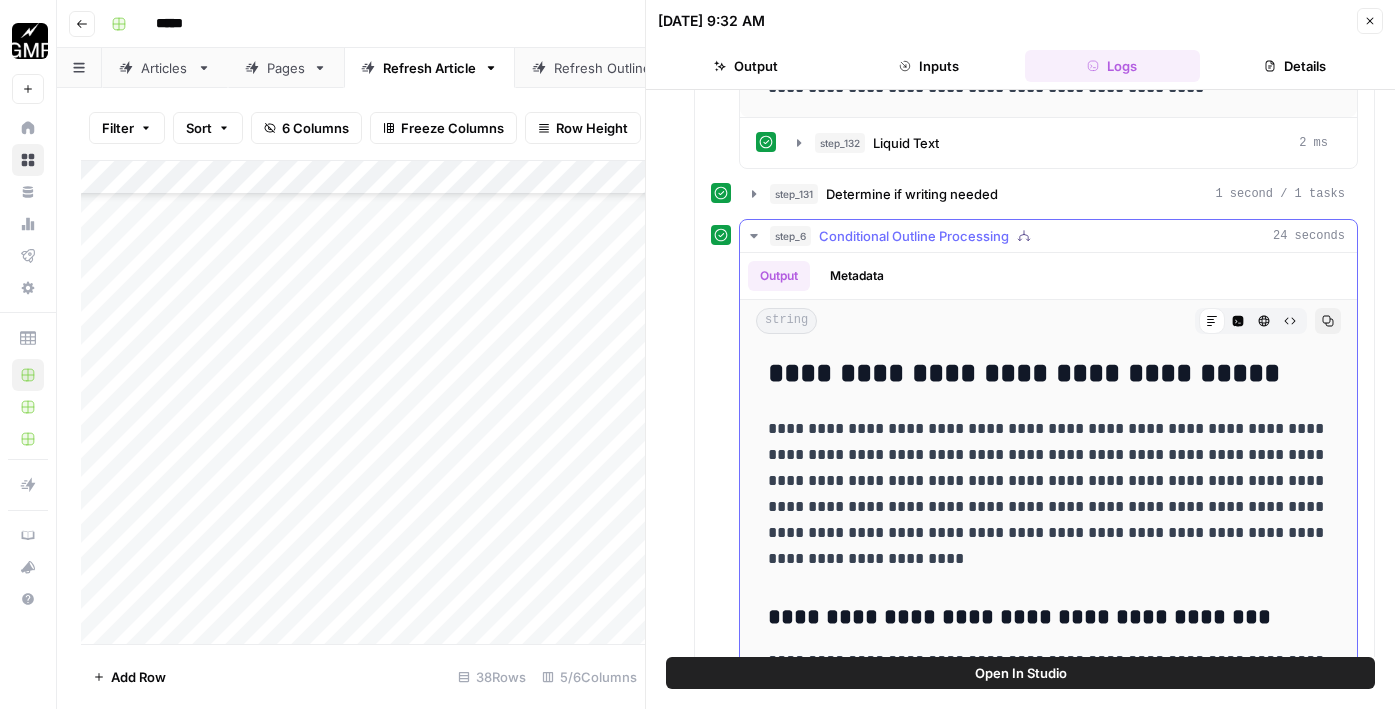 scroll, scrollTop: 1231, scrollLeft: 0, axis: vertical 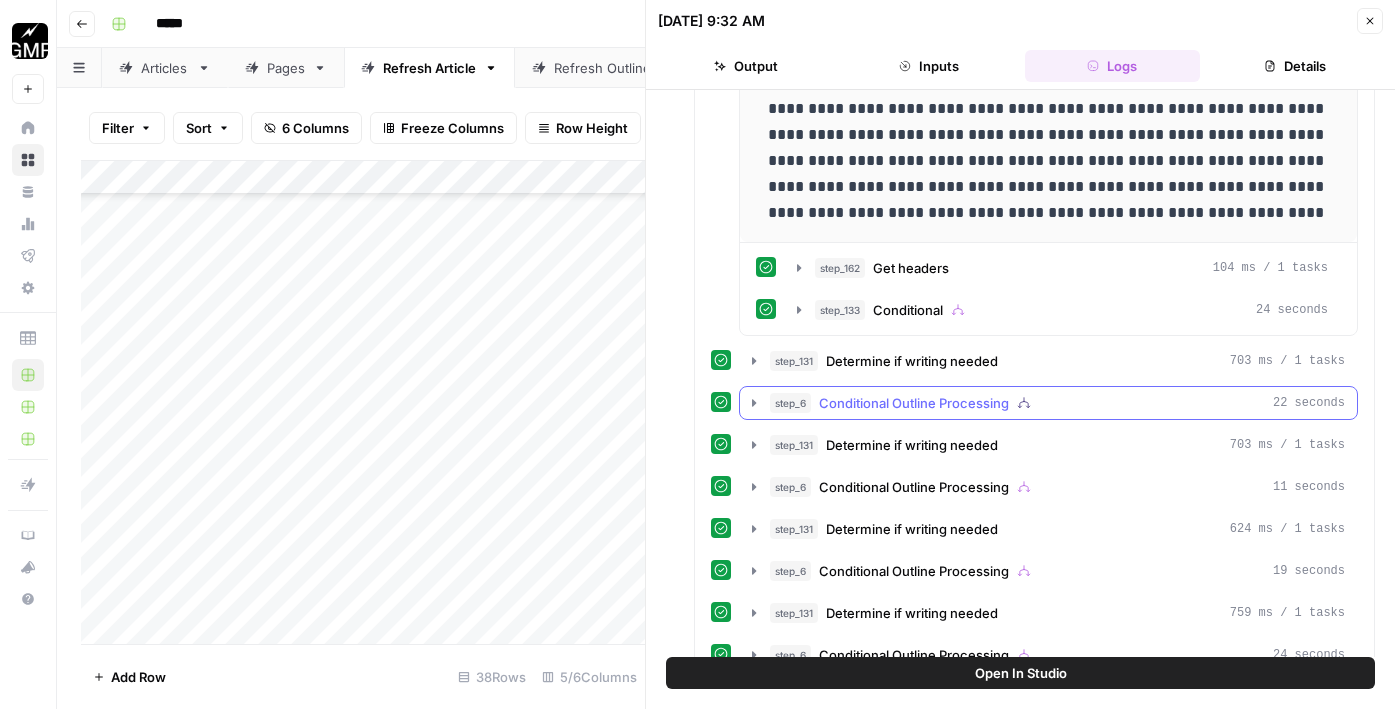 click on "Conditional Outline Processing" at bounding box center [914, 403] 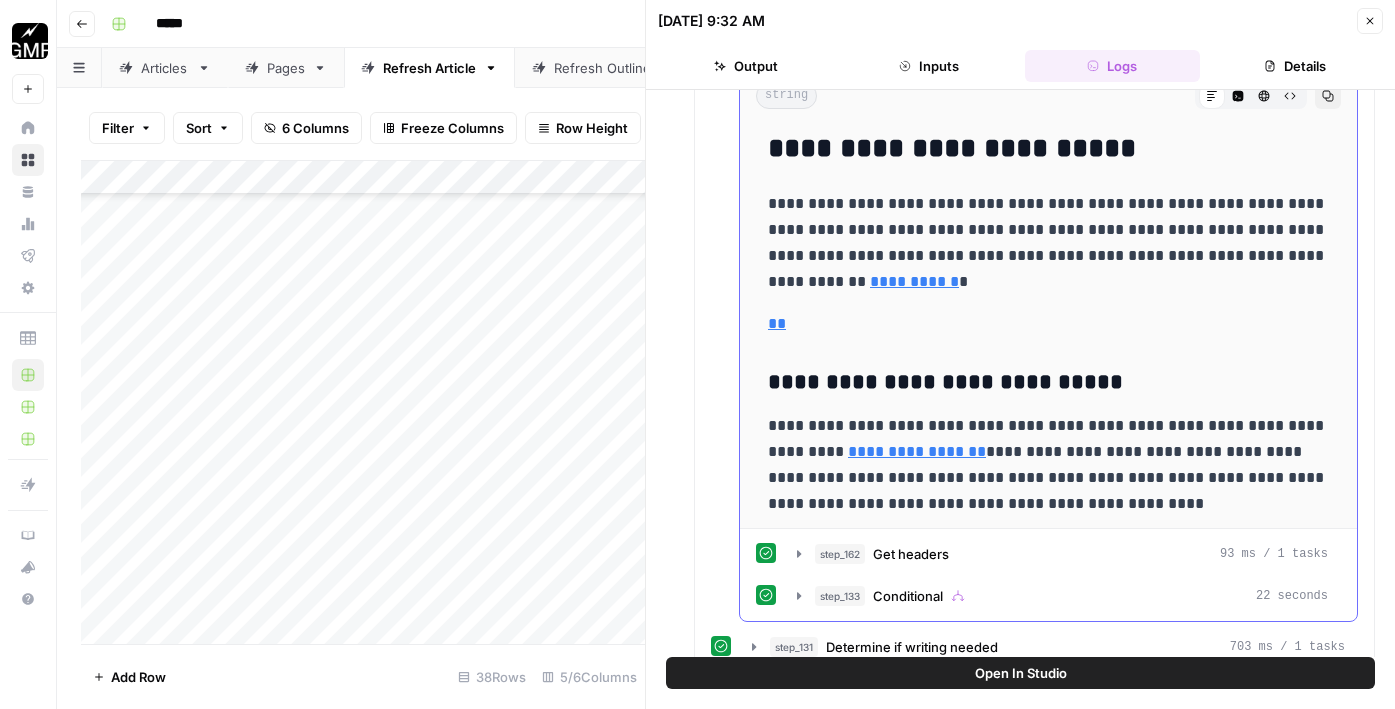 scroll, scrollTop: 2182, scrollLeft: 0, axis: vertical 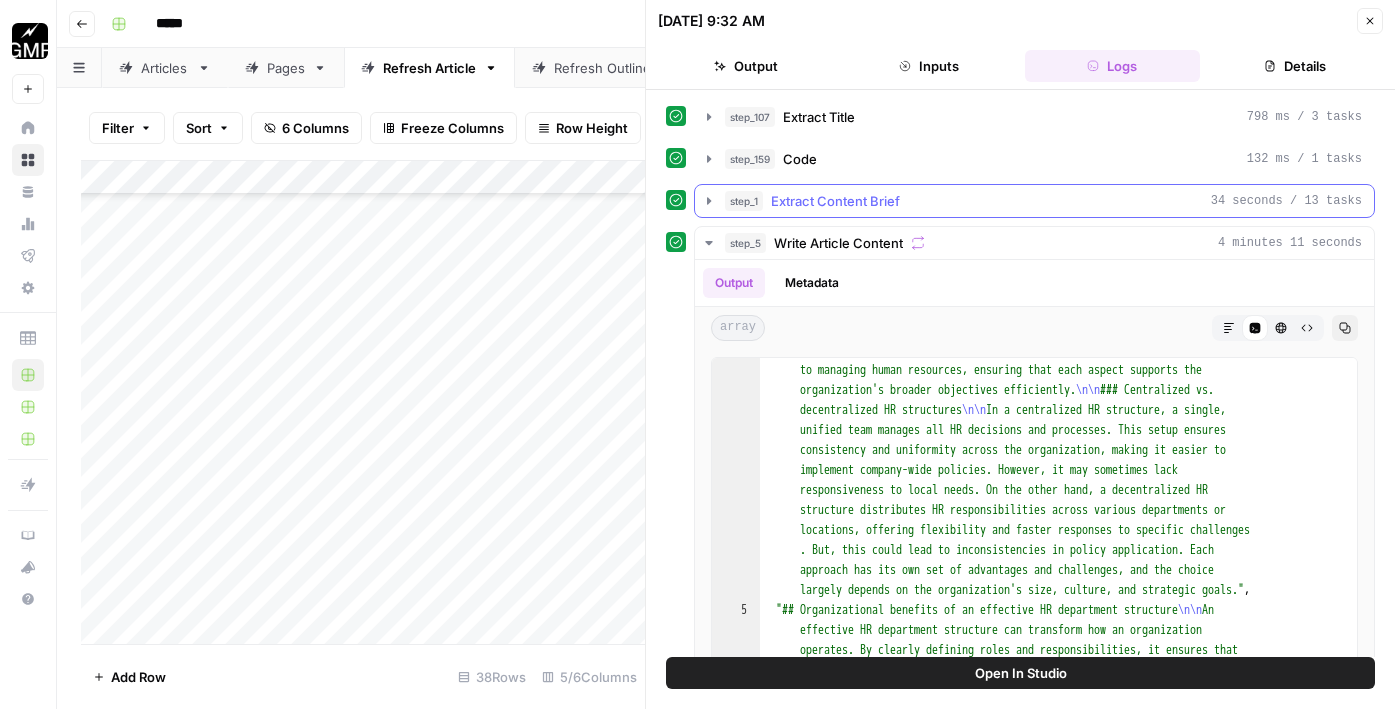 click on "Extract Content Brief" at bounding box center [835, 201] 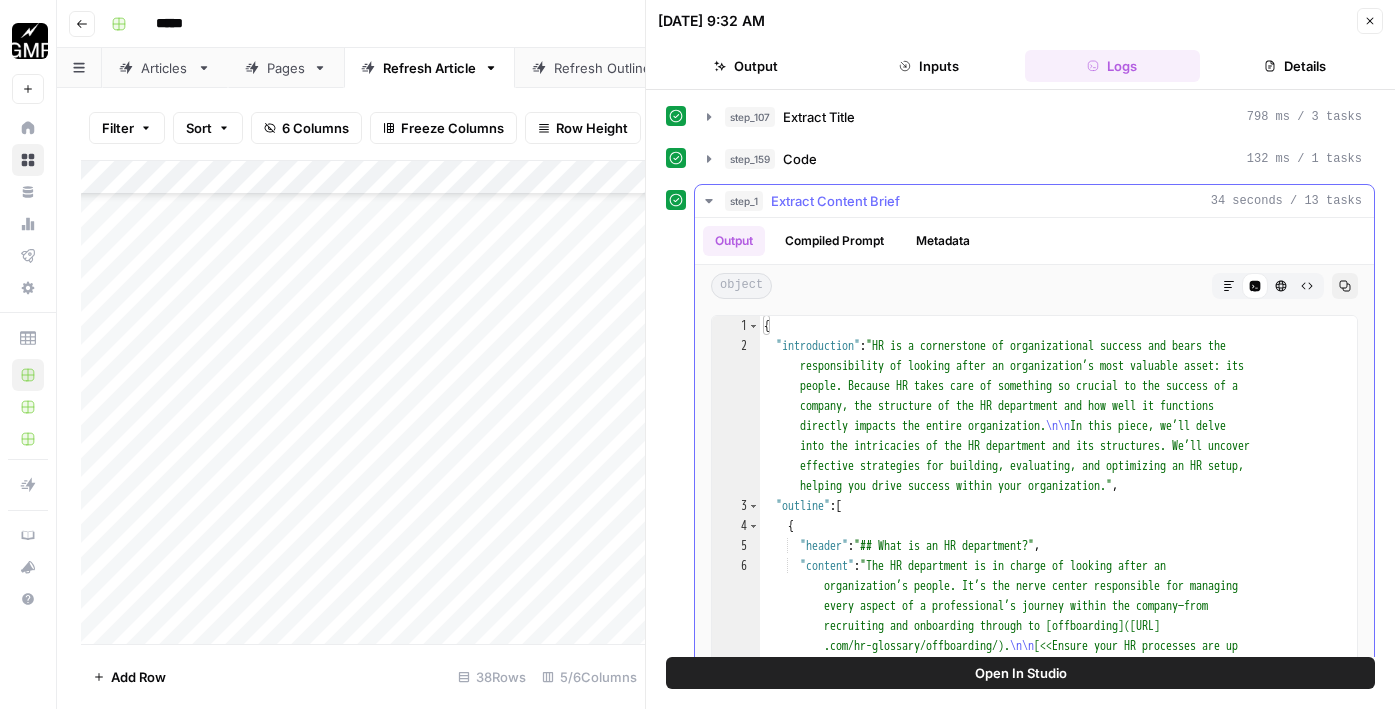 click on "Extract Content Brief" at bounding box center [835, 201] 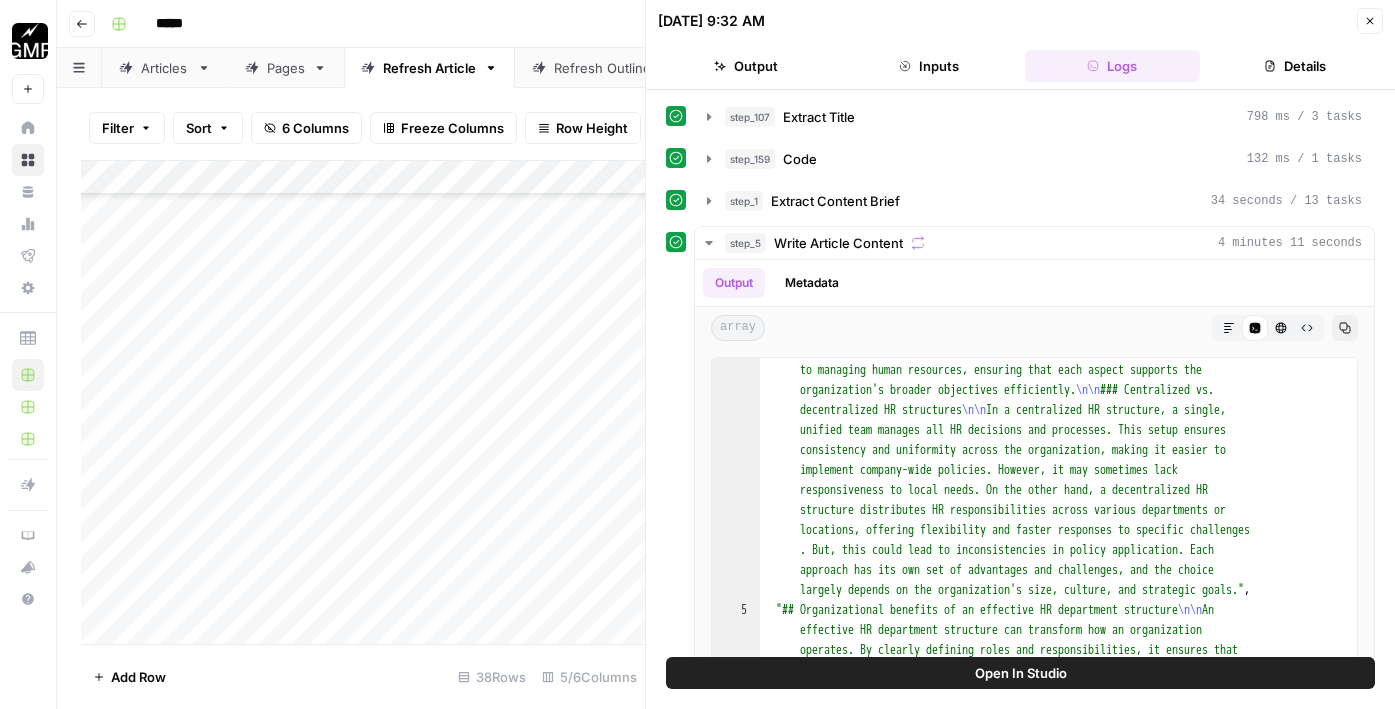 click on "Add Column" at bounding box center (363, 402) 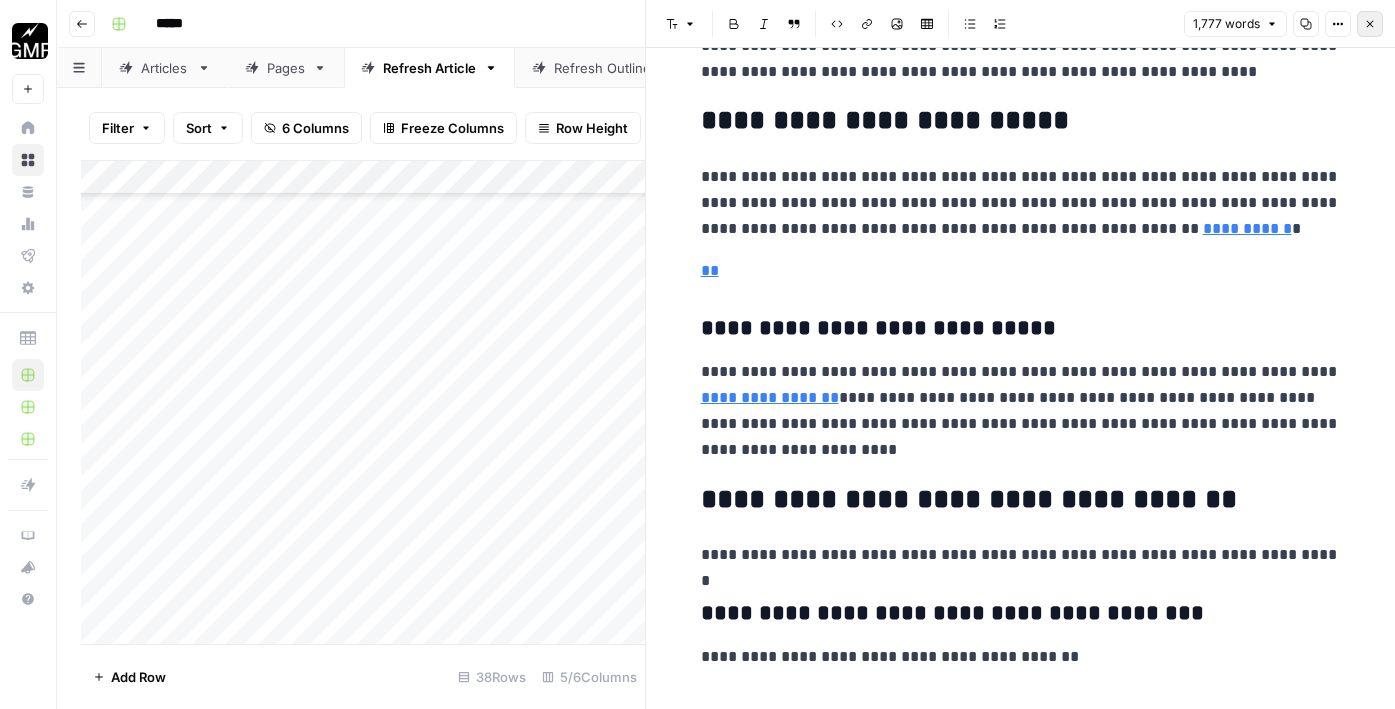 click on "Close" at bounding box center [1370, 24] 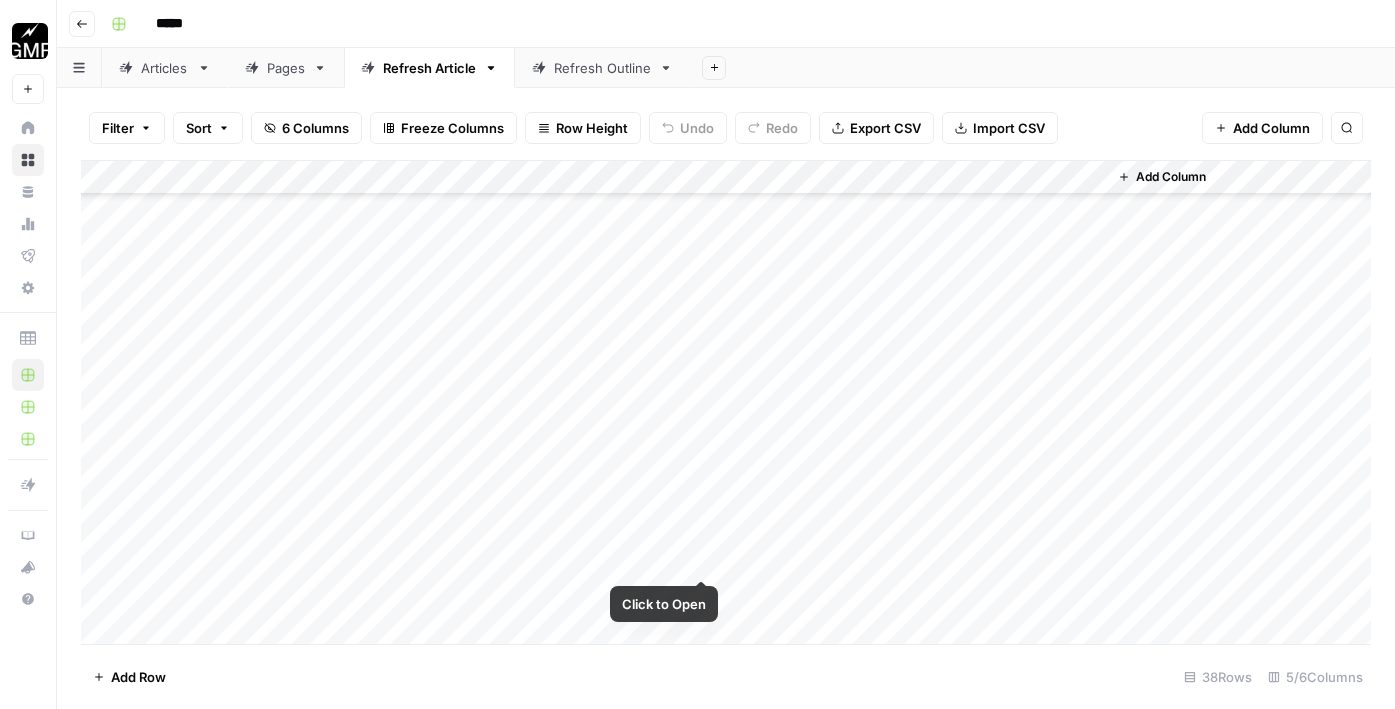 click on "Add Column" at bounding box center (726, 402) 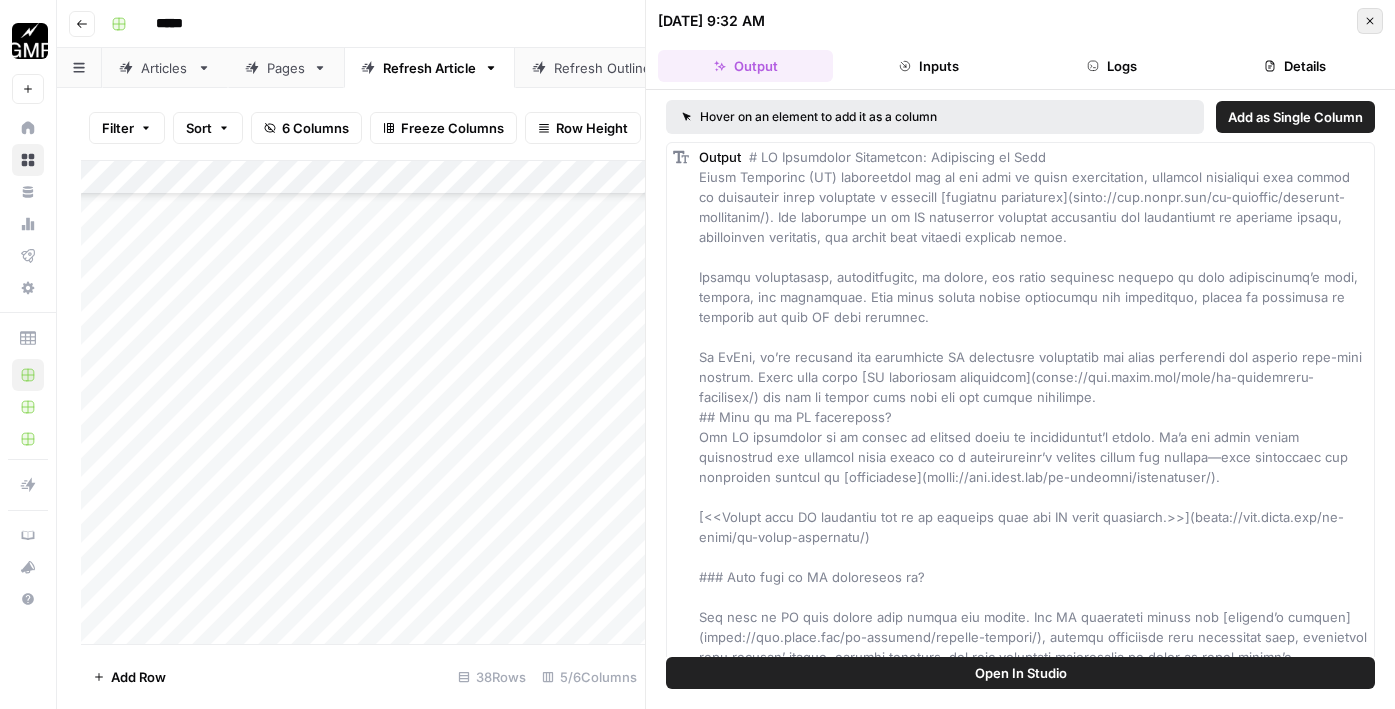click 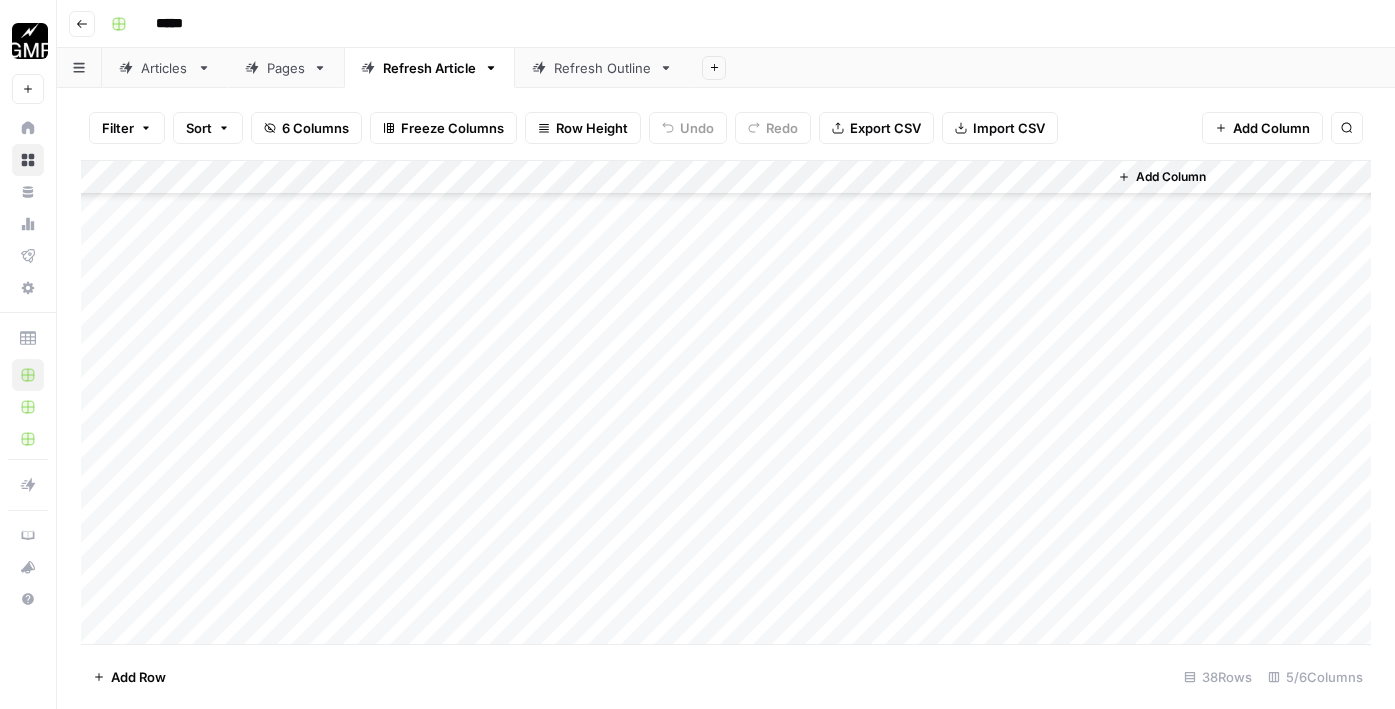 click on "Add Column" at bounding box center [726, 402] 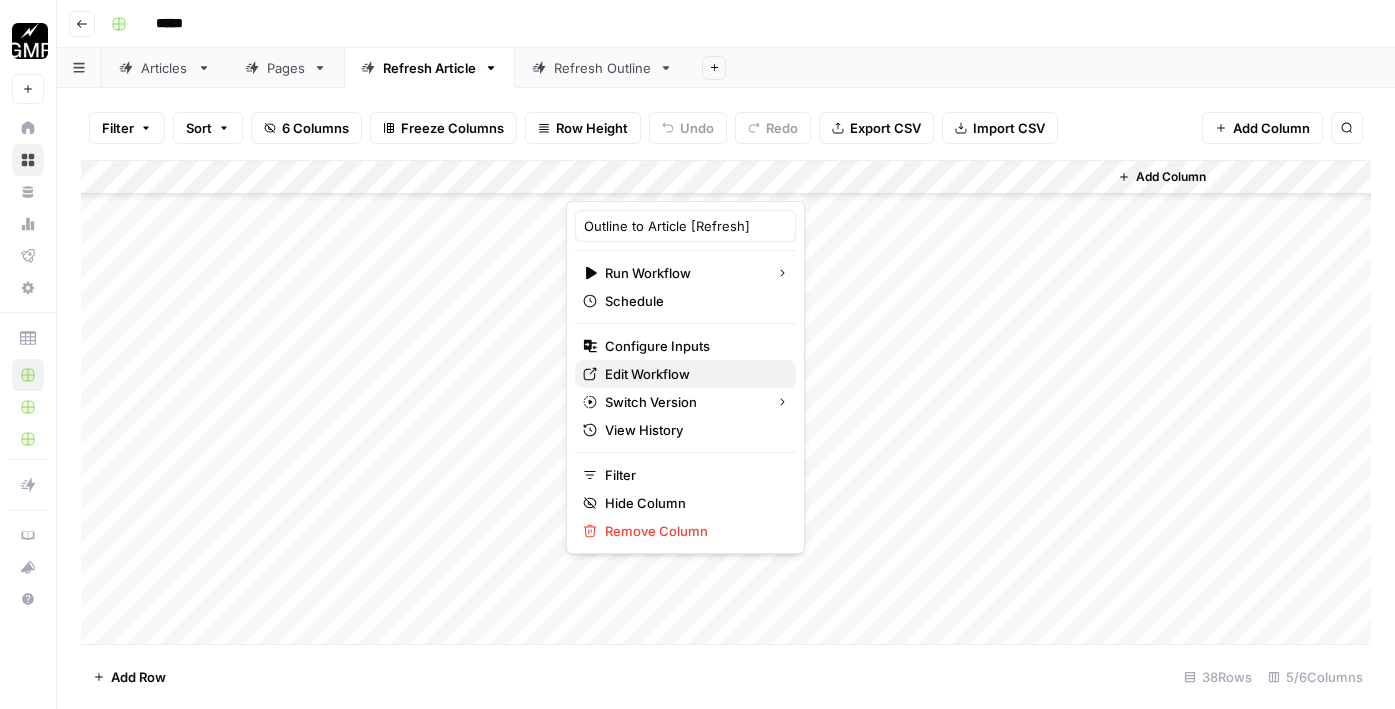 click on "Edit Workflow" at bounding box center [647, 374] 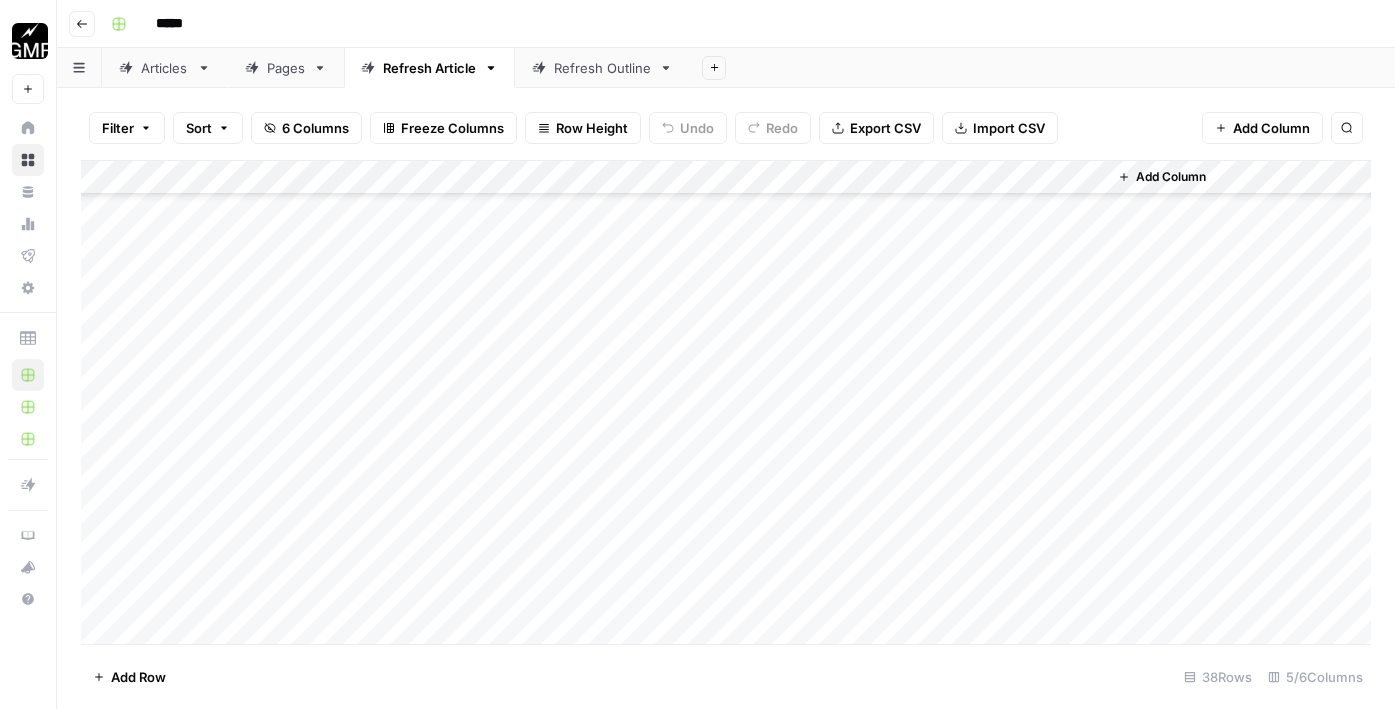 click on "Add Column" at bounding box center [726, 402] 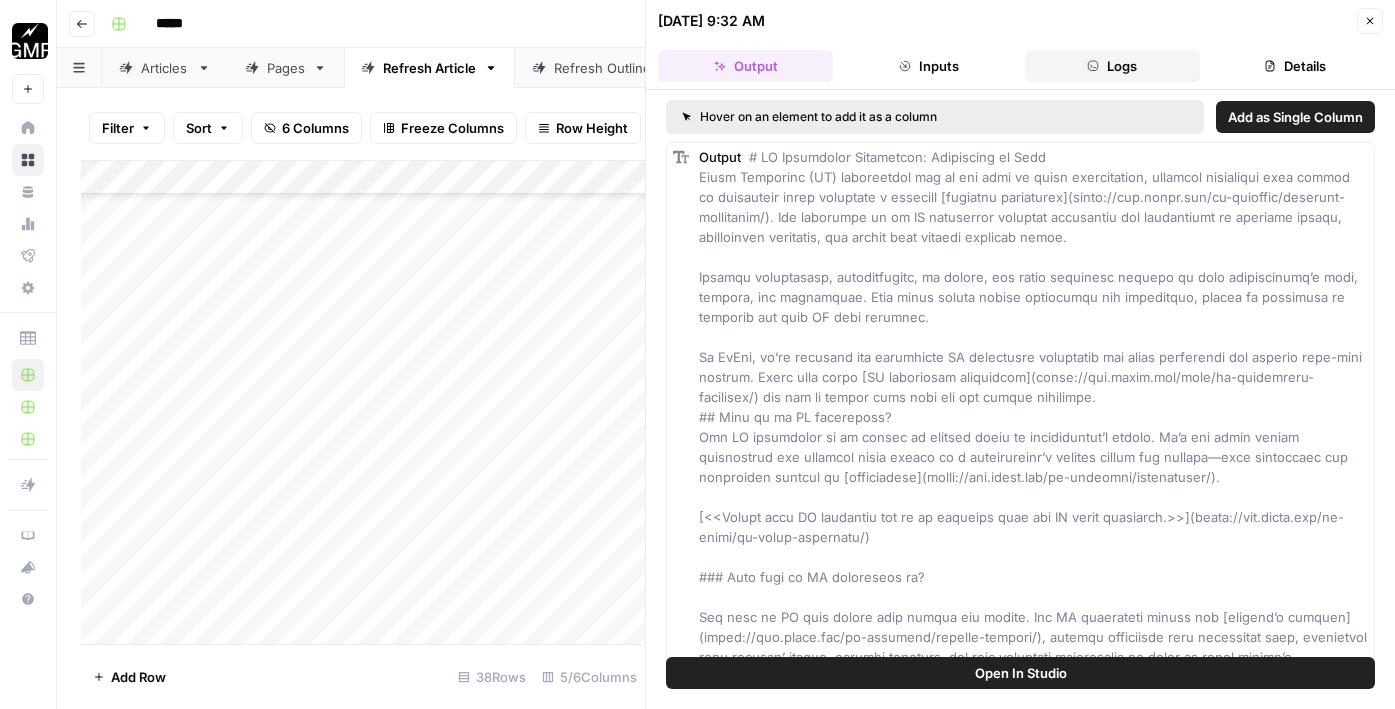 click on "Logs" at bounding box center [1112, 66] 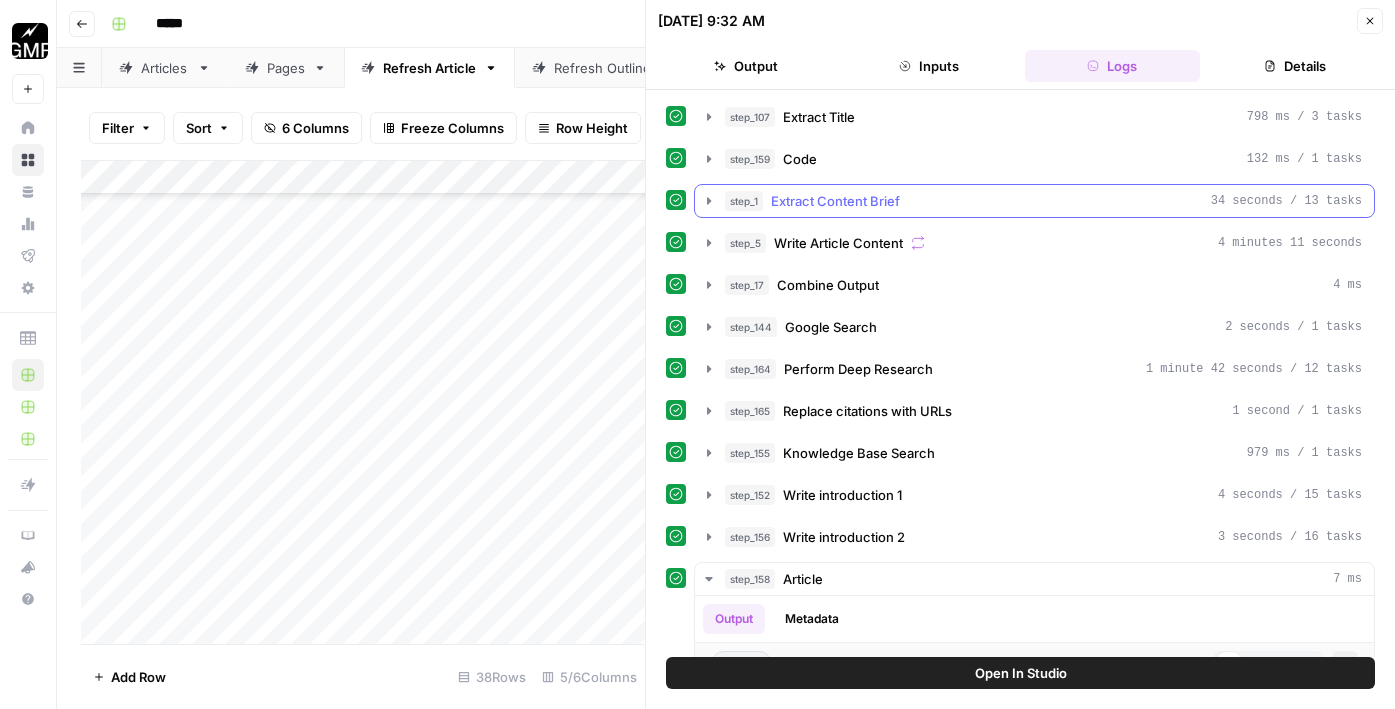 click 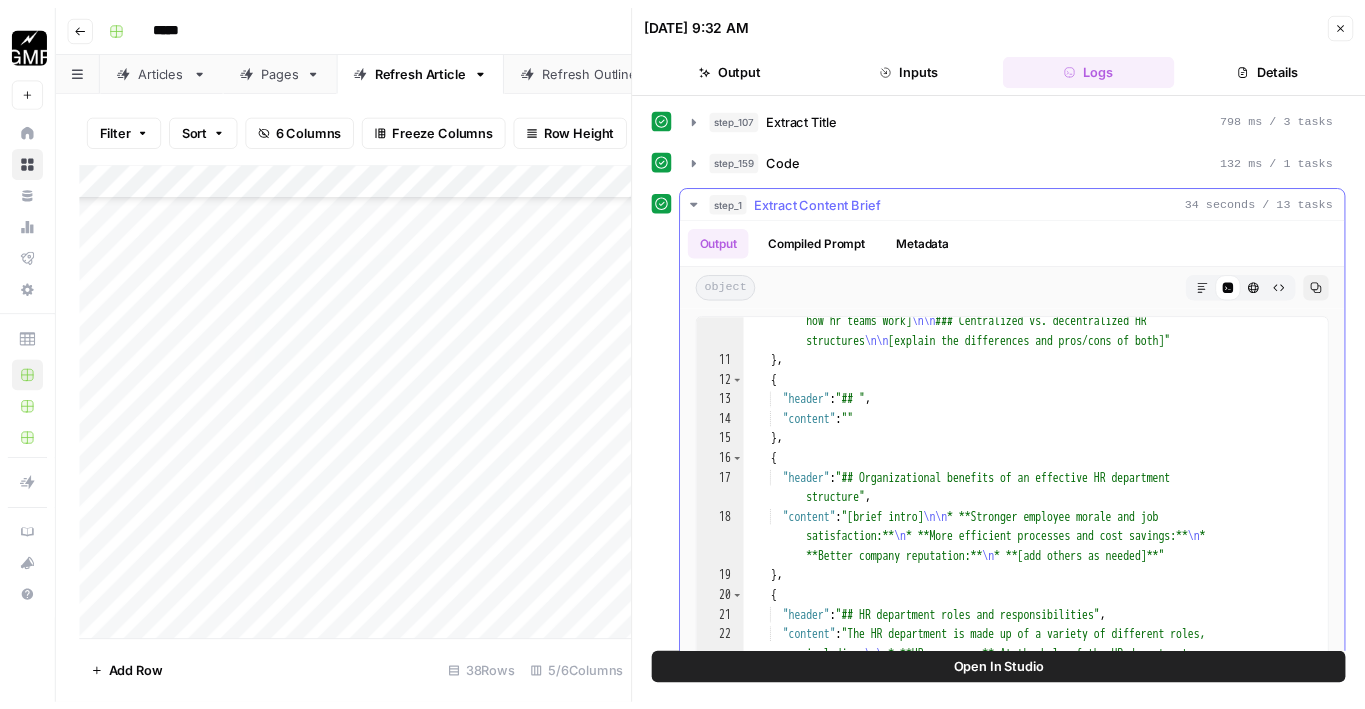 scroll, scrollTop: 570, scrollLeft: 0, axis: vertical 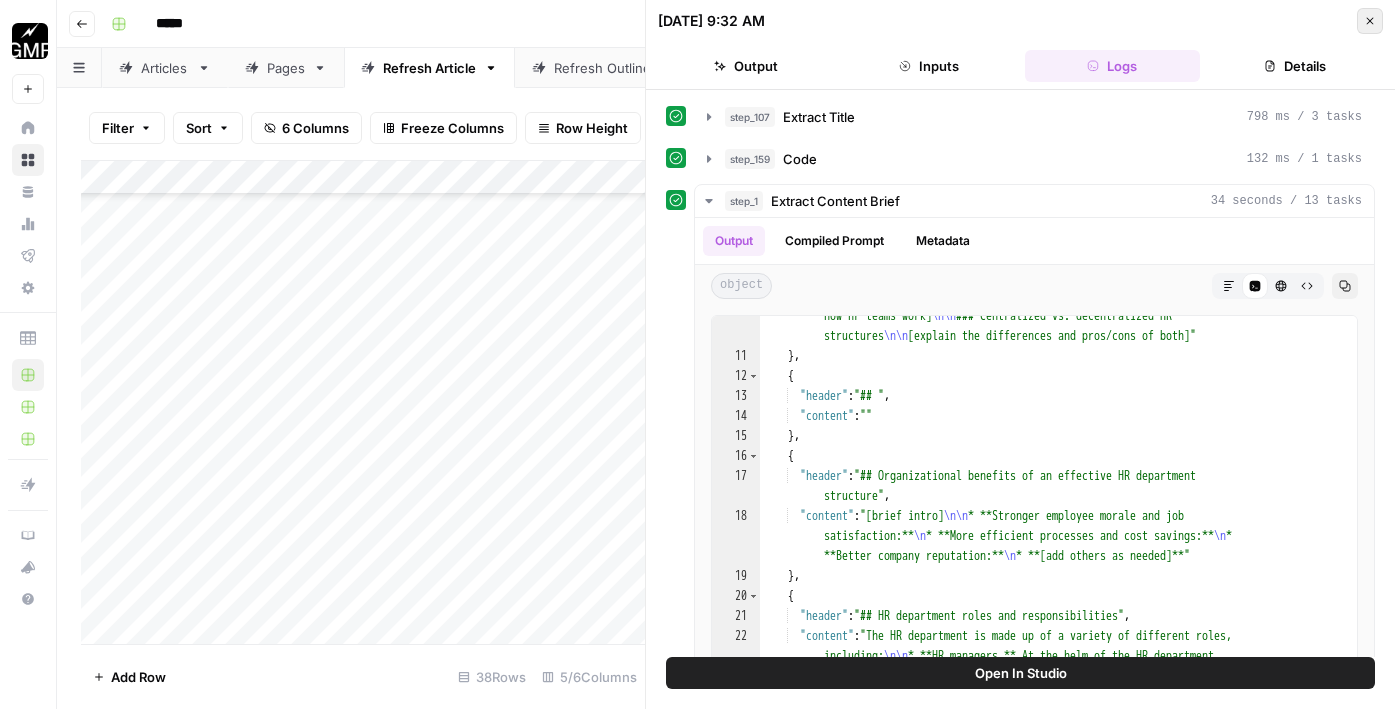 click on "Close" at bounding box center [1370, 21] 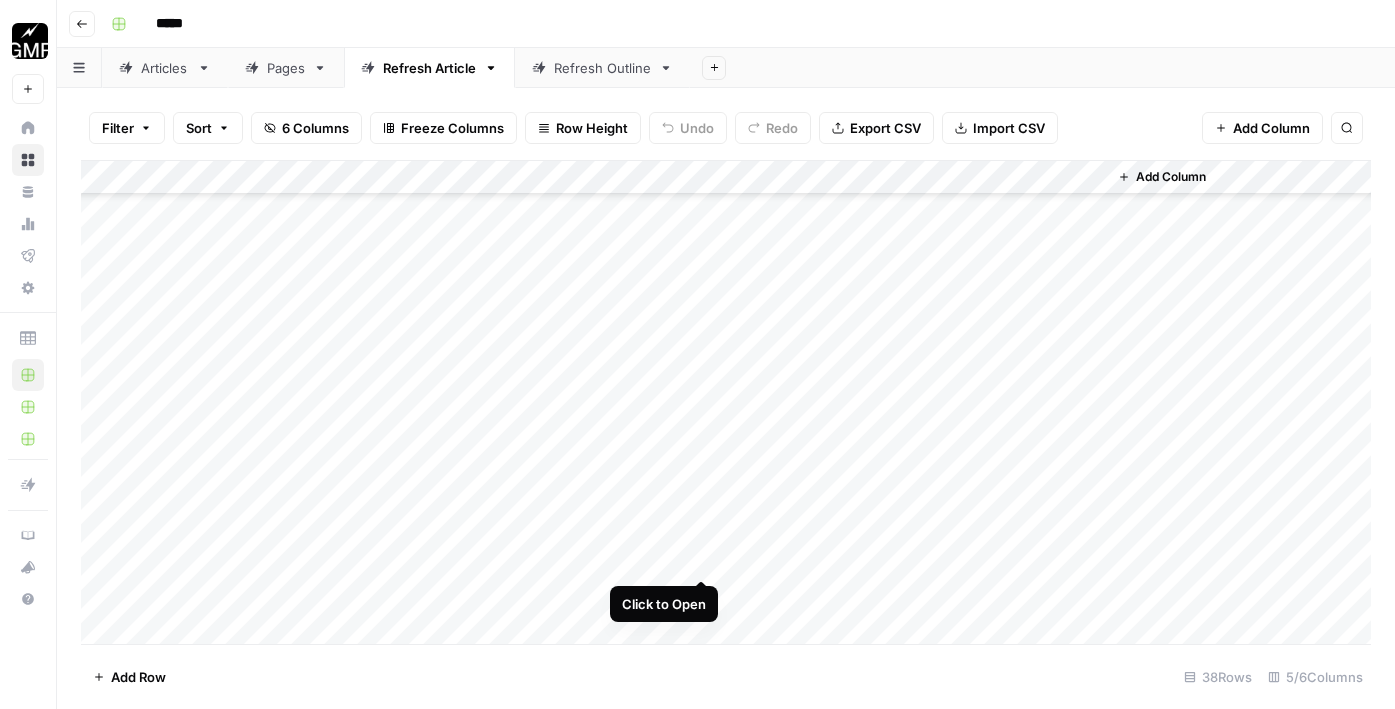 click on "Add Column" at bounding box center [726, 402] 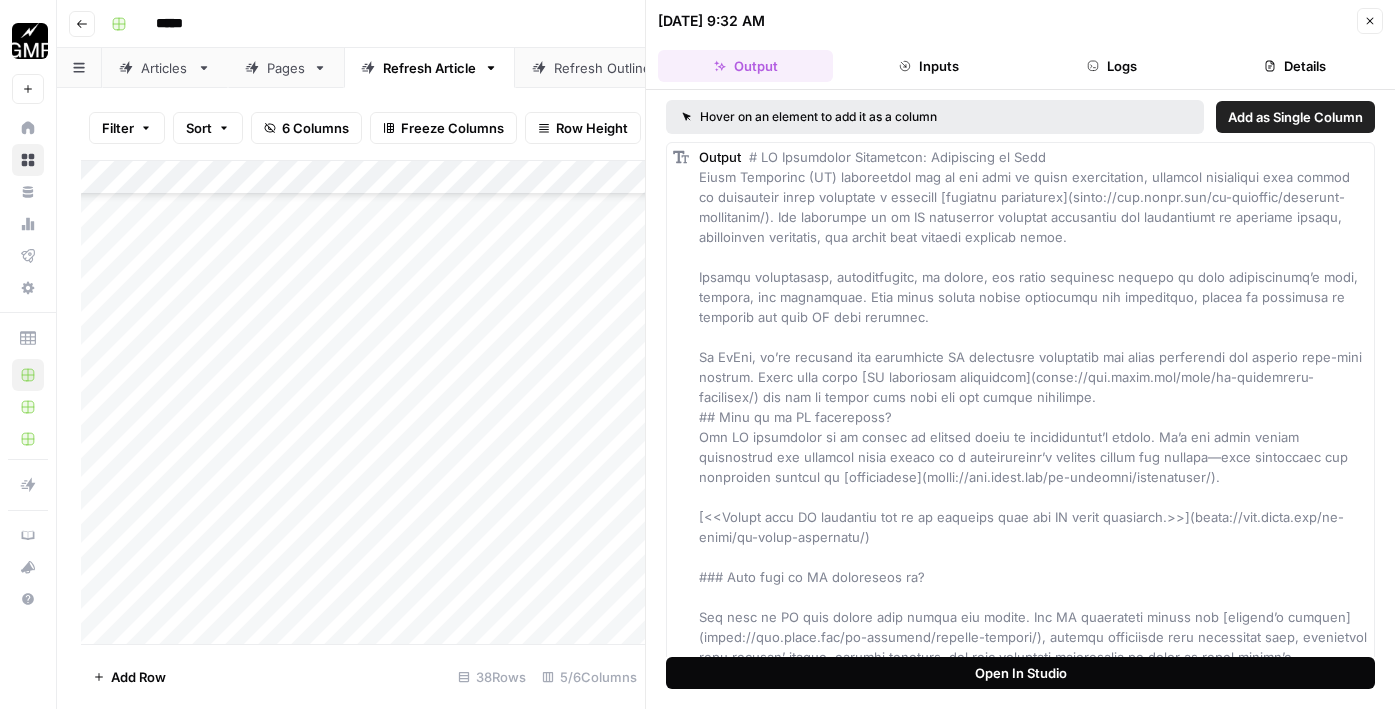 click on "Open In Studio" at bounding box center [1020, 673] 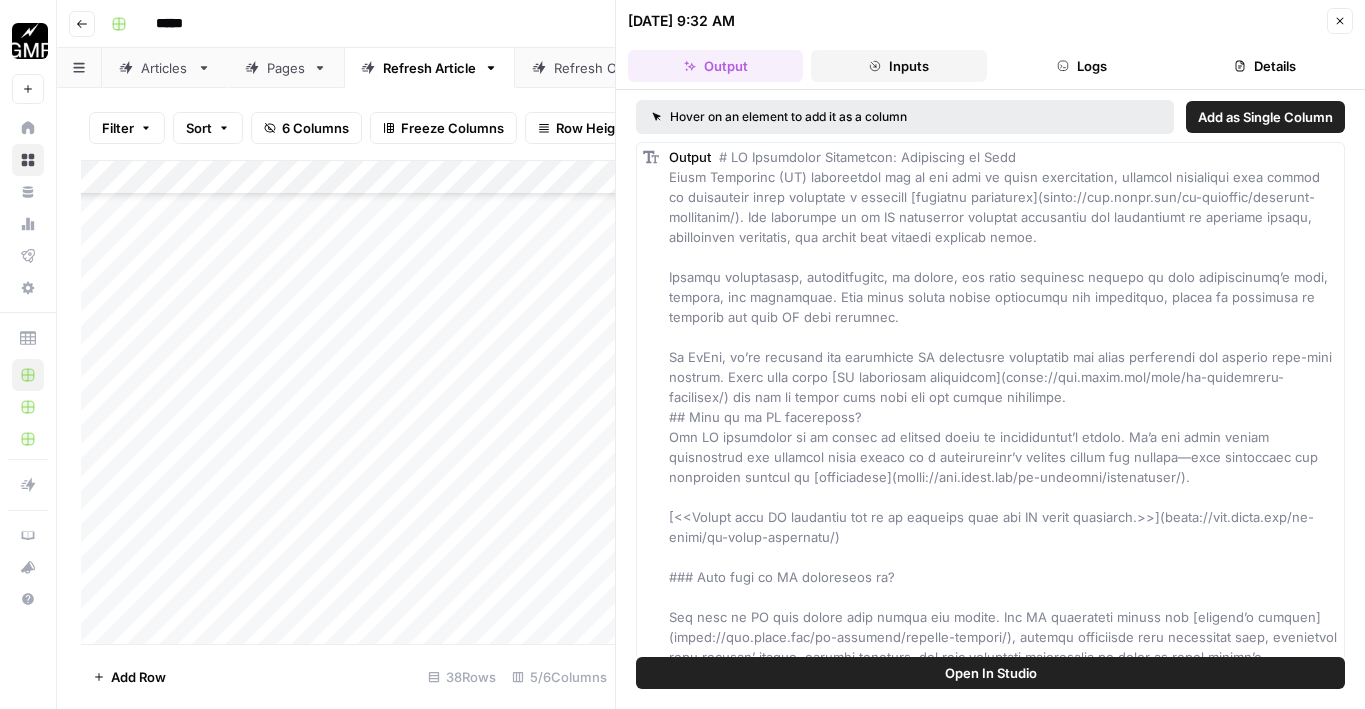 click on "Inputs" at bounding box center [898, 66] 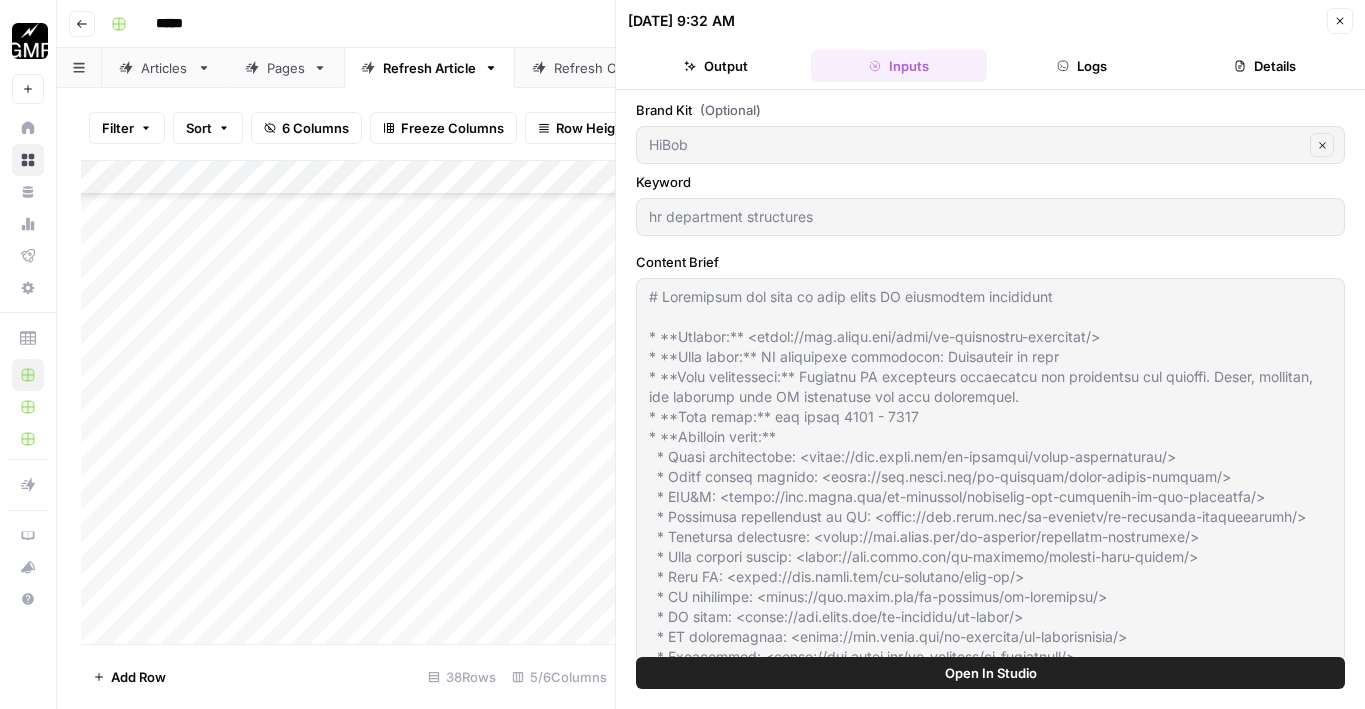 drag, startPoint x: 1337, startPoint y: 25, endPoint x: 1300, endPoint y: 49, distance: 44.102154 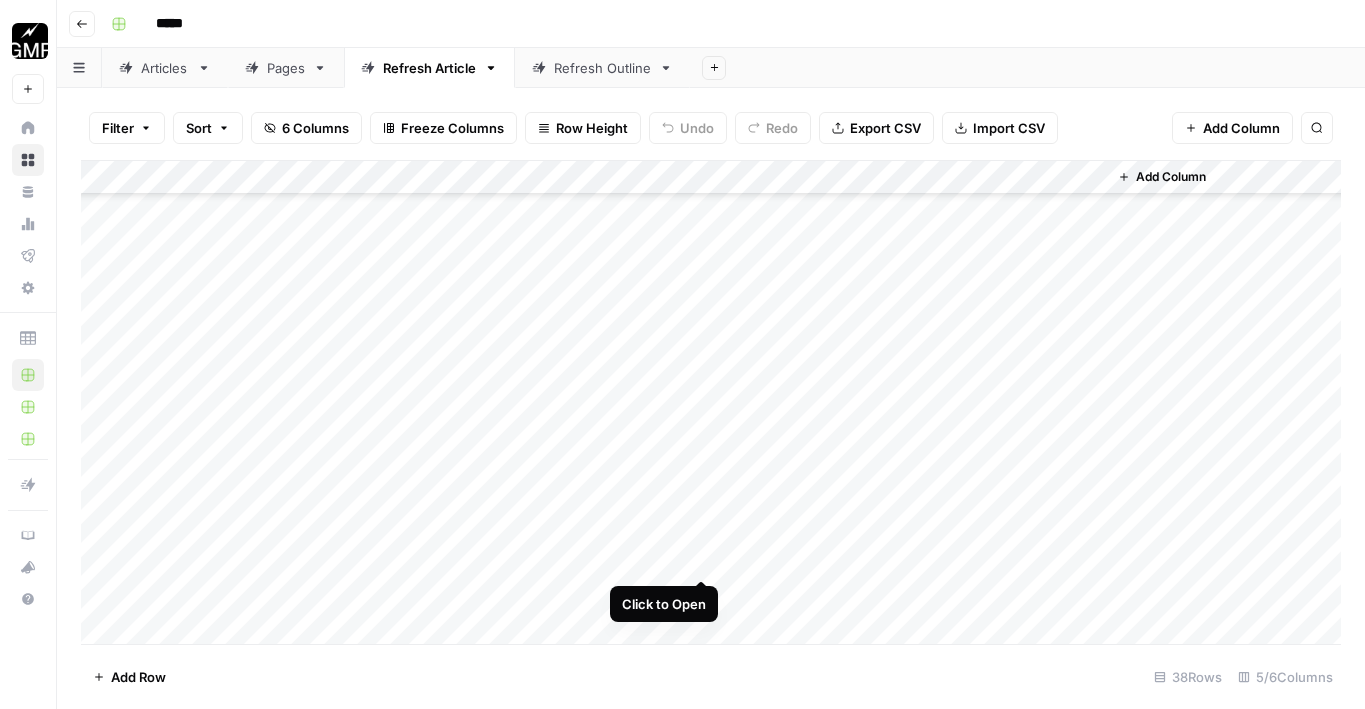 click on "Add Column" at bounding box center [711, 402] 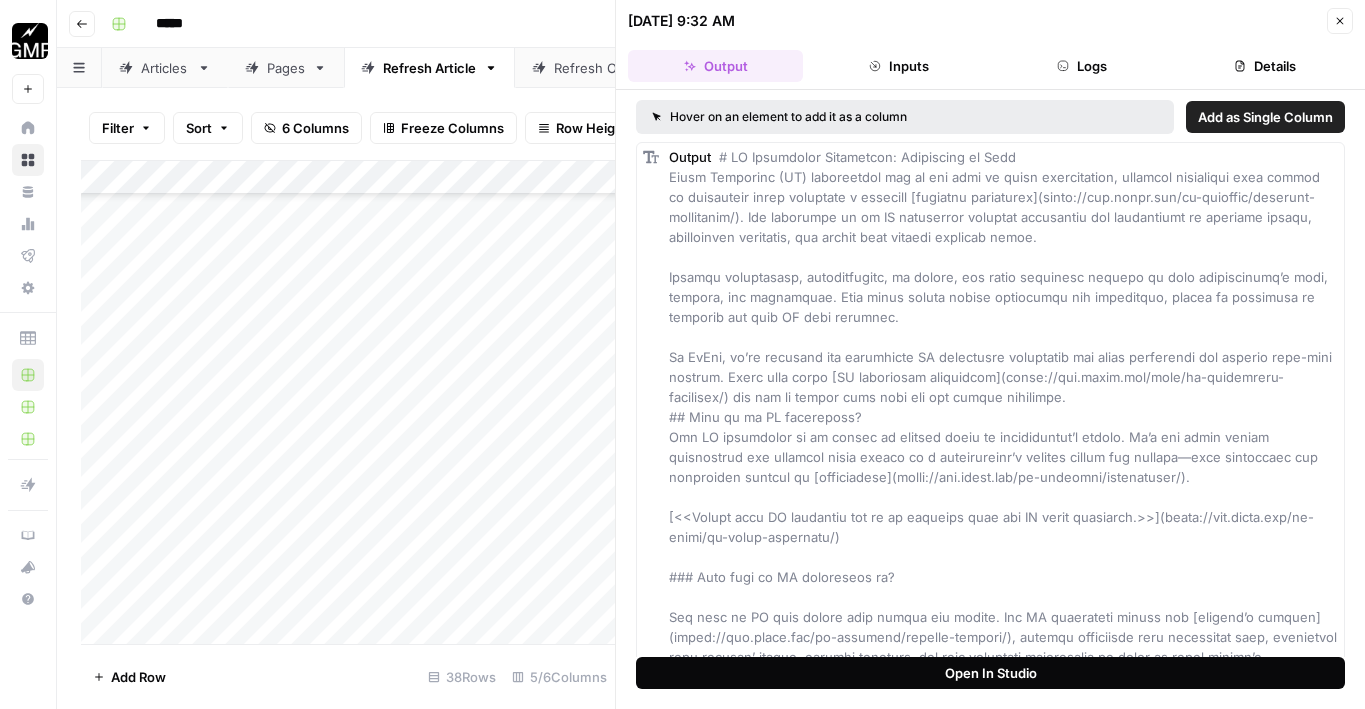 click on "Open In Studio" 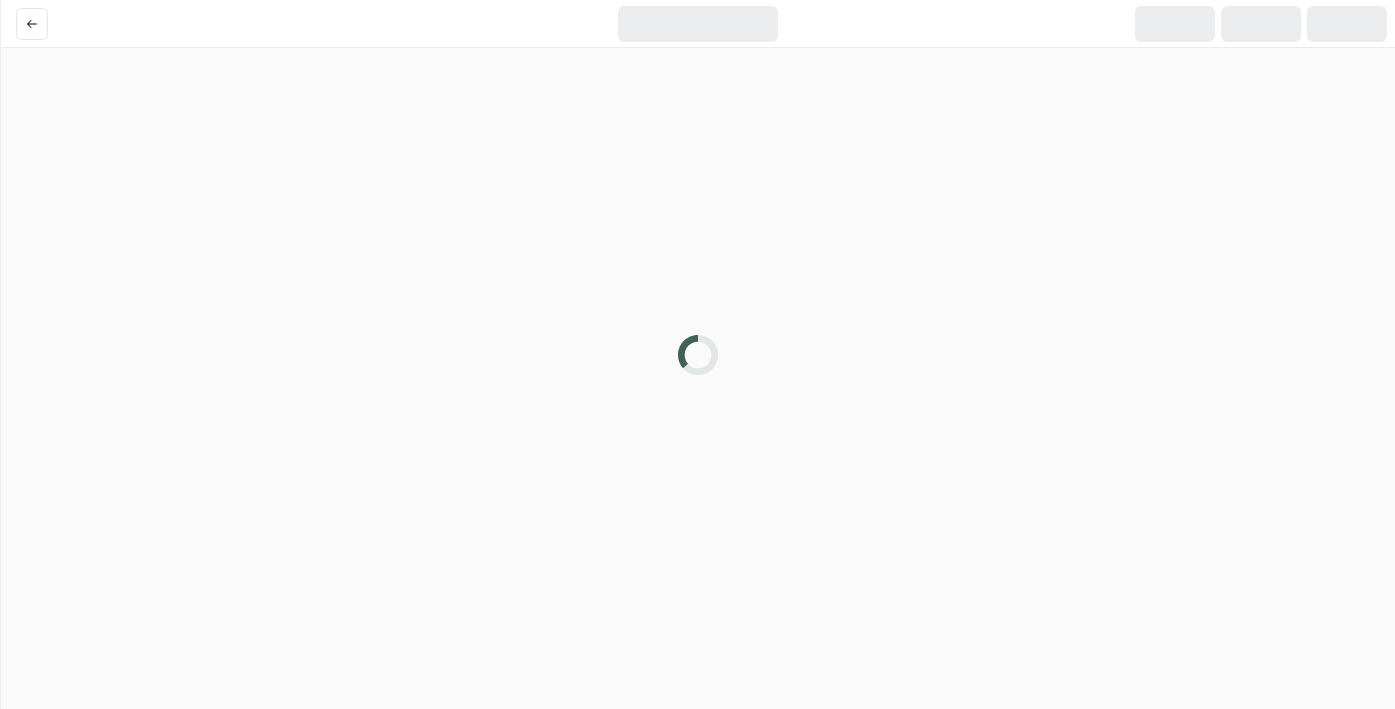 scroll, scrollTop: 0, scrollLeft: 0, axis: both 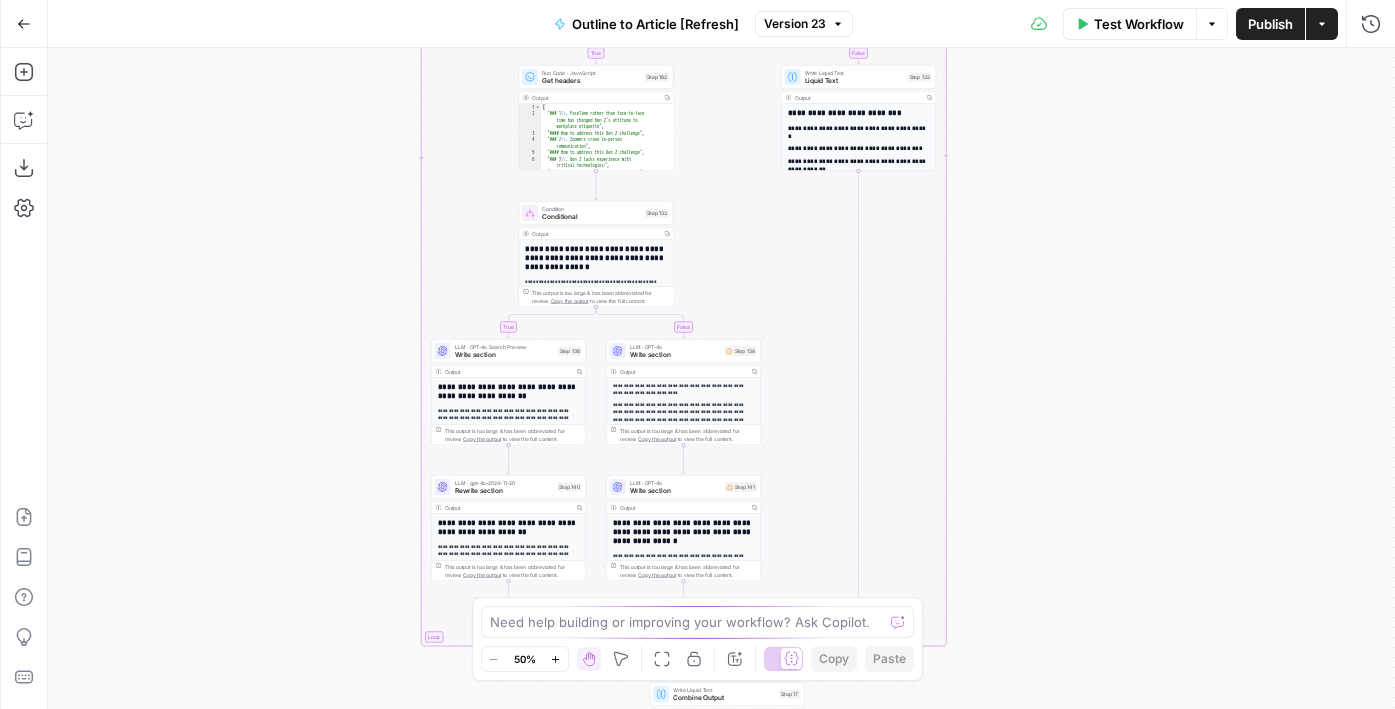 drag, startPoint x: 363, startPoint y: 475, endPoint x: 325, endPoint y: 592, distance: 123.01626 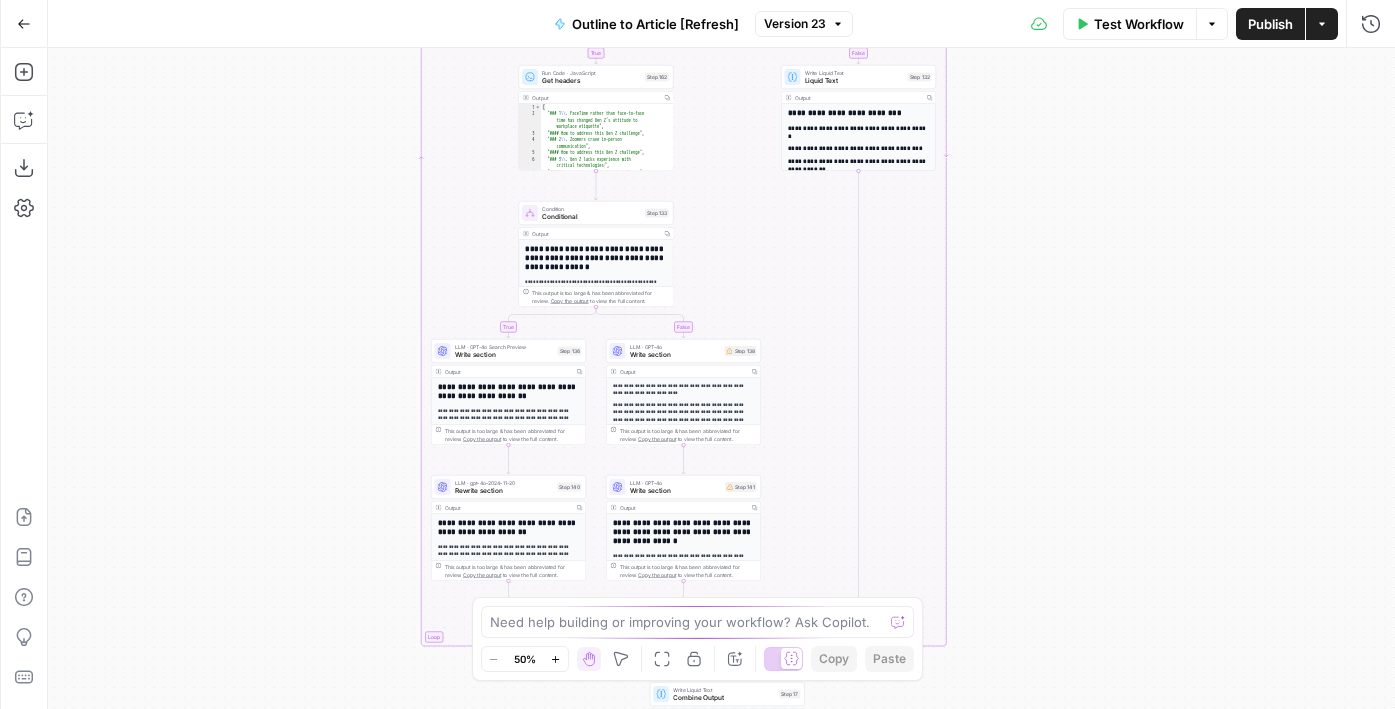 click on "true false true false Workflow Set Inputs Inputs LLM · GPT-4o Extract Title Step 107 Output Copy 1 2 3 {    "title" :  "Gen Z at work: 16+ Generation Z         challenges and strategies to maximize         Zoomers' potential" }     XXXXXXXXXXXXXXXXXXXXXXXXXXXXXXXXXXXXXXXXXXXXXXXXXXXXXXXXXXXXXXXXXXXXXXXXXXXXXXXXXXXXXXXXXXXXXXXXXXXXXXXXXXXXXXXXXXXXXXXXXXXXXXXXXXXXXXXXXXXXXXXXXXXXXXXXXXXXXXXXXXXXXXXXXXXXXXXXXXXXXXXXXXXXXXXXXXXXXXXXXXXXXXXXXXXXXXXXXXXXXXXXXXXXXXXXXXXXXXXXXXXXXXXXXXXXXXXXXXXXXXXXXXXXXXXXXXXXXXXXXXXXXXXXXXXXXXXXXXXXXXXXXXXXXXXXXXXXXXXXXXXXXXXXXXXXXXXXXXXXXXXXXXXXXXXXXXXXXXXXXXXXXXXXXXXXXXXXXXXXXXXXXXXXXXXXXXXXXXXXXXXXXXXXXXXXXXXXXXXXXXXXXXXXXXXXXXXXXXXXXXXXXXXXXXXXXXXXXXXXXXXXXXXXXXXXXXXXXXXXXXXXXXXXXXXXXXXXXXXXXXXXXXXXXXXX Run Code · JavaScript Code Step 159 Output Copy 1 2 3 4 5 6 7 8 {    "h2_headers" :  [      "## **Introducing Gen Z: The immediate           future of your workforce**" ,      "## Gen Z workforce statistics" ,      ," at bounding box center [721, 378] 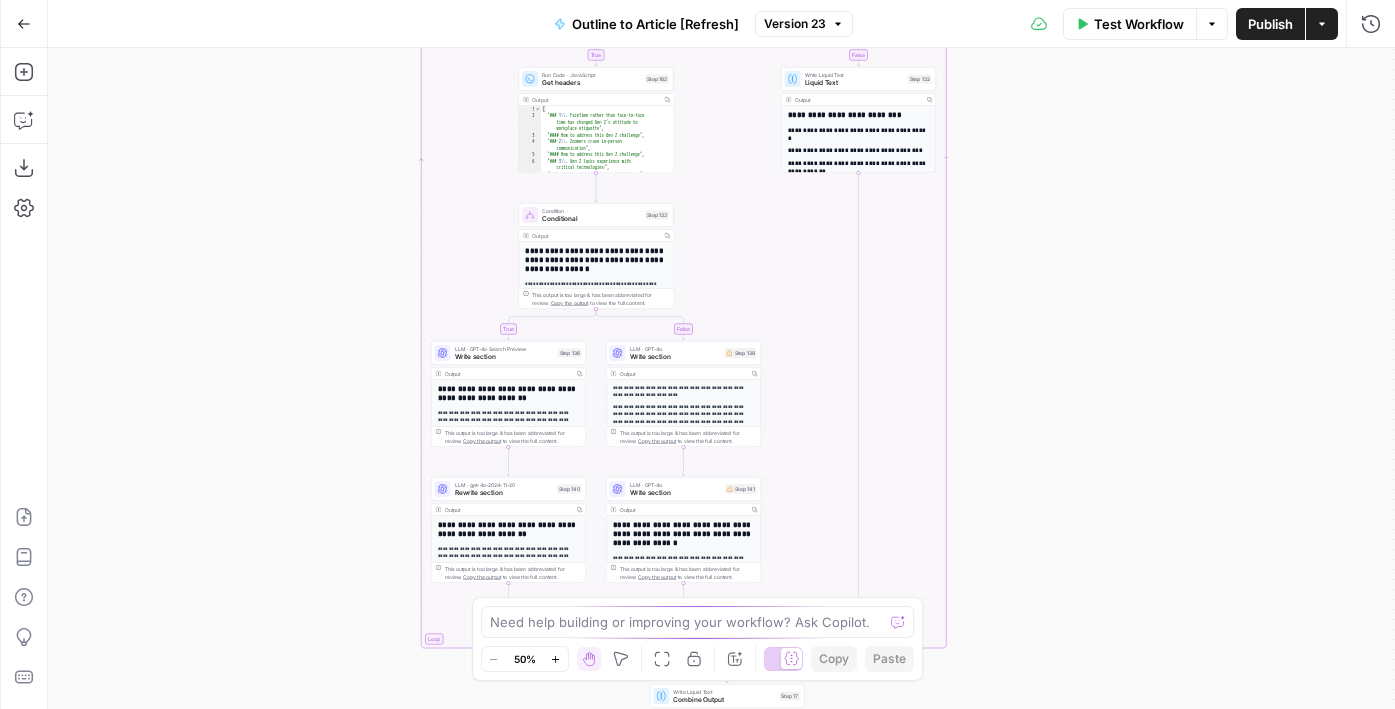 click on "true false true false Workflow Set Inputs Inputs LLM · GPT-4o Extract Title Step 107 Output Copy 1 2 3 {    "title" :  "Gen Z at work: 16+ Generation Z         challenges and strategies to maximize         Zoomers' potential" }     XXXXXXXXXXXXXXXXXXXXXXXXXXXXXXXXXXXXXXXXXXXXXXXXXXXXXXXXXXXXXXXXXXXXXXXXXXXXXXXXXXXXXXXXXXXXXXXXXXXXXXXXXXXXXXXXXXXXXXXXXXXXXXXXXXXXXXXXXXXXXXXXXXXXXXXXXXXXXXXXXXXXXXXXXXXXXXXXXXXXXXXXXXXXXXXXXXXXXXXXXXXXXXXXXXXXXXXXXXXXXXXXXXXXXXXXXXXXXXXXXXXXXXXXXXXXXXXXXXXXXXXXXXXXXXXXXXXXXXXXXXXXXXXXXXXXXXXXXXXXXXXXXXXXXXXXXXXXXXXXXXXXXXXXXXXXXXXXXXXXXXXXXXXXXXXXXXXXXXXXXXXXXXXXXXXXXXXXXXXXXXXXXXXXXXXXXXXXXXXXXXXXXXXXXXXXXXXXXXXXXXXXXXXXXXXXXXXXXXXXXXXXXXXXXXXXXXXXXXXXXXXXXXXXXXXXXXXXXXXXXXXXXXXXXXXXXXXXXXXXXXXXXXXXXXXX Run Code · JavaScript Code Step 159 Output Copy 1 2 3 4 5 6 7 8 {    "h2_headers" :  [      "## **Introducing Gen Z: The immediate           future of your workforce**" ,      "## Gen Z workforce statistics" ,      ," at bounding box center (721, 378) 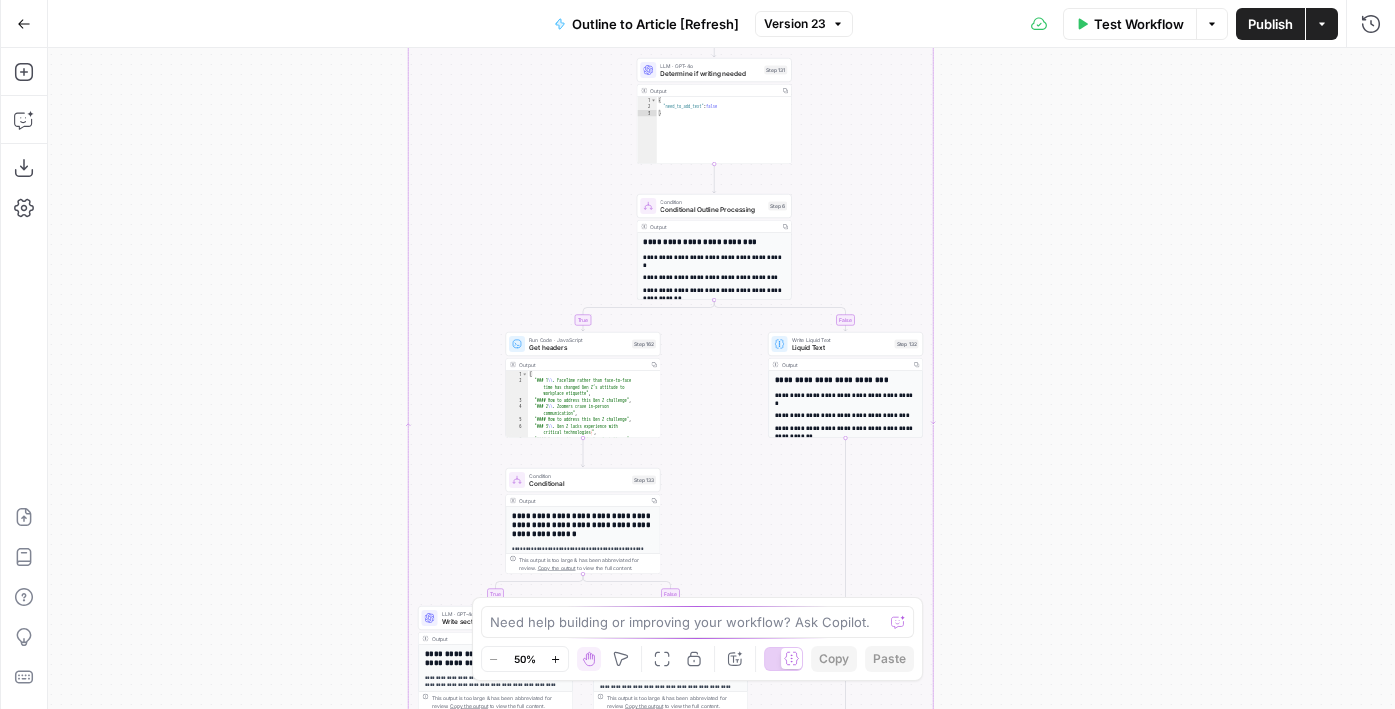 drag, startPoint x: 343, startPoint y: 293, endPoint x: 330, endPoint y: 558, distance: 265.31866 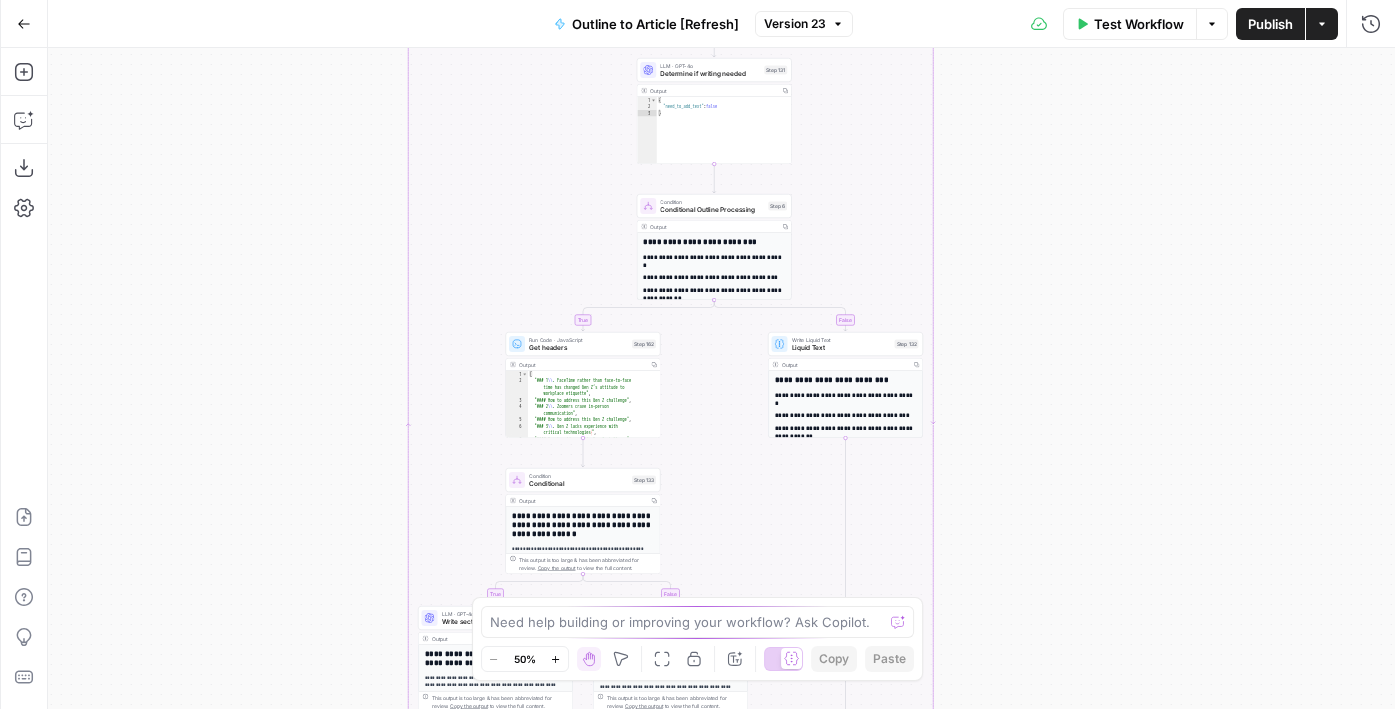 click on "true false true false Workflow Set Inputs Inputs LLM · GPT-4o Extract Title Step 107 Output Copy 1 2 3 {    "title" :  "Gen Z at work: 16+ Generation Z         challenges and strategies to maximize         Zoomers' potential" }     XXXXXXXXXXXXXXXXXXXXXXXXXXXXXXXXXXXXXXXXXXXXXXXXXXXXXXXXXXXXXXXXXXXXXXXXXXXXXXXXXXXXXXXXXXXXXXXXXXXXXXXXXXXXXXXXXXXXXXXXXXXXXXXXXXXXXXXXXXXXXXXXXXXXXXXXXXXXXXXXXXXXXXXXXXXXXXXXXXXXXXXXXXXXXXXXXXXXXXXXXXXXXXXXXXXXXXXXXXXXXXXXXXXXXXXXXXXXXXXXXXXXXXXXXXXXXXXXXXXXXXXXXXXXXXXXXXXXXXXXXXXXXXXXXXXXXXXXXXXXXXXXXXXXXXXXXXXXXXXXXXXXXXXXXXXXXXXXXXXXXXXXXXXXXXXXXXXXXXXXXXXXXXXXXXXXXXXXXXXXXXXXXXXXXXXXXXXXXXXXXXXXXXXXXXXXXXXXXXXXXXXXXXXXXXXXXXXXXXXXXXXXXXXXXXXXXXXXXXXXXXXXXXXXXXXXXXXXXXXXXXXXXXXXXXXXXXXXXXXXXXXXXXXXXXXX Run Code · JavaScript Code Step 159 Output Copy 1 2 3 4 5 6 7 8 {    "h2_headers" :  [      "## **Introducing Gen Z: The immediate           future of your workforce**" ,      "## Gen Z workforce statistics" ,      ," at bounding box center [721, 378] 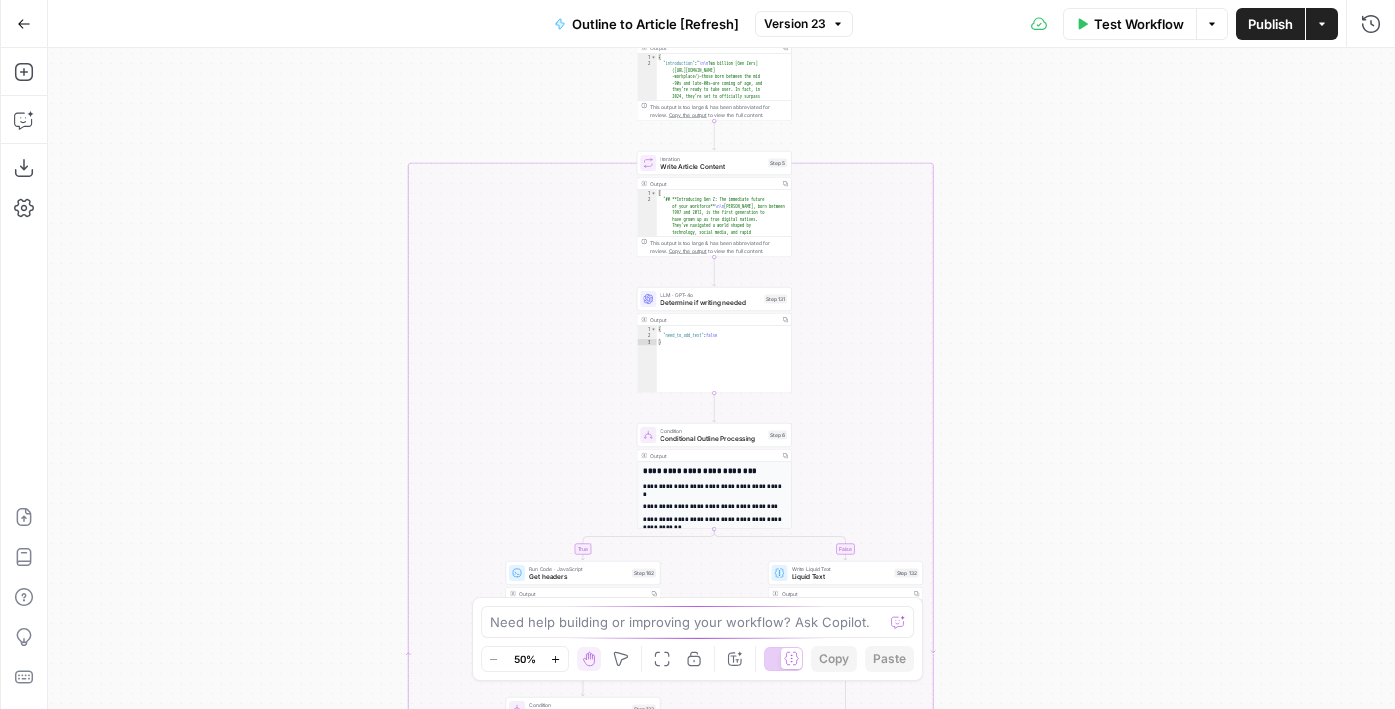 drag, startPoint x: 328, startPoint y: 345, endPoint x: 328, endPoint y: 574, distance: 229 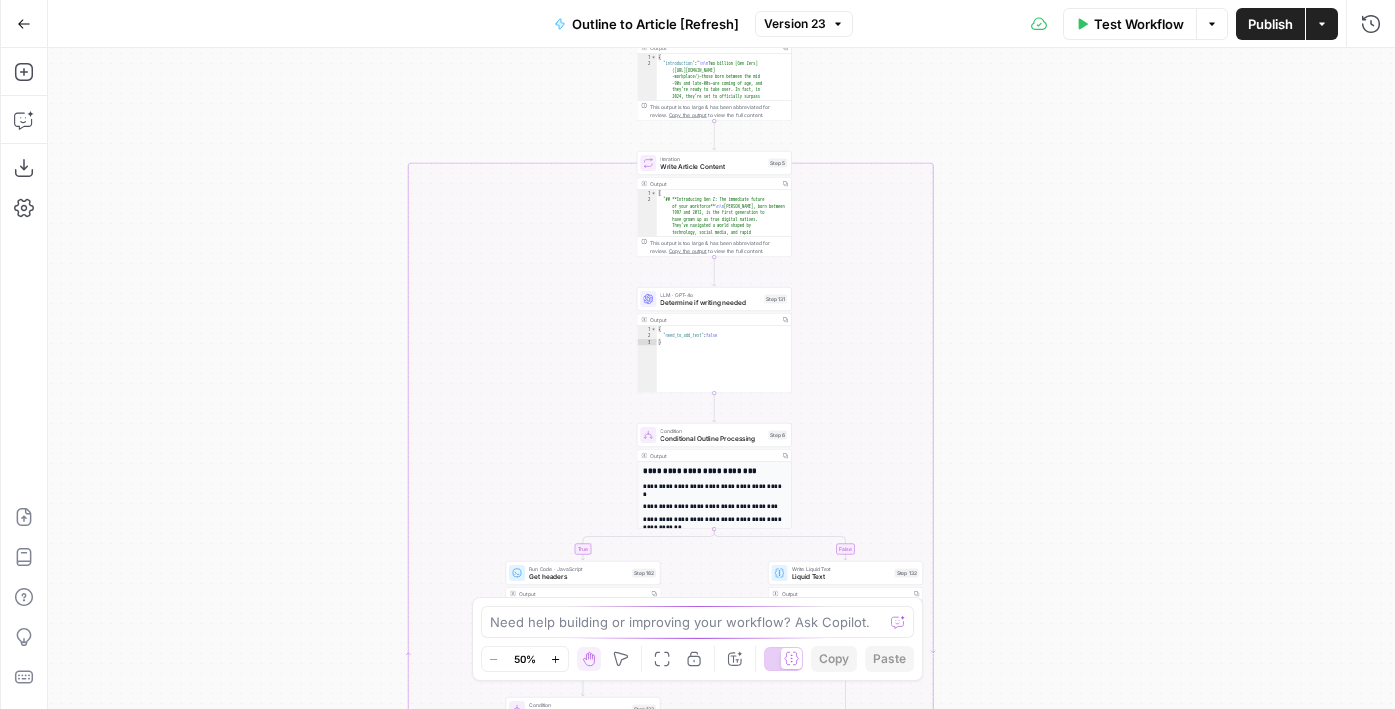 click on "true false true false Workflow Set Inputs Inputs LLM · GPT-4o Extract Title Step 107 Output Copy 1 2 3 {    "title" :  "Gen Z at work: 16+ Generation Z         challenges and strategies to maximize         Zoomers' potential" }     XXXXXXXXXXXXXXXXXXXXXXXXXXXXXXXXXXXXXXXXXXXXXXXXXXXXXXXXXXXXXXXXXXXXXXXXXXXXXXXXXXXXXXXXXXXXXXXXXXXXXXXXXXXXXXXXXXXXXXXXXXXXXXXXXXXXXXXXXXXXXXXXXXXXXXXXXXXXXXXXXXXXXXXXXXXXXXXXXXXXXXXXXXXXXXXXXXXXXXXXXXXXXXXXXXXXXXXXXXXXXXXXXXXXXXXXXXXXXXXXXXXXXXXXXXXXXXXXXXXXXXXXXXXXXXXXXXXXXXXXXXXXXXXXXXXXXXXXXXXXXXXXXXXXXXXXXXXXXXXXXXXXXXXXXXXXXXXXXXXXXXXXXXXXXXXXXXXXXXXXXXXXXXXXXXXXXXXXXXXXXXXXXXXXXXXXXXXXXXXXXXXXXXXXXXXXXXXXXXXXXXXXXXXXXXXXXXXXXXXXXXXXXXXXXXXXXXXXXXXXXXXXXXXXXXXXXXXXXXXXXXXXXXXXXXXXXXXXXXXXXXXXXXXXXXXX Run Code · JavaScript Code Step 159 Output Copy 1 2 3 4 5 6 7 8 {    "h2_headers" :  [      "## **Introducing Gen Z: The immediate           future of your workforce**" ,      "## Gen Z workforce statistics" ,      ," at bounding box center [721, 378] 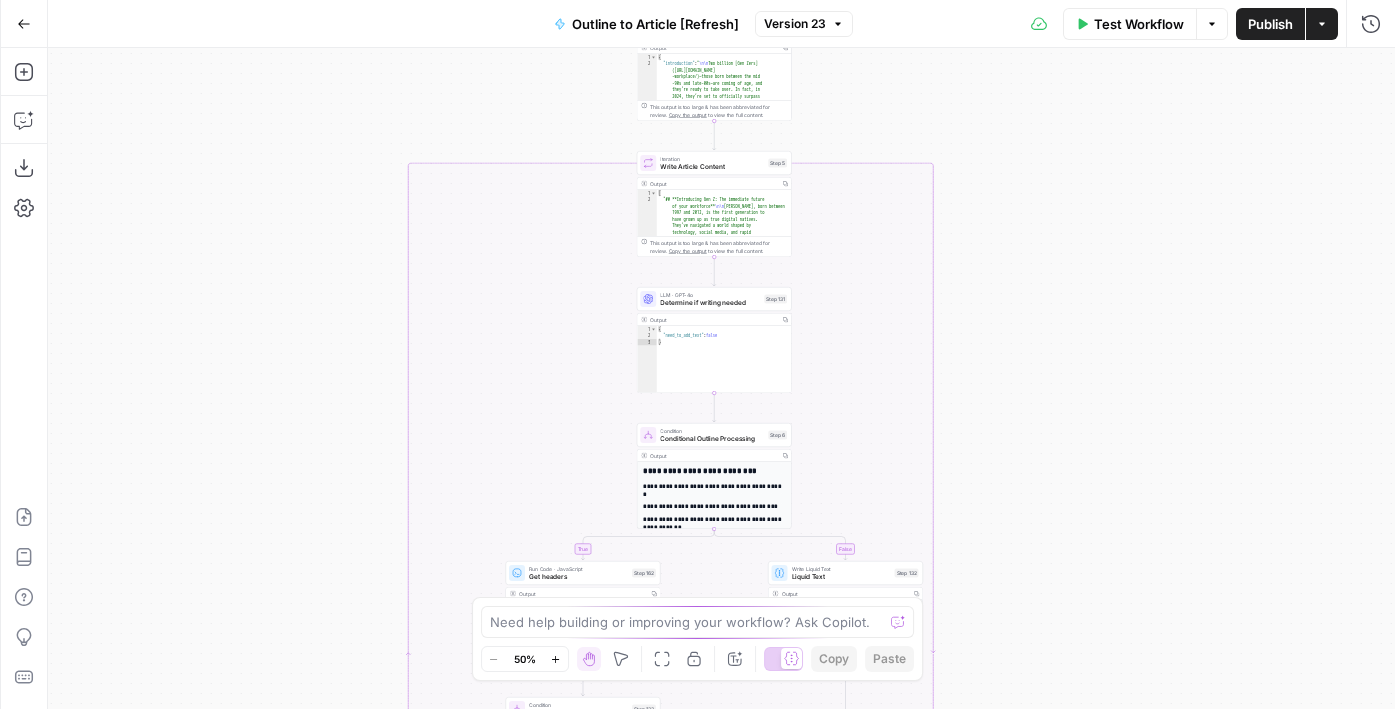 drag, startPoint x: 362, startPoint y: 415, endPoint x: 351, endPoint y: 201, distance: 214.28252 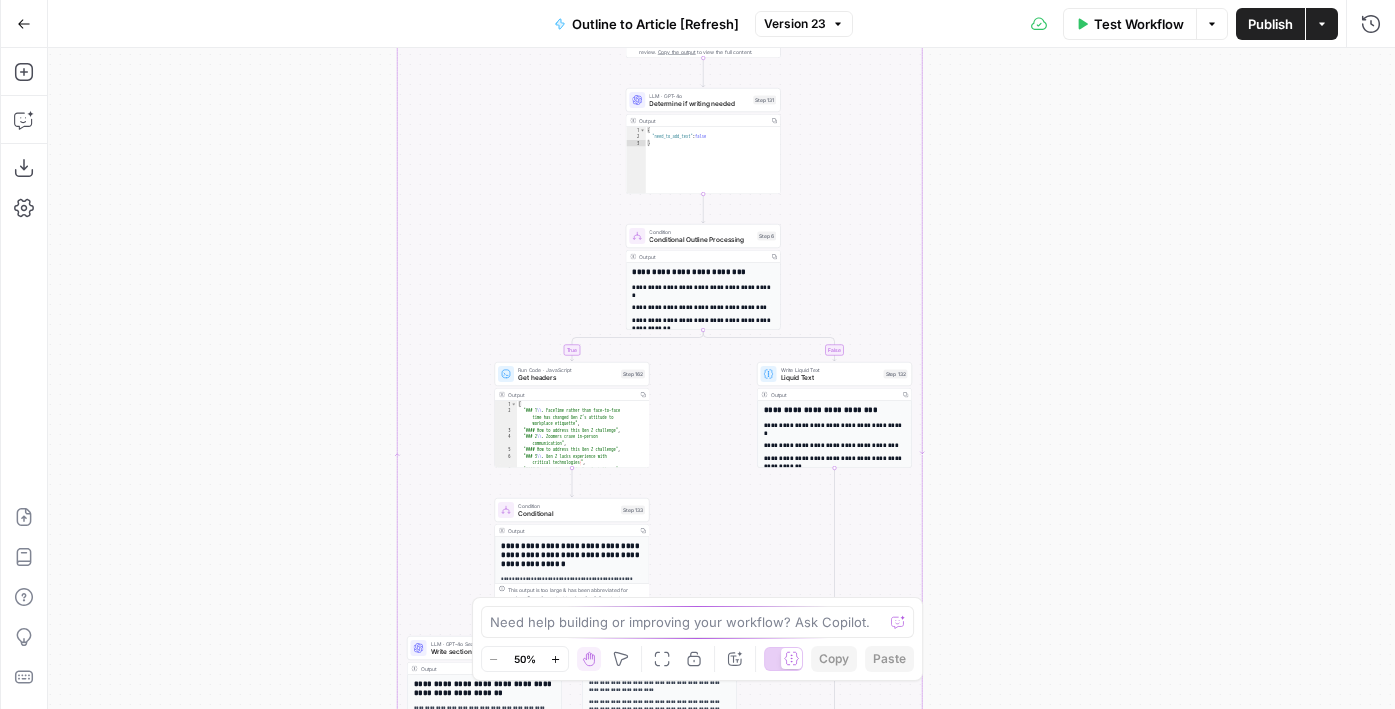 drag, startPoint x: 332, startPoint y: 540, endPoint x: 304, endPoint y: 208, distance: 333.17862 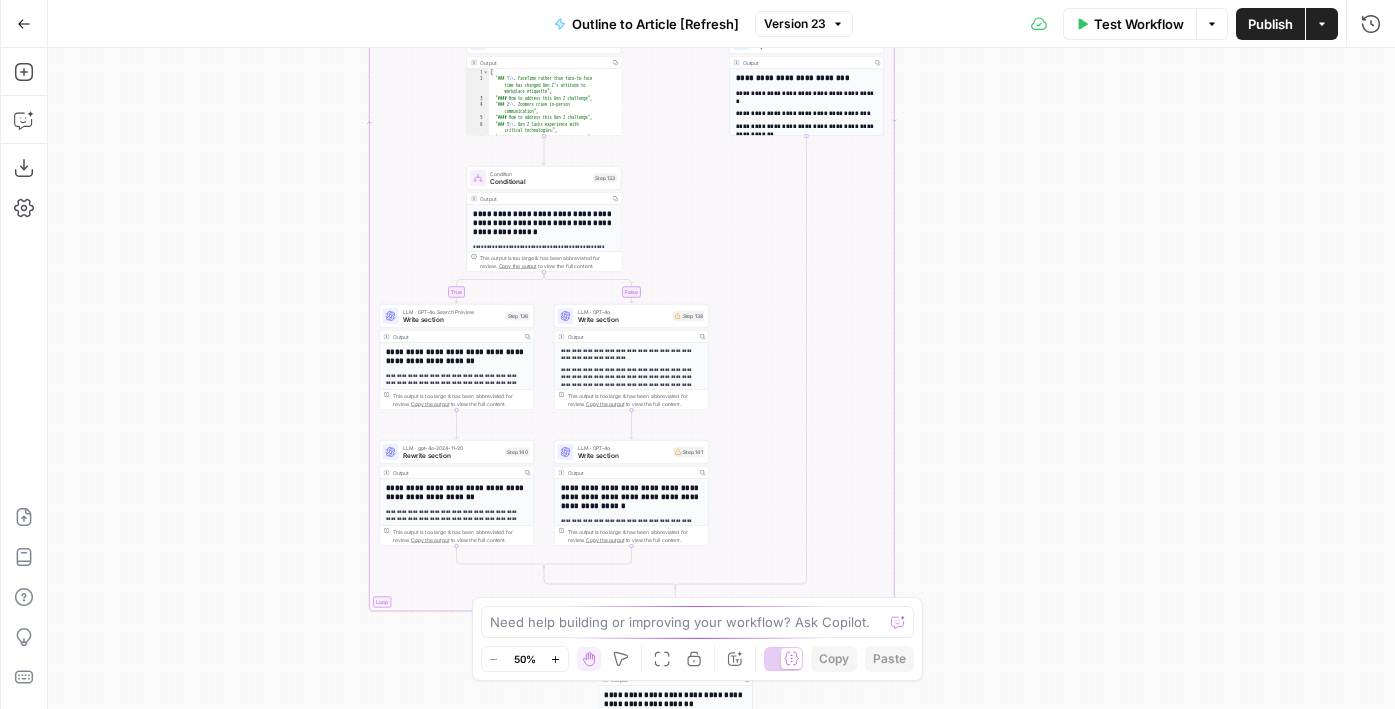 click on "Output Copy" at bounding box center [457, 337] 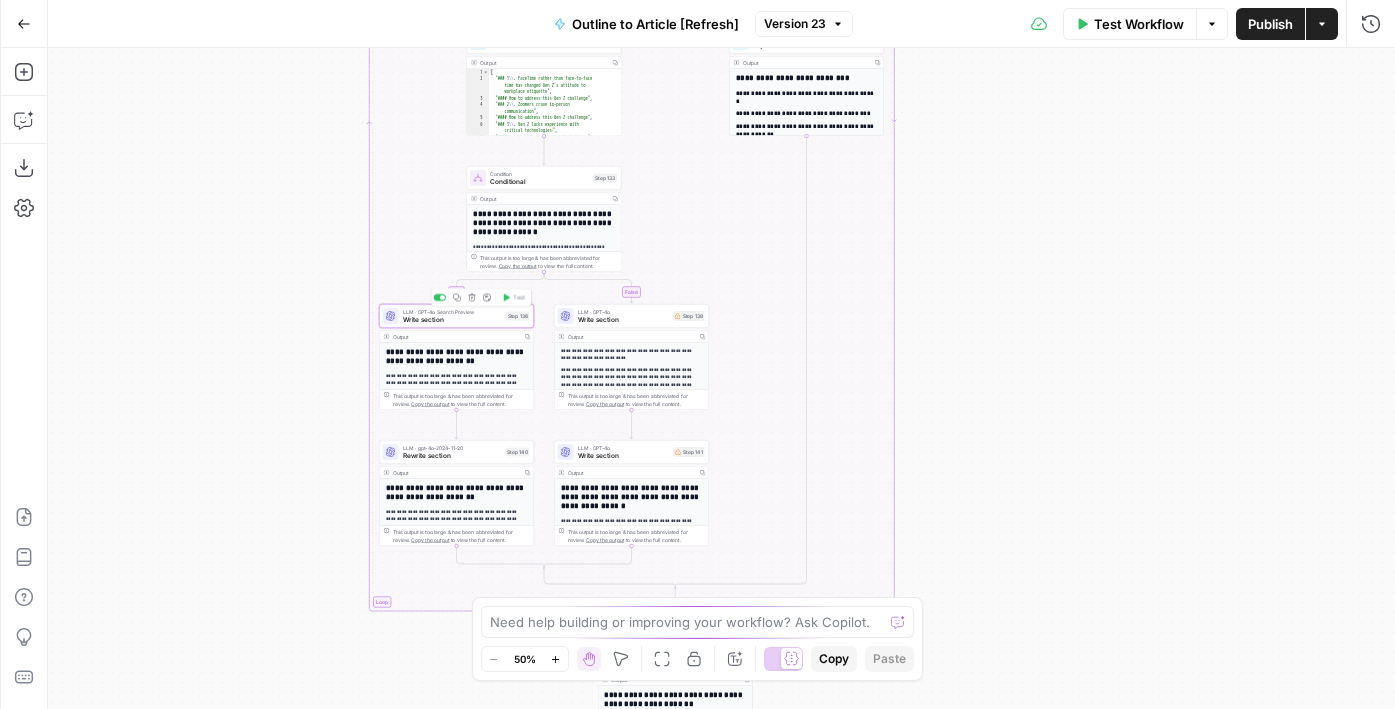 click on "LLM · GPT-4o Search Preview Write section Step 136 Copy step Delete step Edit Note Test" at bounding box center (456, 316) 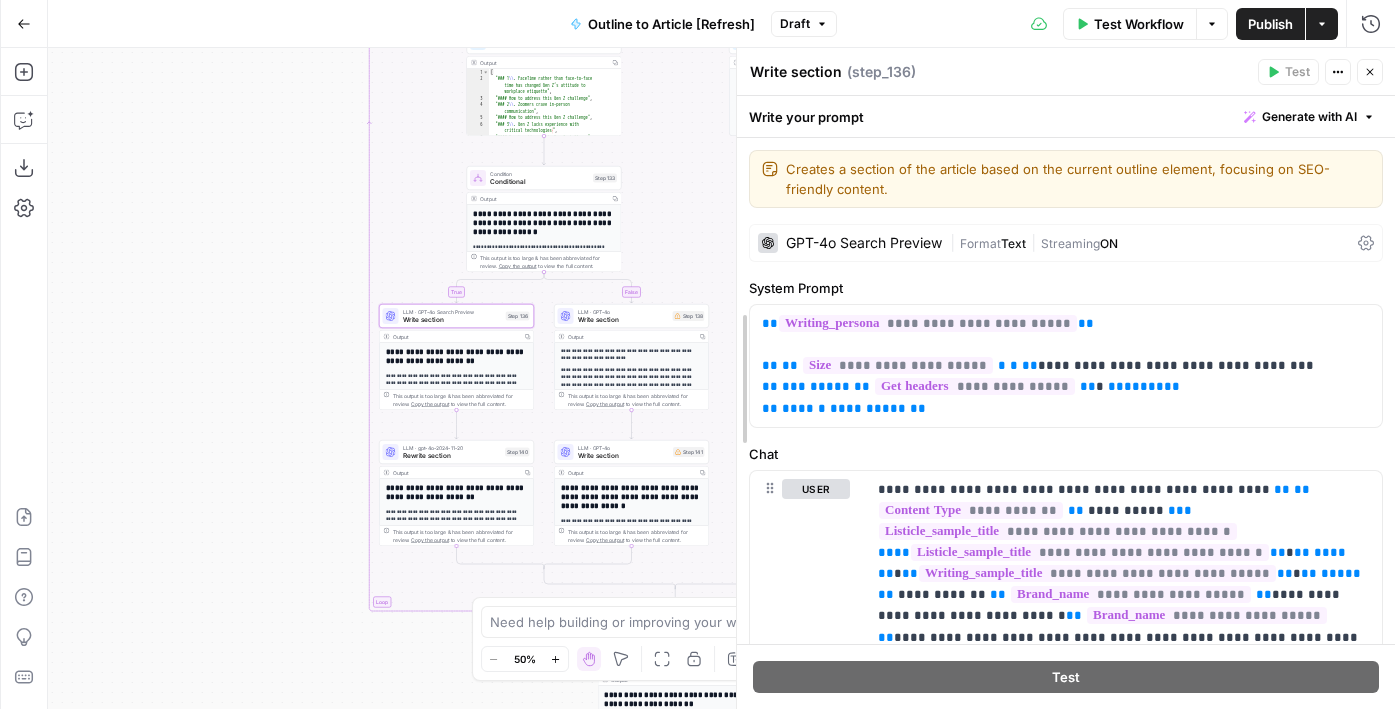 drag, startPoint x: 926, startPoint y: 241, endPoint x: 741, endPoint y: 234, distance: 185.13239 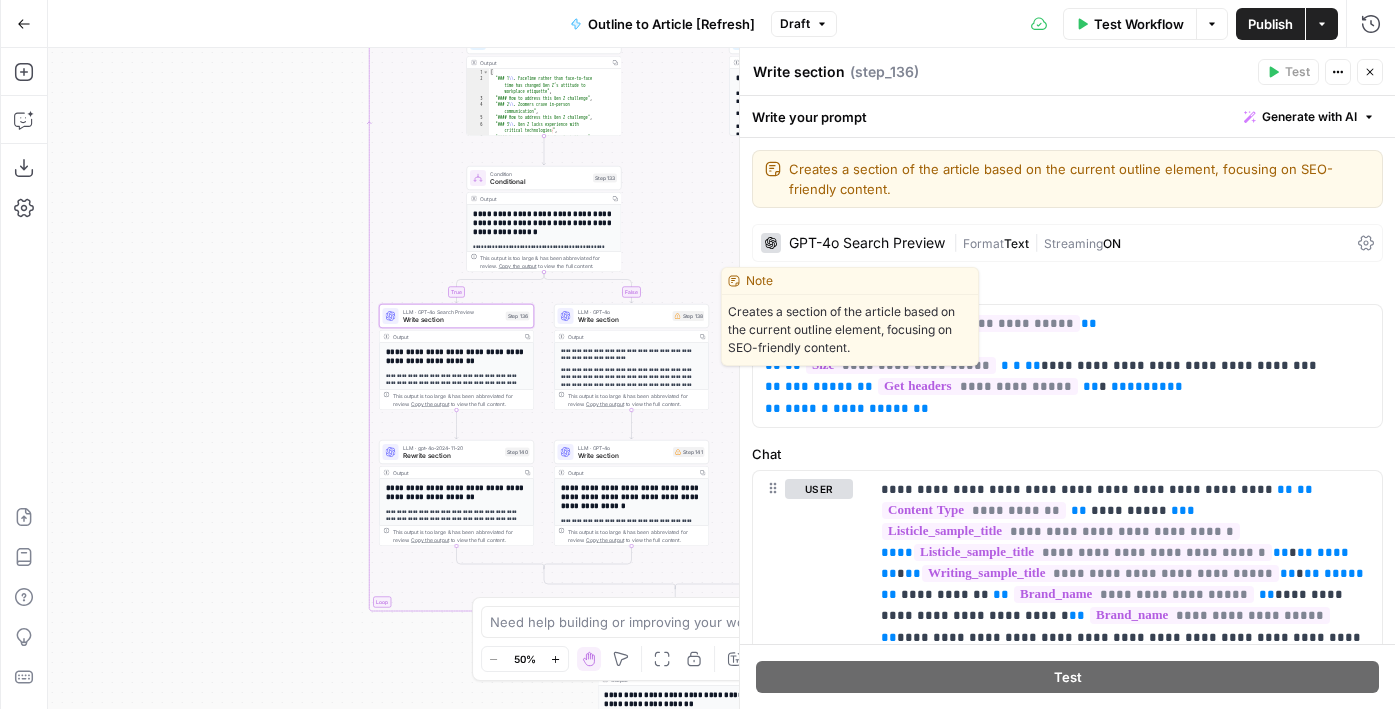 click on "Write section" at bounding box center (623, 320) 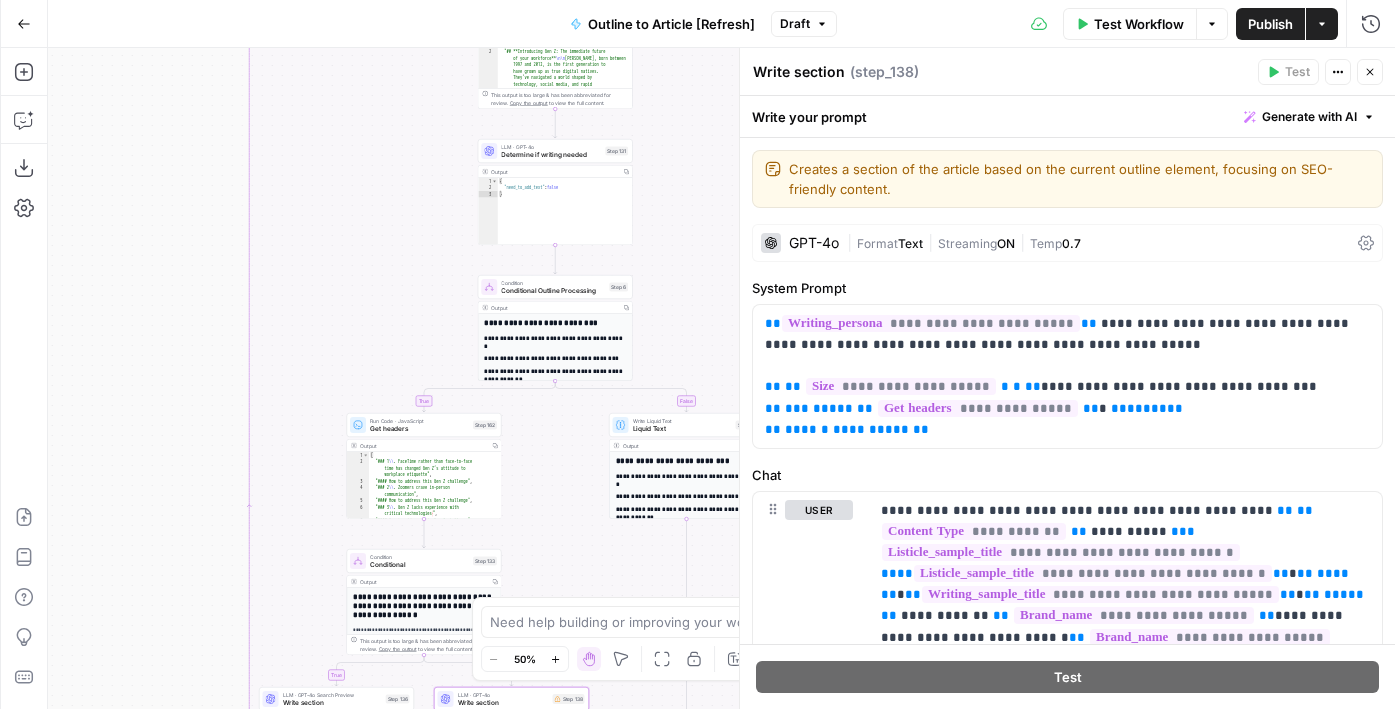 drag, startPoint x: 220, startPoint y: 272, endPoint x: 100, endPoint y: 655, distance: 401.35895 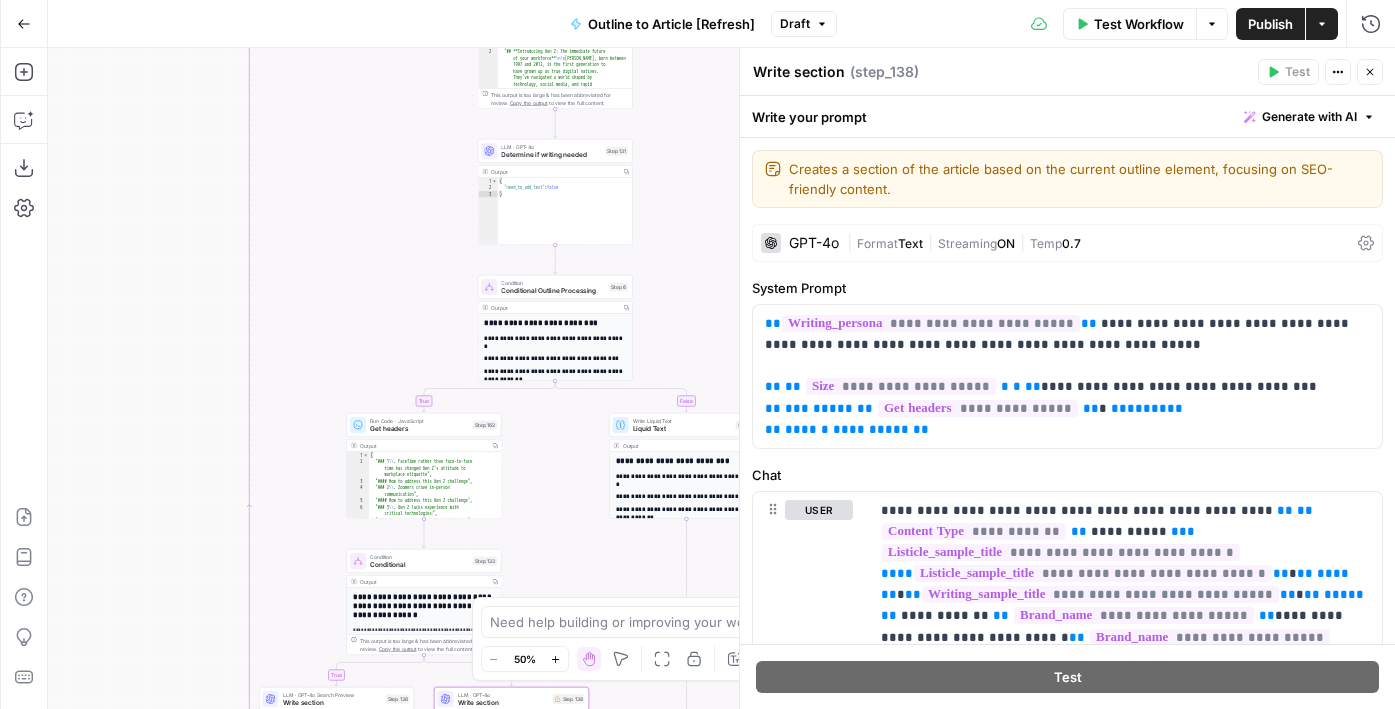 click on "true false true false Workflow Set Inputs Inputs LLM · GPT-4o Extract Title Step 107 Output Copy 1 2 3 {    "title" :  "Gen Z at work: 16+ Generation Z         challenges and strategies to maximize         Zoomers' potential" }     XXXXXXXXXXXXXXXXXXXXXXXXXXXXXXXXXXXXXXXXXXXXXXXXXXXXXXXXXXXXXXXXXXXXXXXXXXXXXXXXXXXXXXXXXXXXXXXXXXXXXXXXXXXXXXXXXXXXXXXXXXXXXXXXXXXXXXXXXXXXXXXXXXXXXXXXXXXXXXXXXXXXXXXXXXXXXXXXXXXXXXXXXXXXXXXXXXXXXXXXXXXXXXXXXXXXXXXXXXXXXXXXXXXXXXXXXXXXXXXXXXXXXXXXXXXXXXXXXXXXXXXXXXXXXXXXXXXXXXXXXXXXXXXXXXXXXXXXXXXXXXXXXXXXXXXXXXXXXXXXXXXXXXXXXXXXXXXXXXXXXXXXXXXXXXXXXXXXXXXXXXXXXXXXXXXXXXXXXXXXXXXXXXXXXXXXXXXXXXXXXXXXXXXXXXXXXXXXXXXXXXXXXXXXXXXXXXXXXXXXXXXXXXXXXXXXXXXXXXXXXXXXXXXXXXXXXXXXXXXXXXXXXXXXXXXXXXXXXXXXXXXXXXXXXXXX Run Code · JavaScript Code Step 159 Output Copy 1 2 3 4 5 6 7 8 {    "h2_headers" :  [      "## **Introducing Gen Z: The immediate           future of your workforce**" ,      "## Gen Z workforce statistics" ,      ," at bounding box center (721, 378) 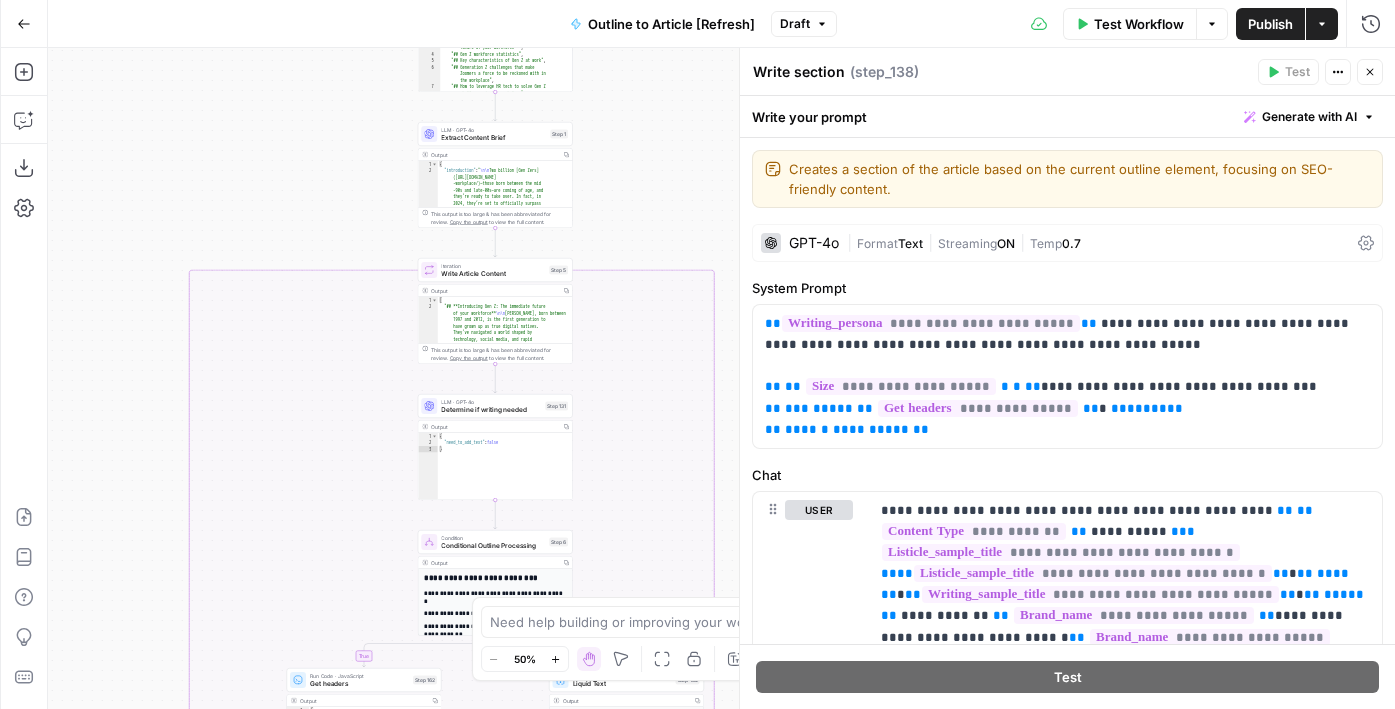 drag, startPoint x: 190, startPoint y: 221, endPoint x: 348, endPoint y: -39, distance: 304.24332 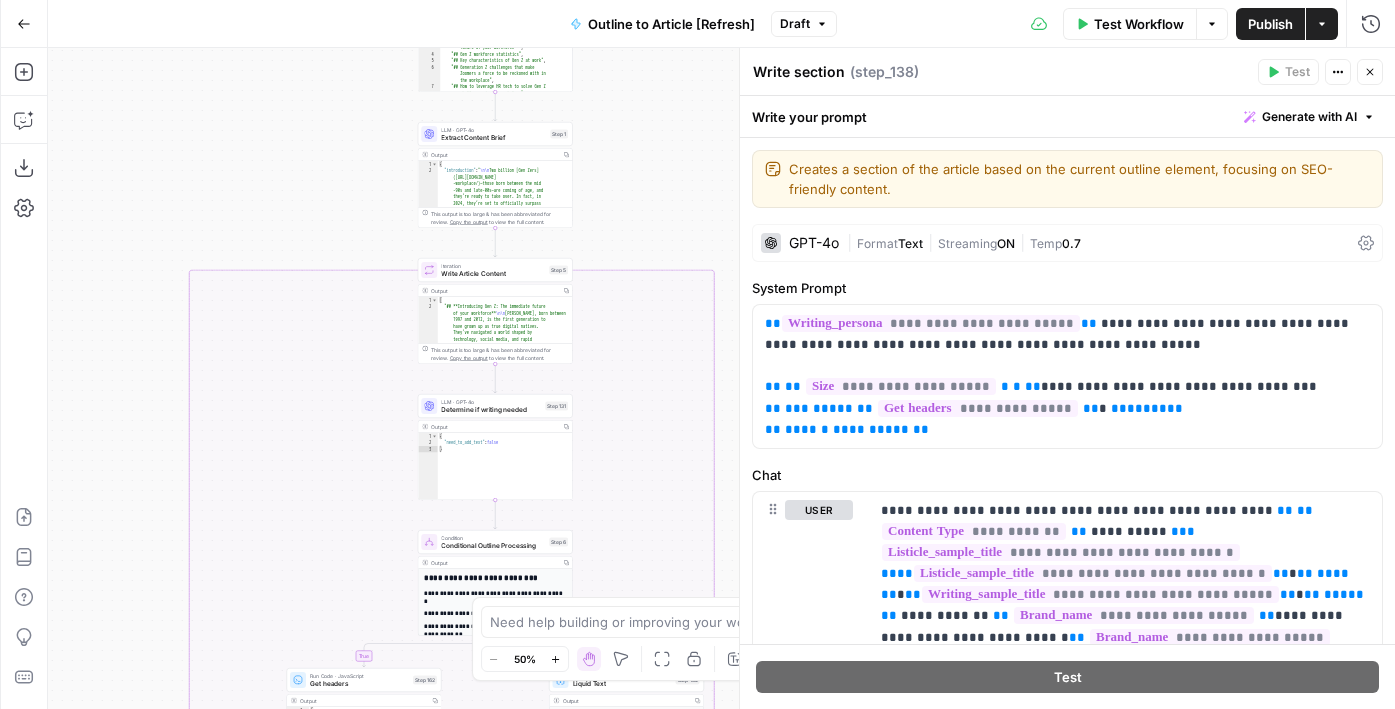 click on "Growth Marketing Pro New Home Browse Your Data Monitoring Flightpath Settings Recent Grids New grid HiBob Coolboss (Bendpak) Key Takeaways Grid Recent Workflows New Workflow Key Takeaways Page Brief to Content Untitled AirOps Academy What's new?
5
Help + Support Go Back Outline to Article [Refresh] Draft Test Workflow Options Publish Actions Run History Add Steps Copilot Download as JSON Settings Import JSON AirOps Academy Help Give Feedback Shortcuts true false true false Workflow Set Inputs Inputs LLM · GPT-4o Extract Title Step 107 Output Copy 1 2 3 {    "title" :  "Gen Z at work: 16+ Generation Z         challenges and strategies to maximize         Zoomers' potential" }     Run Code · JavaScript Code Step 159 Output Copy 1 2 3 4 5 6 7 8 {    "h2_headers" :  [      "## **Introducing Gen Z: The immediate           future of your workforce**" ,      "## Gen Z workforce statistics" ,      ,               ,      ," at bounding box center (697, 354) 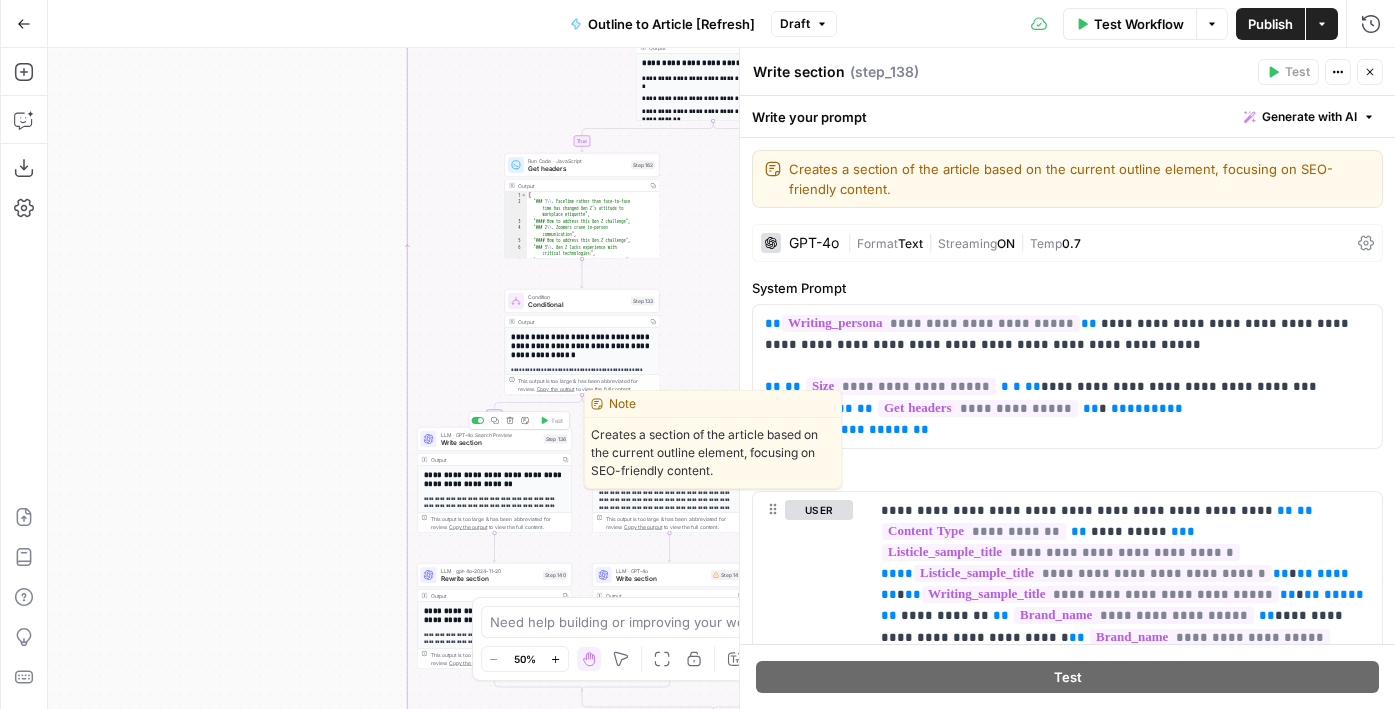 click on "Write section" at bounding box center (490, 443) 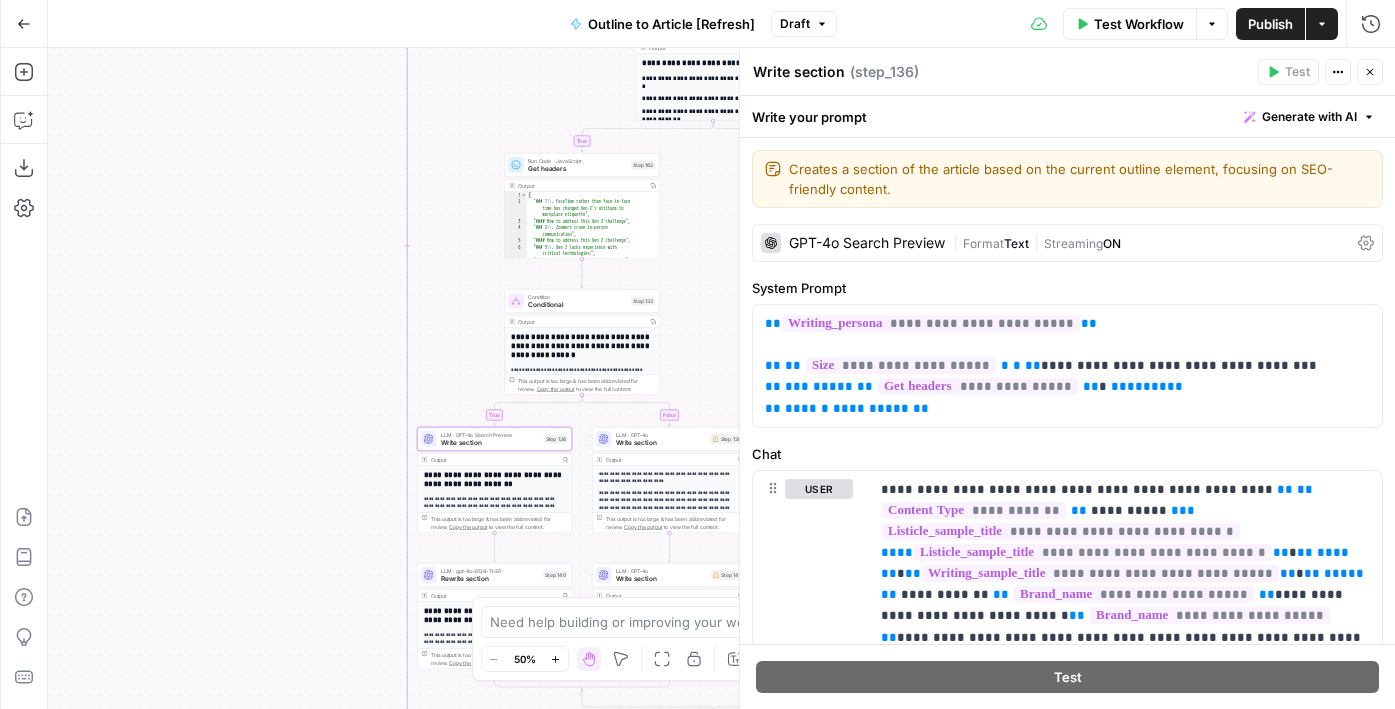 click on "GPT-4o Search Preview" at bounding box center [853, 243] 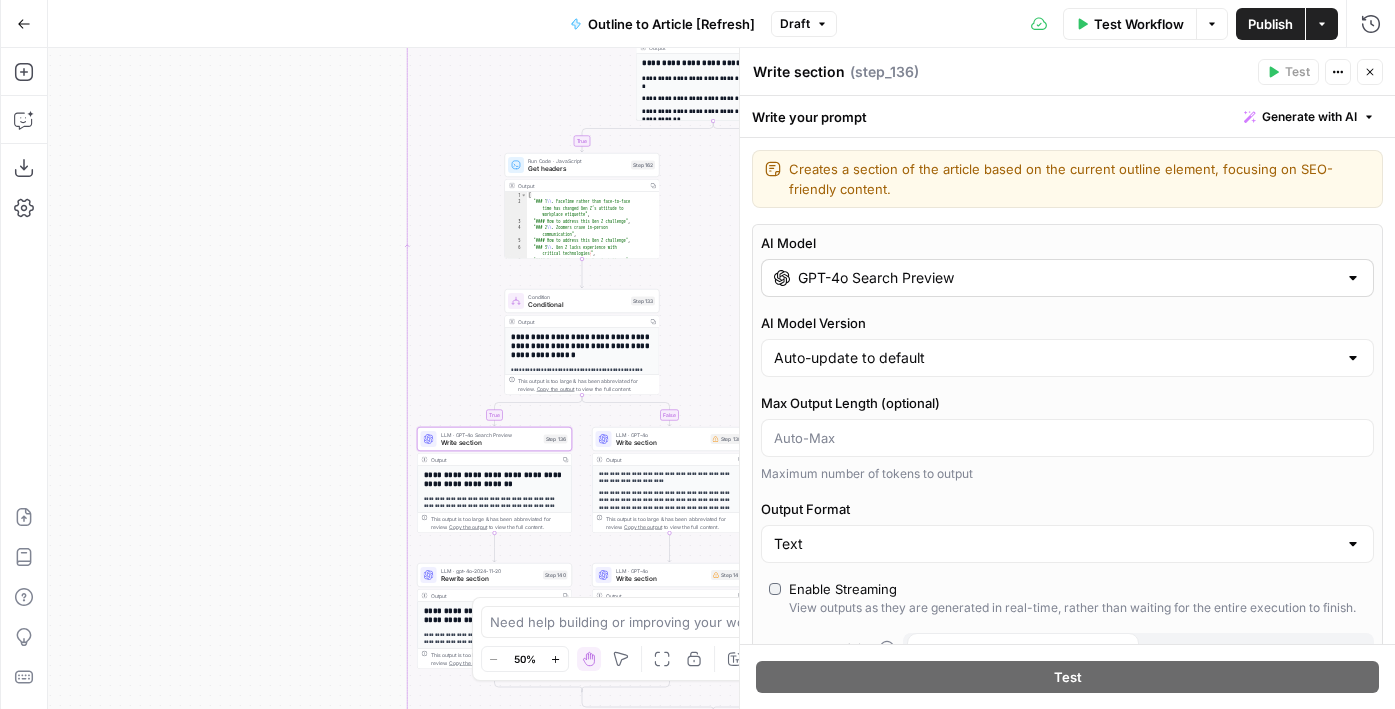 click on "GPT-4o Search Preview" at bounding box center [1067, 278] 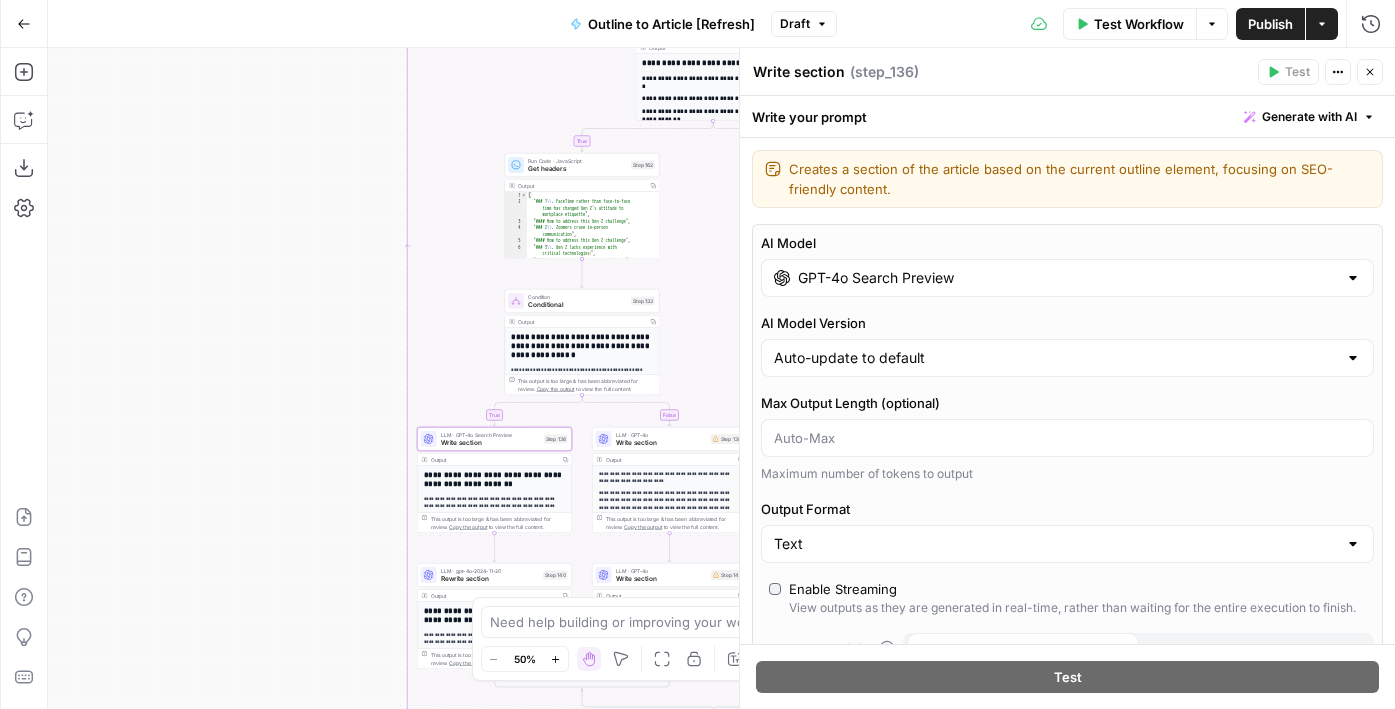 drag, startPoint x: 376, startPoint y: 357, endPoint x: 266, endPoint y: 603, distance: 269.47357 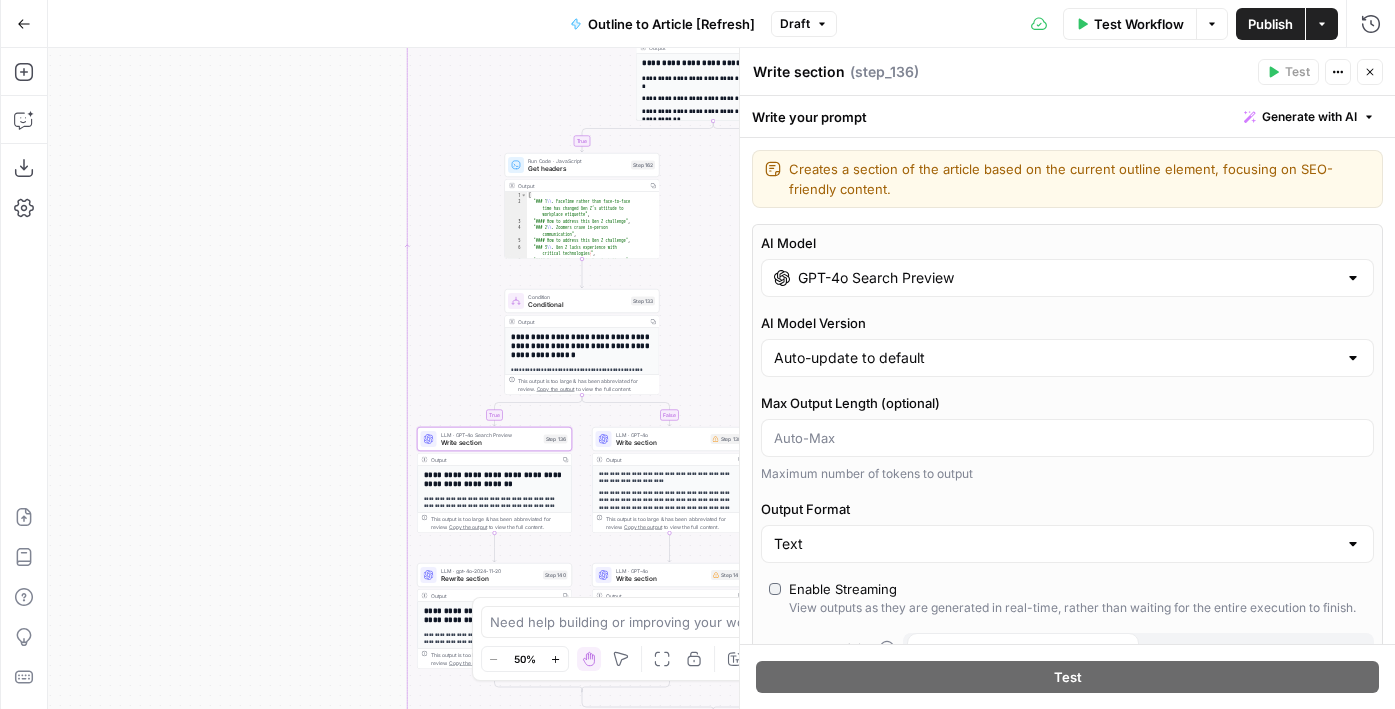 click on "true false true false Workflow Set Inputs Inputs LLM · GPT-4o Extract Title Step 107 Output Copy 1 2 3 {    "title" :  "Gen Z at work: 16+ Generation Z         challenges and strategies to maximize         Zoomers' potential" }     XXXXXXXXXXXXXXXXXXXXXXXXXXXXXXXXXXXXXXXXXXXXXXXXXXXXXXXXXXXXXXXXXXXXXXXXXXXXXXXXXXXXXXXXXXXXXXXXXXXXXXXXXXXXXXXXXXXXXXXXXXXXXXXXXXXXXXXXXXXXXXXXXXXXXXXXXXXXXXXXXXXXXXXXXXXXXXXXXXXXXXXXXXXXXXXXXXXXXXXXXXXXXXXXXXXXXXXXXXXXXXXXXXXXXXXXXXXXXXXXXXXXXXXXXXXXXXXXXXXXXXXXXXXXXXXXXXXXXXXXXXXXXXXXXXXXXXXXXXXXXXXXXXXXXXXXXXXXXXXXXXXXXXXXXXXXXXXXXXXXXXXXXXXXXXXXXXXXXXXXXXXXXXXXXXXXXXXXXXXXXXXXXXXXXXXXXXXXXXXXXXXXXXXXXXXXXXXXXXXXXXXXXXXXXXXXXXXXXXXXXXXXXXXXXXXXXXXXXXXXXXXXXXXXXXXXXXXXXXXXXXXXXXXXXXXXXXXXXXXXXXXXXXXXXXXX Run Code · JavaScript Code Step 159 Output Copy 1 2 3 4 5 6 7 8 {    "h2_headers" :  [      "## **Introducing Gen Z: The immediate           future of your workforce**" ,      "## Gen Z workforce statistics" ,      ," at bounding box center [721, 378] 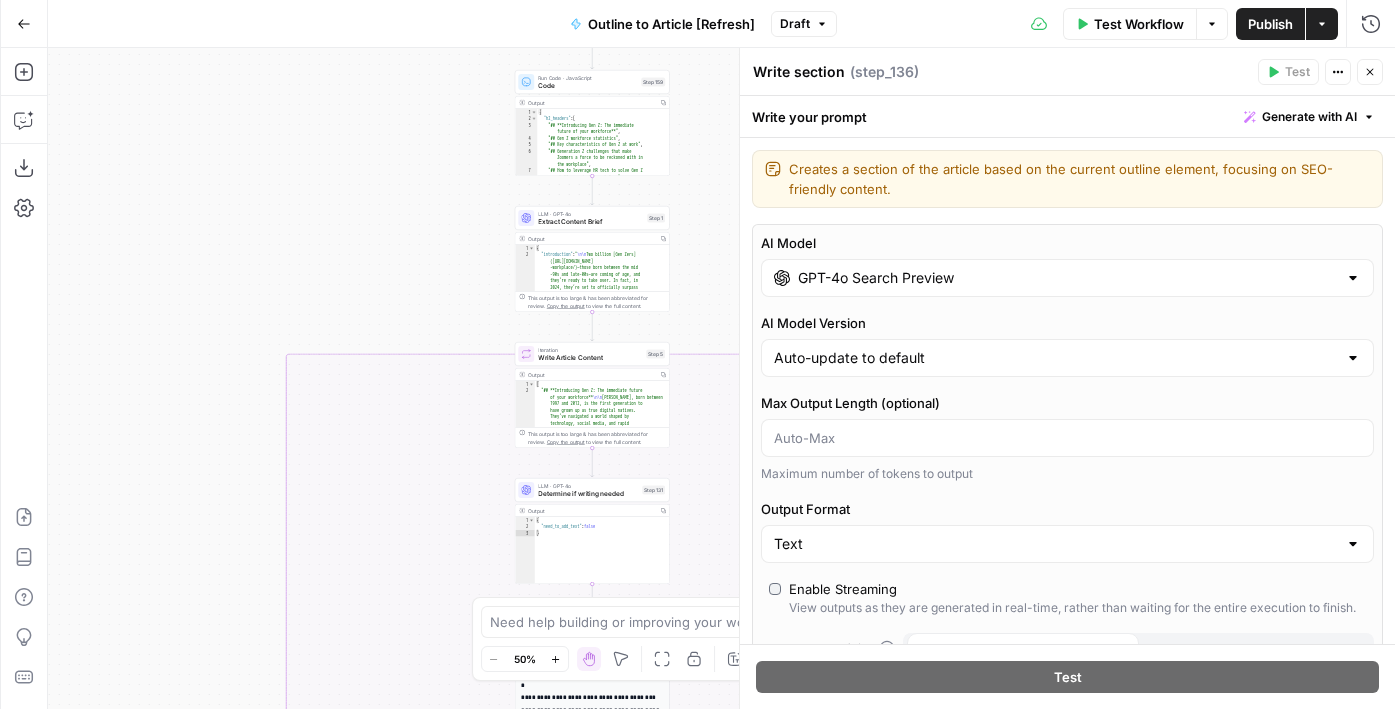 drag, startPoint x: 255, startPoint y: 278, endPoint x: 244, endPoint y: 643, distance: 365.1657 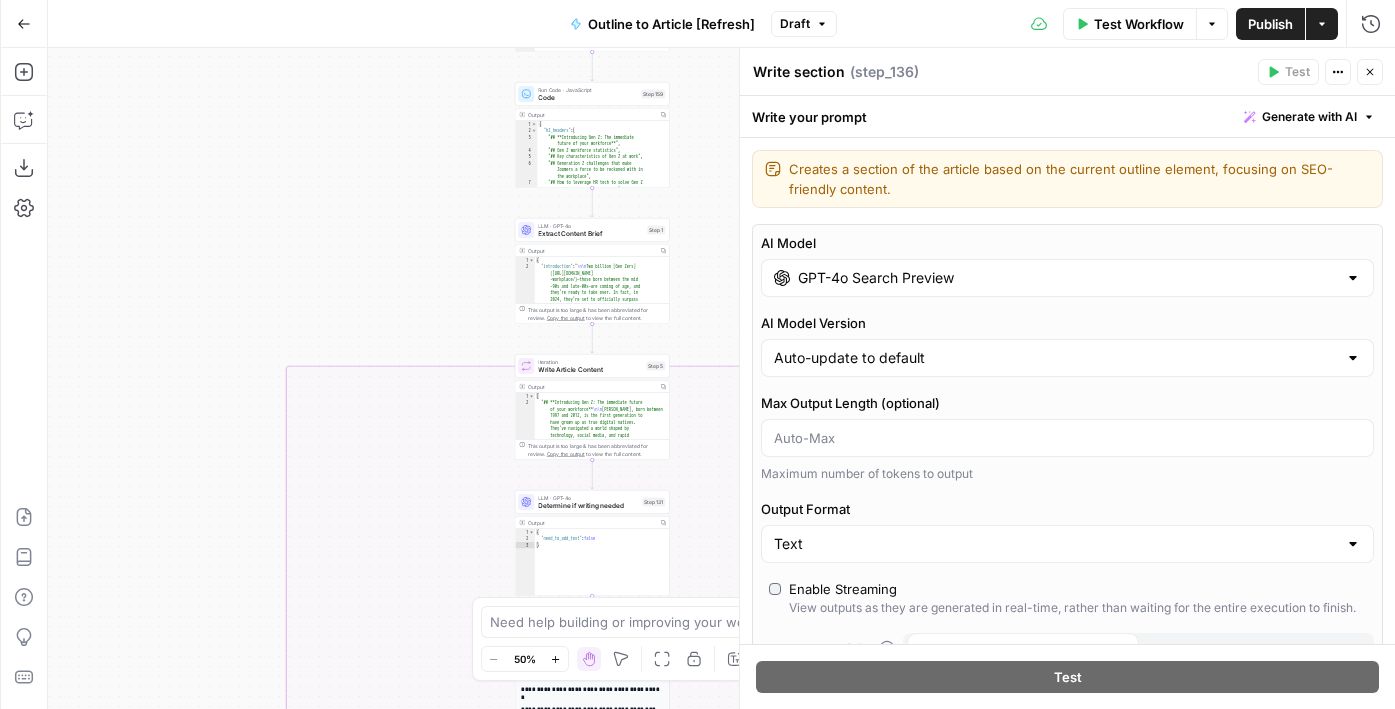 drag, startPoint x: 315, startPoint y: 190, endPoint x: 228, endPoint y: 545, distance: 365.50513 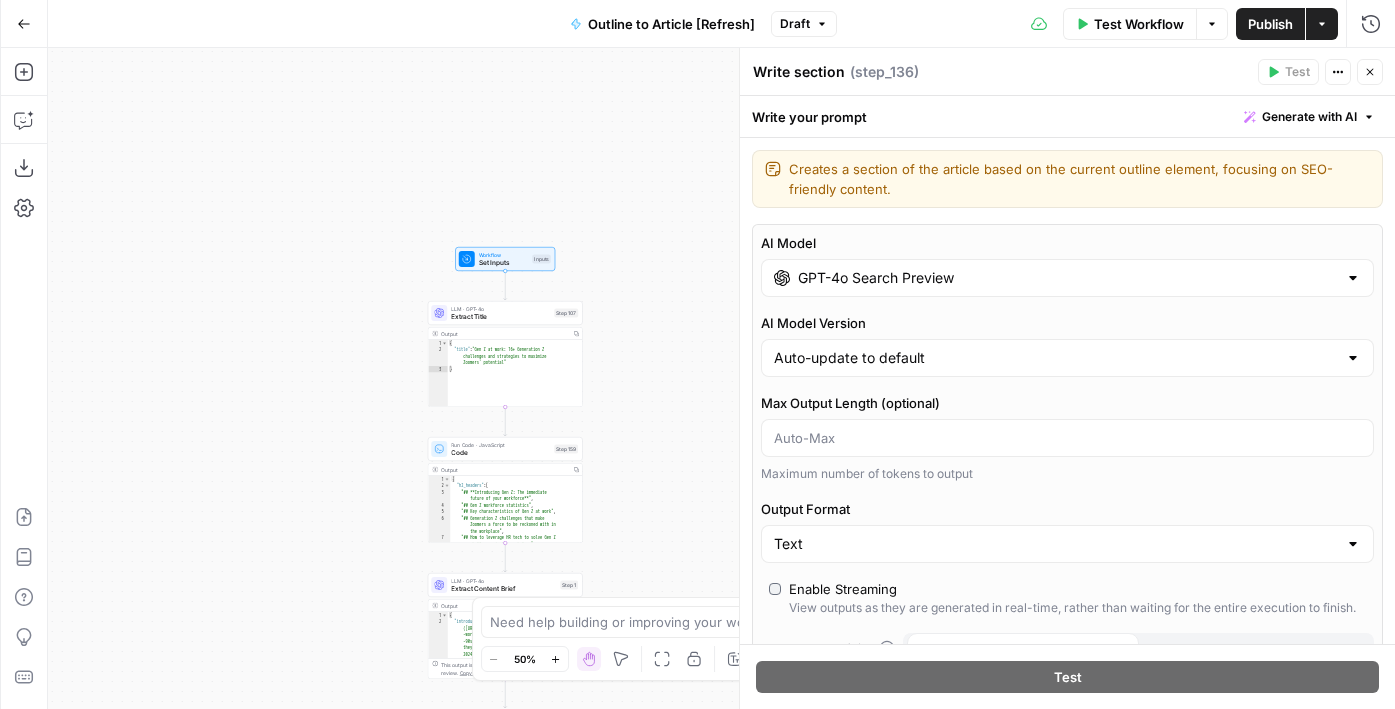 drag, startPoint x: 285, startPoint y: 345, endPoint x: 261, endPoint y: 192, distance: 154.87091 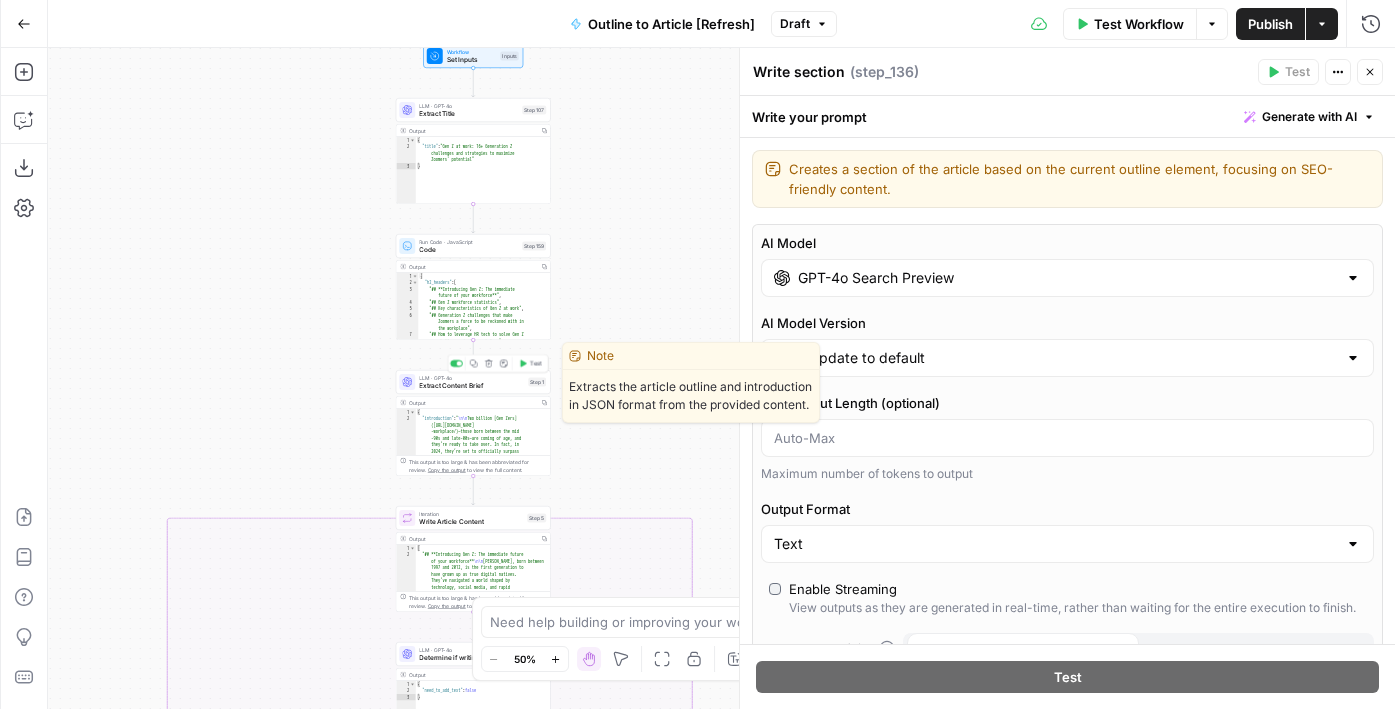 click on "Extract Content Brief" at bounding box center [471, 386] 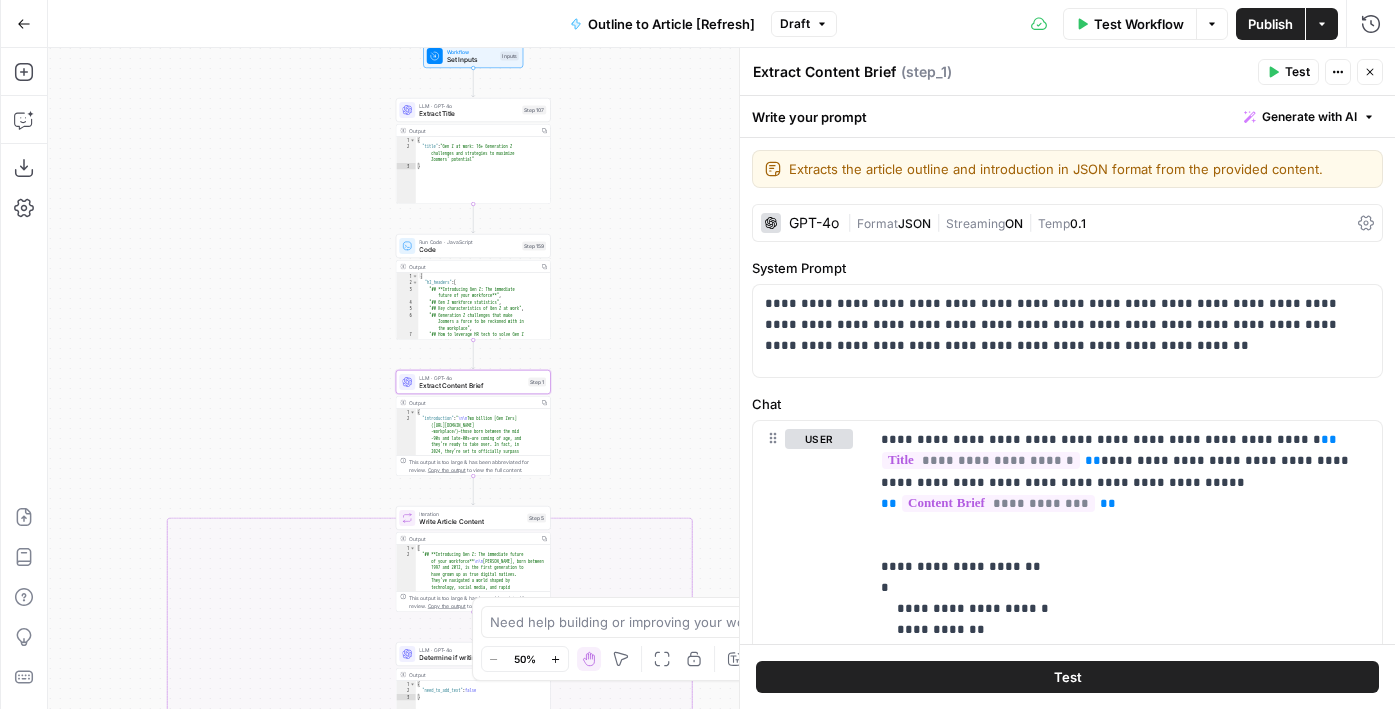click on "GPT-4o   |   Format  JSON   |   Streaming  ON   |   Temp  0.1" at bounding box center (1067, 223) 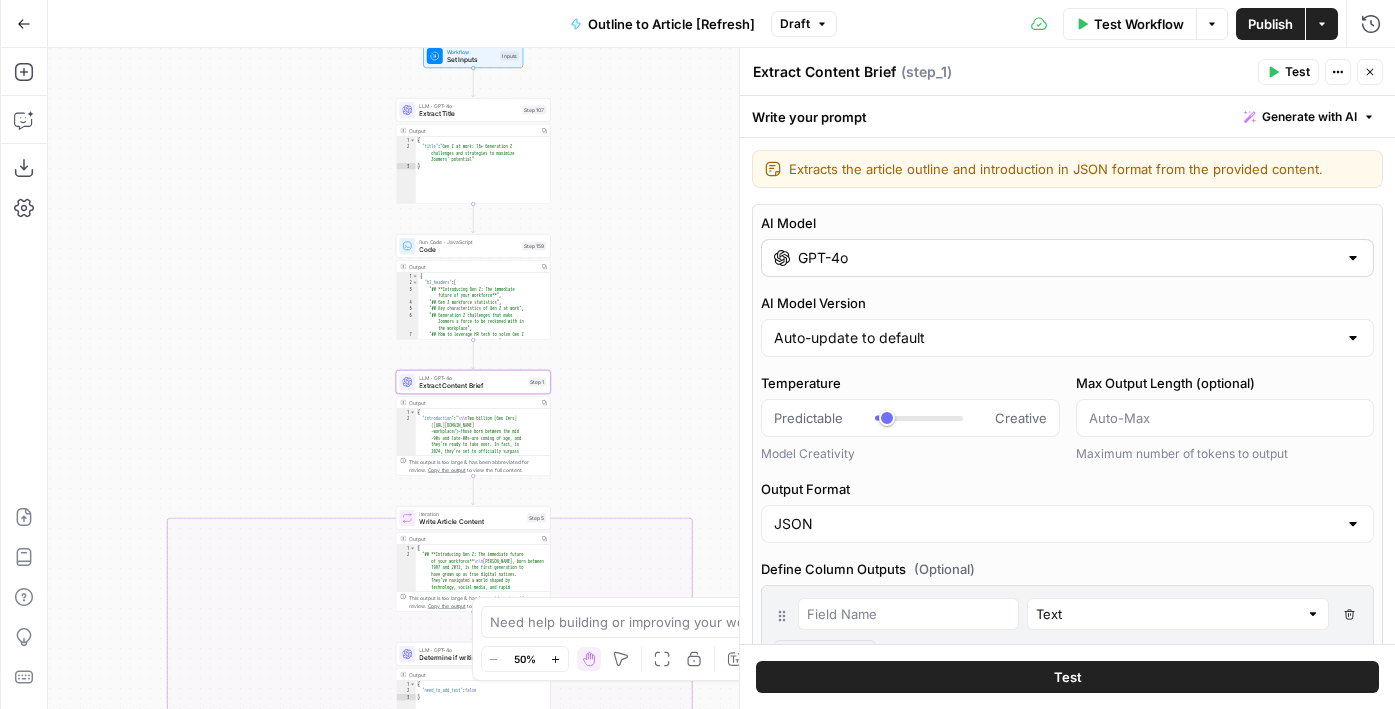 click on "GPT-4o" at bounding box center (1067, 258) 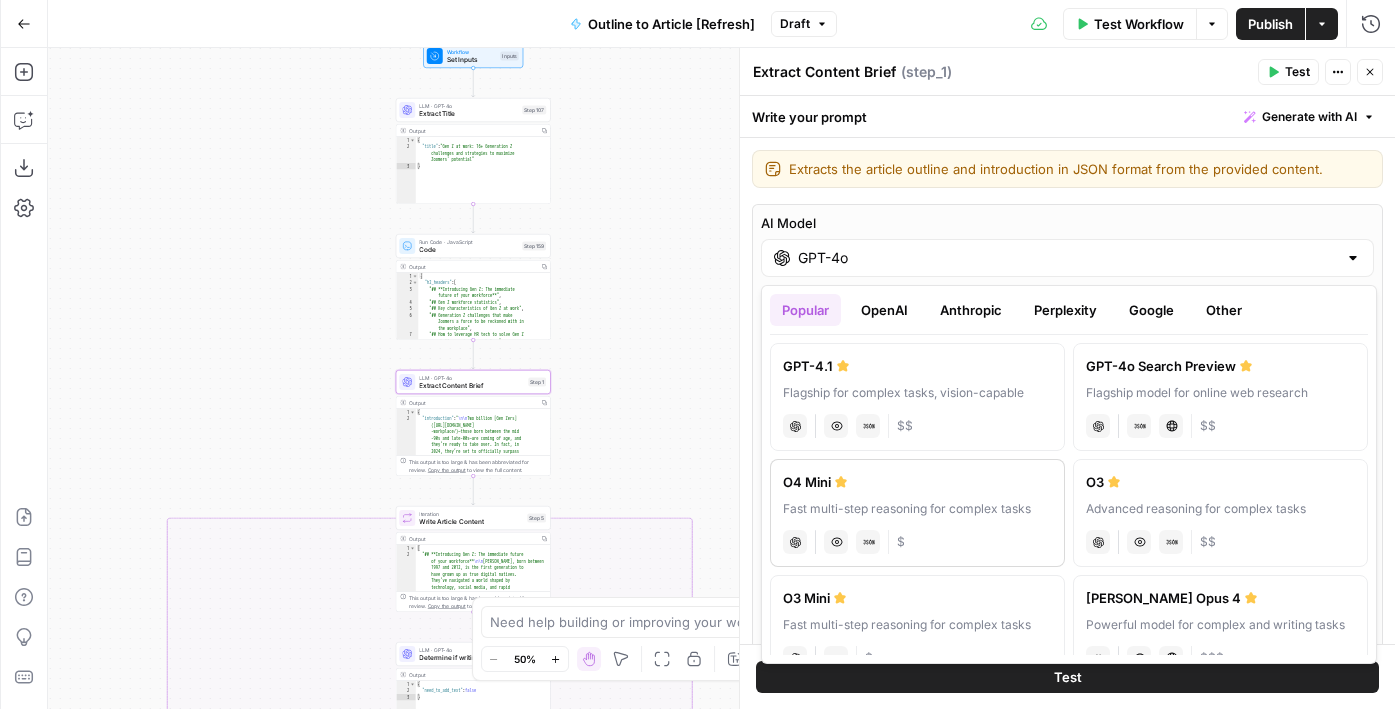click on "O4 Mini" at bounding box center [917, 482] 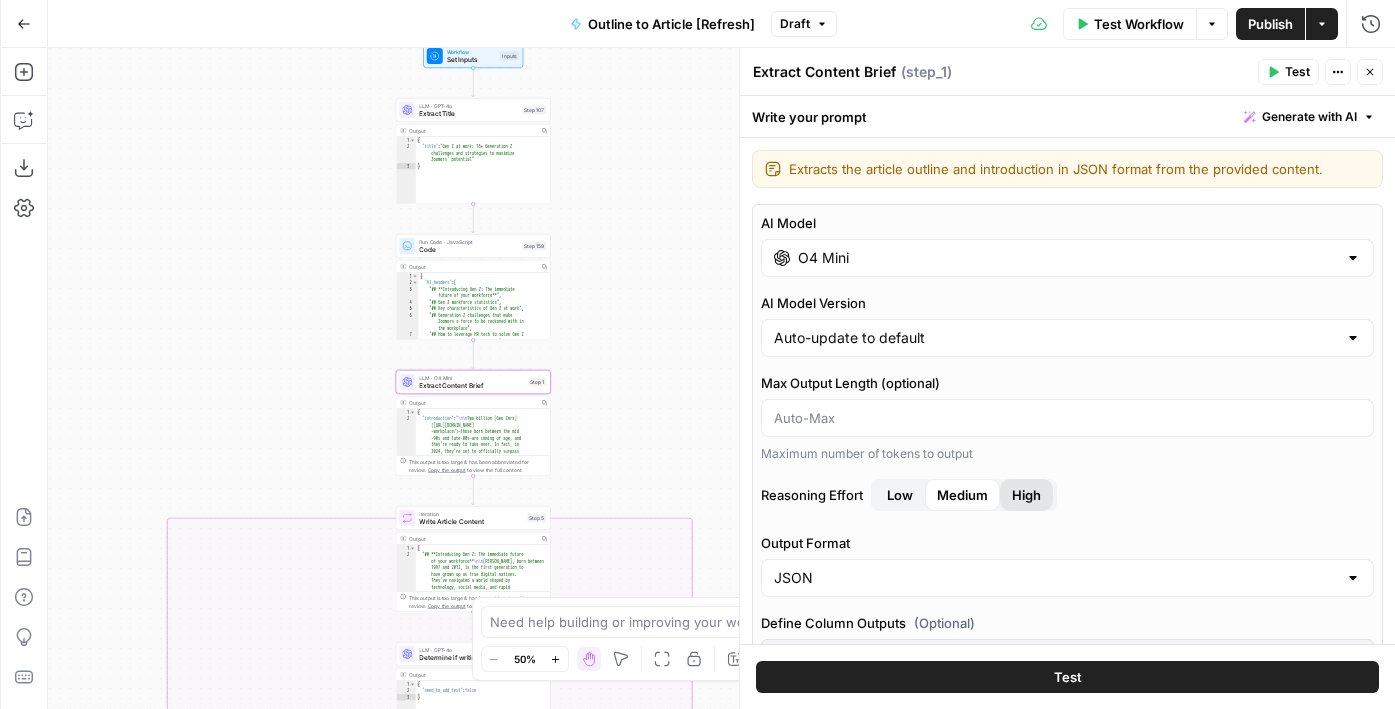 click on "High" at bounding box center (1026, 495) 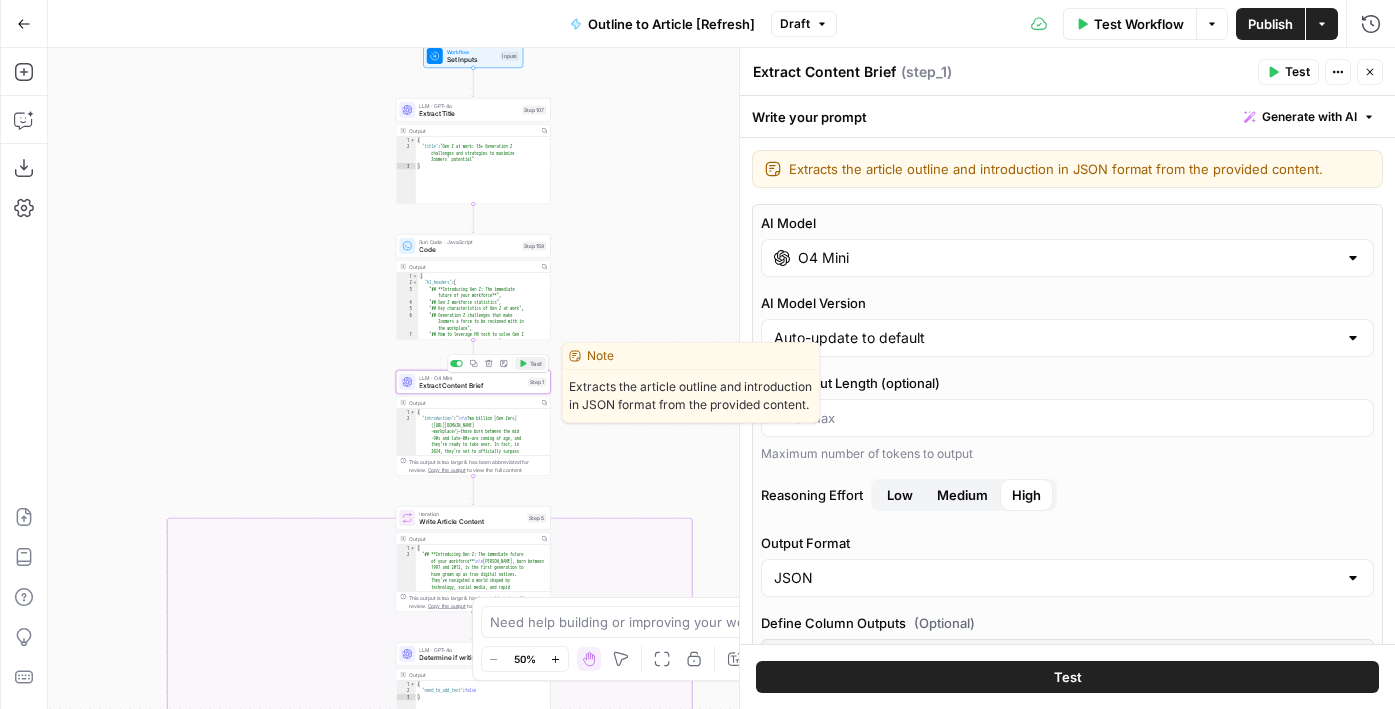click on "Test" at bounding box center (530, 363) 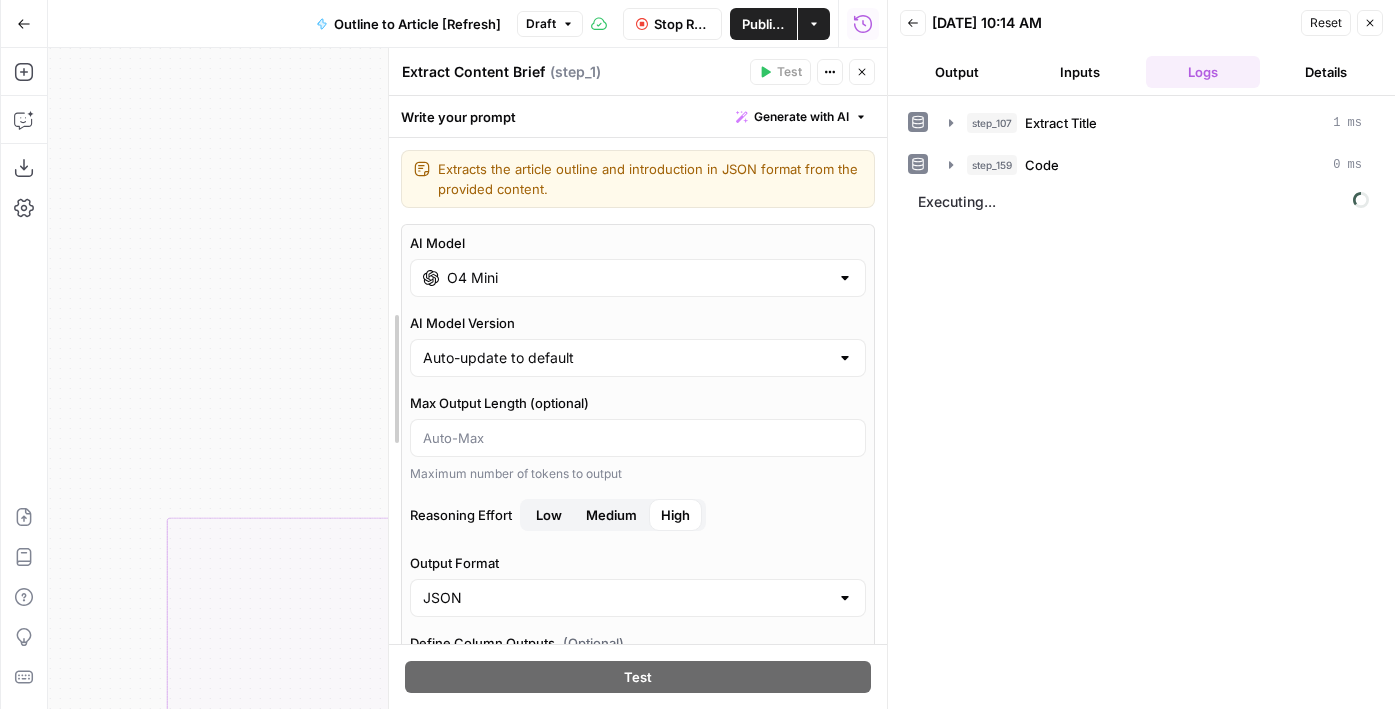 drag, startPoint x: 224, startPoint y: 371, endPoint x: 380, endPoint y: 122, distance: 293.83157 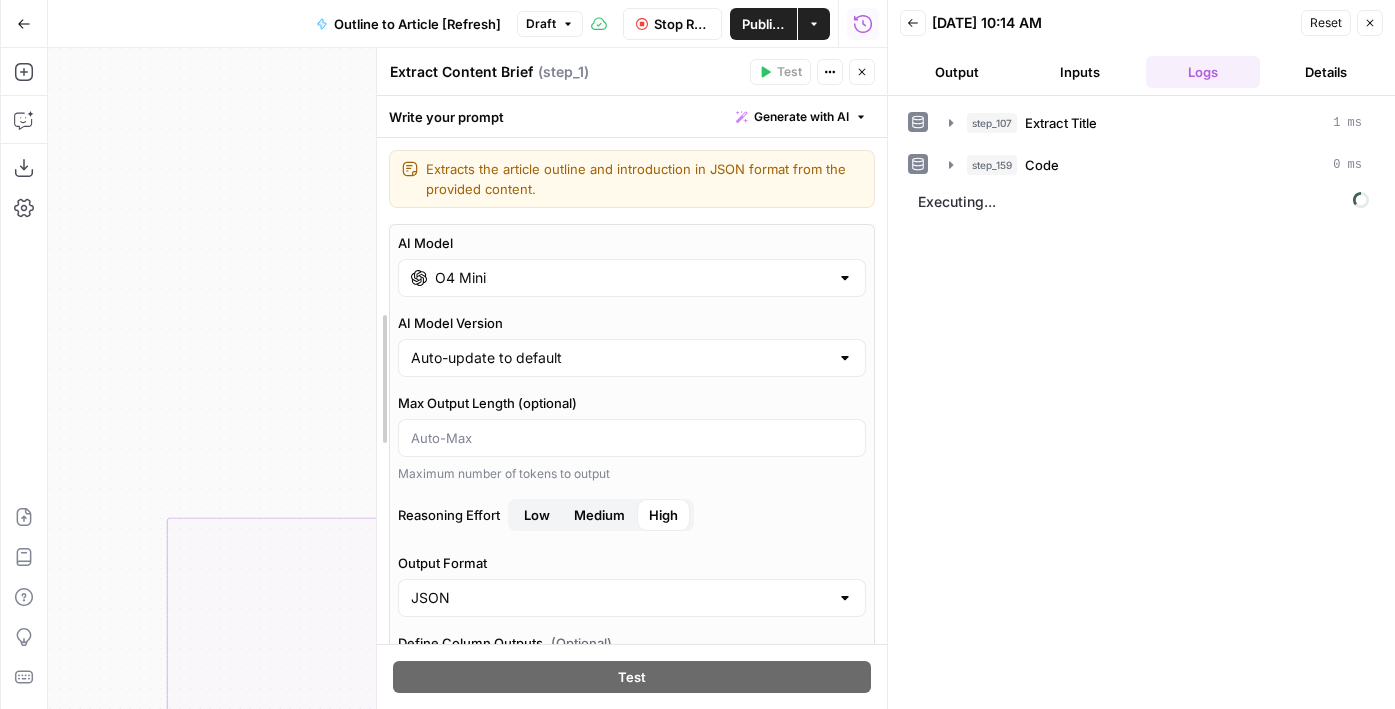 drag, startPoint x: 380, startPoint y: 122, endPoint x: 234, endPoint y: 129, distance: 146.16771 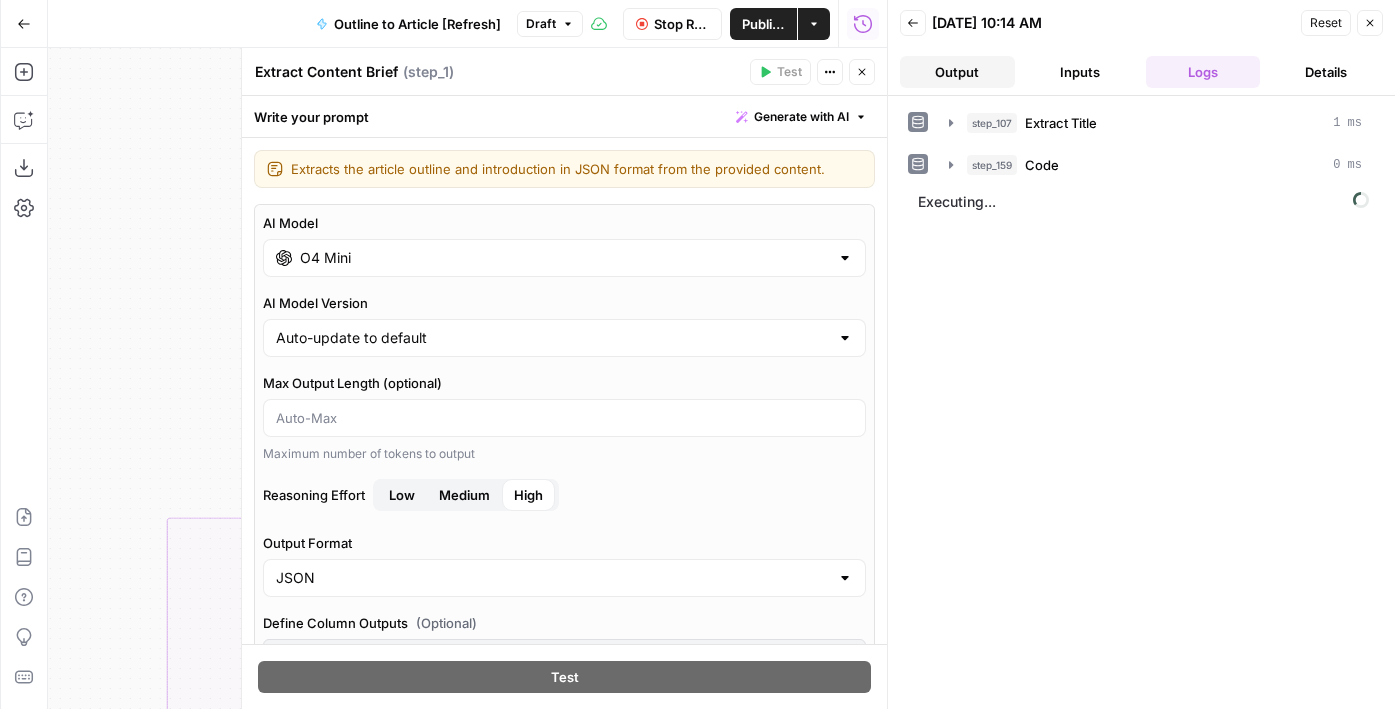 click on "Output" at bounding box center [957, 72] 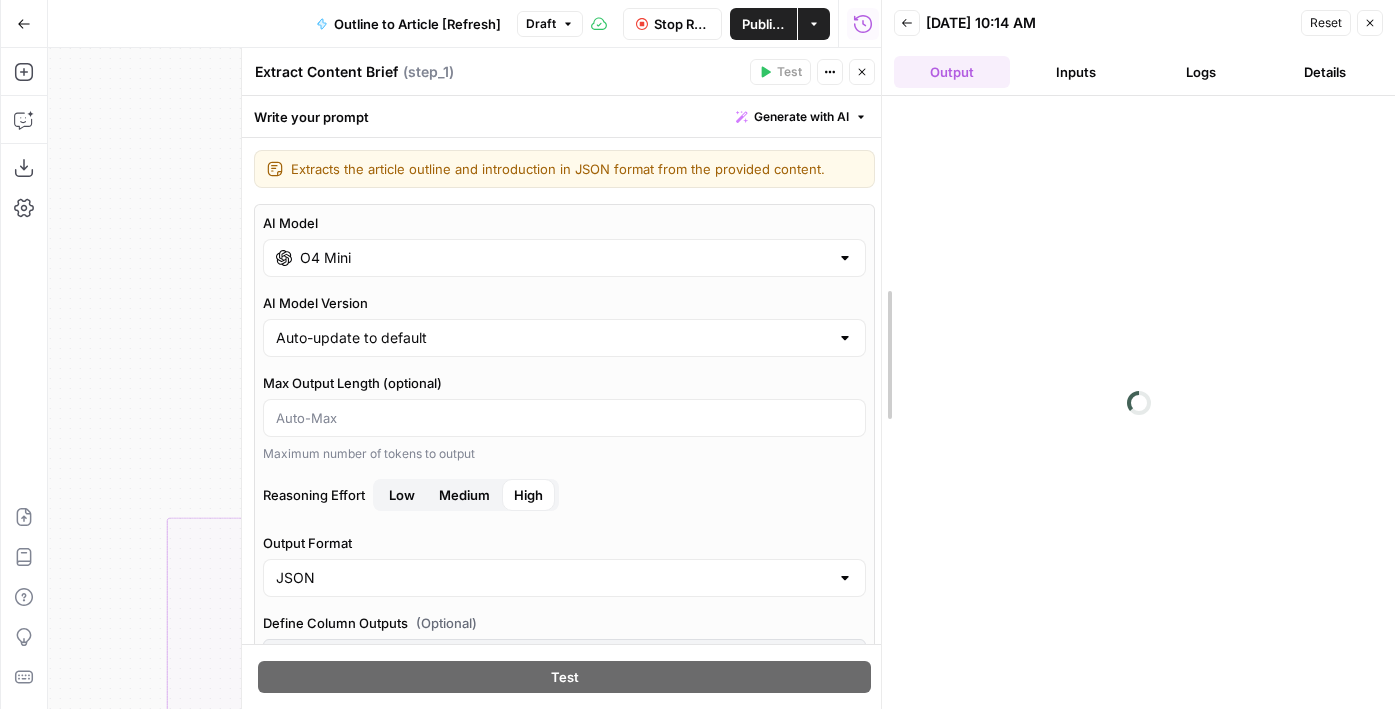 drag, startPoint x: 886, startPoint y: 45, endPoint x: 792, endPoint y: 45, distance: 94 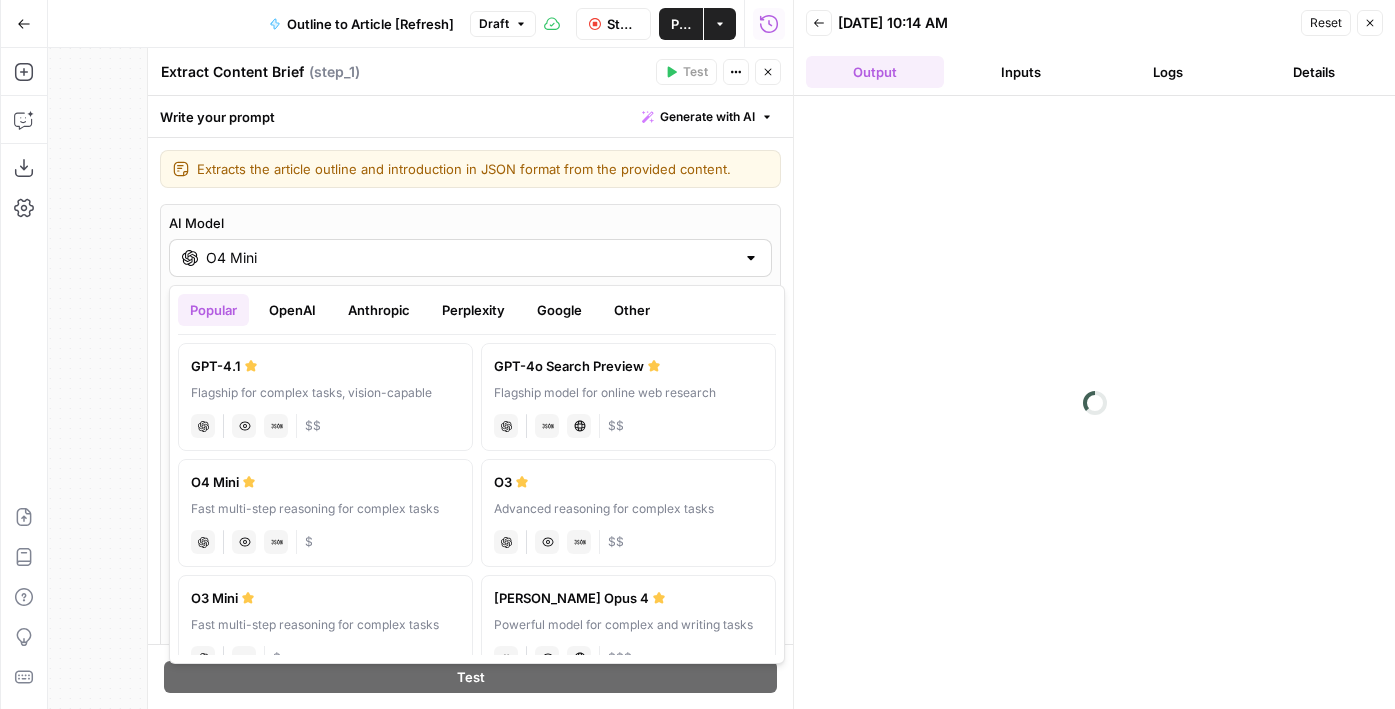 click on "O4 Mini" at bounding box center [470, 258] 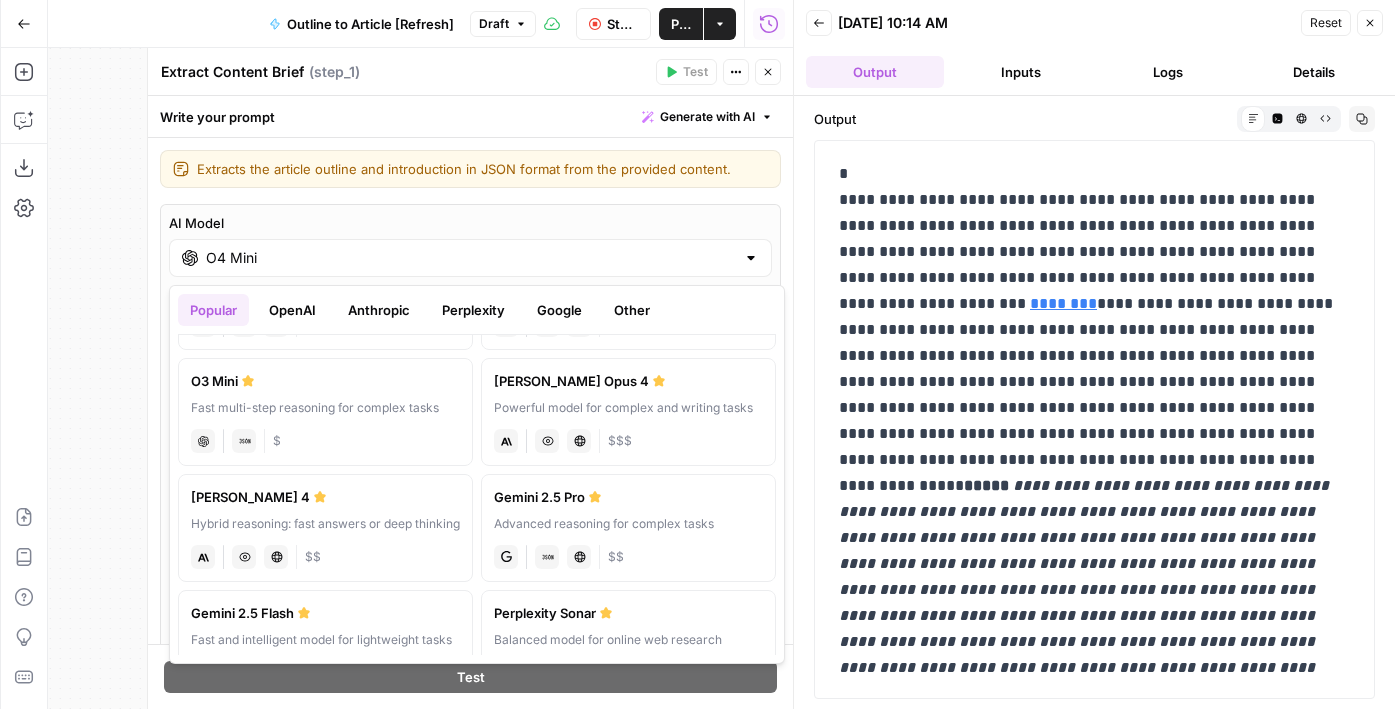 scroll, scrollTop: 250, scrollLeft: 0, axis: vertical 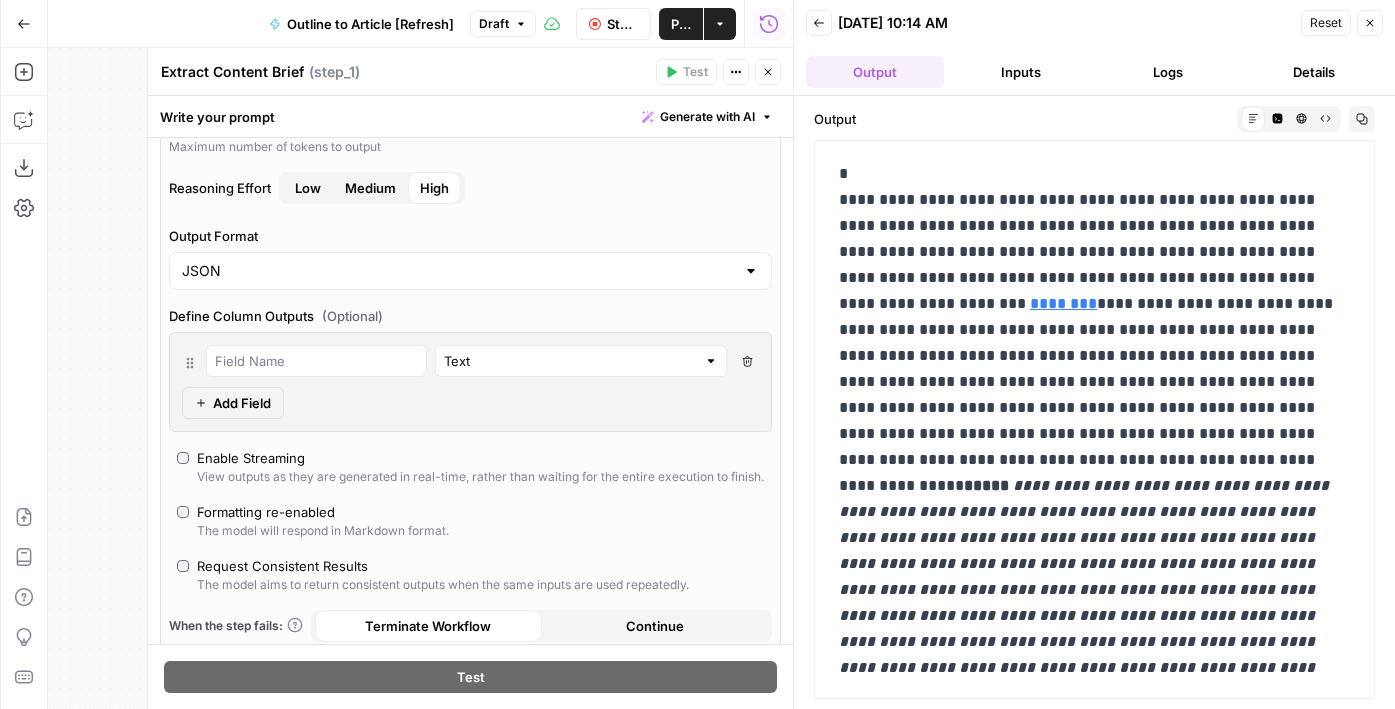 click on "Text Delete Field Add Field" at bounding box center (470, 382) 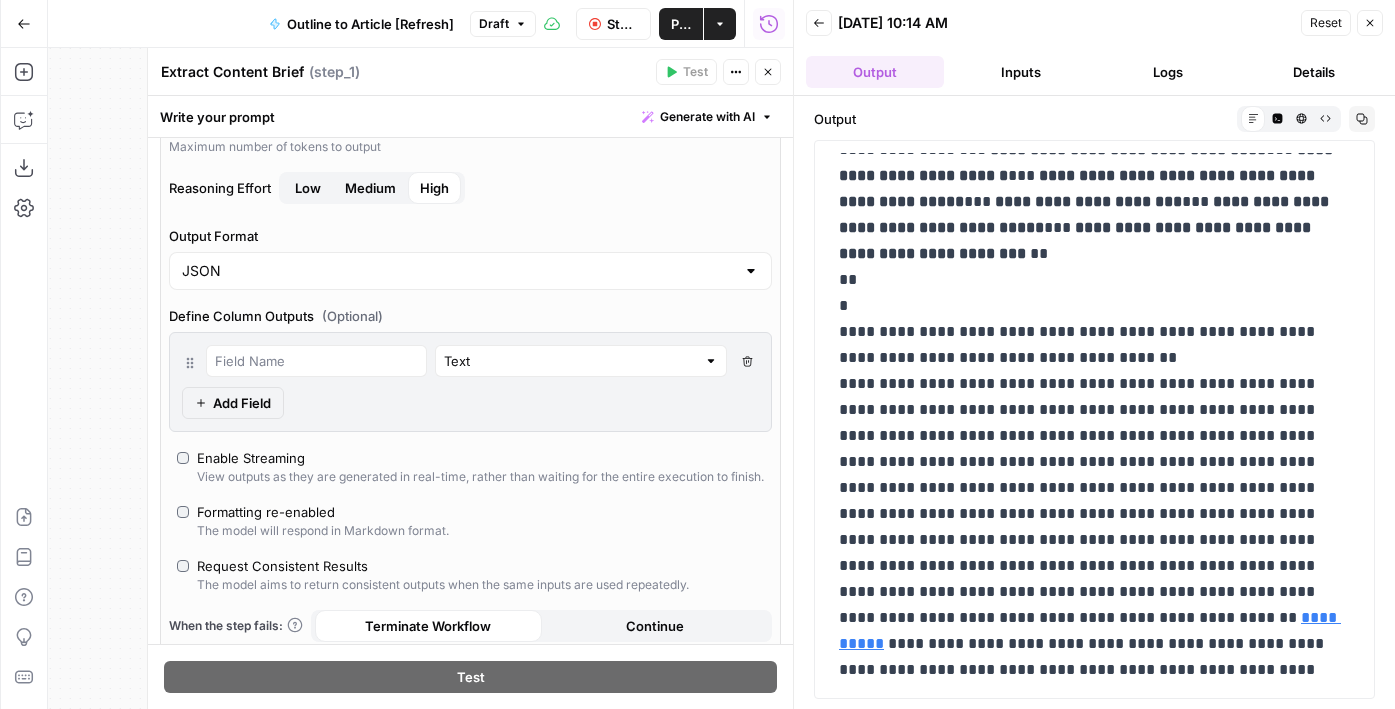scroll, scrollTop: 2395, scrollLeft: 0, axis: vertical 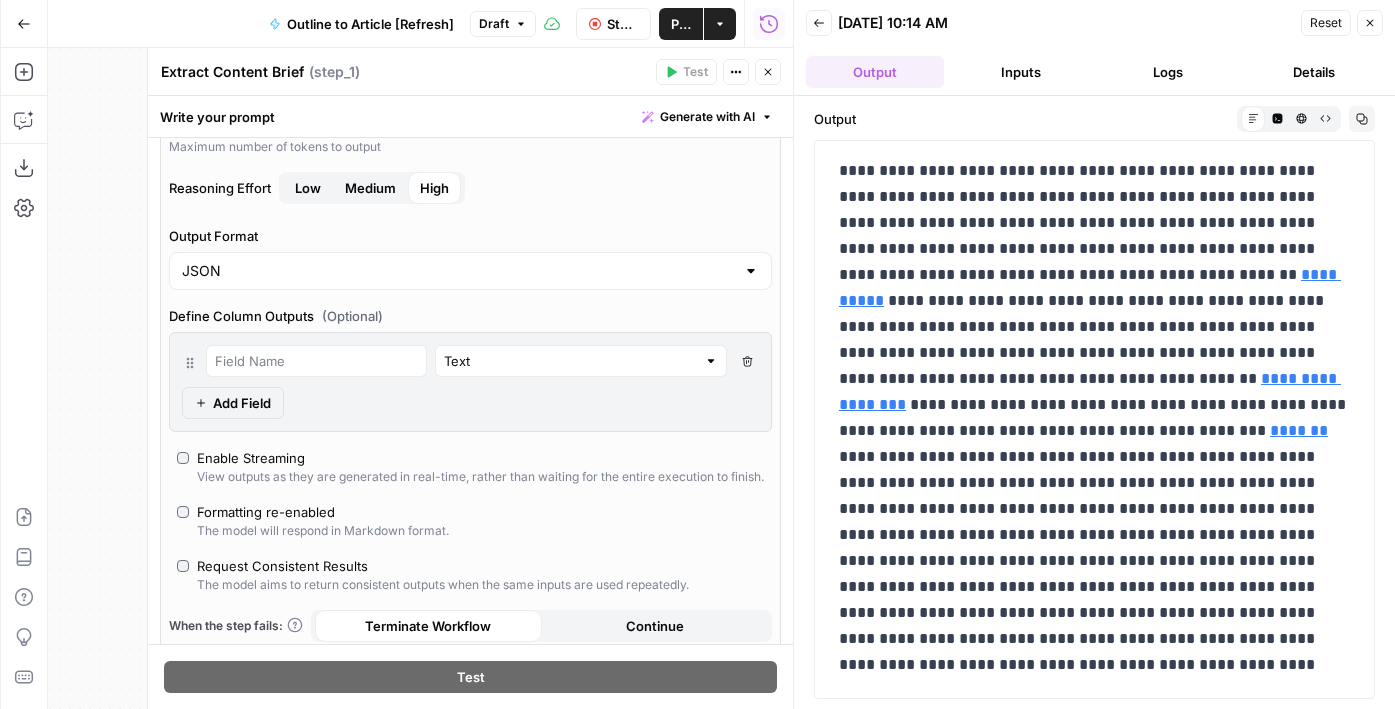 click on "**********" at bounding box center (1094, 402) 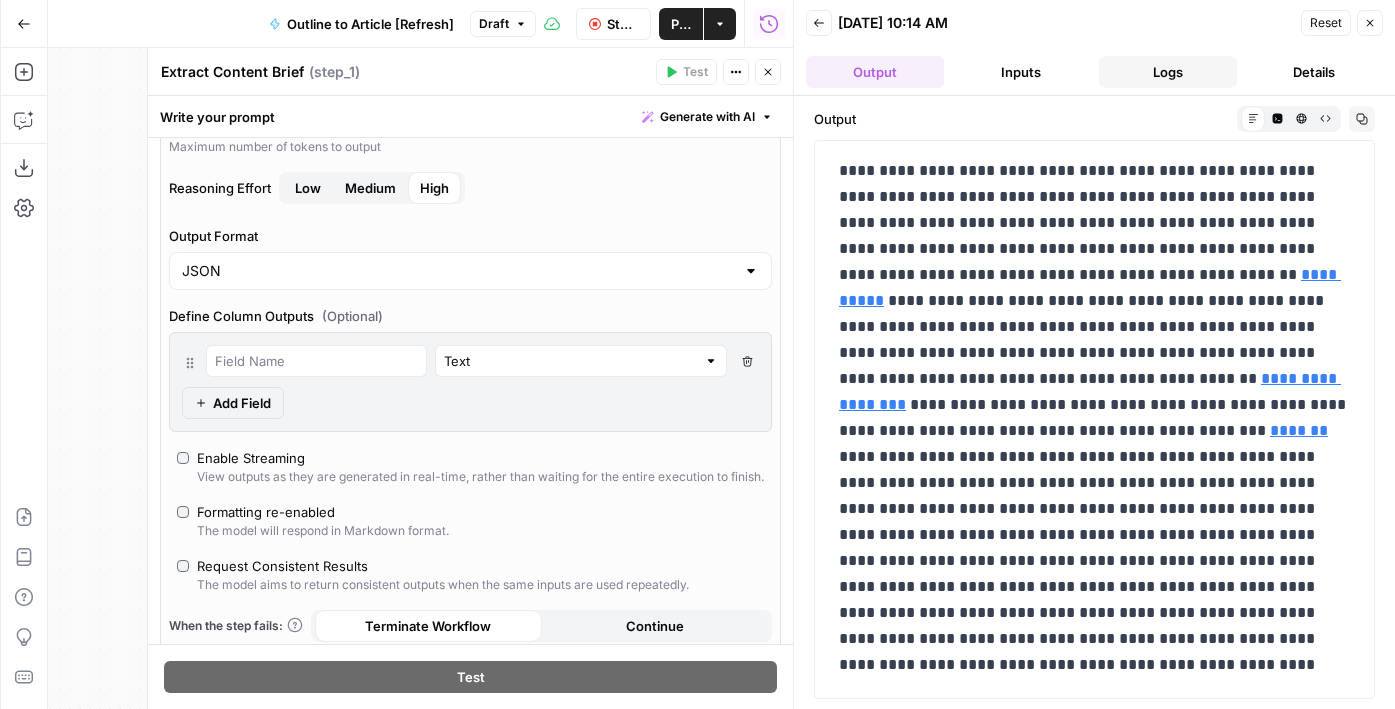 click on "Logs" at bounding box center (1168, 72) 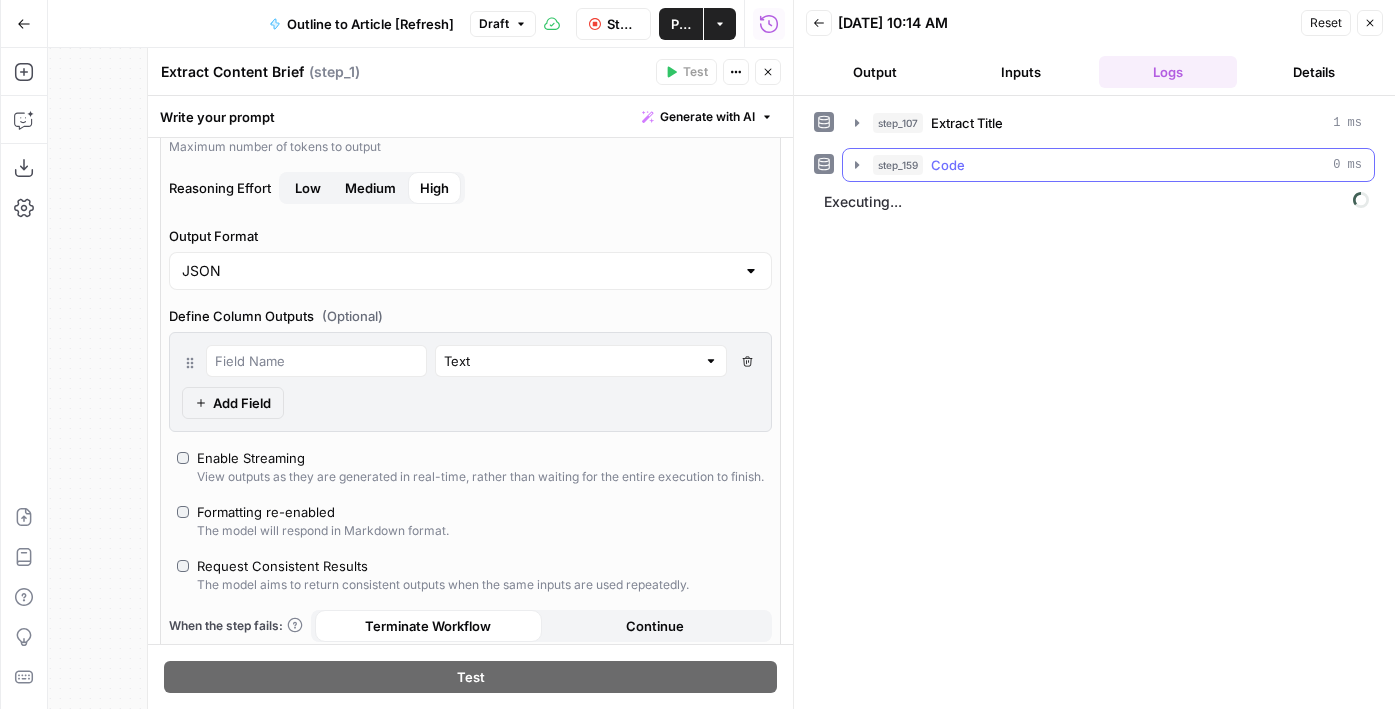 click 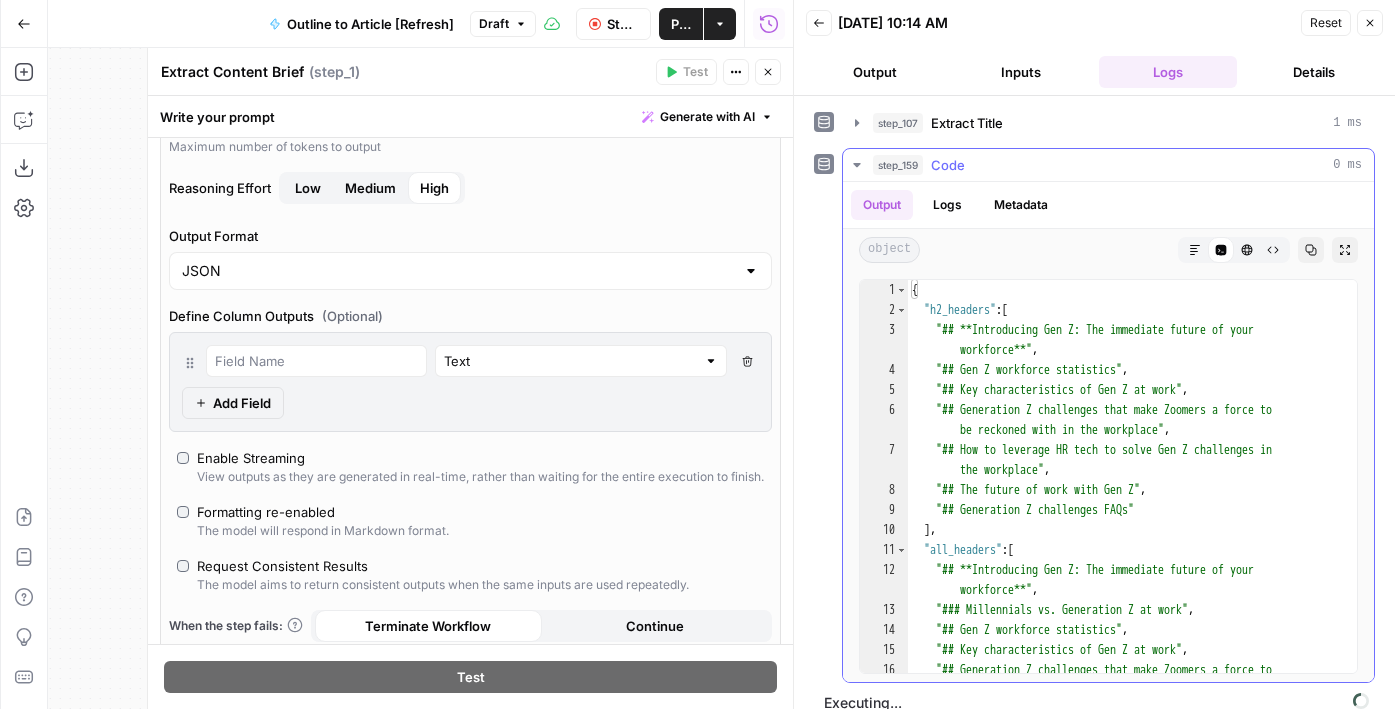 click 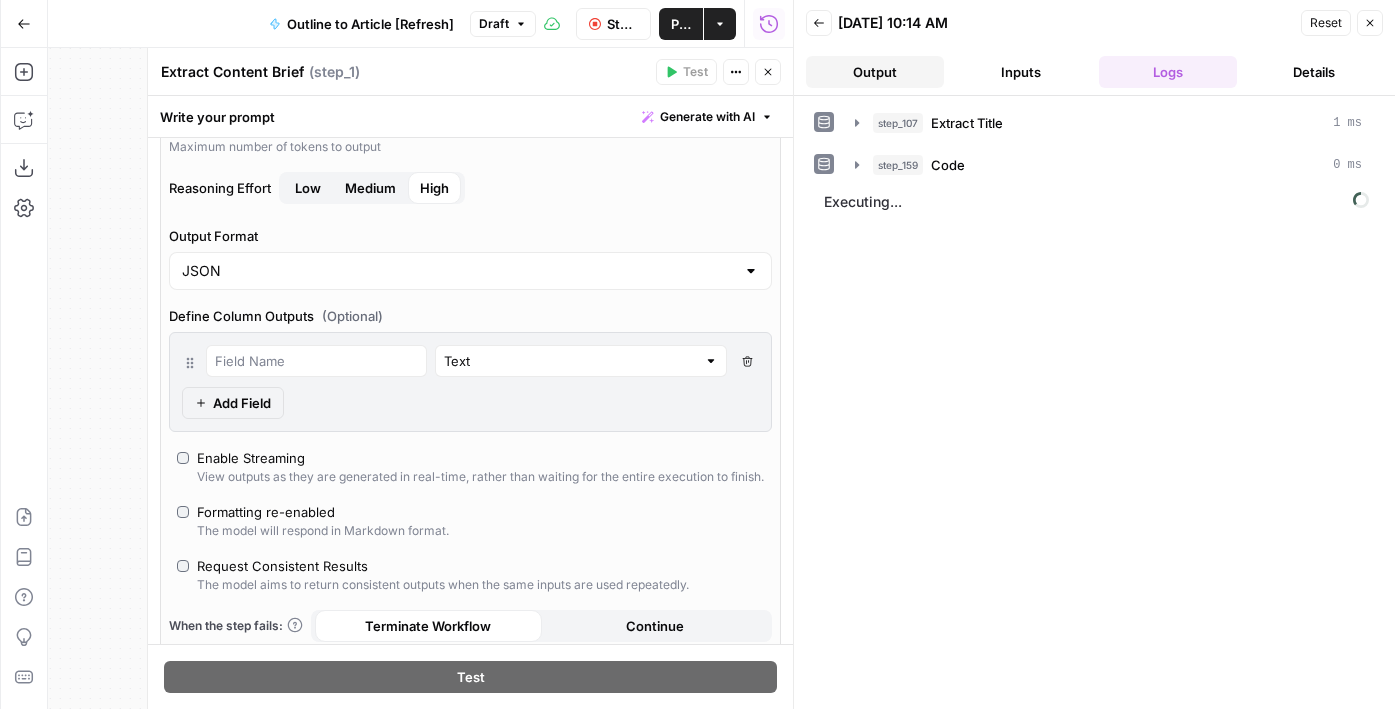 click on "Output" at bounding box center (875, 72) 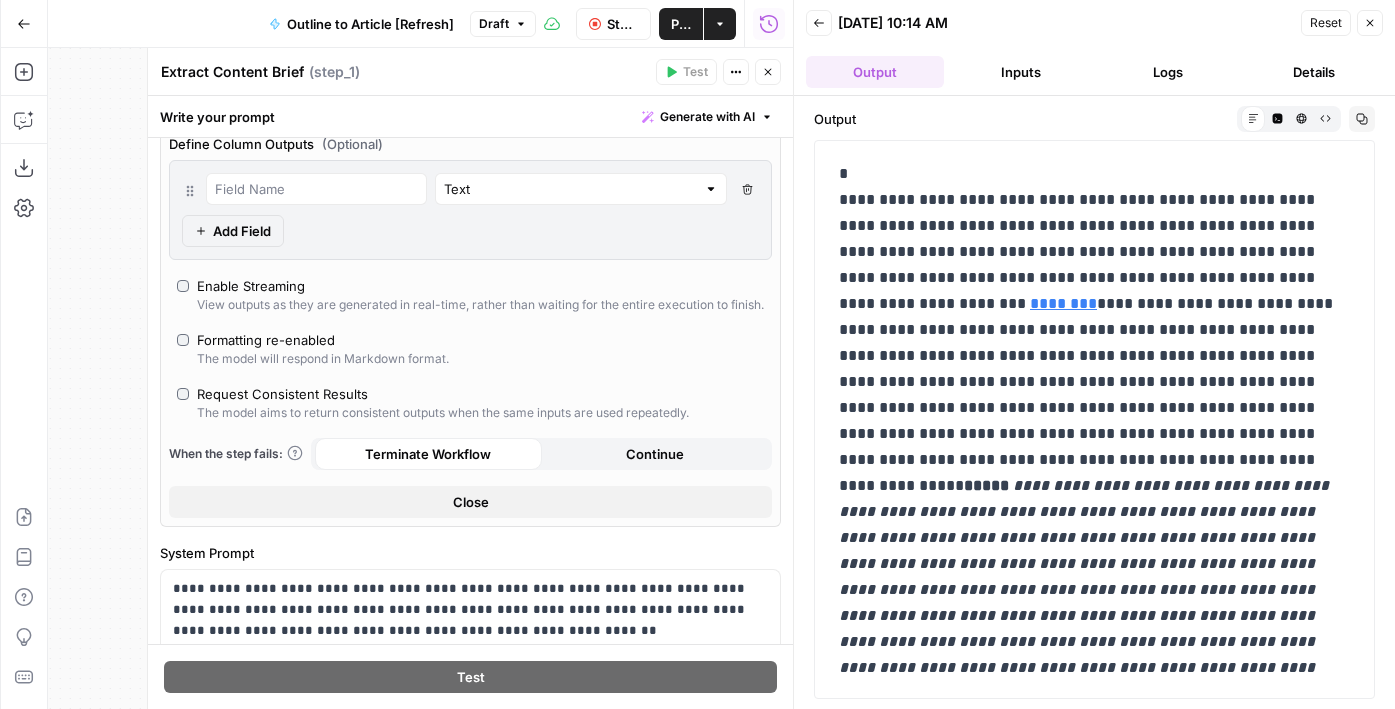 scroll, scrollTop: 1069, scrollLeft: 0, axis: vertical 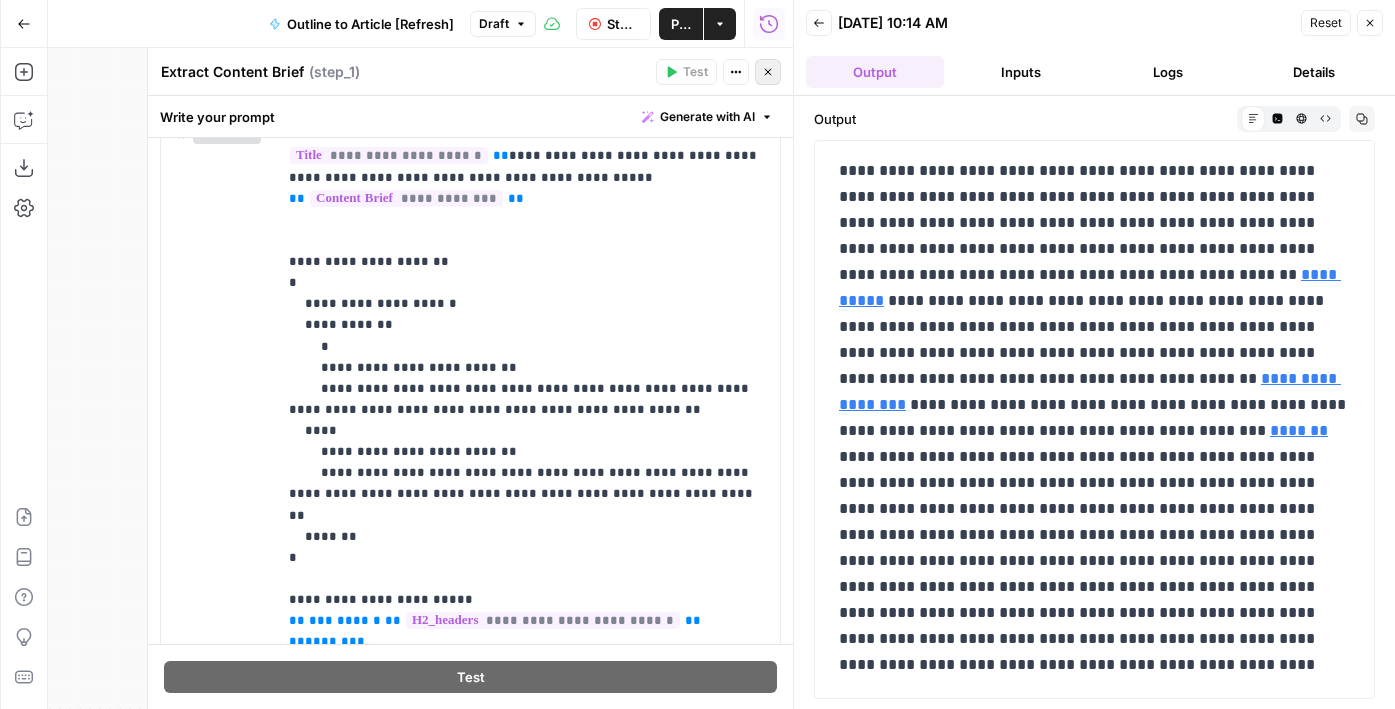 click 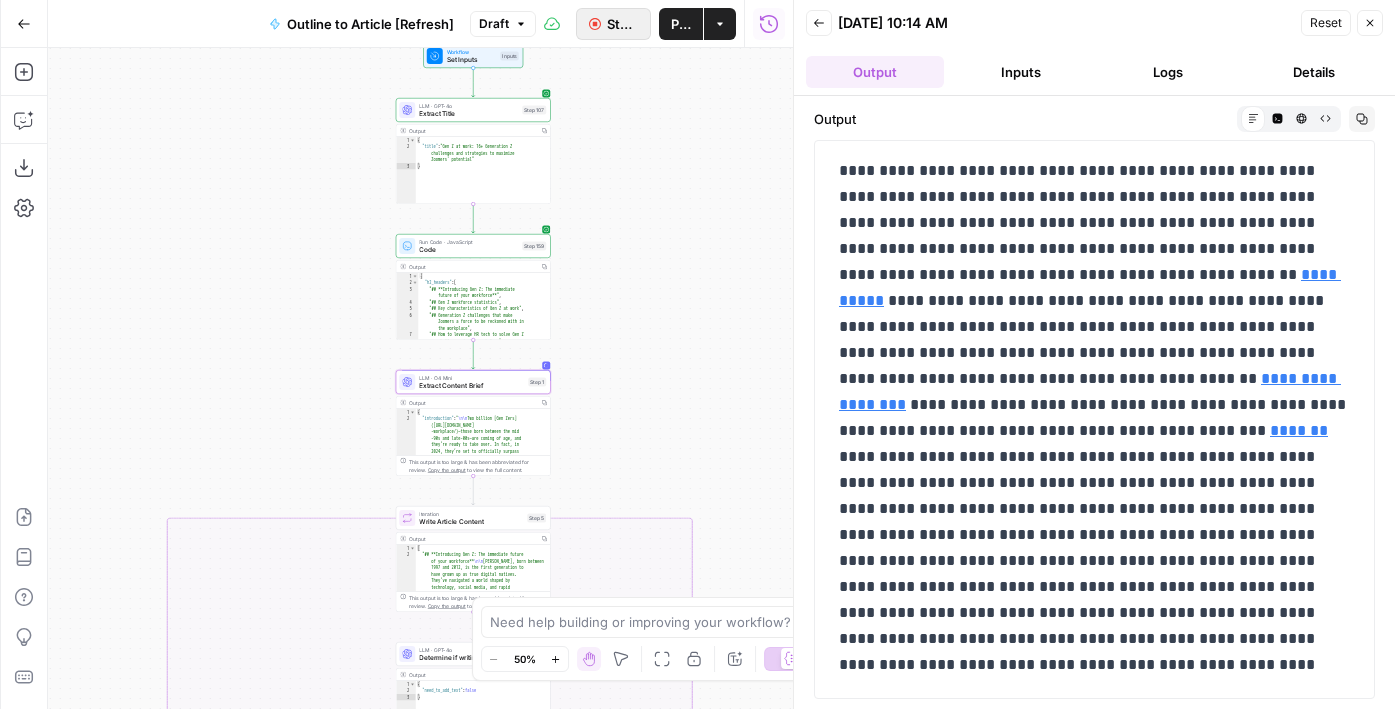 click on "Stop Run" at bounding box center (613, 24) 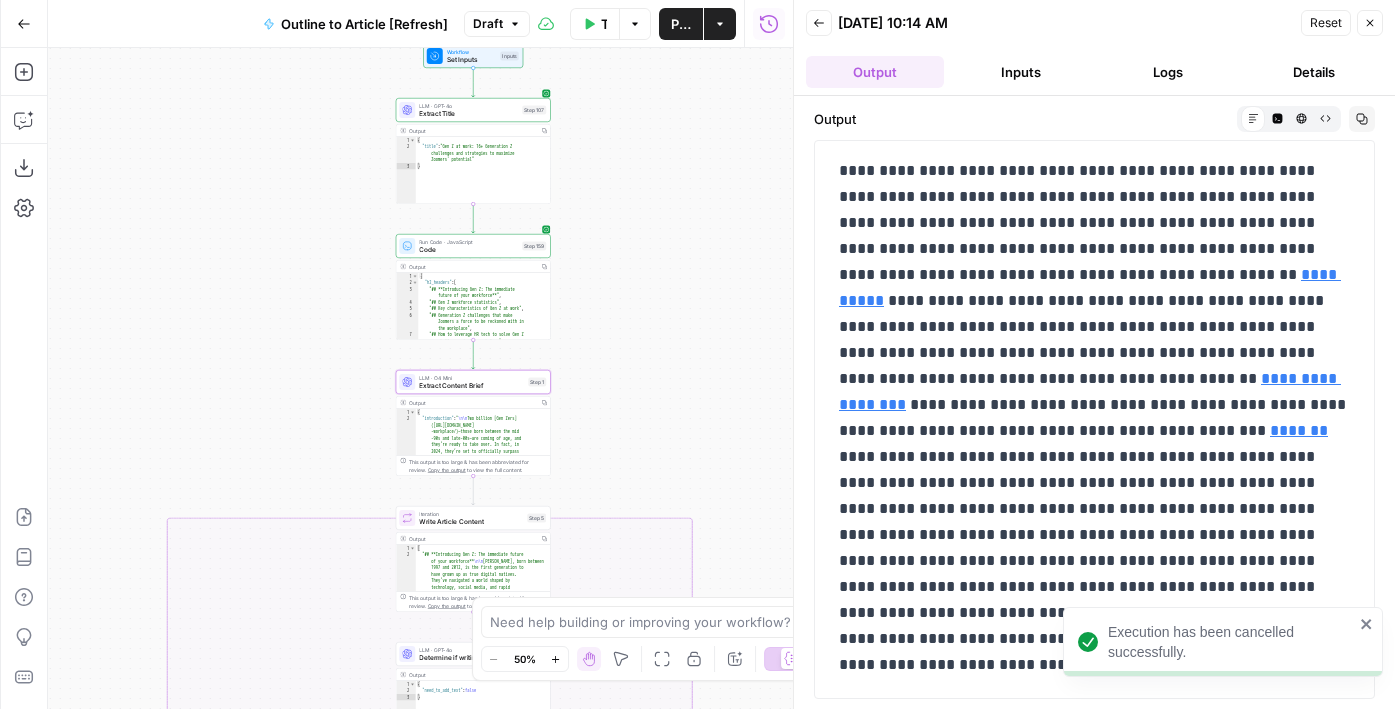 drag, startPoint x: 602, startPoint y: 377, endPoint x: 602, endPoint y: 181, distance: 196 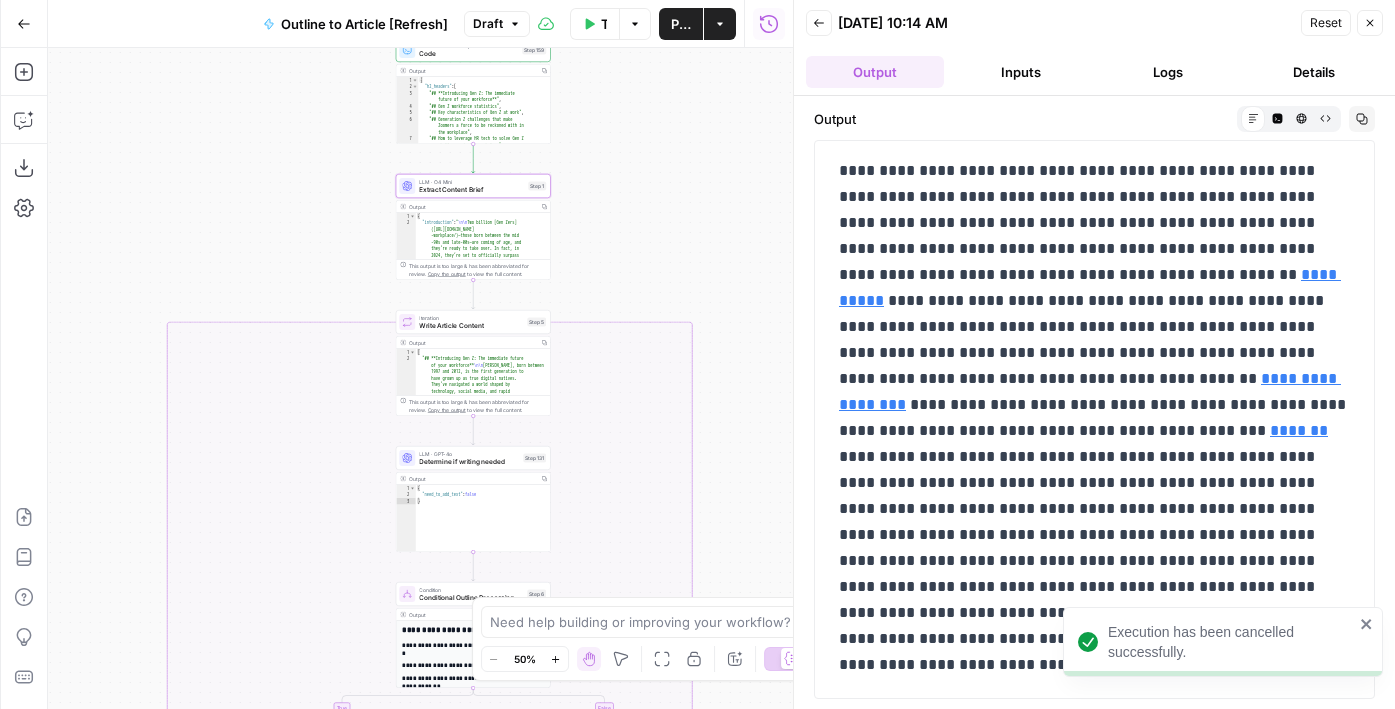 click on "true false true false Workflow Set Inputs Inputs LLM · GPT-4o Extract Title Step 107 Output Copy 1 2 3 {    "title" :  "Gen Z at work: 16+ Generation Z         challenges and strategies to maximize         Zoomers' potential" }     XXXXXXXXXXXXXXXXXXXXXXXXXXXXXXXXXXXXXXXXXXXXXXXXXXXXXXXXXXXXXXXXXXXXXXXXXXXXXXXXXXXXXXXXXXXXXXXXXXXXXXXXXXXXXXXXXXXXXXXXXXXXXXXXXXXXXXXXXXXXXXXXXXXXXXXXXXXXXXXXXXXXXXXXXXXXXXXXXXXXXXXXXXXXXXXXXXXXXXXXXXXXXXXXXXXXXXXXXXXXXXXXXXXXXXXXXXXXXXXXXXXXXXXXXXXXXXXXXXXXXXXXXXXXXXXXXXXXXXXXXXXXXXXXXXXXXXXXXXXXXXXXXXXXXXXXXXXXXXXXXXXXXXXXXXXXXXXXXXXXXXXXXXXXXXXXXXXXXXXXXXXXXXXXXXXXXXXXXXXXXXXXXXXXXXXXXXXXXXXXXXXXXXXXXXXXXXXXXXXXXXXXXXXXXXXXXXXXXXXXXXXXXXXXXXXXXXXXXXXXXXXXXXXXXXXXXXXXXXXXXXXXXXXXXXXXXXXXXXXXXXXXXXXXXXXX Run Code · JavaScript Code Step 159 Output Copy 1 2 3 4 5 6 7 8 {    "h2_headers" :  [      "## **Introducing Gen Z: The immediate           future of your workforce**" ,      "## Gen Z workforce statistics" ,      ," at bounding box center (420, 378) 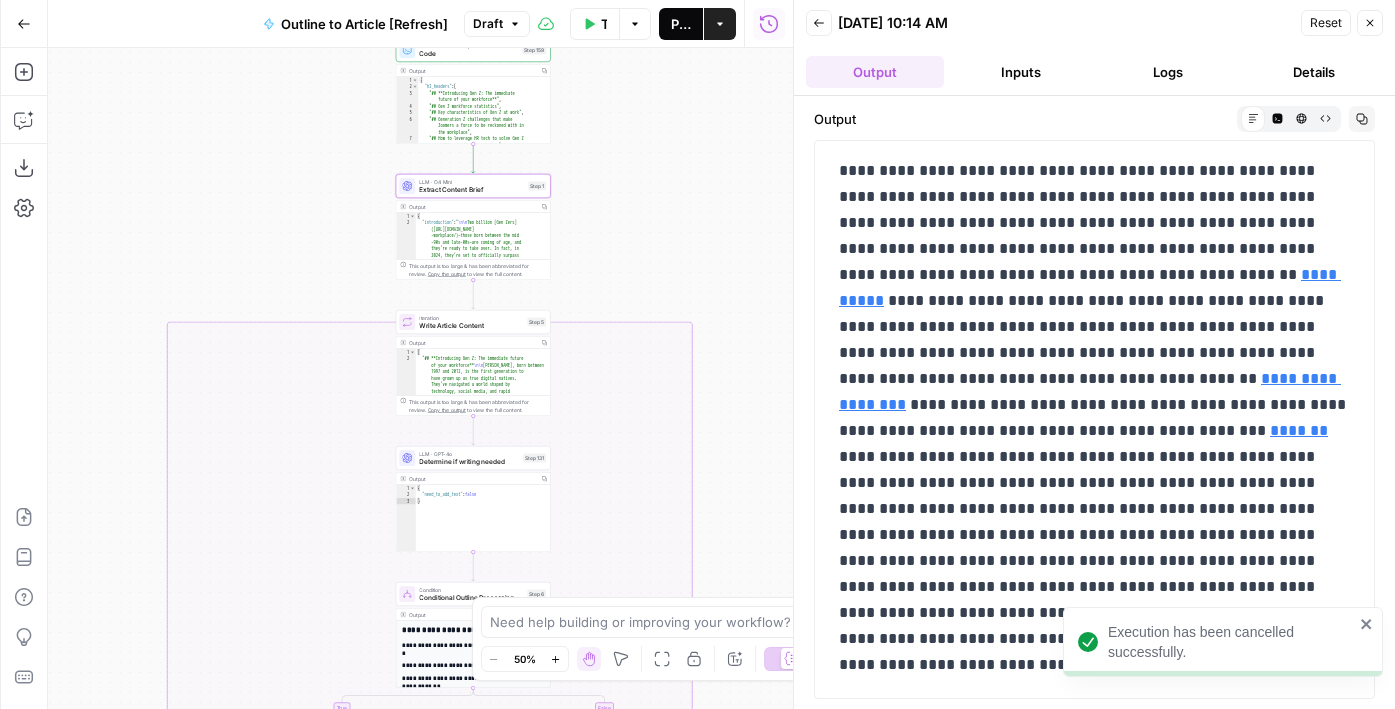 click on "Publish" at bounding box center [681, 24] 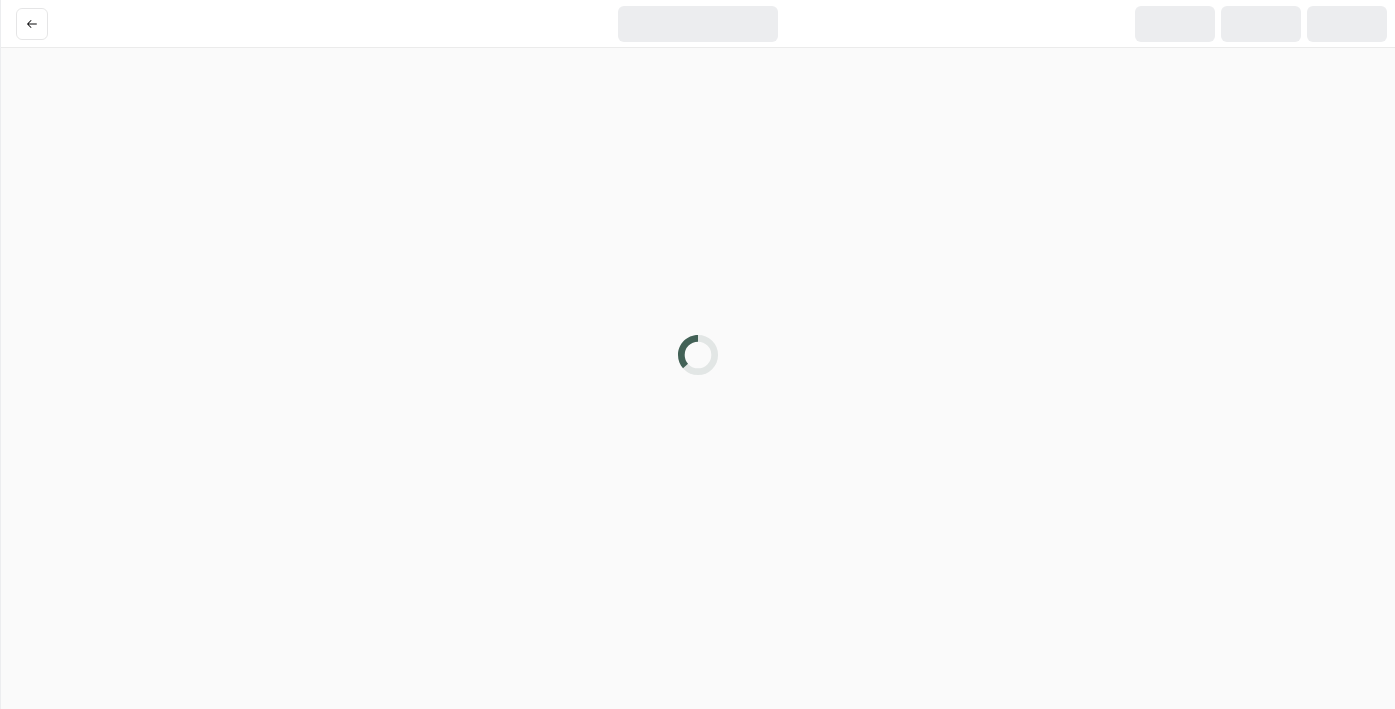 scroll, scrollTop: 0, scrollLeft: 0, axis: both 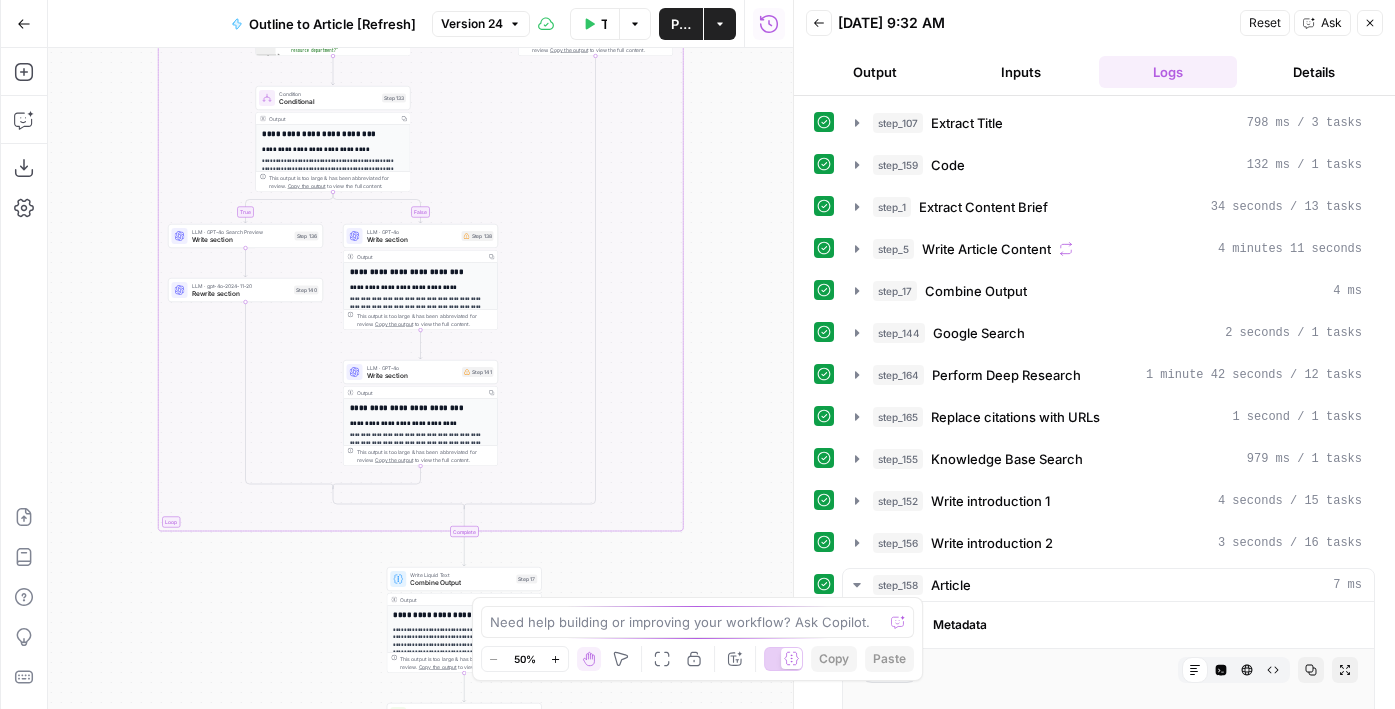 drag, startPoint x: 720, startPoint y: 168, endPoint x: 719, endPoint y: 679, distance: 511.00098 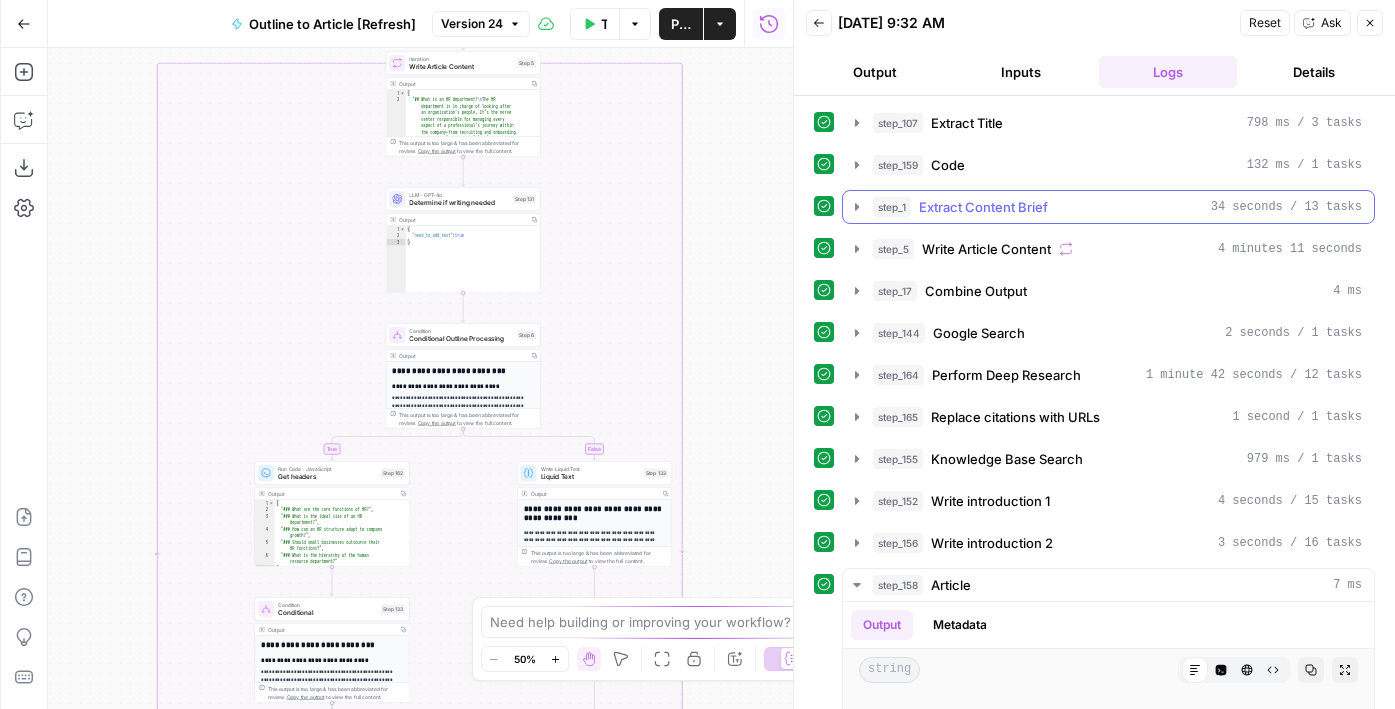 click on "step_1 Extract Content Brief 34 seconds / 13 tasks" at bounding box center (1117, 207) 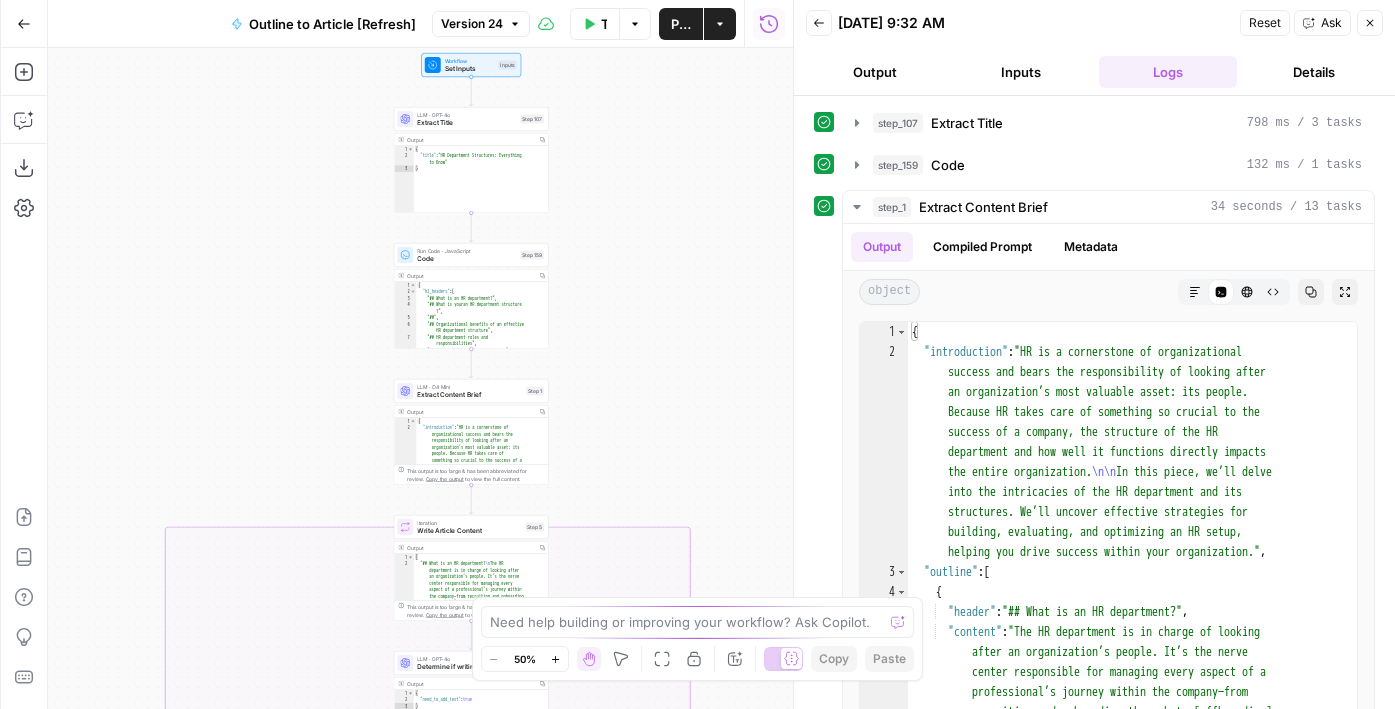 drag, startPoint x: 692, startPoint y: 173, endPoint x: 707, endPoint y: 670, distance: 497.22632 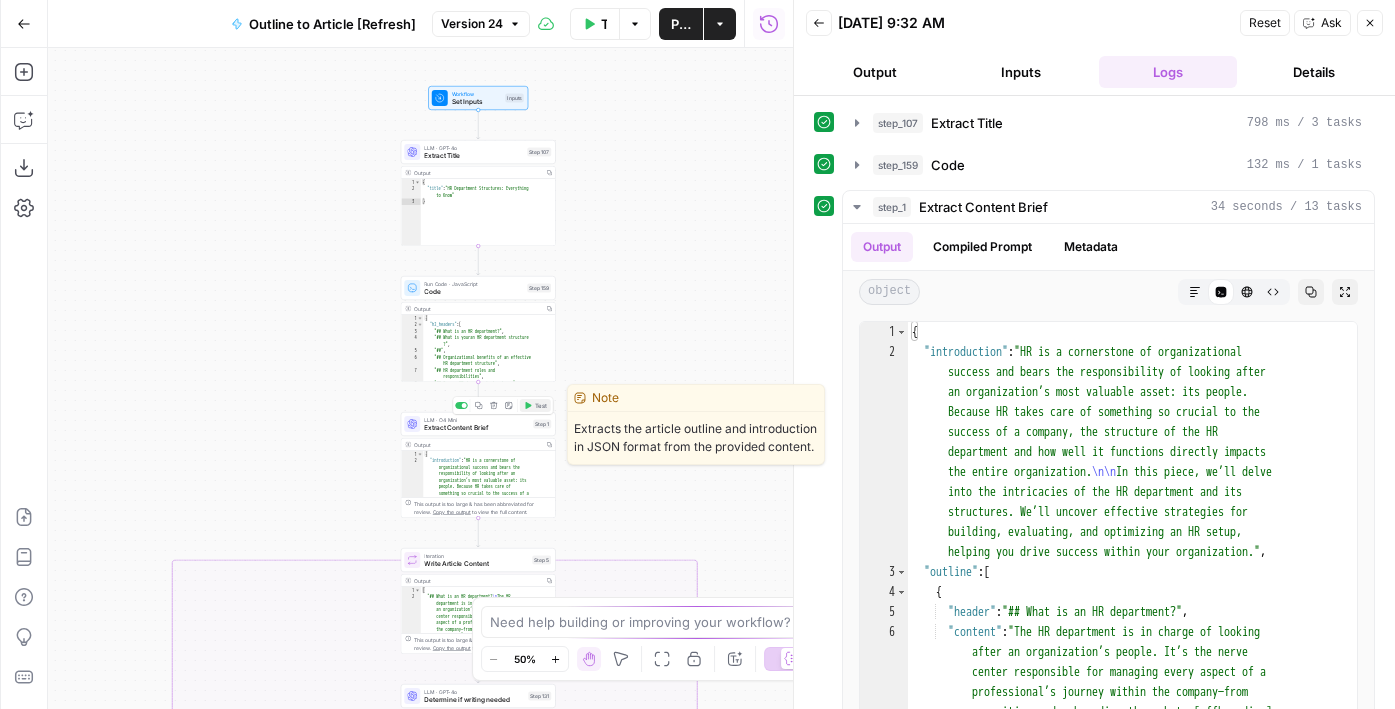 click on "Test" at bounding box center (535, 405) 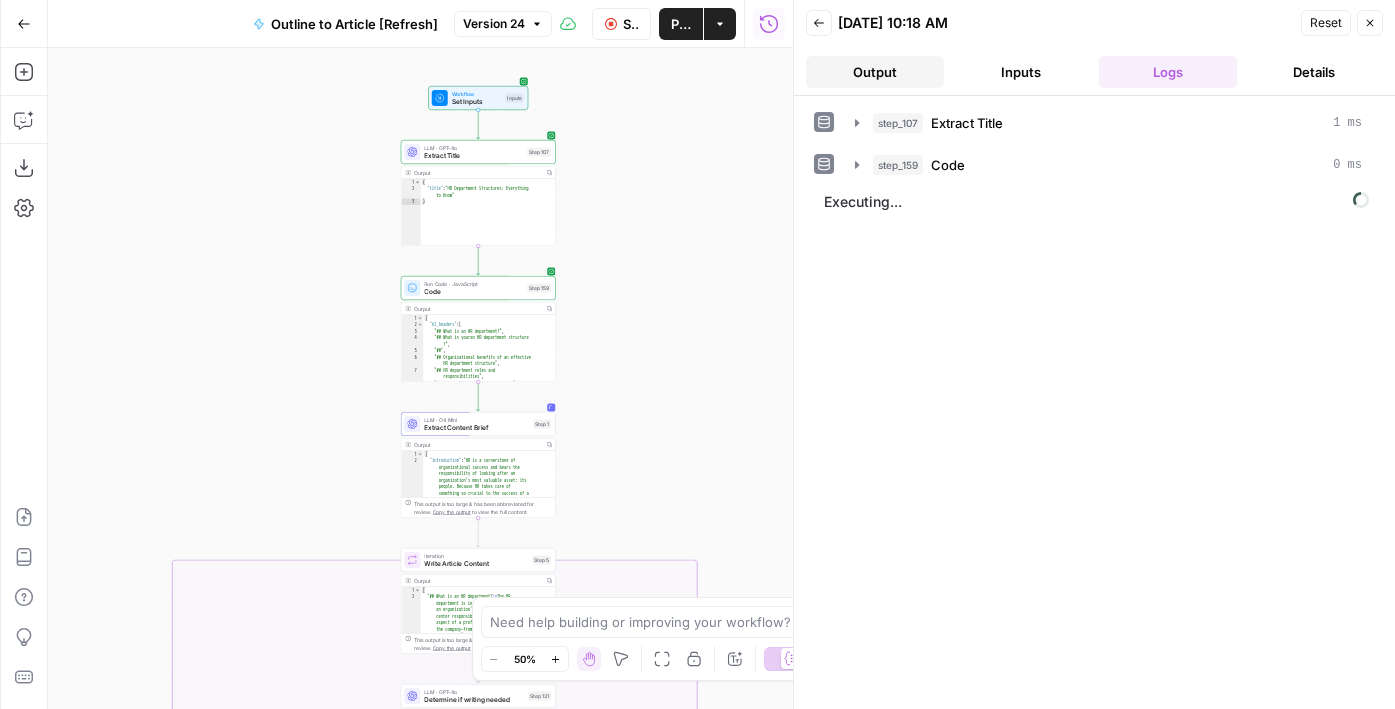 click on "Output" at bounding box center (875, 72) 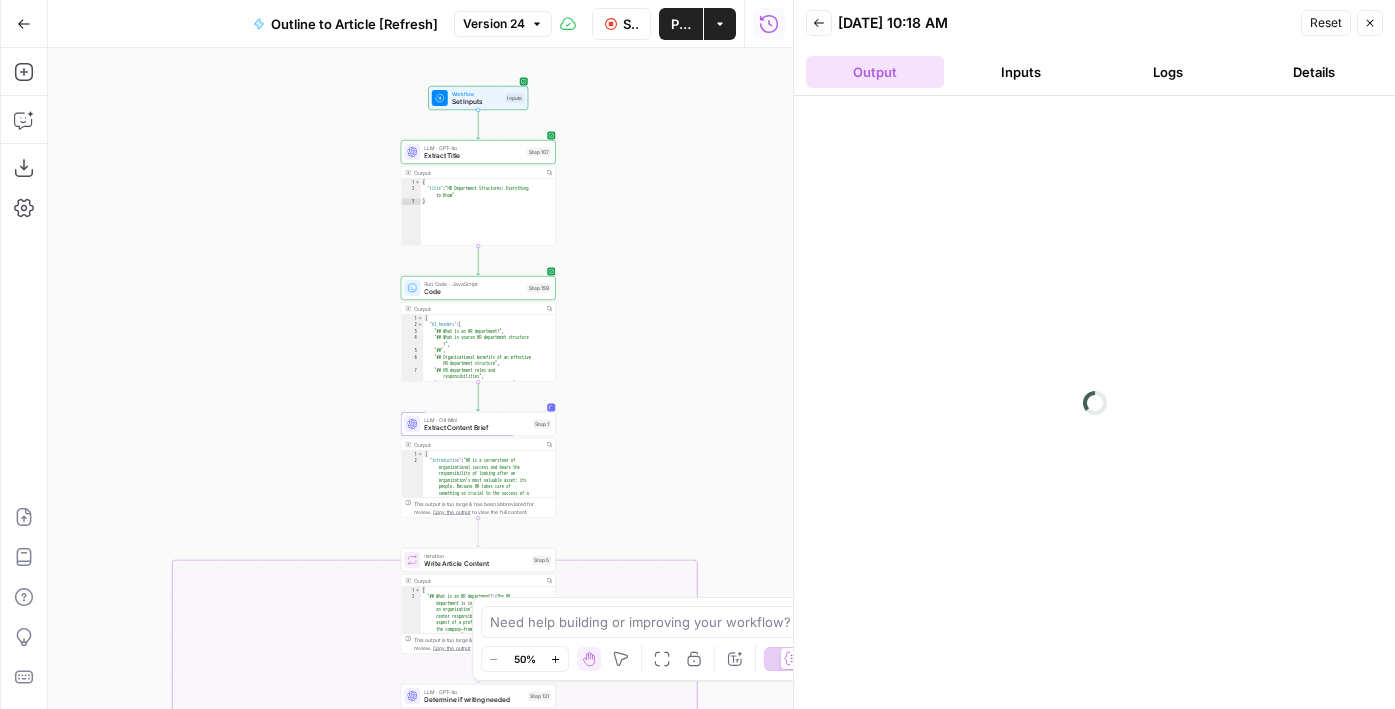 click on "Output" at bounding box center [875, 72] 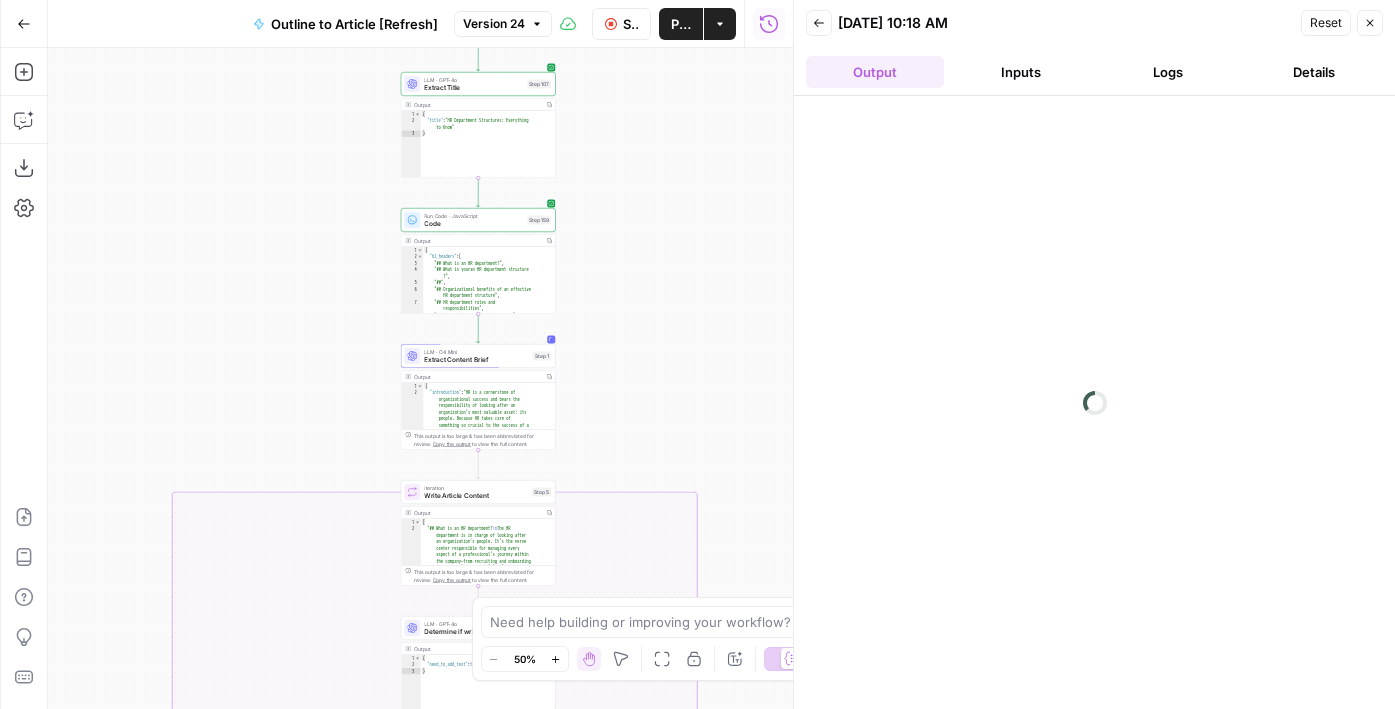drag, startPoint x: 246, startPoint y: 384, endPoint x: 246, endPoint y: -12, distance: 396 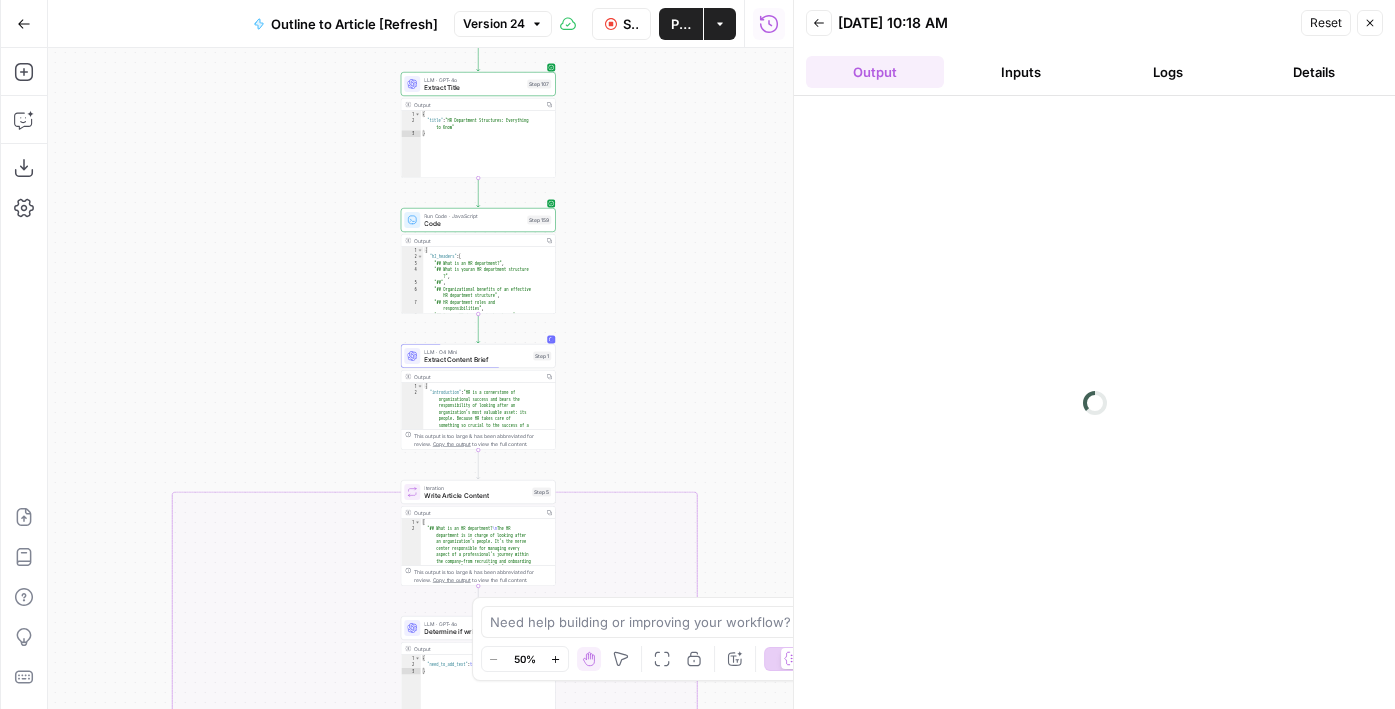 click on "Growth Marketing Pro New Home Browse Your Data Monitoring Flightpath Settings Recent Grids New grid HiBob Coolboss (Bendpak) Key Takeaways Grid Recent Workflows New Workflow Outline to Article [Refresh] Key Takeaways Page Brief to Content AirOps Academy What's new?
5
Help + Support Go Back Outline to Article [Refresh] Version 24 Stop Run Publish Actions Run History Add Steps Copilot Download as JSON Settings Import JSON AirOps Academy Help Give Feedback Shortcuts true false true false Workflow Set Inputs Inputs LLM · GPT-4o Extract Title Step 107 Output Copy 1 2 3 {    "title" :  "HR Department Structures: Everything         to Know" }     Run Code · JavaScript Code Step 159 Output Copy 1 2 3 4 5 6 7 8 9 {    "h2_headers" :  [      "## What is an HR department?" ,      "## What is youran HR department structure          ?" ,      "##" ,      "## Organizational benefits of an effective           HR department structure"" at bounding box center [697, 354] 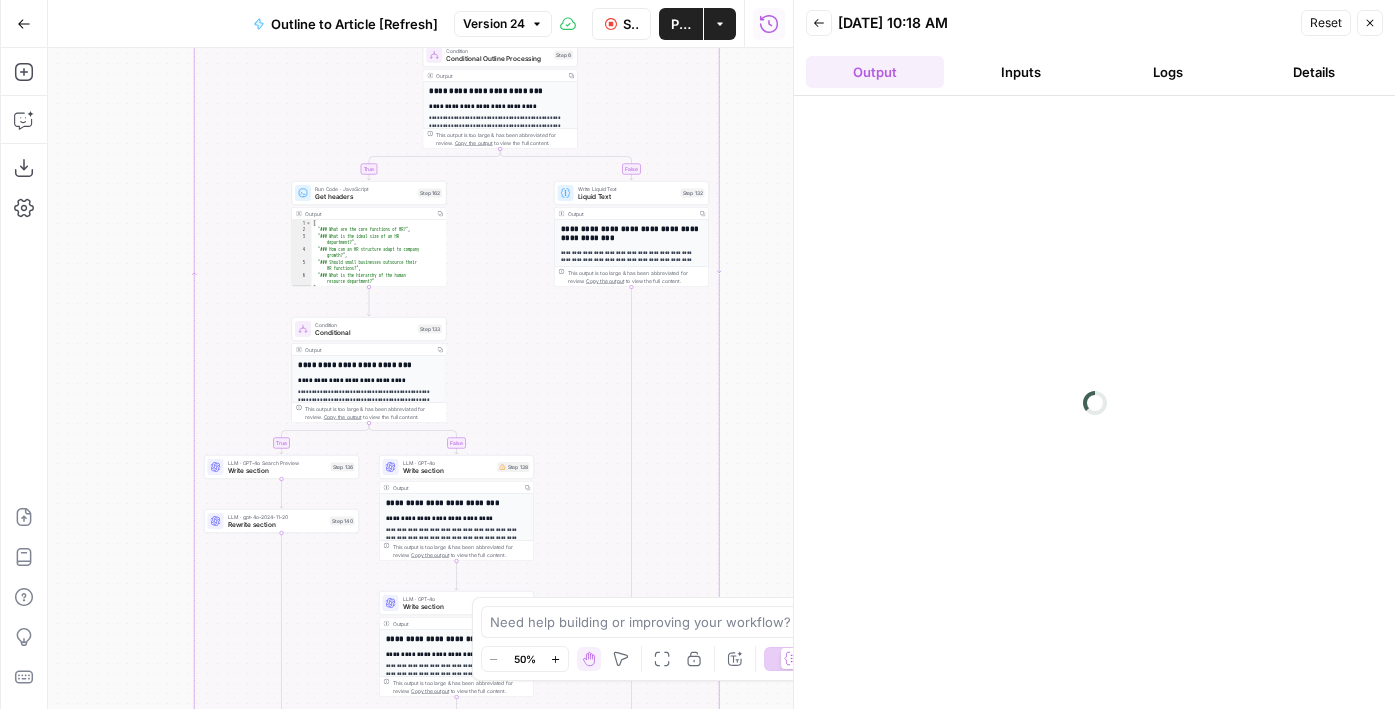drag, startPoint x: 149, startPoint y: 465, endPoint x: 170, endPoint y: 84, distance: 381.5783 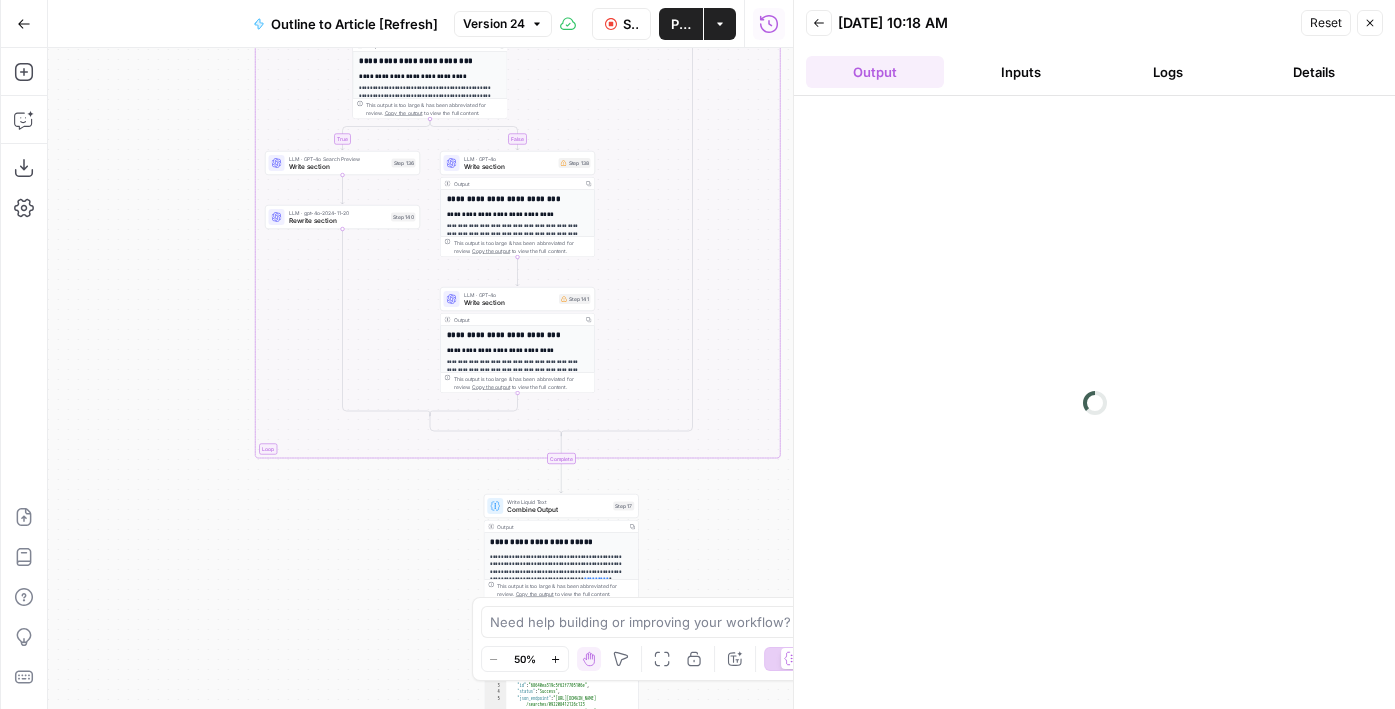 drag, startPoint x: 158, startPoint y: 402, endPoint x: 231, endPoint y: 69, distance: 340.90762 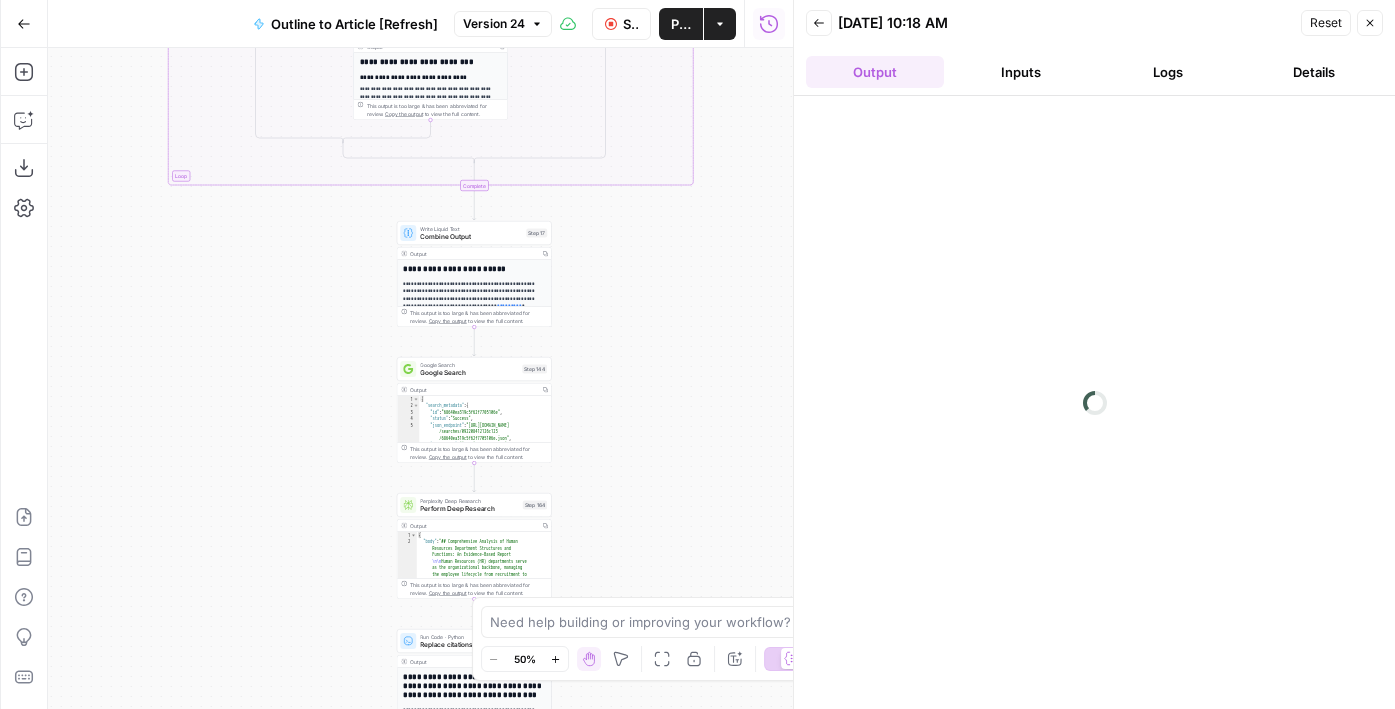 drag, startPoint x: 207, startPoint y: 554, endPoint x: 109, endPoint y: 312, distance: 261.09003 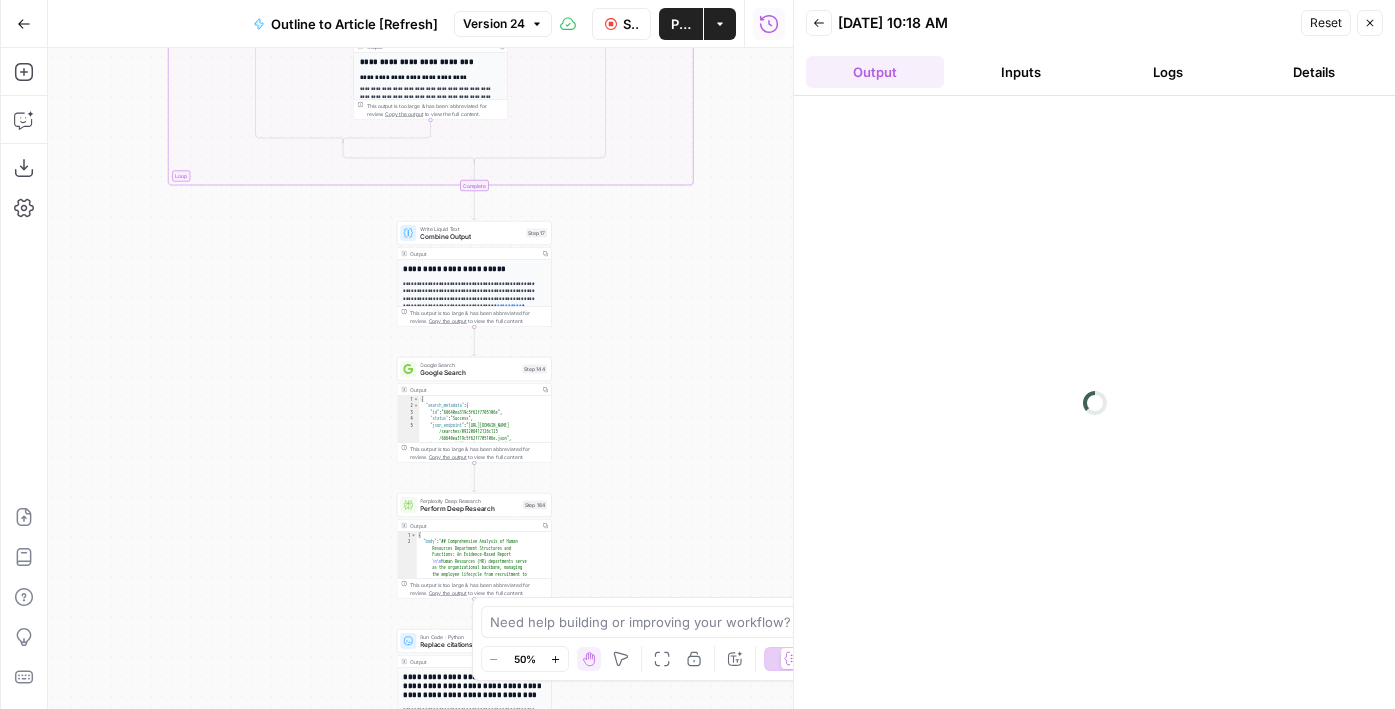 click on "true false true false Workflow Set Inputs Inputs LLM · GPT-4o Extract Title Step 107 Output Copy 1 2 3 {    "title" :  "HR Department Structures: Everything         to Know" }     XXXXXXXXXXXXXXXXXXXXXXXXXXXXXXXXXXXXXXXXXXXXXXXXXXXXXXXXXXXXXXXXXXXXXXXXXXXXXXXXXXXXXXXXXXXXXXXXXXXXXXXXXXXXXXXXXXXXXXXXXXXXXXXXXXXXXXXXXXXXXXXXXXXXXXXXXXXXXXXXXXXXXXXXXXXXXXXXXXXXXXXXXXXXXXXXXXXXXXXXXXXXXXXXXXXXXXXXXXXXXXXXXXXXXXXXXXXXXXXXXXXXXXXXXXXXXXXXXXXXXXXXXXXXXXXXXXXXXXXXXXXXXXXXXXXXXXXXXXXXXXXXXXXXXXXXXXXXXXXXXXXXXXXXXXXXXXXXXXXXXXXXXXXXXXXXXXXXXXXXXXXXXXXXXXXXXXXXXXXXXXXXXXXXXXXXXXXXXXXXXXXXXXXXXXXXXXXXXXXXXXXXXXXXXXXXXXXXXXXXXXXXXXXXXXXXXXXXXXXXXXXXXXXXXXXXXXXXXXXXXXXXXXXXXXXXXXXXXXXXXXXXXXXXXXXX Run Code · JavaScript Code Step 159 Output Copy 1 2 3 4 5 6 7 8 9 {    "h2_headers" :  [      "## What is an HR department?" ,      "## What is youran HR department structure          ?" ,      "##" ,      "## Organizational benefits of an effective           HR department structure" ,      ,      ," at bounding box center [420, 378] 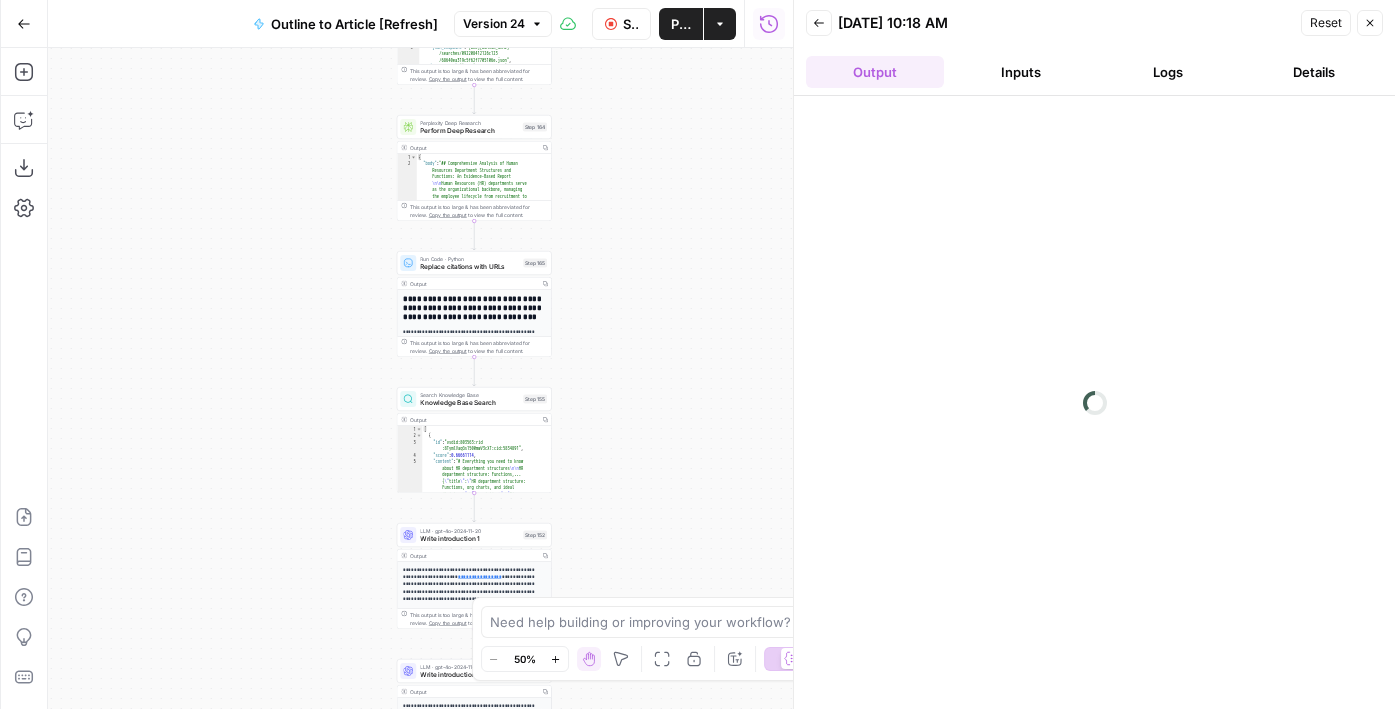 drag, startPoint x: 151, startPoint y: 544, endPoint x: 151, endPoint y: 166, distance: 378 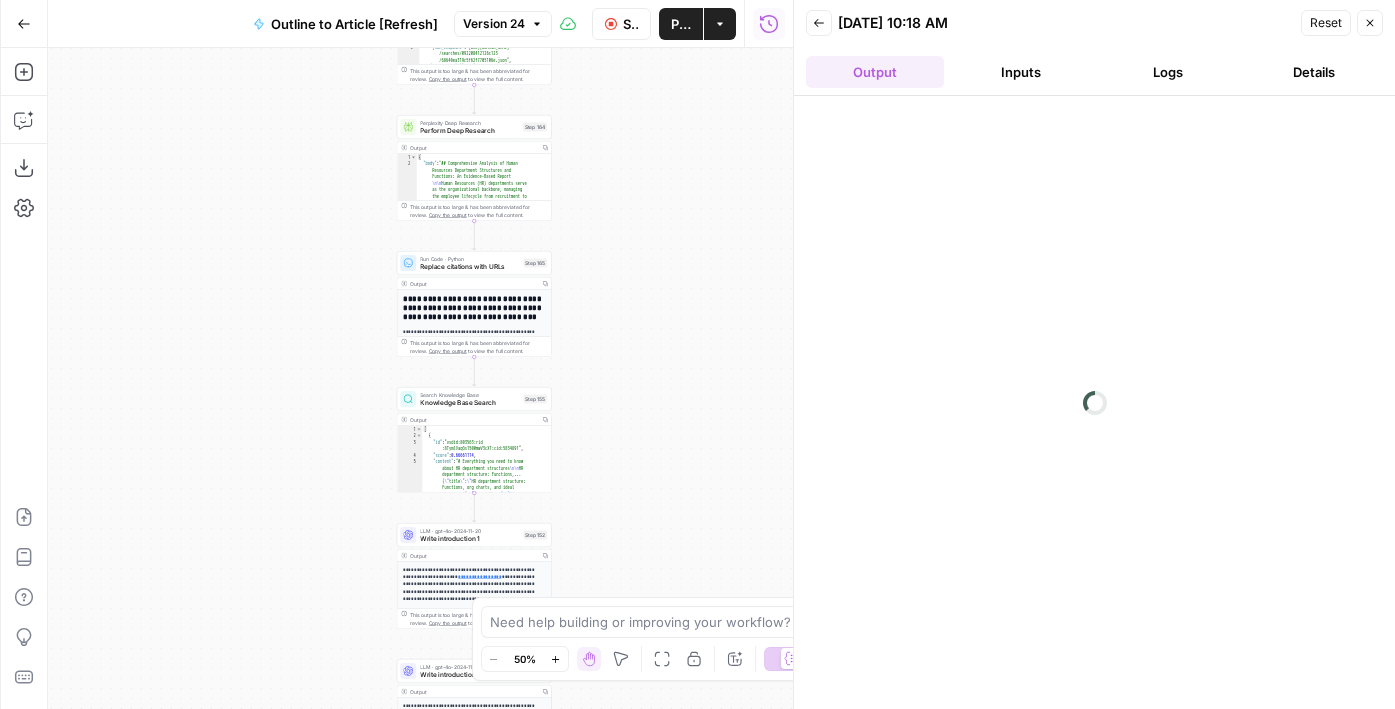 click on "true false true false Workflow Set Inputs Inputs LLM · GPT-4o Extract Title Step 107 Output Copy 1 2 3 {    "title" :  "HR Department Structures: Everything         to Know" }     XXXXXXXXXXXXXXXXXXXXXXXXXXXXXXXXXXXXXXXXXXXXXXXXXXXXXXXXXXXXXXXXXXXXXXXXXXXXXXXXXXXXXXXXXXXXXXXXXXXXXXXXXXXXXXXXXXXXXXXXXXXXXXXXXXXXXXXXXXXXXXXXXXXXXXXXXXXXXXXXXXXXXXXXXXXXXXXXXXXXXXXXXXXXXXXXXXXXXXXXXXXXXXXXXXXXXXXXXXXXXXXXXXXXXXXXXXXXXXXXXXXXXXXXXXXXXXXXXXXXXXXXXXXXXXXXXXXXXXXXXXXXXXXXXXXXXXXXXXXXXXXXXXXXXXXXXXXXXXXXXXXXXXXXXXXXXXXXXXXXXXXXXXXXXXXXXXXXXXXXXXXXXXXXXXXXXXXXXXXXXXXXXXXXXXXXXXXXXXXXXXXXXXXXXXXXXXXXXXXXXXXXXXXXXXXXXXXXXXXXXXXXXXXXXXXXXXXXXXXXXXXXXXXXXXXXXXXXXXXXXXXXXXXXXXXXXXXXXXXXXXXXXXXXXXXX Run Code · JavaScript Code Step 159 Output Copy 1 2 3 4 5 6 7 8 9 {    "h2_headers" :  [      "## What is an HR department?" ,      "## What is youran HR department structure          ?" ,      "##" ,      "## Organizational benefits of an effective           HR department structure" ,      ,      ," at bounding box center [420, 378] 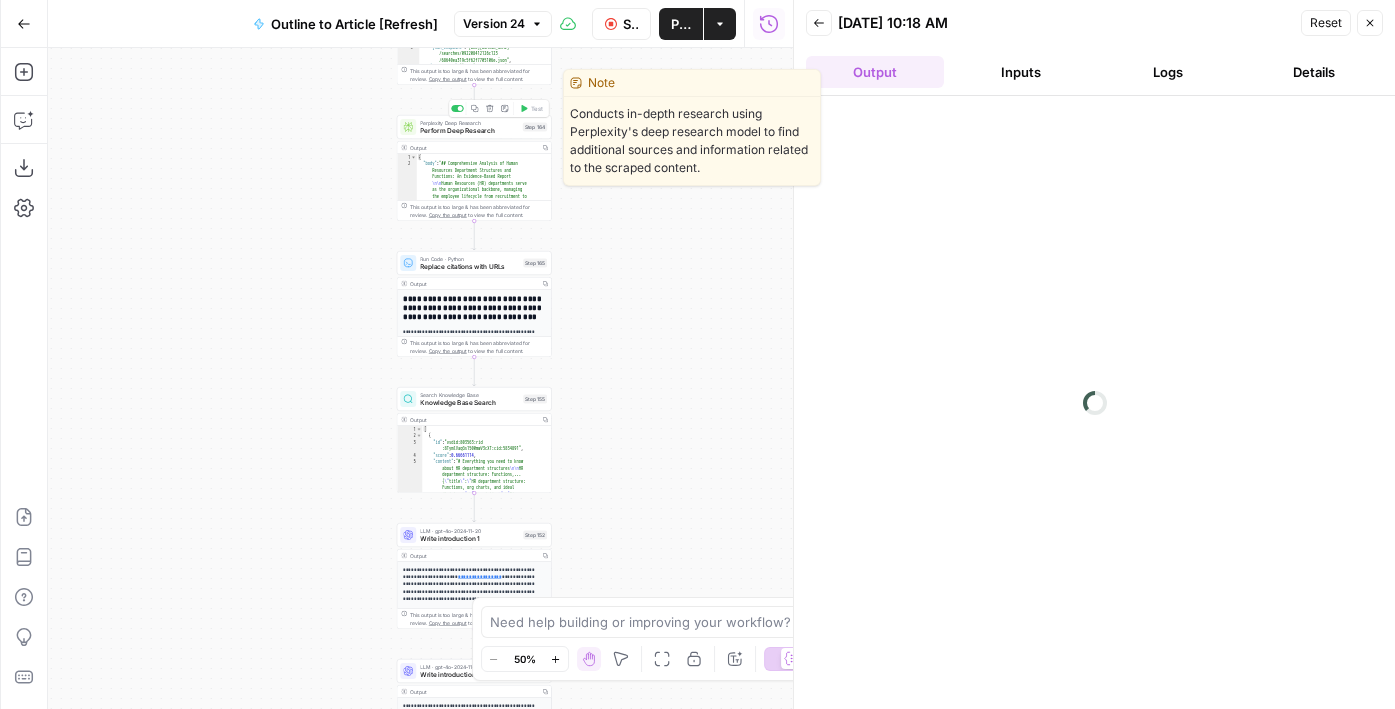 click on "Perform Deep Research" at bounding box center (469, 131) 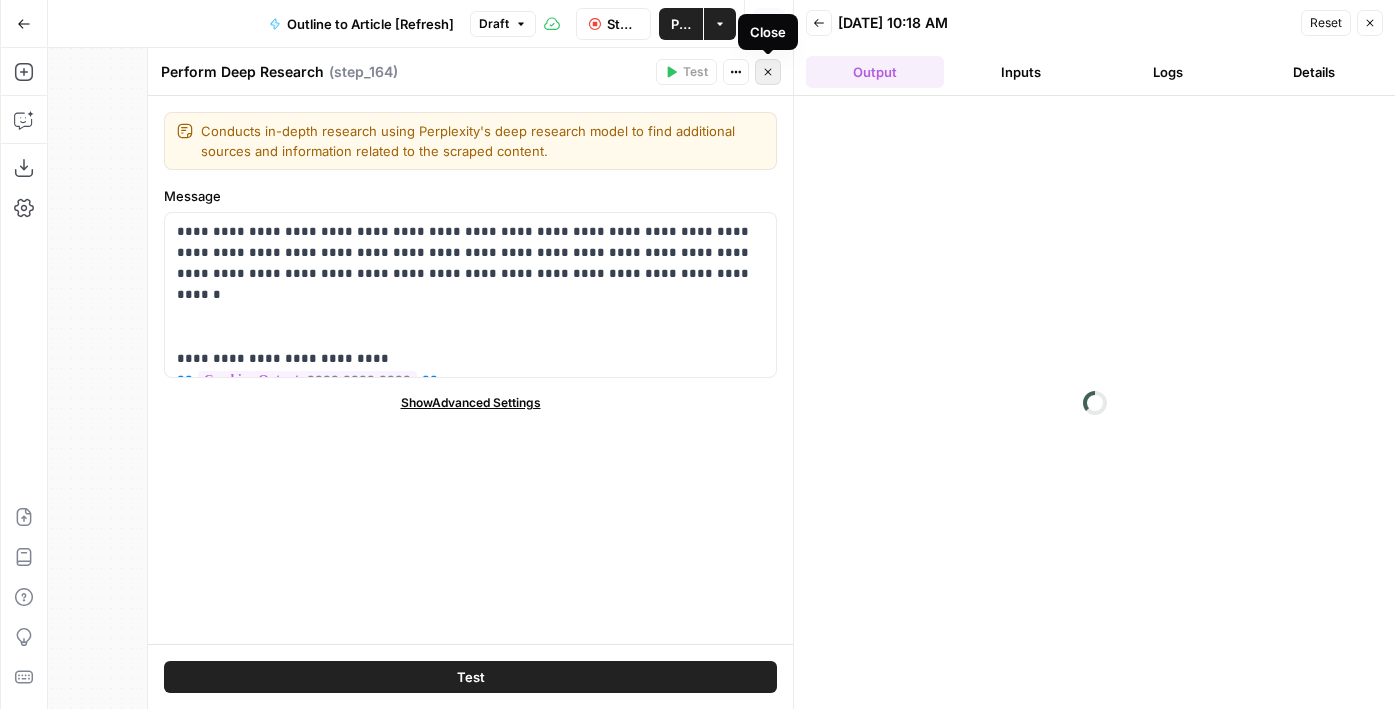 click on "Close" at bounding box center (768, 72) 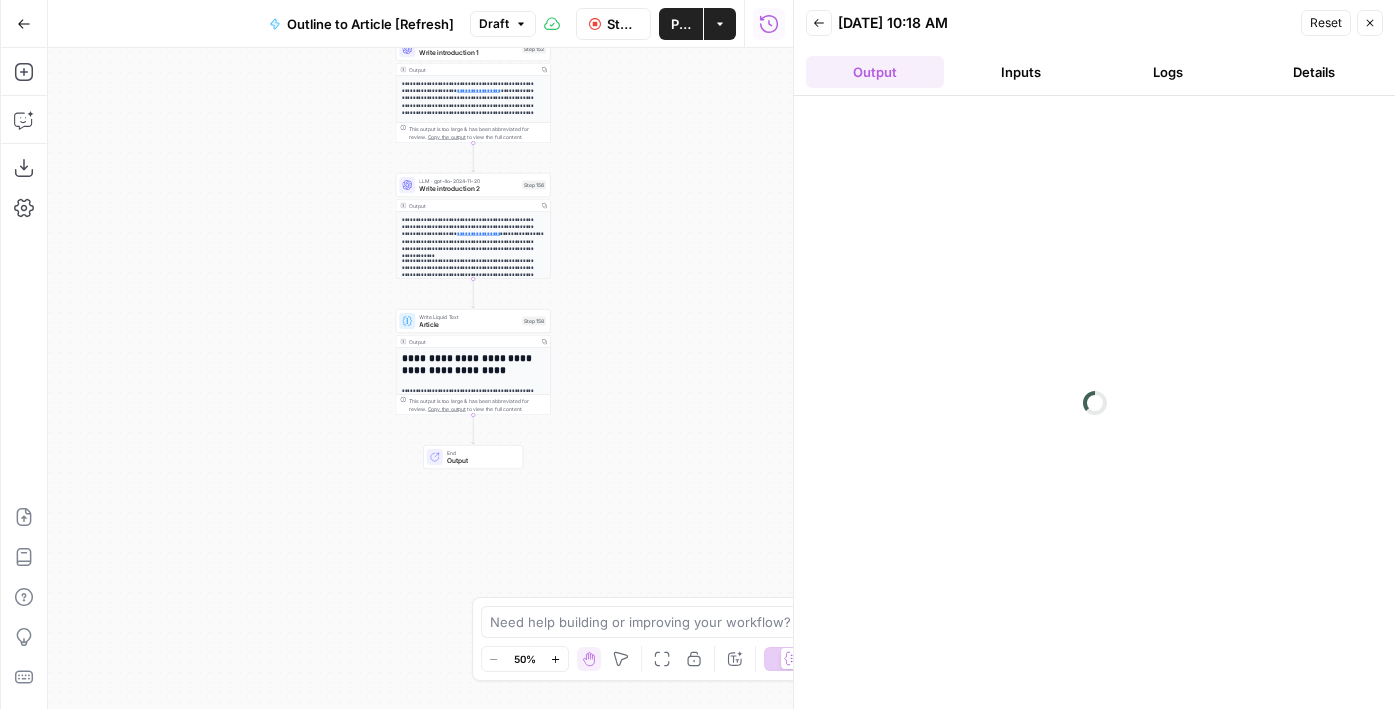 drag, startPoint x: 581, startPoint y: 558, endPoint x: 580, endPoint y: 72, distance: 486.00104 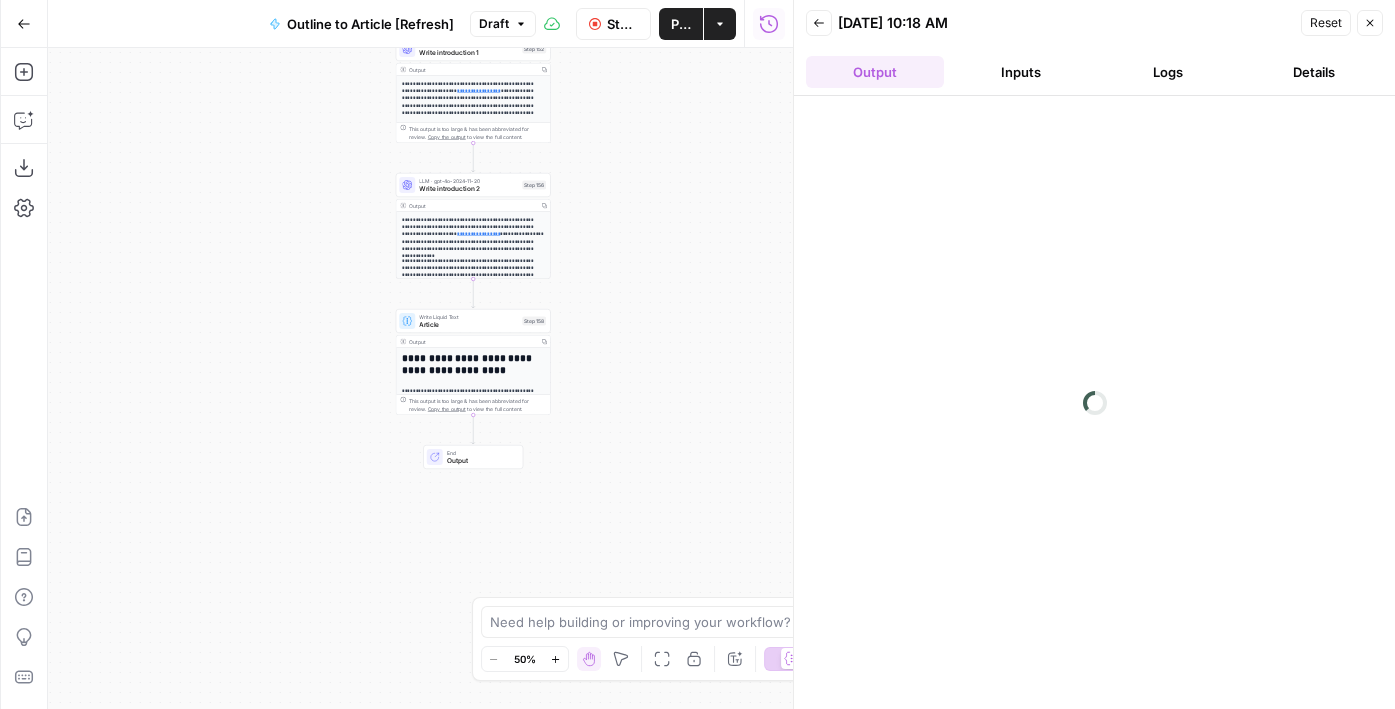 click on "true false true false Workflow Set Inputs Inputs LLM · GPT-4o Extract Title Step 107 Output Copy 1 2 3 {    "title" :  "HR Department Structures: Everything         to Know" }     XXXXXXXXXXXXXXXXXXXXXXXXXXXXXXXXXXXXXXXXXXXXXXXXXXXXXXXXXXXXXXXXXXXXXXXXXXXXXXXXXXXXXXXXXXXXXXXXXXXXXXXXXXXXXXXXXXXXXXXXXXXXXXXXXXXXXXXXXXXXXXXXXXXXXXXXXXXXXXXXXXXXXXXXXXXXXXXXXXXXXXXXXXXXXXXXXXXXXXXXXXXXXXXXXXXXXXXXXXXXXXXXXXXXXXXXXXXXXXXXXXXXXXXXXXXXXXXXXXXXXXXXXXXXXXXXXXXXXXXXXXXXXXXXXXXXXXXXXXXXXXXXXXXXXXXXXXXXXXXXXXXXXXXXXXXXXXXXXXXXXXXXXXXXXXXXXXXXXXXXXXXXXXXXXXXXXXXXXXXXXXXXXXXXXXXXXXXXXXXXXXXXXXXXXXXXXXXXXXXXXXXXXXXXXXXXXXXXXXXXXXXXXXXXXXXXXXXXXXXXXXXXXXXXXXXXXXXXXXXXXXXXXXXXXXXXXXXXXXXXXXXXXXXXXXXX Run Code · JavaScript Code Step 159 Output Copy 1 2 3 4 5 6 7 8 9 {    "h2_headers" :  [      "## What is an HR department?" ,      "## What is youran HR department structure          ?" ,      "##" ,      "## Organizational benefits of an effective           HR department structure" ,      ,      ," at bounding box center (420, 378) 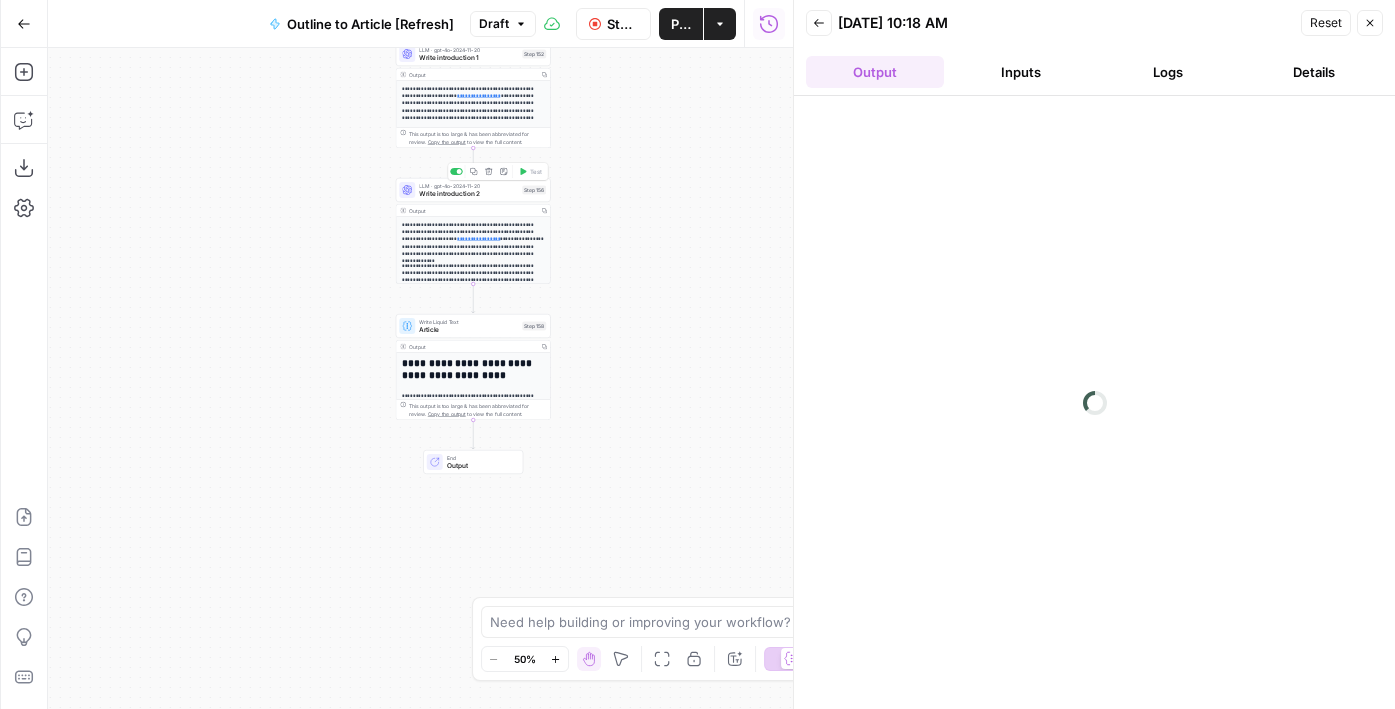 drag, startPoint x: 313, startPoint y: 189, endPoint x: 313, endPoint y: 313, distance: 124 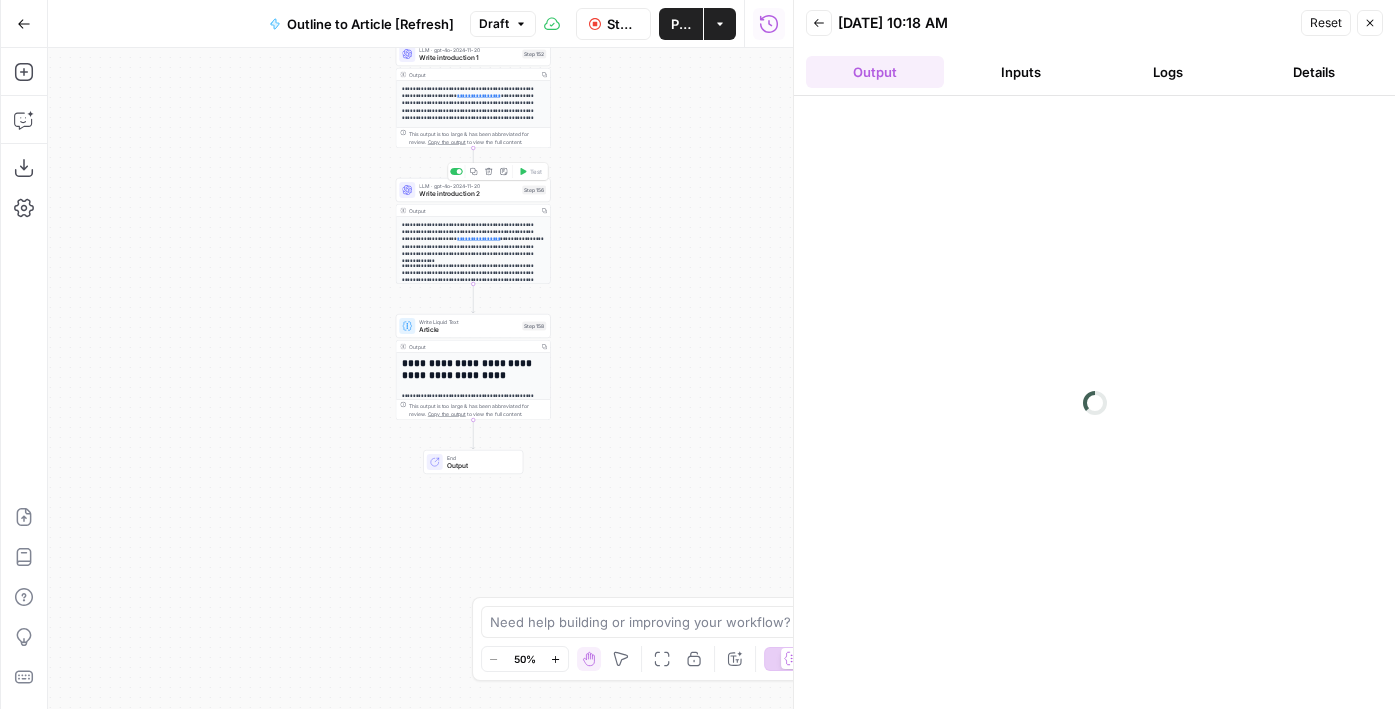 click on "true false true false Workflow Set Inputs Inputs LLM · GPT-4o Extract Title Step 107 Output Copy 1 2 3 {    "title" :  "HR Department Structures: Everything         to Know" }     XXXXXXXXXXXXXXXXXXXXXXXXXXXXXXXXXXXXXXXXXXXXXXXXXXXXXXXXXXXXXXXXXXXXXXXXXXXXXXXXXXXXXXXXXXXXXXXXXXXXXXXXXXXXXXXXXXXXXXXXXXXXXXXXXXXXXXXXXXXXXXXXXXXXXXXXXXXXXXXXXXXXXXXXXXXXXXXXXXXXXXXXXXXXXXXXXXXXXXXXXXXXXXXXXXXXXXXXXXXXXXXXXXXXXXXXXXXXXXXXXXXXXXXXXXXXXXXXXXXXXXXXXXXXXXXXXXXXXXXXXXXXXXXXXXXXXXXXXXXXXXXXXXXXXXXXXXXXXXXXXXXXXXXXXXXXXXXXXXXXXXXXXXXXXXXXXXXXXXXXXXXXXXXXXXXXXXXXXXXXXXXXXXXXXXXXXXXXXXXXXXXXXXXXXXXXXXXXXXXXXXXXXXXXXXXXXXXXXXXXXXXXXXXXXXXXXXXXXXXXXXXXXXXXXXXXXXXXXXXXXXXXXXXXXXXXXXXXXXXXXXXXXXXXXXXX Run Code · JavaScript Code Step 159 Output Copy 1 2 3 4 5 6 7 8 9 {    "h2_headers" :  [      "## What is an HR department?" ,      "## What is youran HR department structure          ?" ,      "##" ,      "## Organizational benefits of an effective           HR department structure" ,      ,      ," at bounding box center (420, 378) 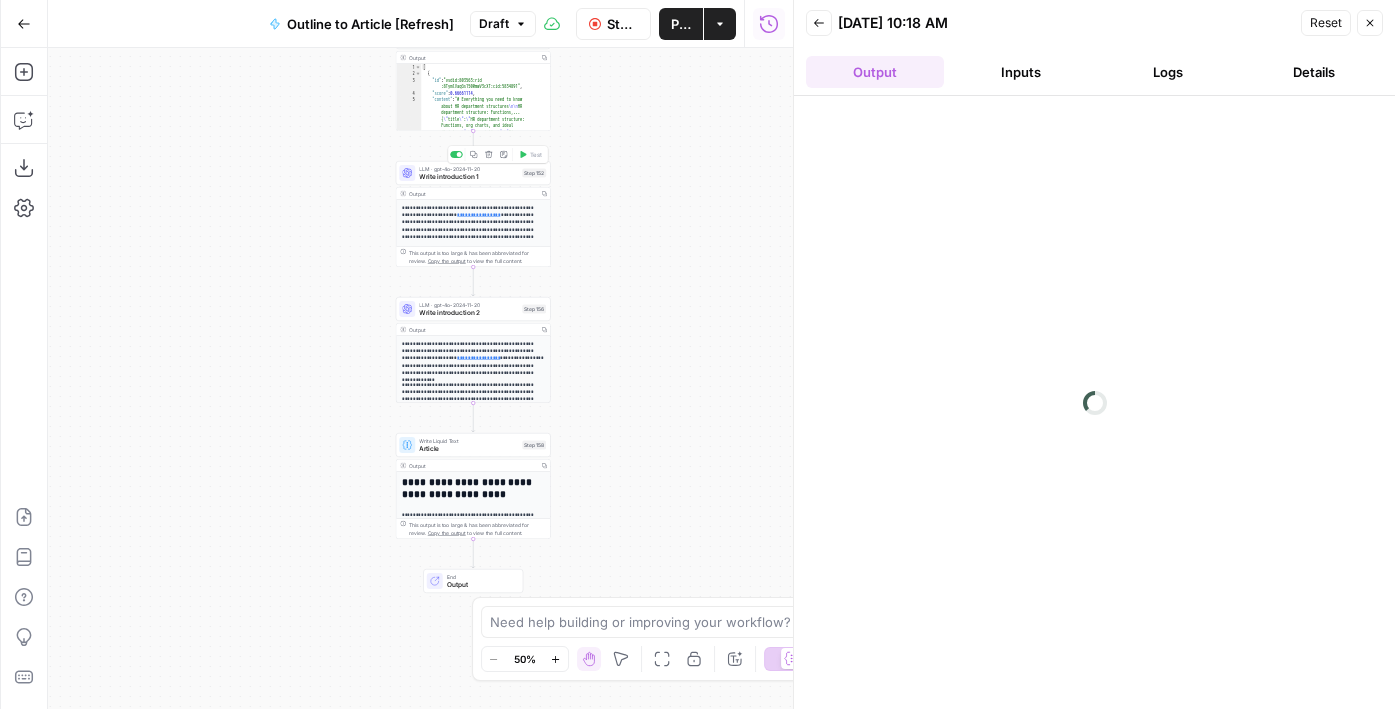 click on "Write introduction 1" at bounding box center (468, 177) 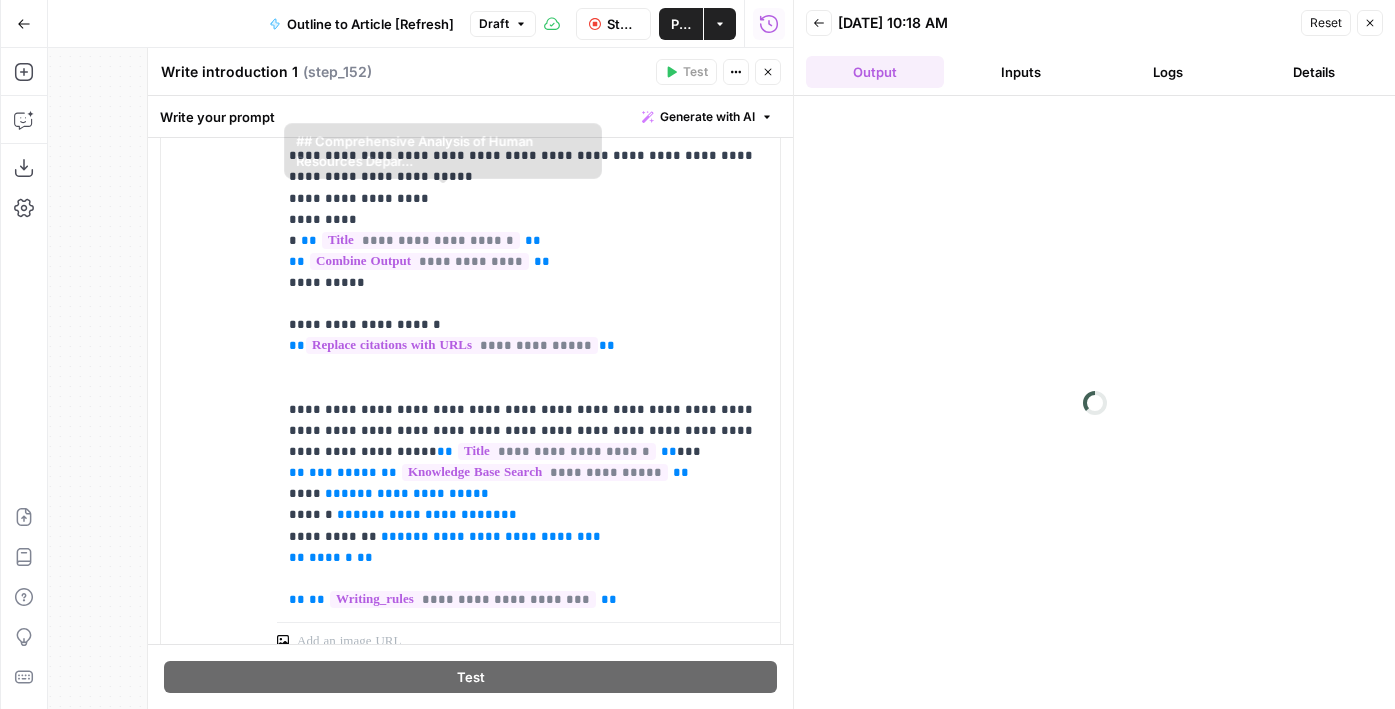 scroll, scrollTop: 691, scrollLeft: 0, axis: vertical 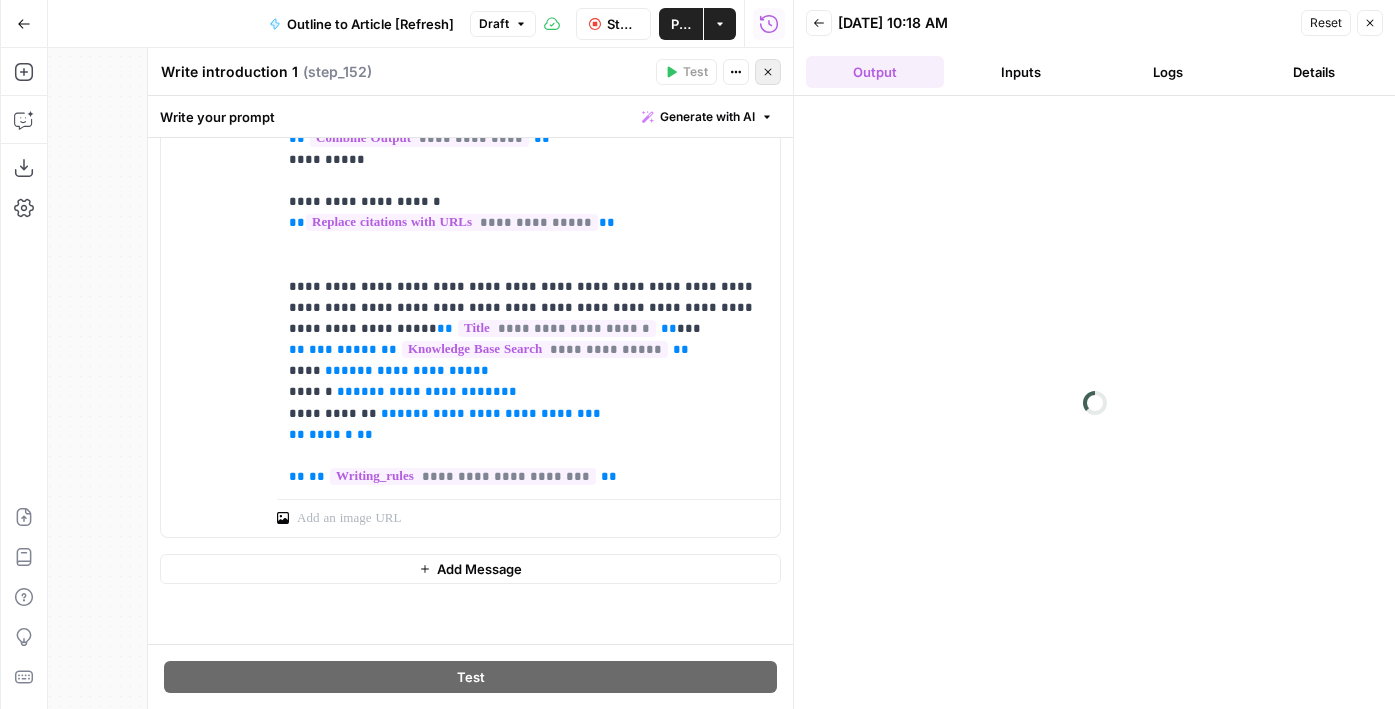 click on "Close" at bounding box center [768, 72] 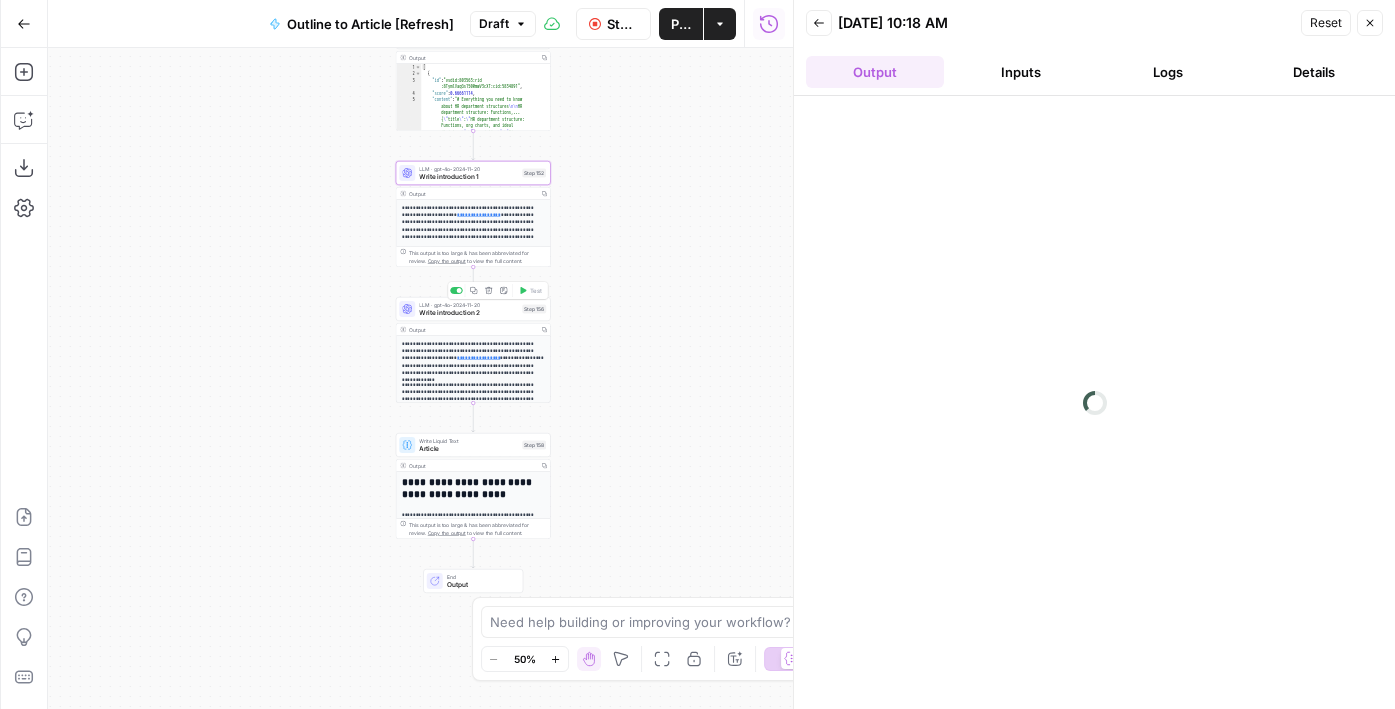 click on "Step 156" at bounding box center (534, 309) 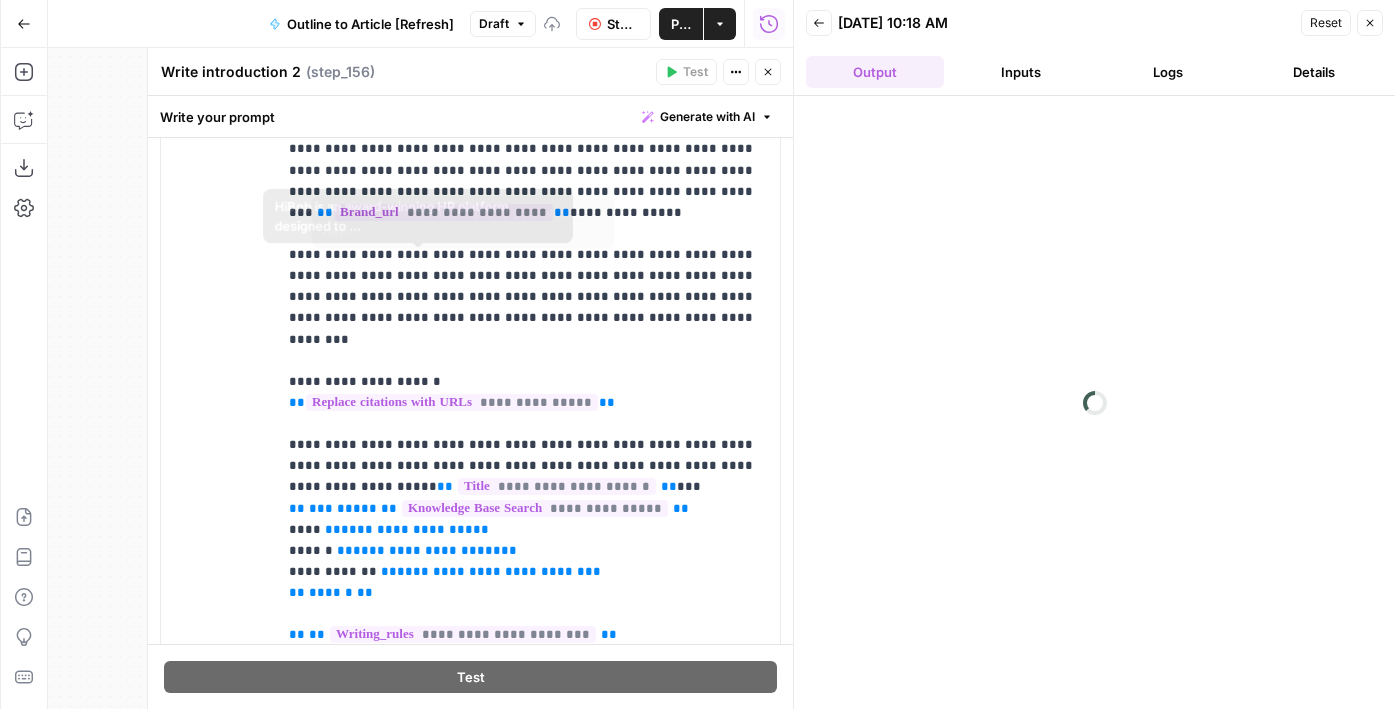 scroll, scrollTop: 1200, scrollLeft: 0, axis: vertical 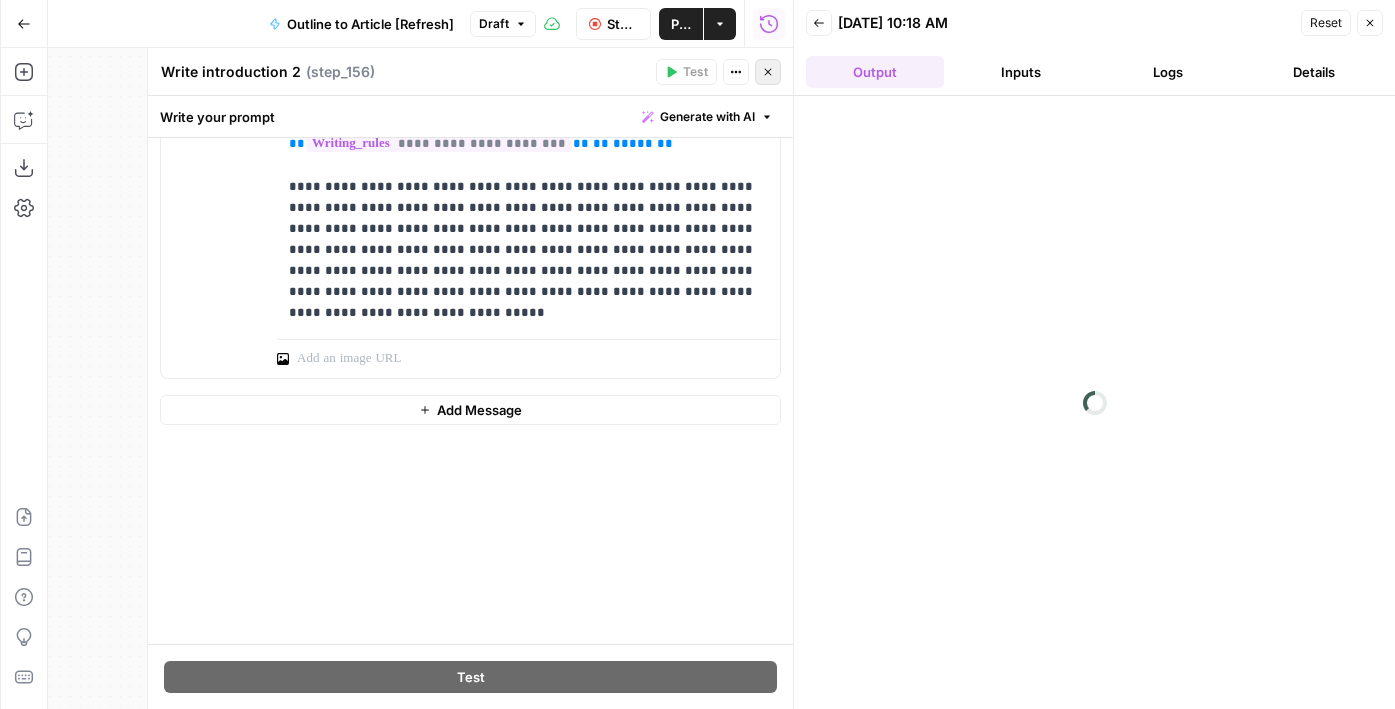 click 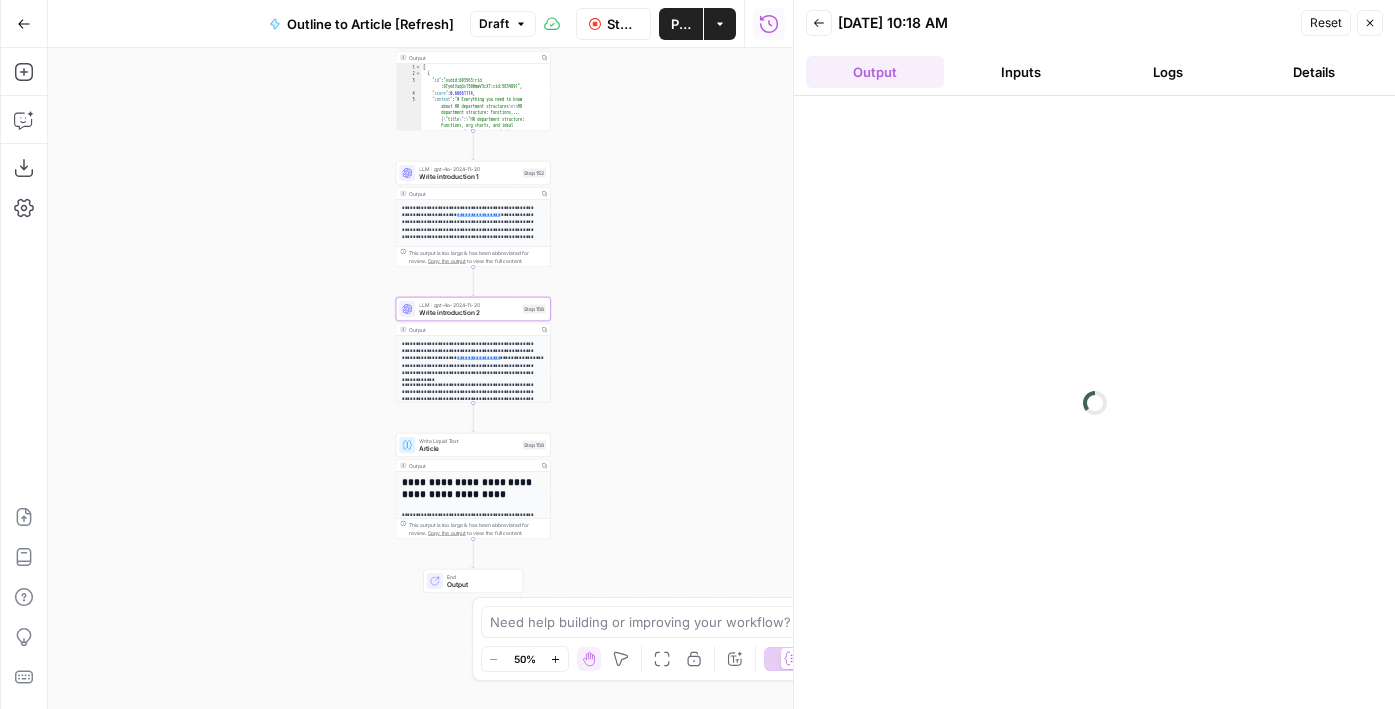 drag, startPoint x: 669, startPoint y: 176, endPoint x: 592, endPoint y: 542, distance: 374.01202 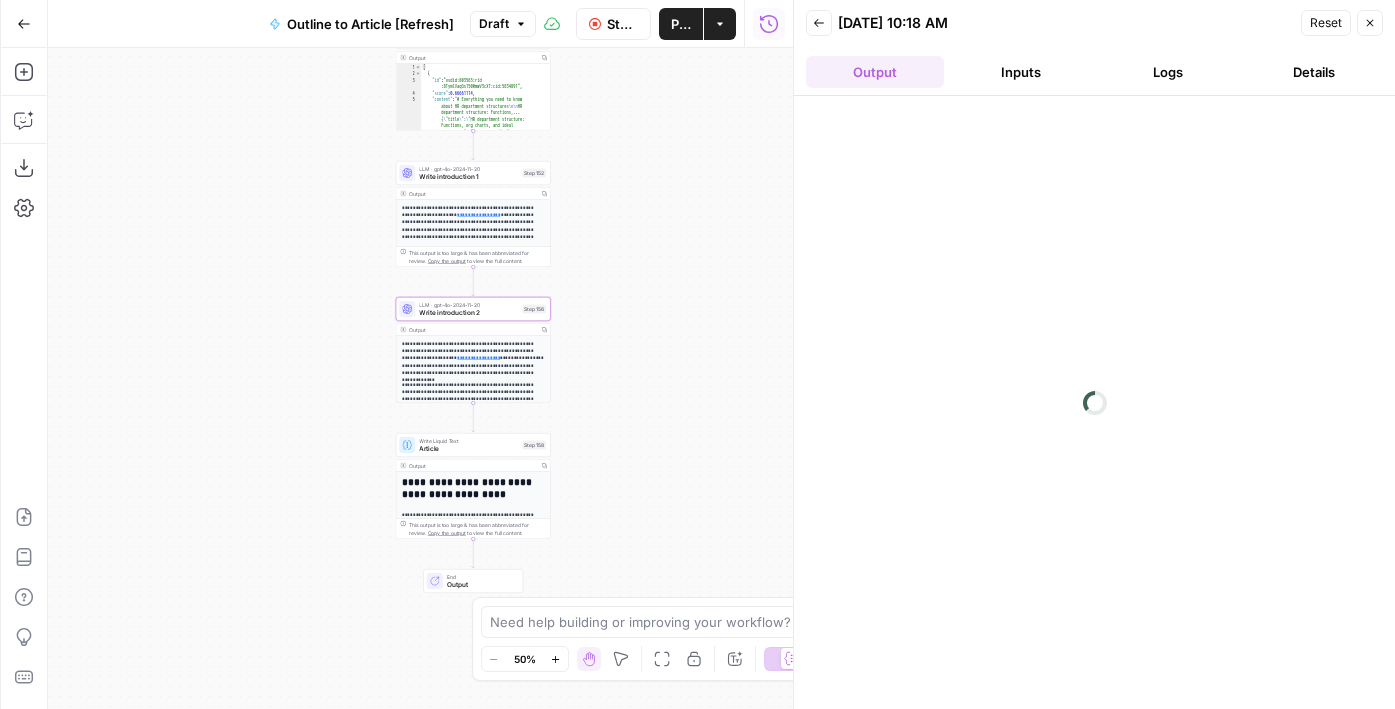 click on "true false true false Workflow Set Inputs Inputs LLM · GPT-4o Extract Title Step 107 Output Copy 1 2 3 {    "title" :  "HR Department Structures: Everything         to Know" }     XXXXXXXXXXXXXXXXXXXXXXXXXXXXXXXXXXXXXXXXXXXXXXXXXXXXXXXXXXXXXXXXXXXXXXXXXXXXXXXXXXXXXXXXXXXXXXXXXXXXXXXXXXXXXXXXXXXXXXXXXXXXXXXXXXXXXXXXXXXXXXXXXXXXXXXXXXXXXXXXXXXXXXXXXXXXXXXXXXXXXXXXXXXXXXXXXXXXXXXXXXXXXXXXXXXXXXXXXXXXXXXXXXXXXXXXXXXXXXXXXXXXXXXXXXXXXXXXXXXXXXXXXXXXXXXXXXXXXXXXXXXXXXXXXXXXXXXXXXXXXXXXXXXXXXXXXXXXXXXXXXXXXXXXXXXXXXXXXXXXXXXXXXXXXXXXXXXXXXXXXXXXXXXXXXXXXXXXXXXXXXXXXXXXXXXXXXXXXXXXXXXXXXXXXXXXXXXXXXXXXXXXXXXXXXXXXXXXXXXXXXXXXXXXXXXXXXXXXXXXXXXXXXXXXXXXXXXXXXXXXXXXXXXXXXXXXXXXXXXXXXXXXXXXXXXX Run Code · JavaScript Code Step 159 Output Copy 1 2 3 4 5 6 7 8 9 {    "h2_headers" :  [      "## What is an HR department?" ,      "## What is youran HR department structure          ?" ,      "##" ,      "## Organizational benefits of an effective           HR department structure" ,      ,      ," at bounding box center [420, 378] 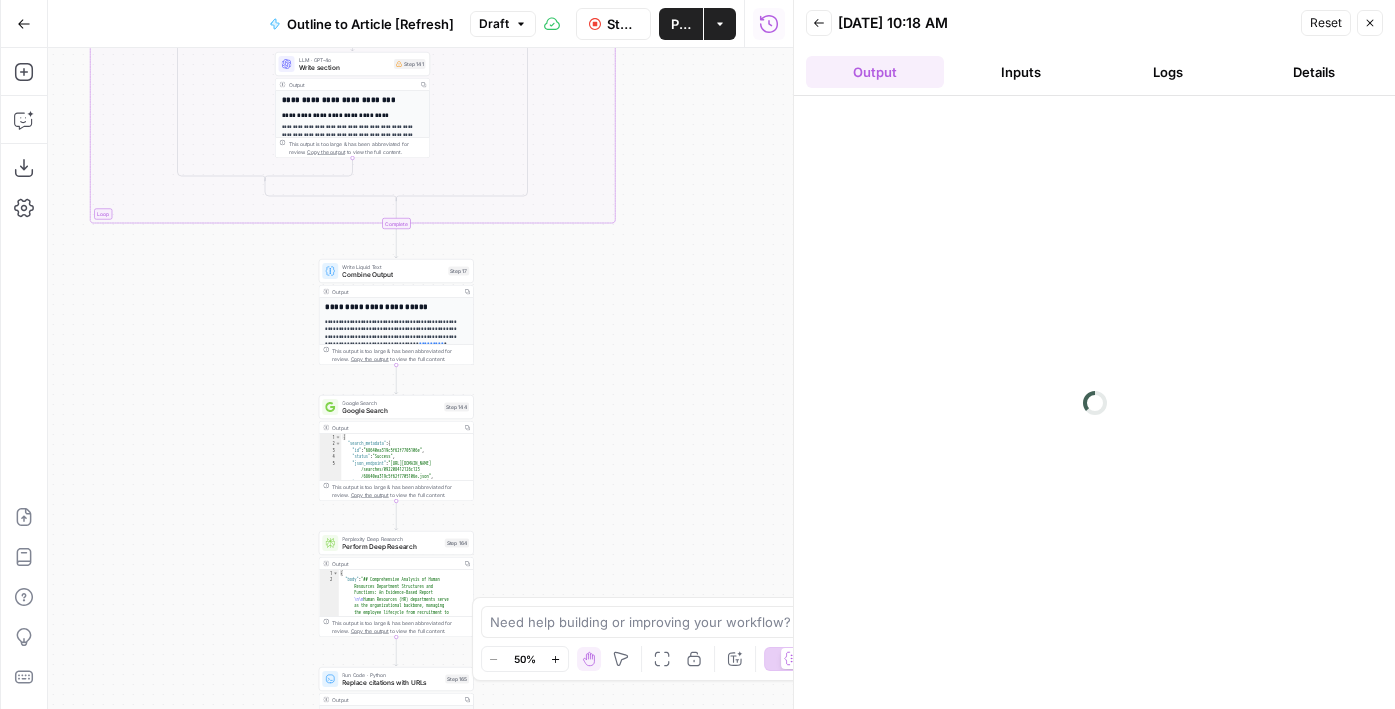 drag, startPoint x: 599, startPoint y: 74, endPoint x: 599, endPoint y: 487, distance: 413 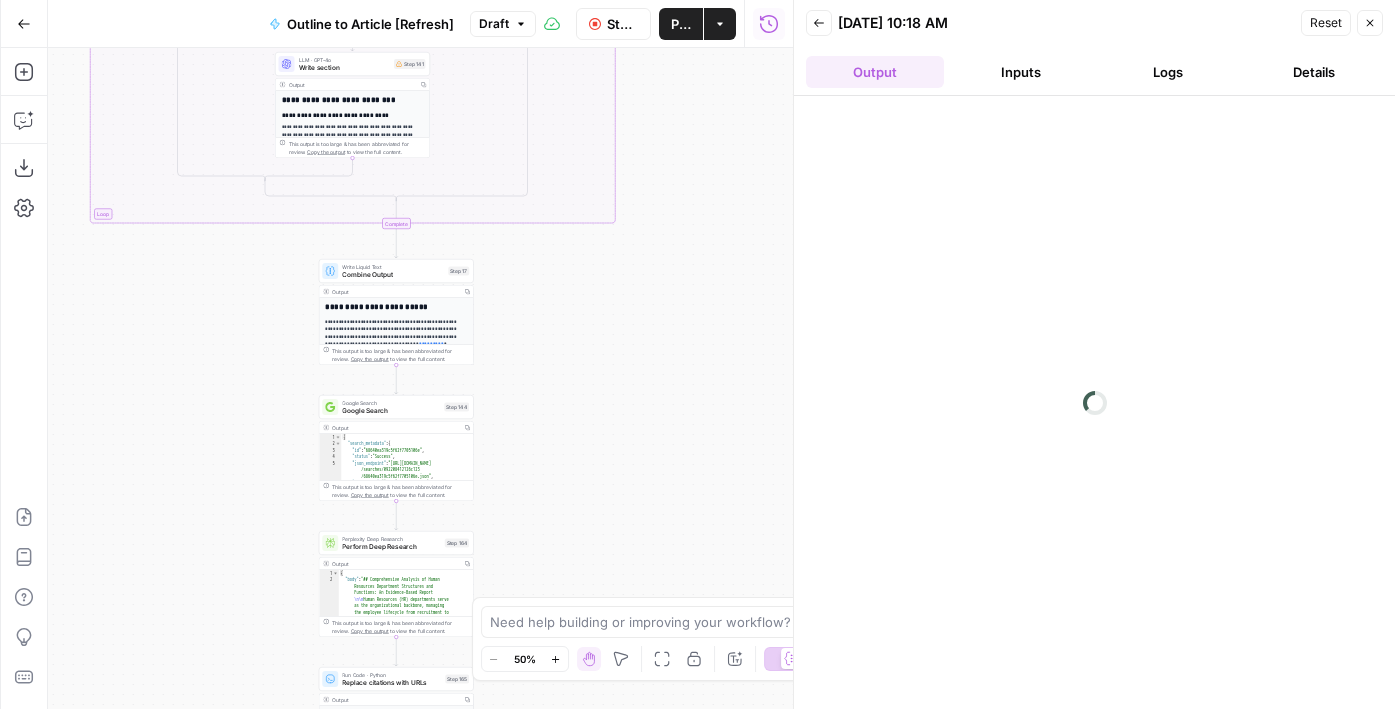 click on "true false true false Workflow Set Inputs Inputs LLM · GPT-4o Extract Title Step 107 Output Copy 1 2 3 {    "title" :  "HR Department Structures: Everything         to Know" }     XXXXXXXXXXXXXXXXXXXXXXXXXXXXXXXXXXXXXXXXXXXXXXXXXXXXXXXXXXXXXXXXXXXXXXXXXXXXXXXXXXXXXXXXXXXXXXXXXXXXXXXXXXXXXXXXXXXXXXXXXXXXXXXXXXXXXXXXXXXXXXXXXXXXXXXXXXXXXXXXXXXXXXXXXXXXXXXXXXXXXXXXXXXXXXXXXXXXXXXXXXXXXXXXXXXXXXXXXXXXXXXXXXXXXXXXXXXXXXXXXXXXXXXXXXXXXXXXXXXXXXXXXXXXXXXXXXXXXXXXXXXXXXXXXXXXXXXXXXXXXXXXXXXXXXXXXXXXXXXXXXXXXXXXXXXXXXXXXXXXXXXXXXXXXXXXXXXXXXXXXXXXXXXXXXXXXXXXXXXXXXXXXXXXXXXXXXXXXXXXXXXXXXXXXXXXXXXXXXXXXXXXXXXXXXXXXXXXXXXXXXXXXXXXXXXXXXXXXXXXXXXXXXXXXXXXXXXXXXXXXXXXXXXXXXXXXXXXXXXXXXXXXXXXXXXX Run Code · JavaScript Code Step 159 Output Copy 1 2 3 4 5 6 7 8 9 {    "h2_headers" :  [      "## What is an HR department?" ,      "## What is youran HR department structure          ?" ,      "##" ,      "## Organizational benefits of an effective           HR department structure" ,      ,      ," at bounding box center (420, 378) 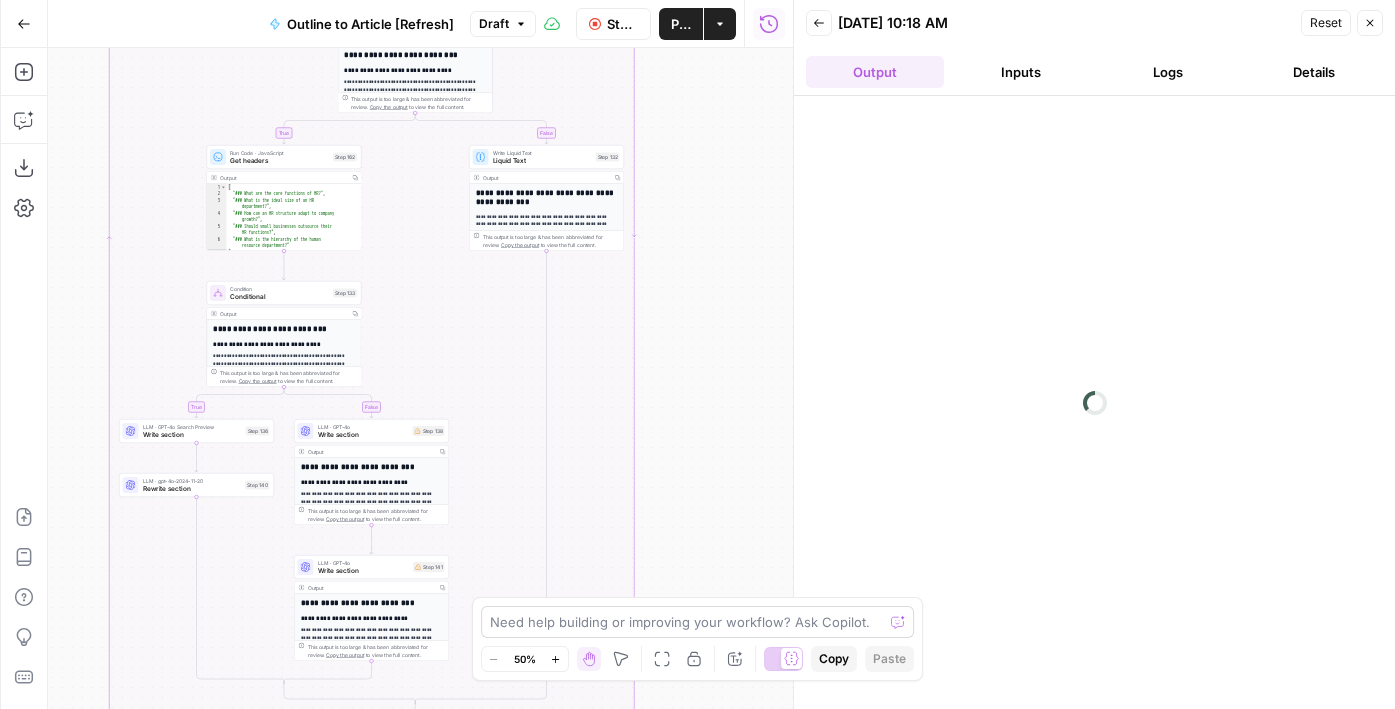 drag, startPoint x: 663, startPoint y: 59, endPoint x: 693, endPoint y: 621, distance: 562.8002 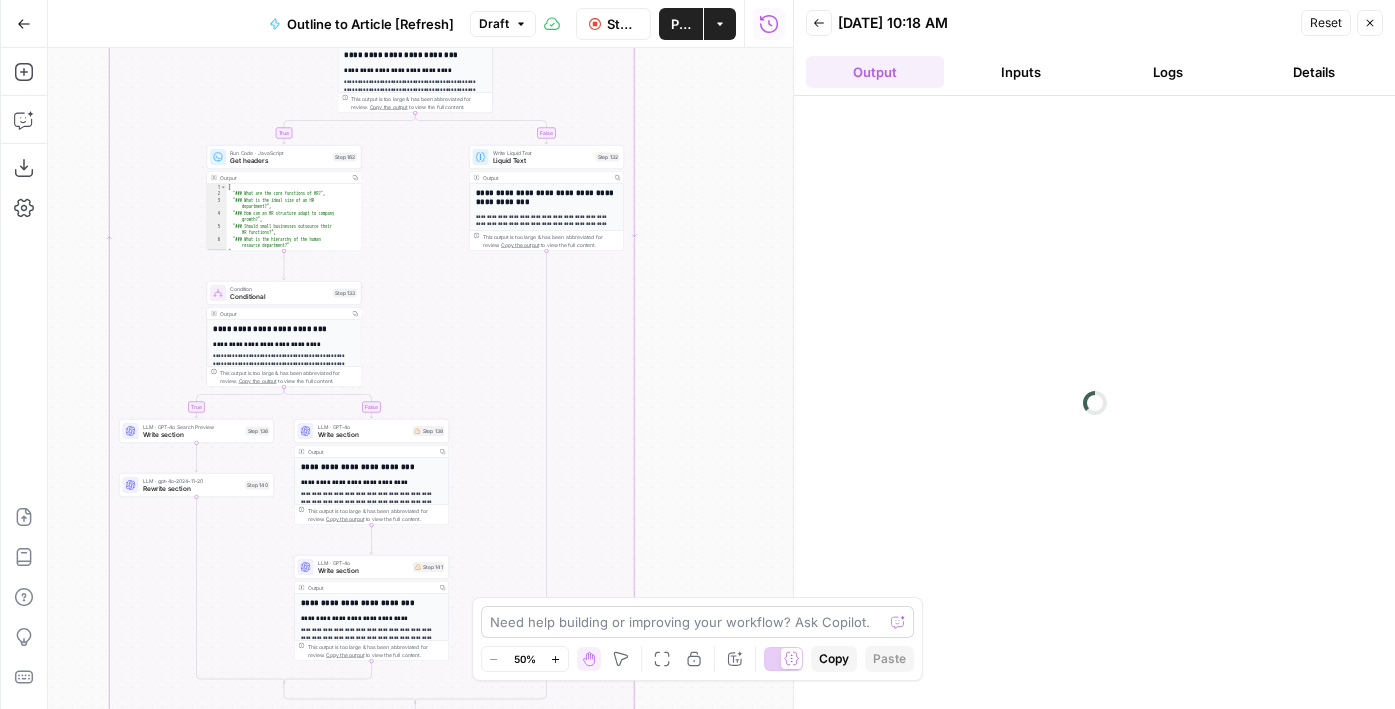 click on "Growth Marketing Pro New Home Browse Your Data Monitoring Flightpath Settings Recent Grids New grid HiBob Coolboss (Bendpak) Key Takeaways Grid Recent Workflows New Workflow Outline to Article [Refresh] Key Takeaways Page Brief to Content AirOps Academy What's new?
5
Help + Support Go Back Outline to Article [Refresh] Draft Stop Run Publish Actions Run History Add Steps Copilot Download as JSON Settings Import JSON AirOps Academy Help Give Feedback Shortcuts true false true false Workflow Set Inputs Inputs LLM · GPT-4o Extract Title Step 107 Output Copy 1 2 3 {    "title" :  "HR Department Structures: Everything         to Know" }     Run Code · JavaScript Code Step 159 Output Copy 1 2 3 4 5 6 7 8 9 {    "h2_headers" :  [      "## What is an HR department?" ,      "## What is youran HR department structure          ?" ,      "##" ,      "## Organizational benefits of an effective           HR department structure" ,      , ," at bounding box center [697, 354] 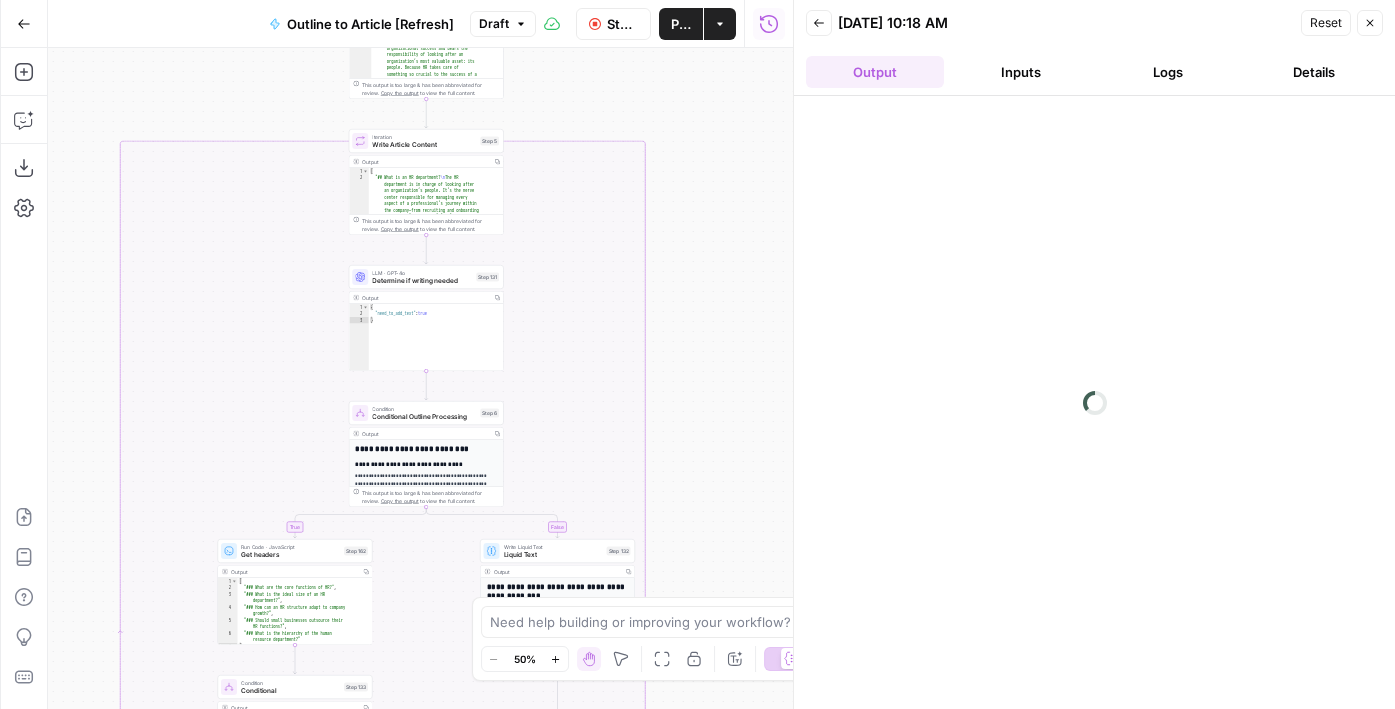 drag, startPoint x: 705, startPoint y: 153, endPoint x: 705, endPoint y: 518, distance: 365 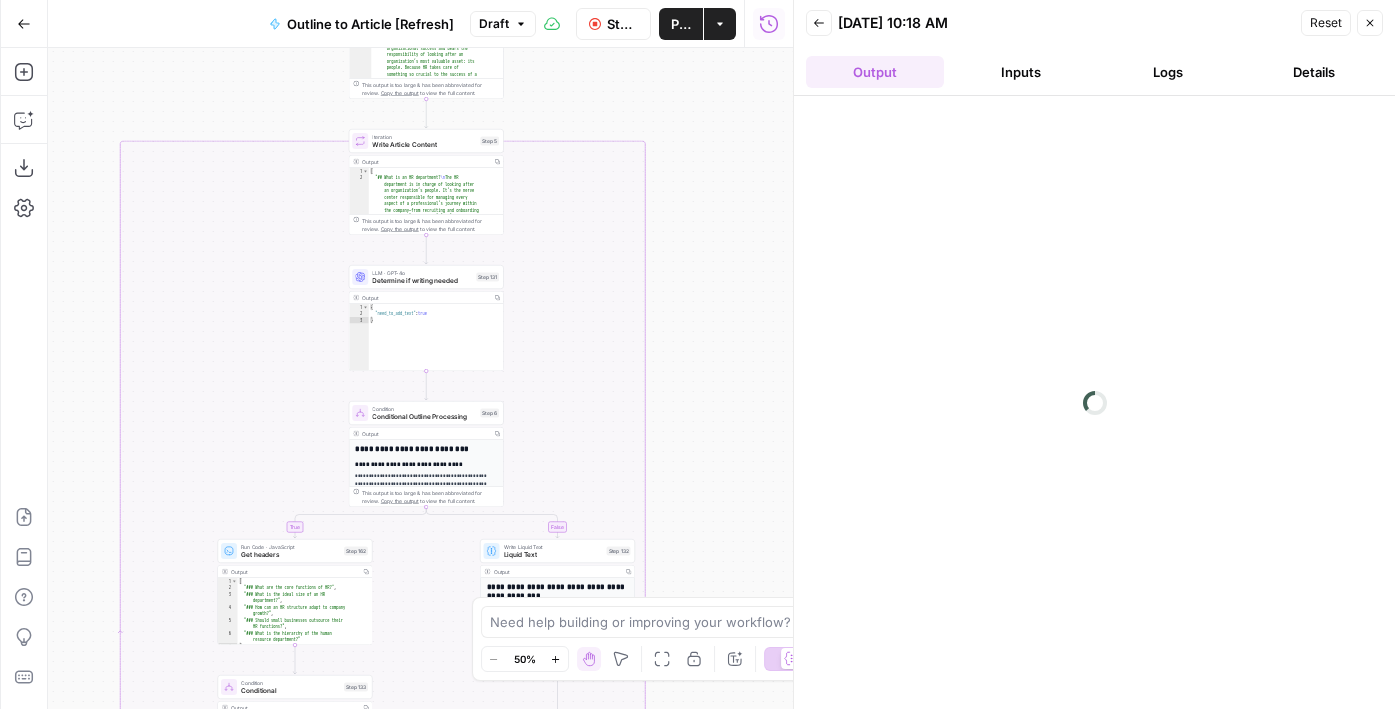 click on "true false true false Workflow Set Inputs Inputs LLM · GPT-4o Extract Title Step 107 Output Copy 1 2 3 {    "title" :  "HR Department Structures: Everything         to Know" }     XXXXXXXXXXXXXXXXXXXXXXXXXXXXXXXXXXXXXXXXXXXXXXXXXXXXXXXXXXXXXXXXXXXXXXXXXXXXXXXXXXXXXXXXXXXXXXXXXXXXXXXXXXXXXXXXXXXXXXXXXXXXXXXXXXXXXXXXXXXXXXXXXXXXXXXXXXXXXXXXXXXXXXXXXXXXXXXXXXXXXXXXXXXXXXXXXXXXXXXXXXXXXXXXXXXXXXXXXXXXXXXXXXXXXXXXXXXXXXXXXXXXXXXXXXXXXXXXXXXXXXXXXXXXXXXXXXXXXXXXXXXXXXXXXXXXXXXXXXXXXXXXXXXXXXXXXXXXXXXXXXXXXXXXXXXXXXXXXXXXXXXXXXXXXXXXXXXXXXXXXXXXXXXXXXXXXXXXXXXXXXXXXXXXXXXXXXXXXXXXXXXXXXXXXXXXXXXXXXXXXXXXXXXXXXXXXXXXXXXXXXXXXXXXXXXXXXXXXXXXXXXXXXXXXXXXXXXXXXXXXXXXXXXXXXXXXXXXXXXXXXXXXXXXXXXX Run Code · JavaScript Code Step 159 Output Copy 1 2 3 4 5 6 7 8 9 {    "h2_headers" :  [      "## What is an HR department?" ,      "## What is youran HR department structure          ?" ,      "##" ,      "## Organizational benefits of an effective           HR department structure" ,      ,      ," at bounding box center (420, 378) 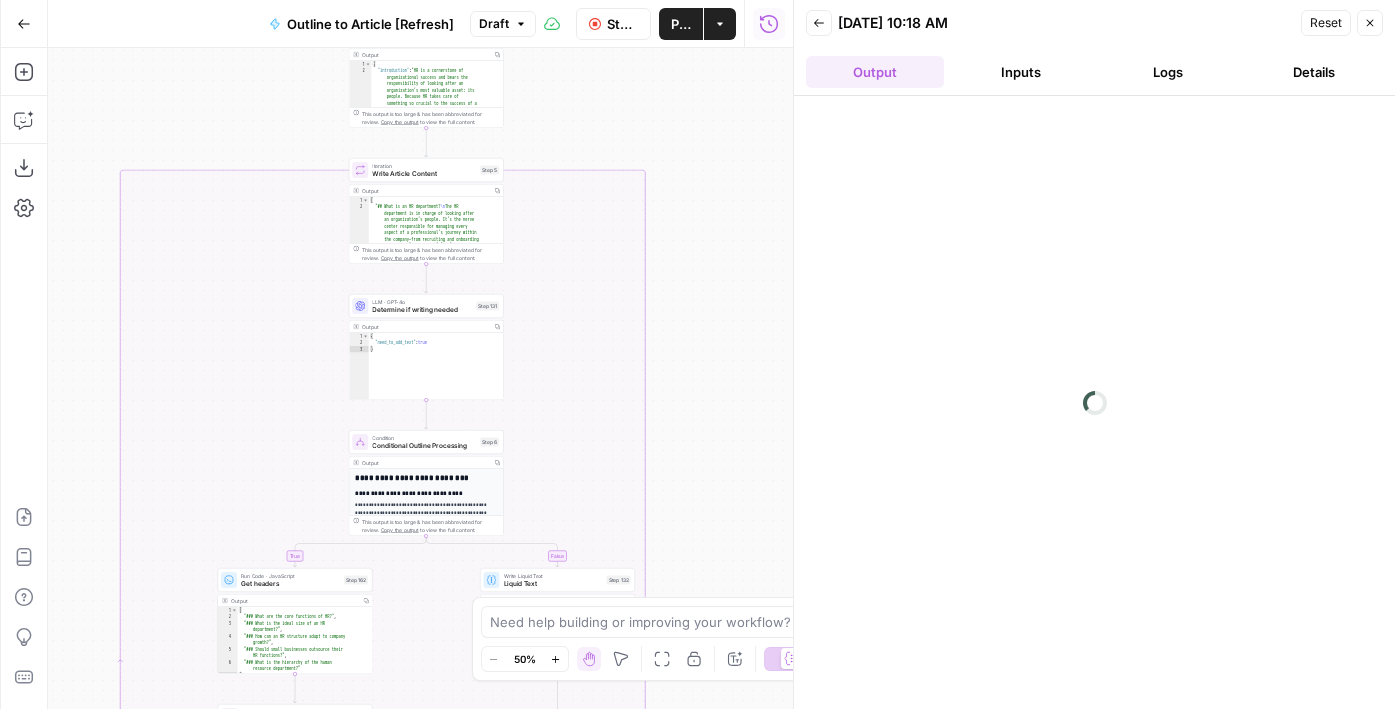 drag, startPoint x: 690, startPoint y: 188, endPoint x: 690, endPoint y: 467, distance: 279 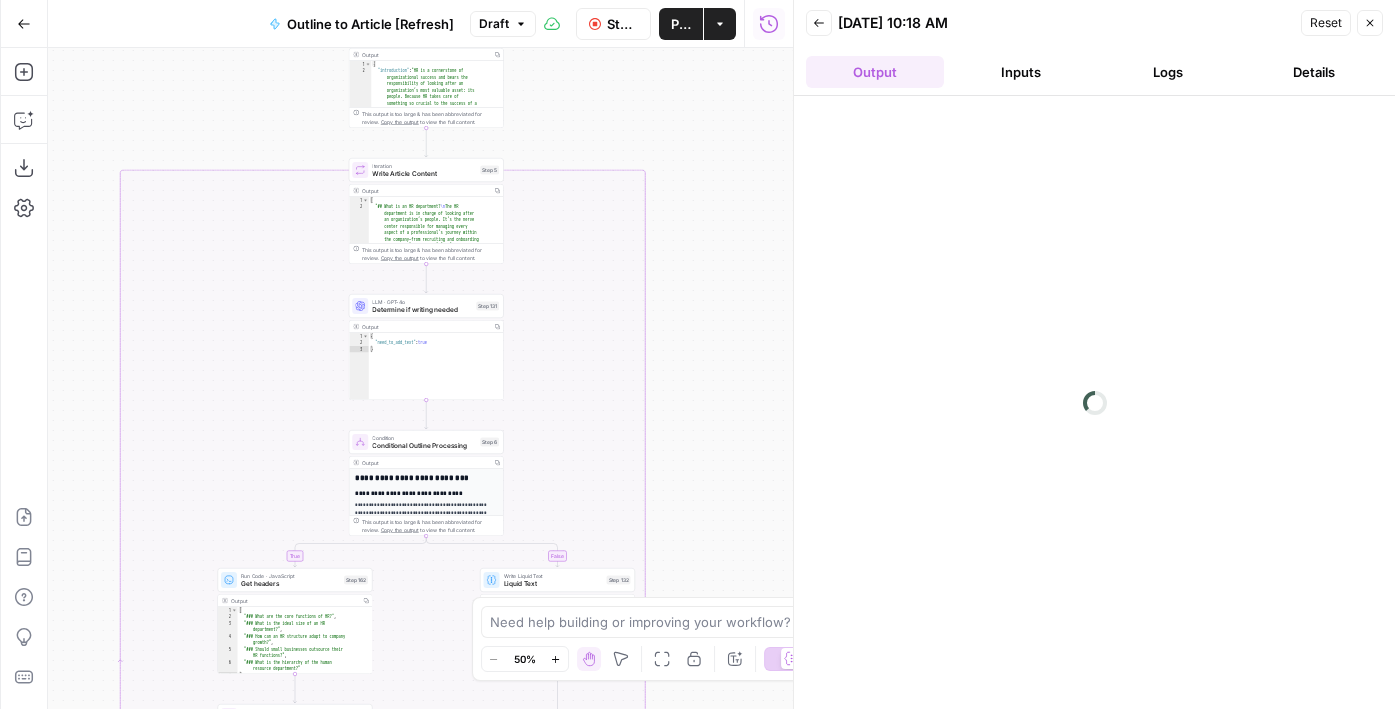 click on "true false true false Workflow Set Inputs Inputs LLM · GPT-4o Extract Title Step 107 Output Copy 1 2 3 {    "title" :  "HR Department Structures: Everything         to Know" }     XXXXXXXXXXXXXXXXXXXXXXXXXXXXXXXXXXXXXXXXXXXXXXXXXXXXXXXXXXXXXXXXXXXXXXXXXXXXXXXXXXXXXXXXXXXXXXXXXXXXXXXXXXXXXXXXXXXXXXXXXXXXXXXXXXXXXXXXXXXXXXXXXXXXXXXXXXXXXXXXXXXXXXXXXXXXXXXXXXXXXXXXXXXXXXXXXXXXXXXXXXXXXXXXXXXXXXXXXXXXXXXXXXXXXXXXXXXXXXXXXXXXXXXXXXXXXXXXXXXXXXXXXXXXXXXXXXXXXXXXXXXXXXXXXXXXXXXXXXXXXXXXXXXXXXXXXXXXXXXXXXXXXXXXXXXXXXXXXXXXXXXXXXXXXXXXXXXXXXXXXXXXXXXXXXXXXXXXXXXXXXXXXXXXXXXXXXXXXXXXXXXXXXXXXXXXXXXXXXXXXXXXXXXXXXXXXXXXXXXXXXXXXXXXXXXXXXXXXXXXXXXXXXXXXXXXXXXXXXXXXXXXXXXXXXXXXXXXXXXXXXXXXXXXXXXX Run Code · JavaScript Code Step 159 Output Copy 1 2 3 4 5 6 7 8 9 {    "h2_headers" :  [      "## What is an HR department?" ,      "## What is youran HR department structure          ?" ,      "##" ,      "## Organizational benefits of an effective           HR department structure" ,      ,      ," at bounding box center [420, 378] 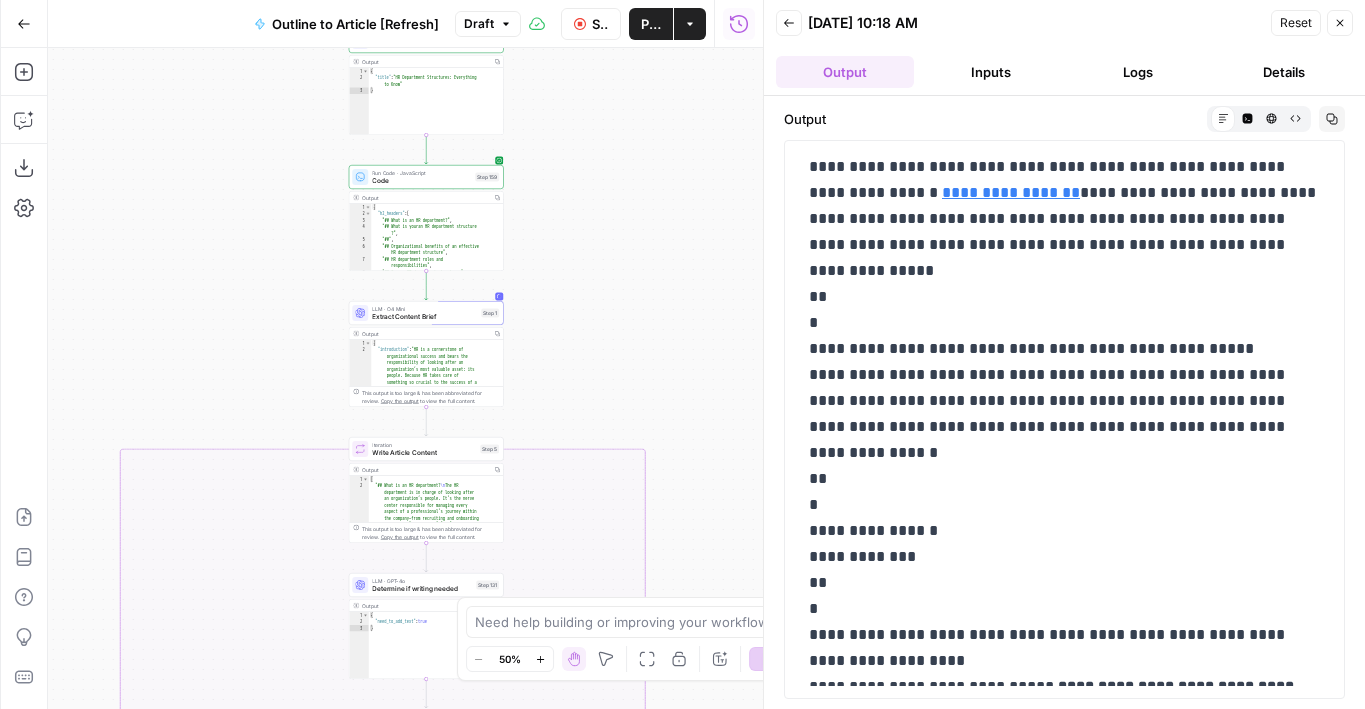 scroll, scrollTop: 554, scrollLeft: 0, axis: vertical 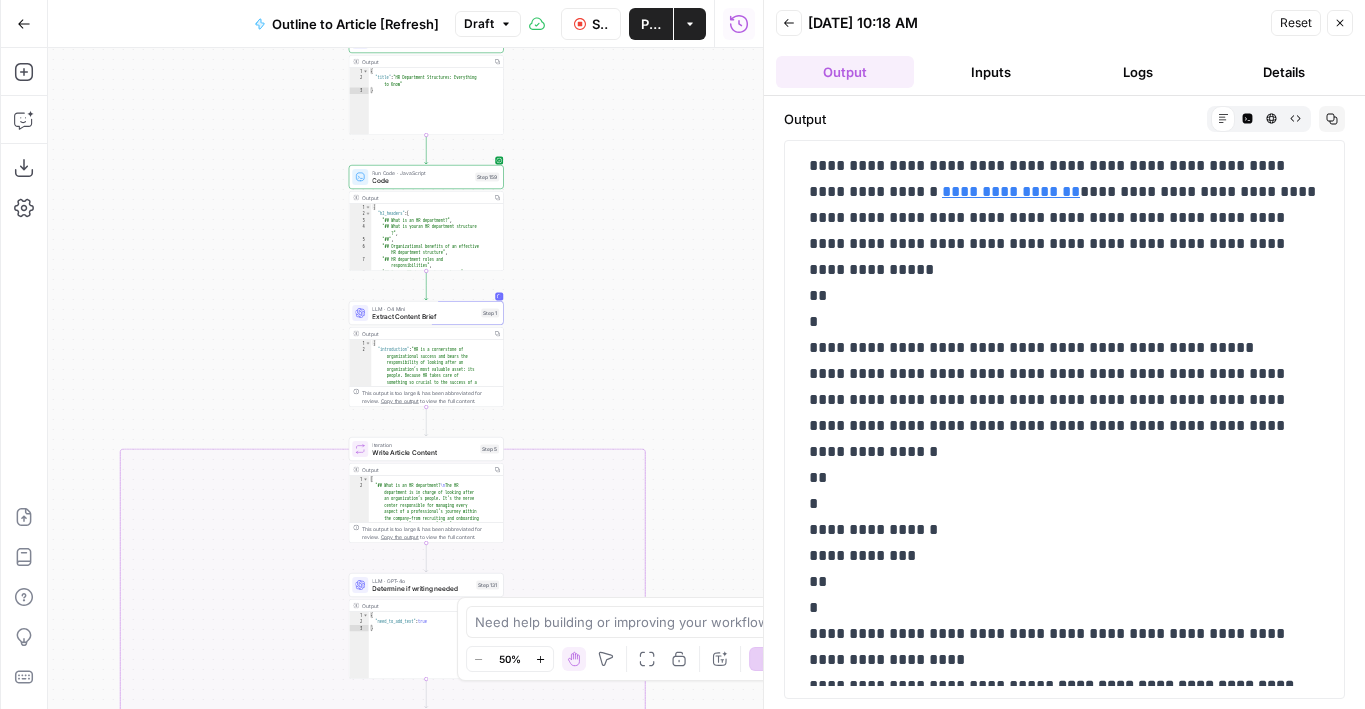 click on "**********" at bounding box center (1064, 192) 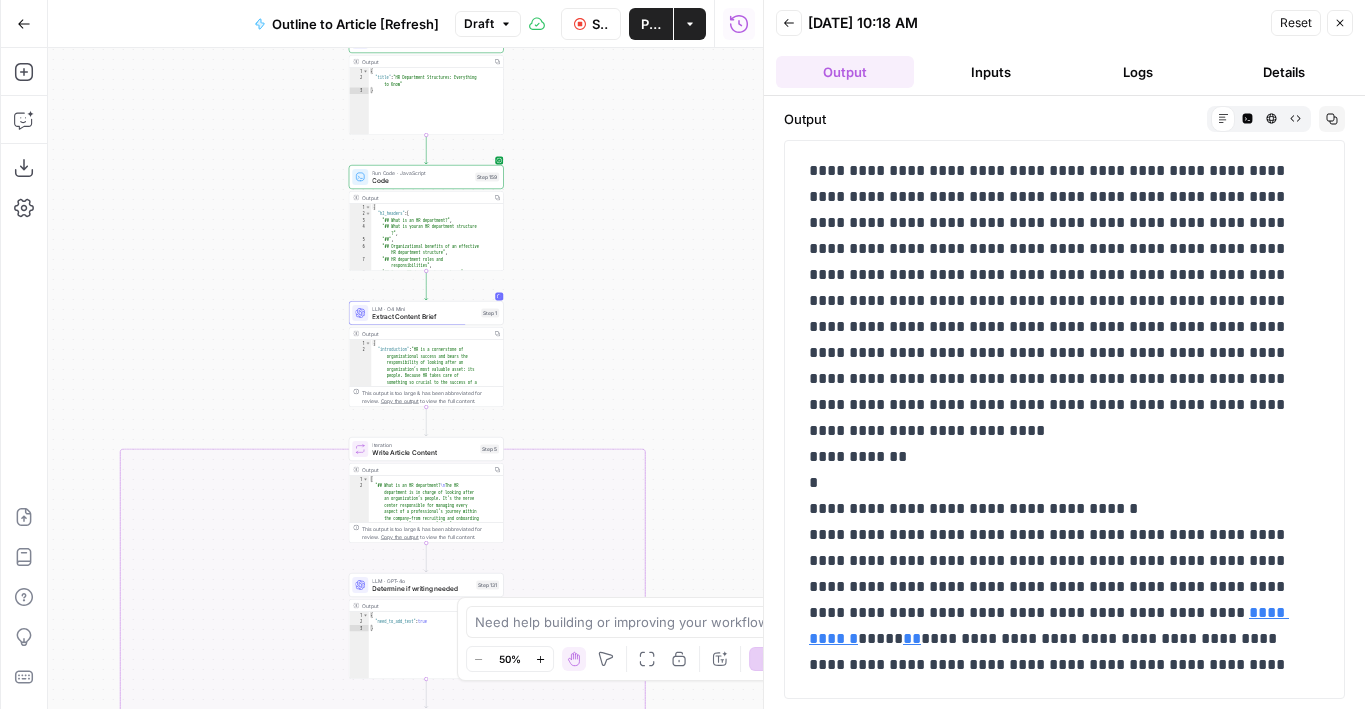 scroll, scrollTop: 0, scrollLeft: 0, axis: both 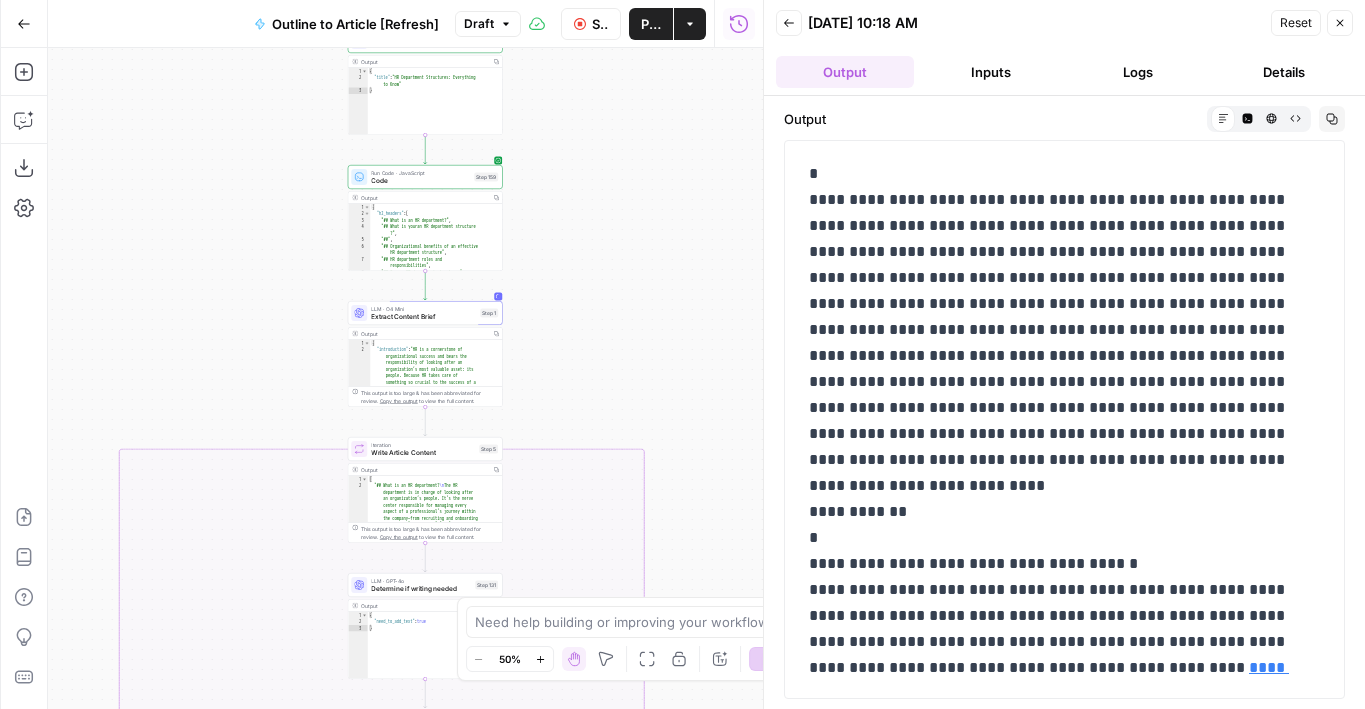 drag, startPoint x: 567, startPoint y: 230, endPoint x: 567, endPoint y: 277, distance: 47 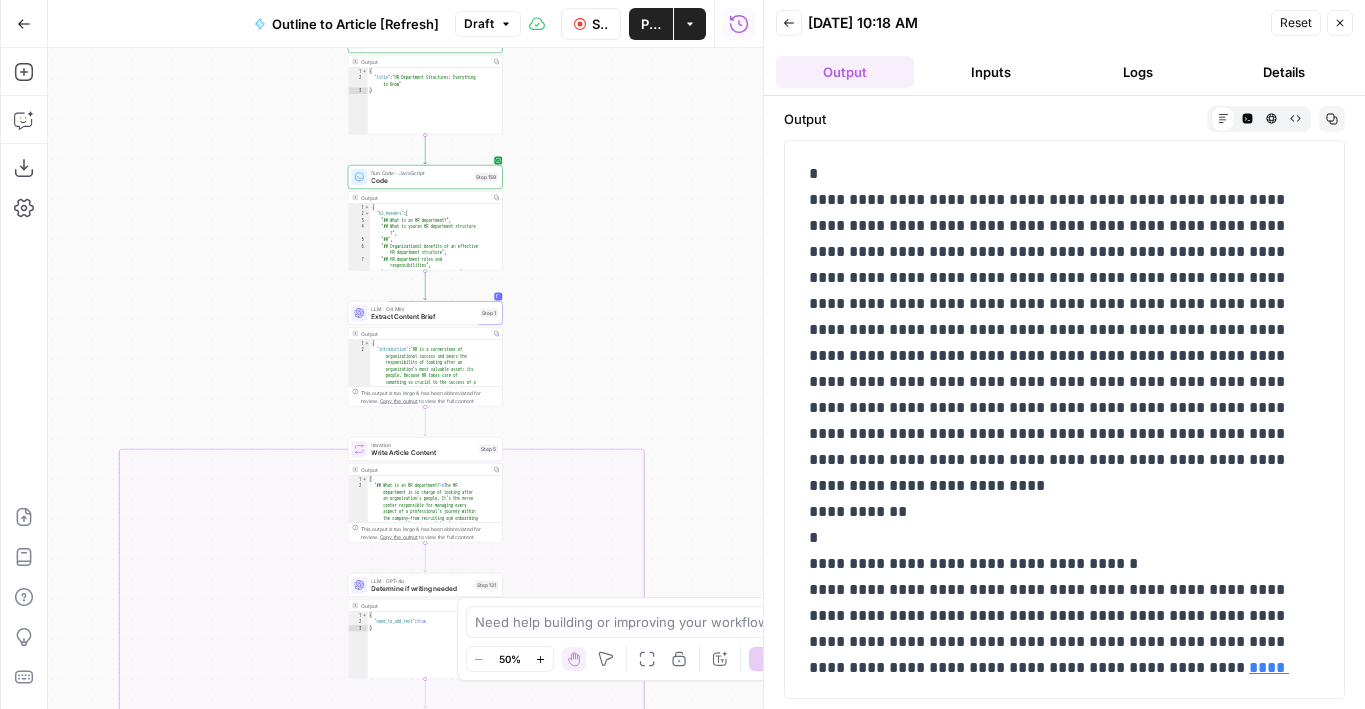 click on "true false true false Workflow Set Inputs Inputs LLM · GPT-4o Extract Title Step 107 Output Copy 1 2 3 {    "title" :  "HR Department Structures: Everything         to Know" }     XXXXXXXXXXXXXXXXXXXXXXXXXXXXXXXXXXXXXXXXXXXXXXXXXXXXXXXXXXXXXXXXXXXXXXXXXXXXXXXXXXXXXXXXXXXXXXXXXXXXXXXXXXXXXXXXXXXXXXXXXXXXXXXXXXXXXXXXXXXXXXXXXXXXXXXXXXXXXXXXXXXXXXXXXXXXXXXXXXXXXXXXXXXXXXXXXXXXXXXXXXXXXXXXXXXXXXXXXXXXXXXXXXXXXXXXXXXXXXXXXXXXXXXXXXXXXXXXXXXXXXXXXXXXXXXXXXXXXXXXXXXXXXXXXXXXXXXXXXXXXXXXXXXXXXXXXXXXXXXXXXXXXXXXXXXXXXXXXXXXXXXXXXXXXXXXXXXXXXXXXXXXXXXXXXXXXXXXXXXXXXXXXXXXXXXXXXXXXXXXXXXXXXXXXXXXXXXXXXXXXXXXXXXXXXXXXXXXXXXXXXXXXXXXXXXXXXXXXXXXXXXXXXXXXXXXXXXXXXXXXXXXXXXXXXXXXXXXXXXXXXXXXXXXXXXX Run Code · JavaScript Code Step 159 Output Copy 1 2 3 4 5 6 7 8 9 {    "h2_headers" :  [      "## What is an HR department?" ,      "## What is youran HR department structure          ?" ,      "##" ,      "## Organizational benefits of an effective           HR department structure" ,      ,      ," at bounding box center (405, 378) 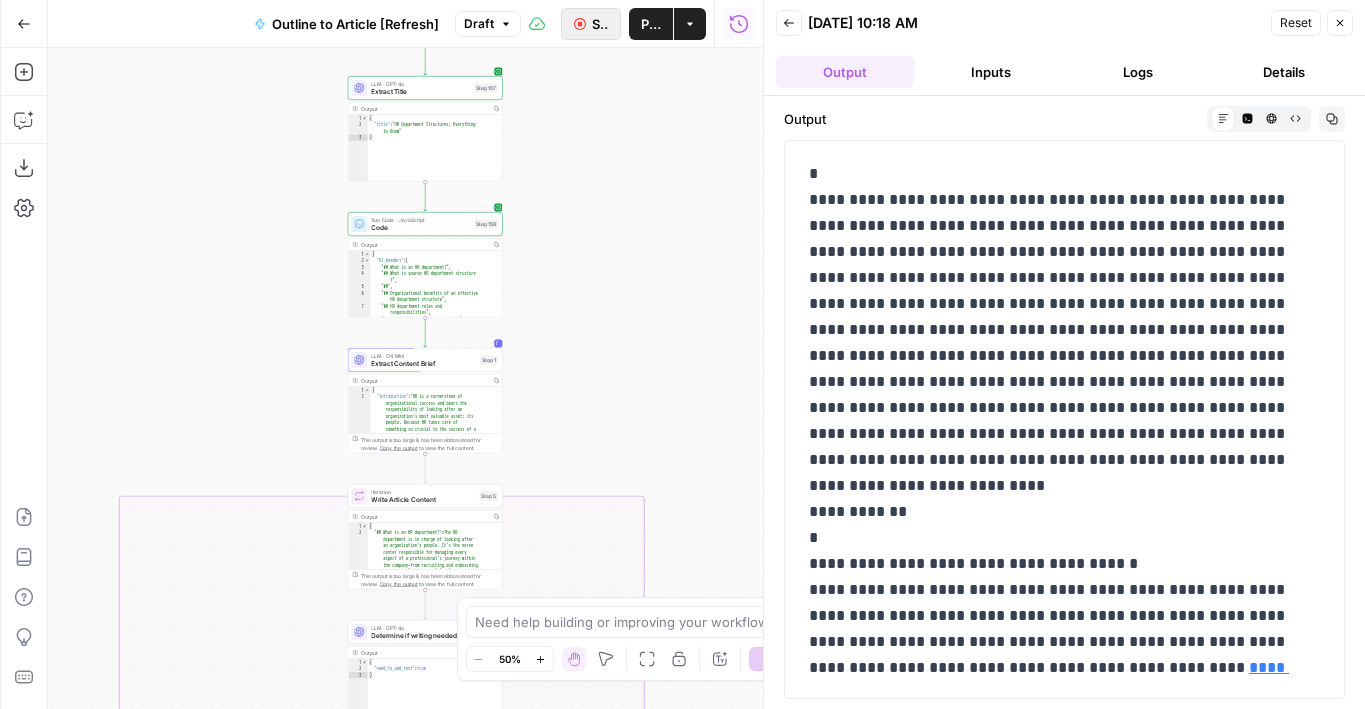 click on "Stop Run" at bounding box center [591, 24] 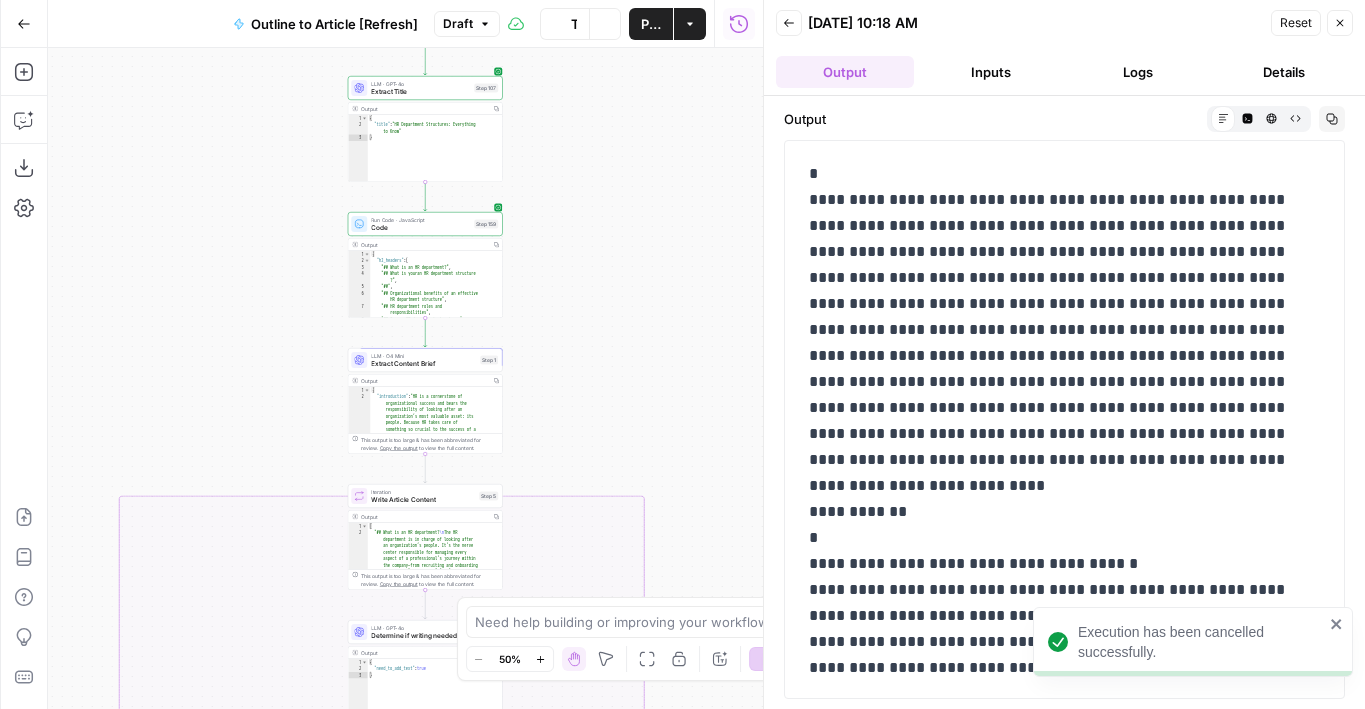 click on "Extract Content Brief" at bounding box center (423, 364) 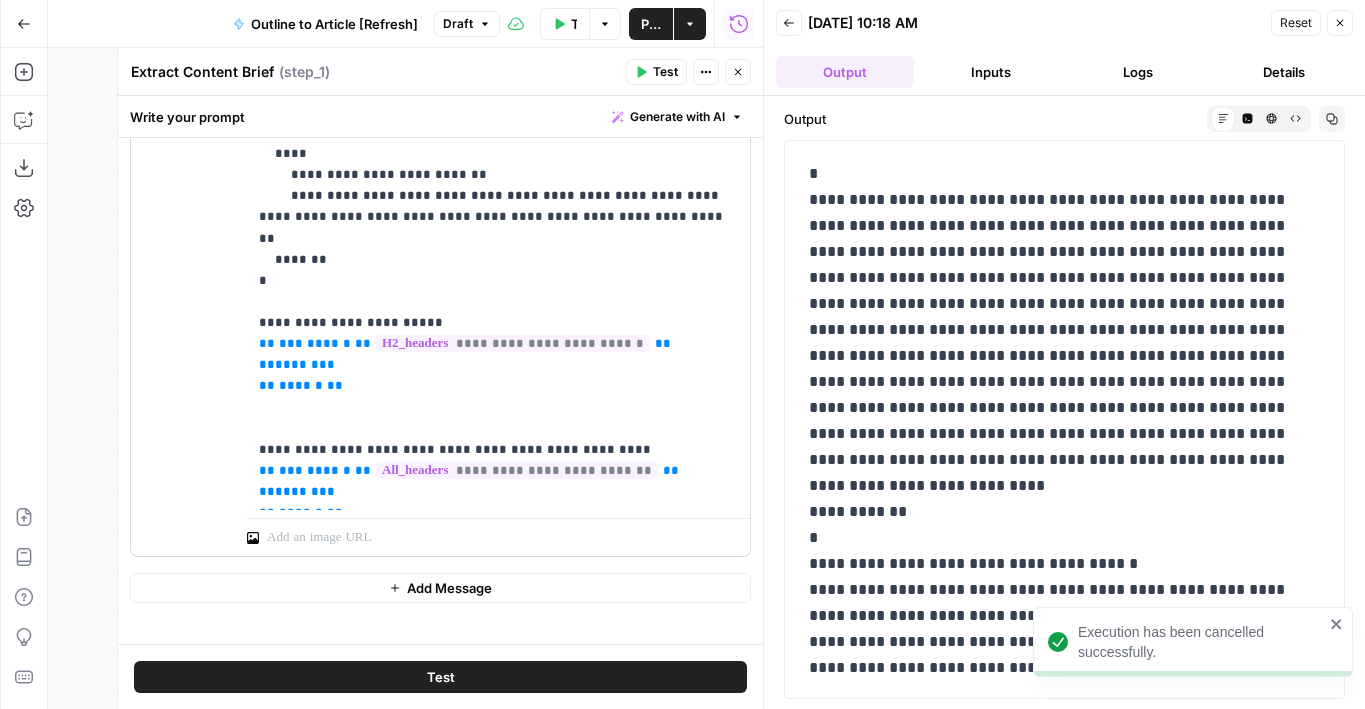 scroll, scrollTop: 601, scrollLeft: 0, axis: vertical 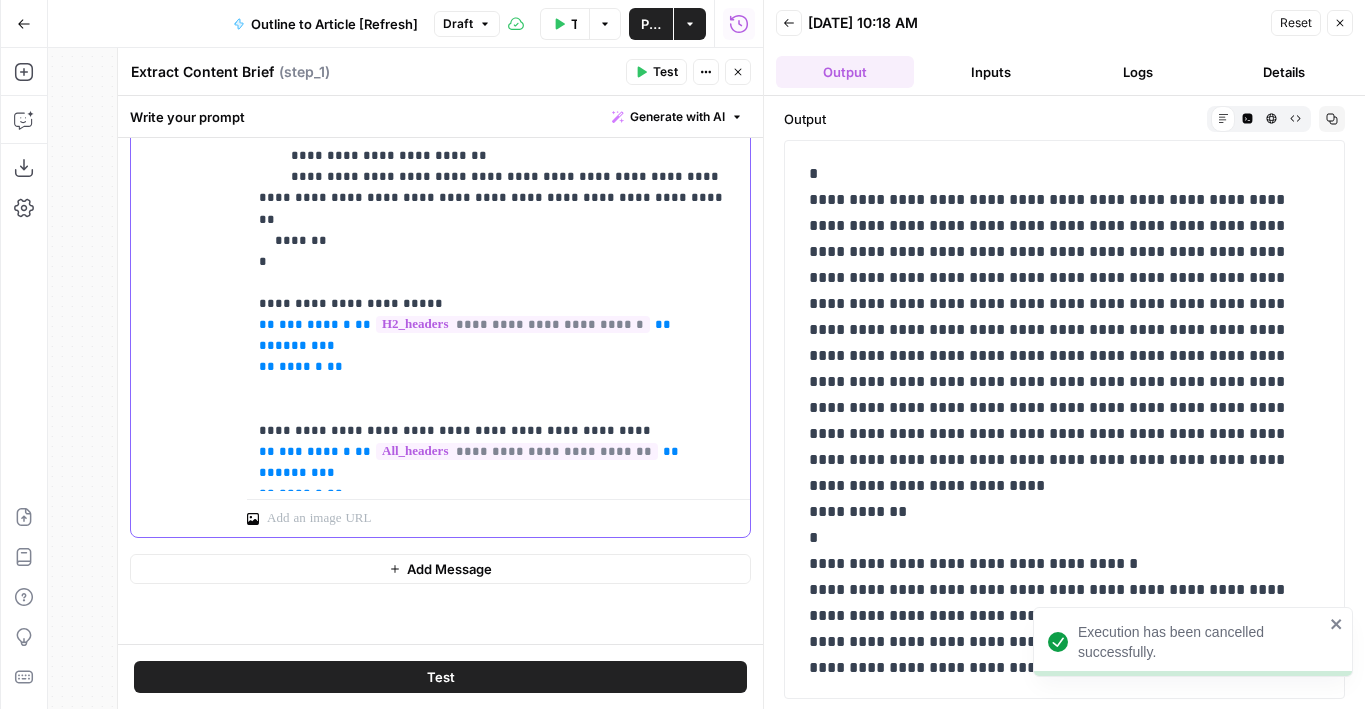 click on "**********" at bounding box center [498, 155] 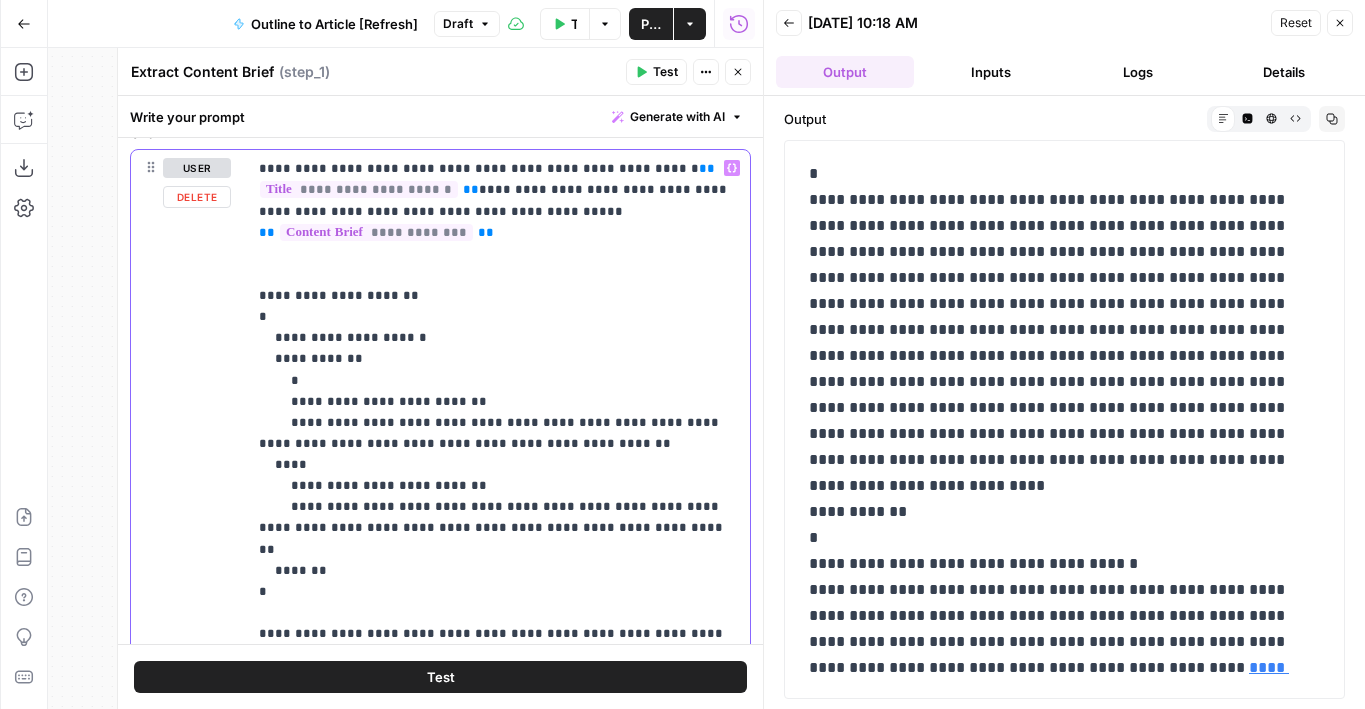 scroll, scrollTop: 0, scrollLeft: 0, axis: both 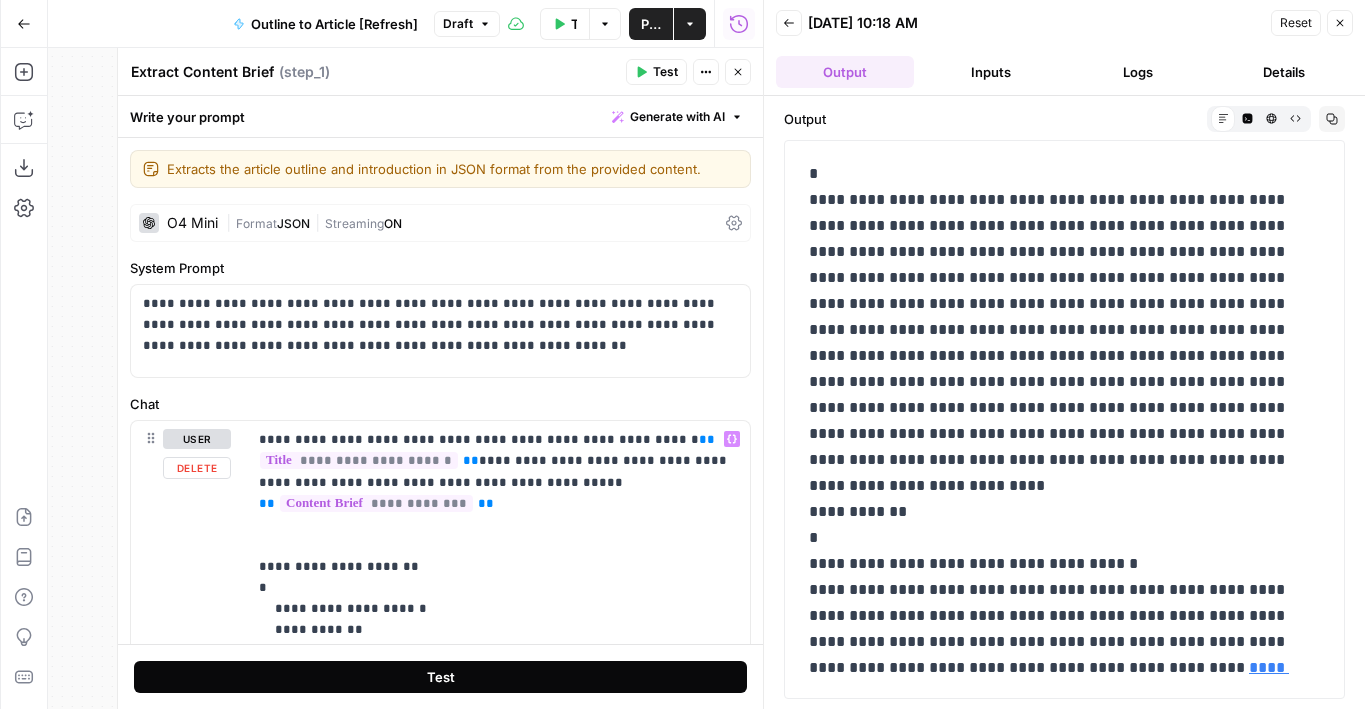 click on "Test" at bounding box center (440, 677) 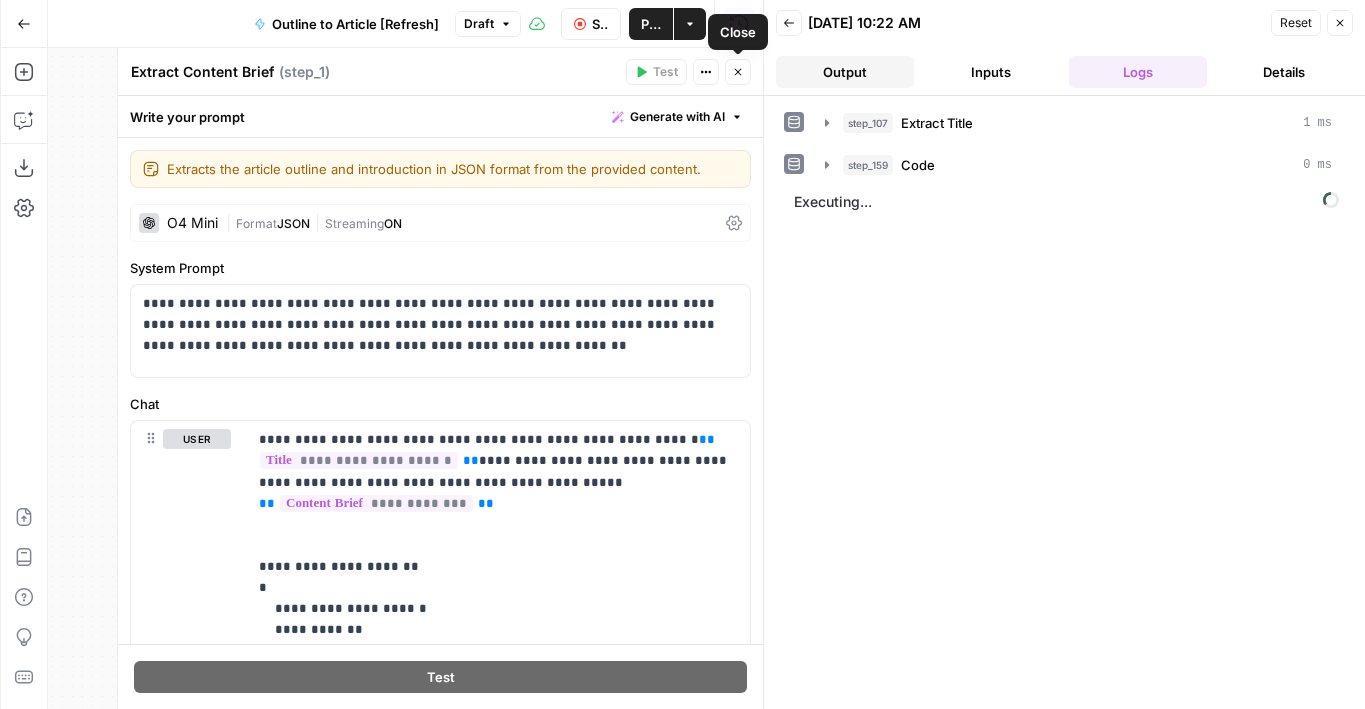 click on "Output" at bounding box center [845, 72] 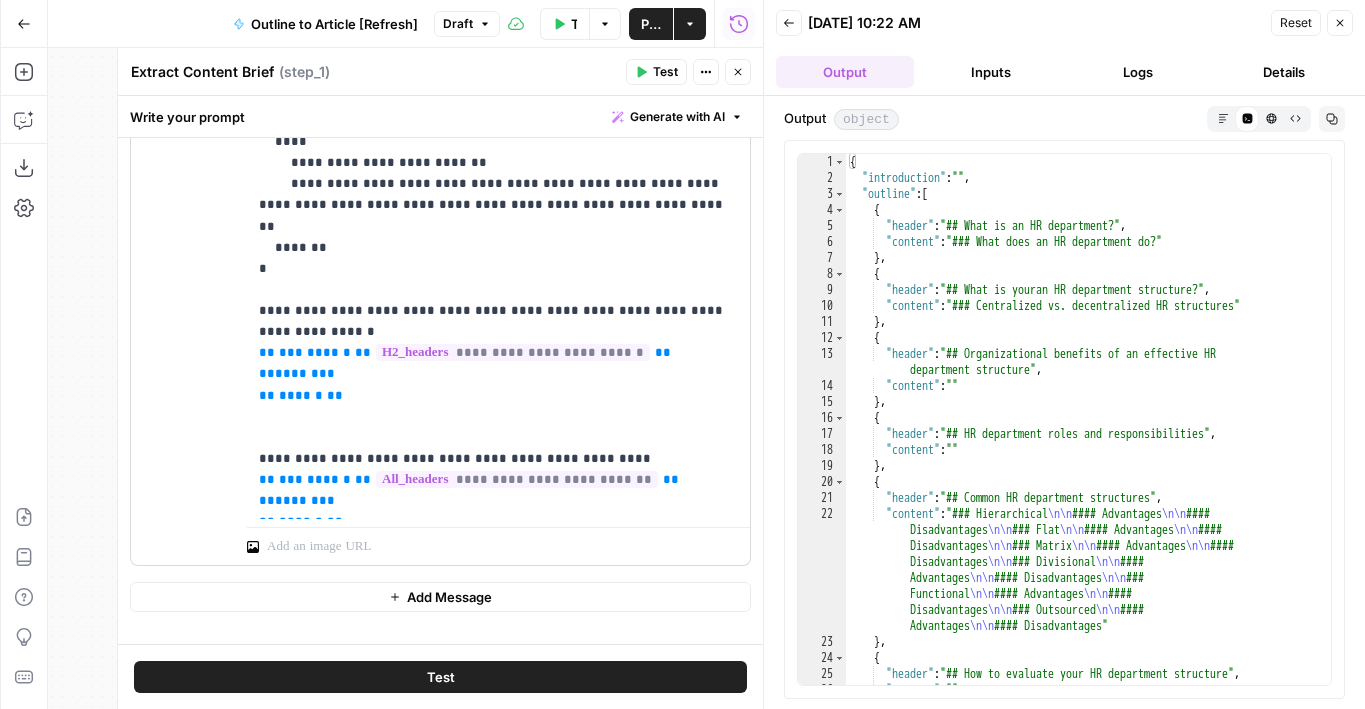 scroll, scrollTop: 592, scrollLeft: 0, axis: vertical 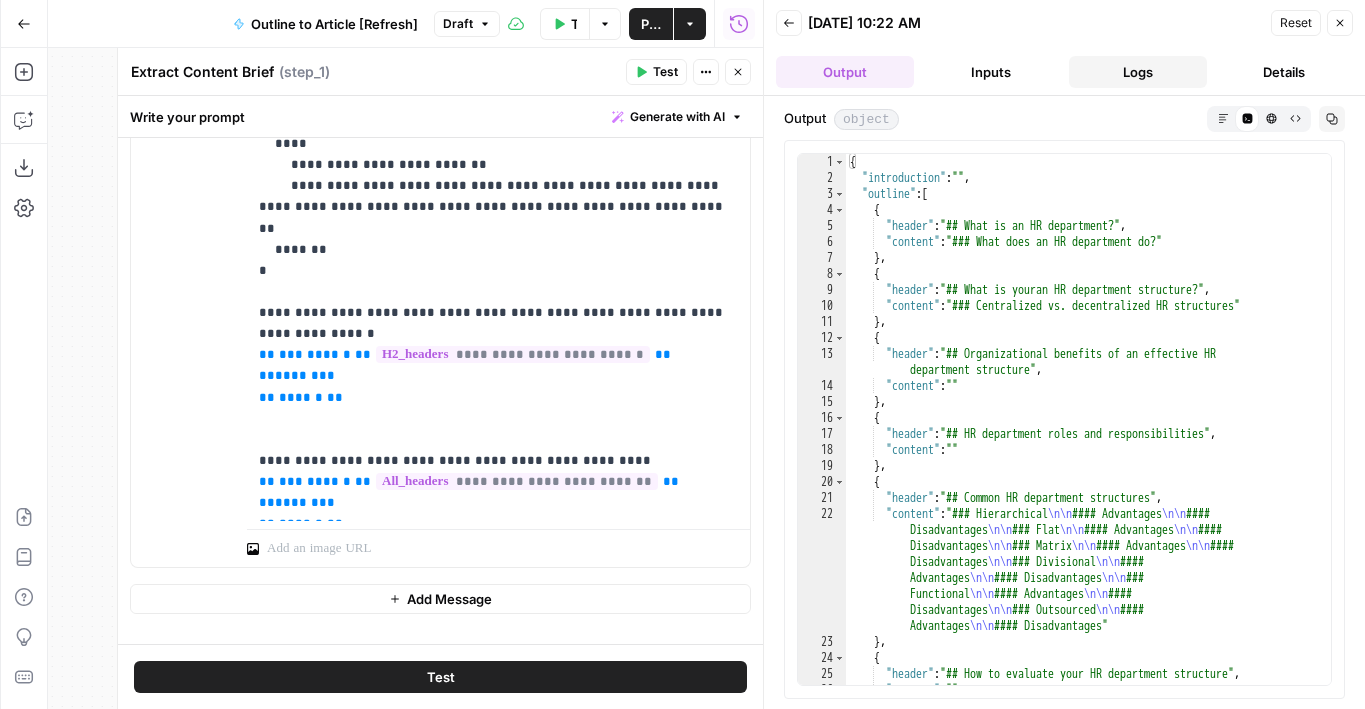 click on "Logs" at bounding box center [1138, 72] 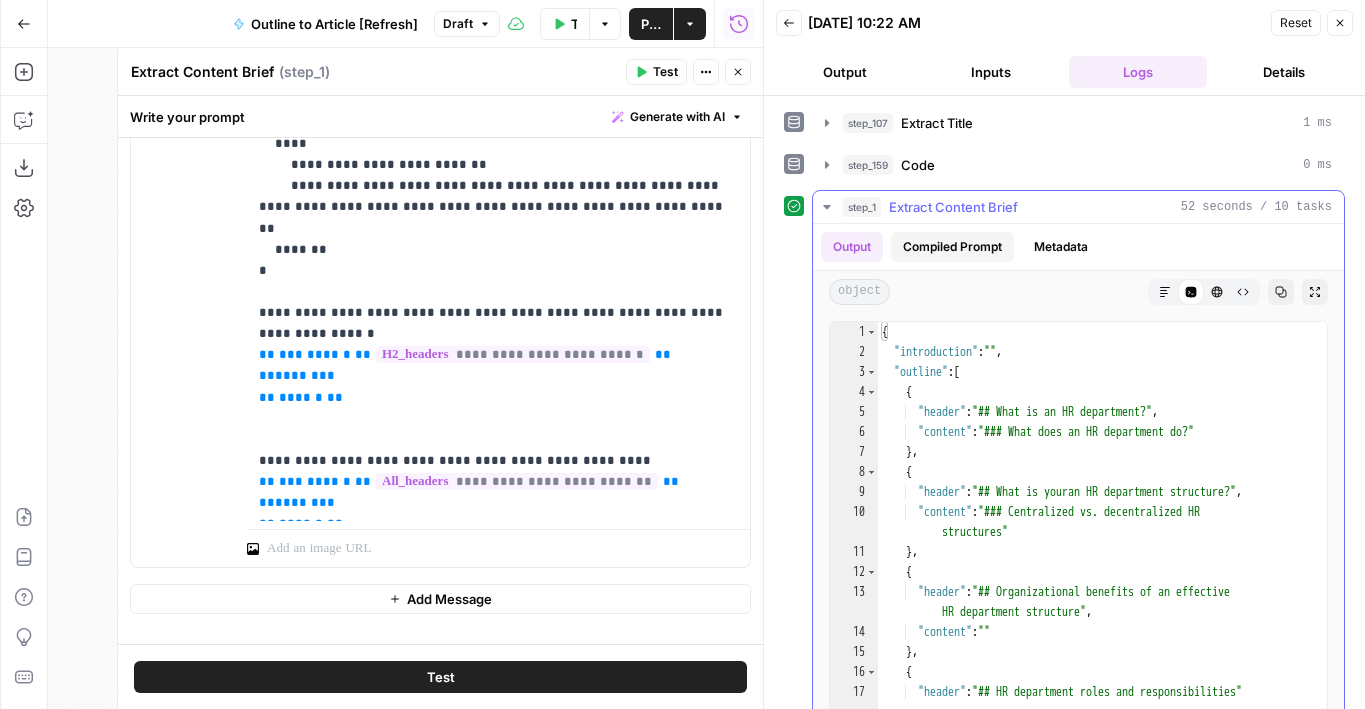 click on "Compiled Prompt" at bounding box center (952, 247) 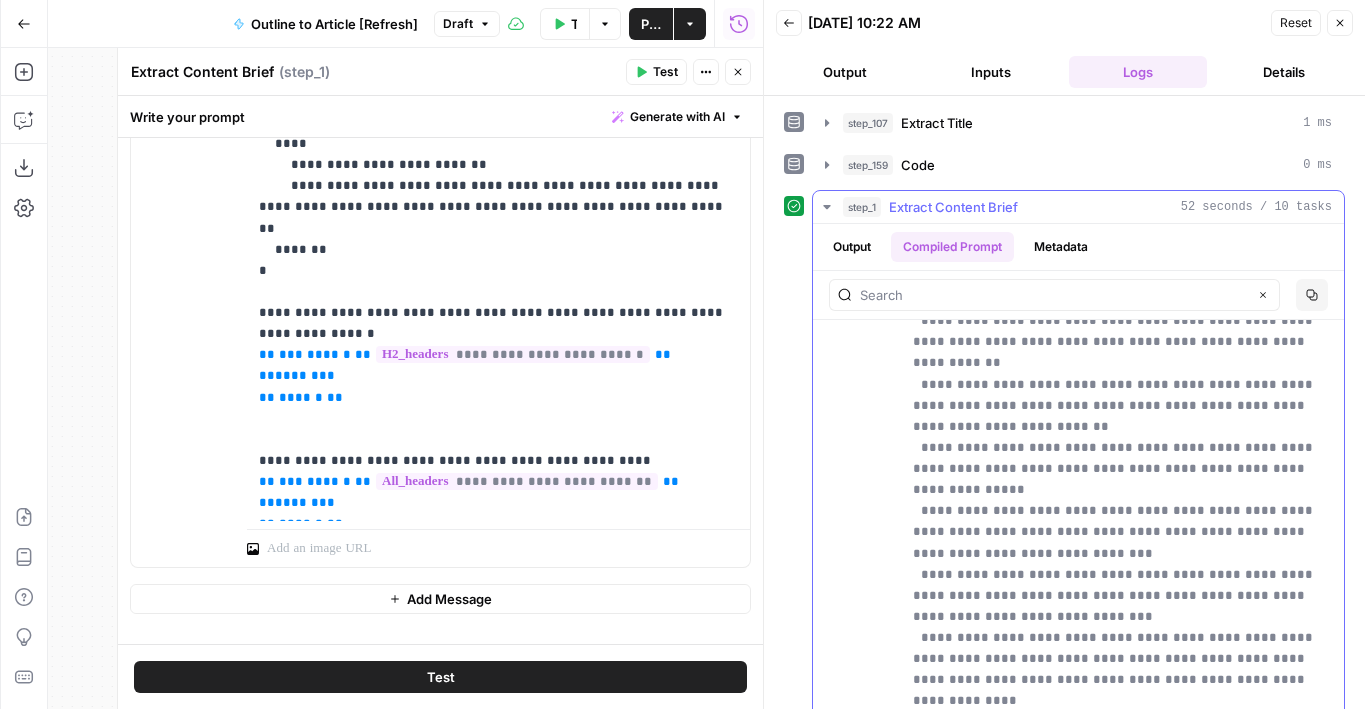 scroll, scrollTop: 0, scrollLeft: 0, axis: both 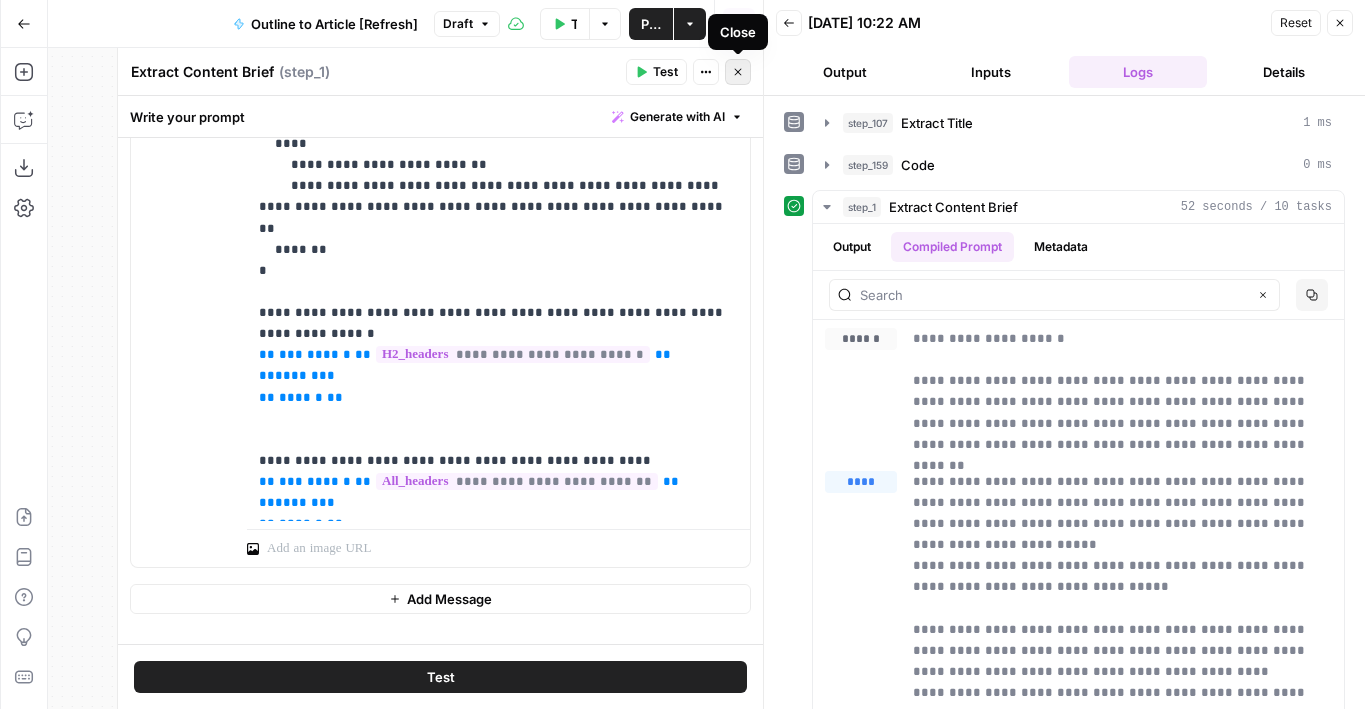 click on "Close" at bounding box center (738, 72) 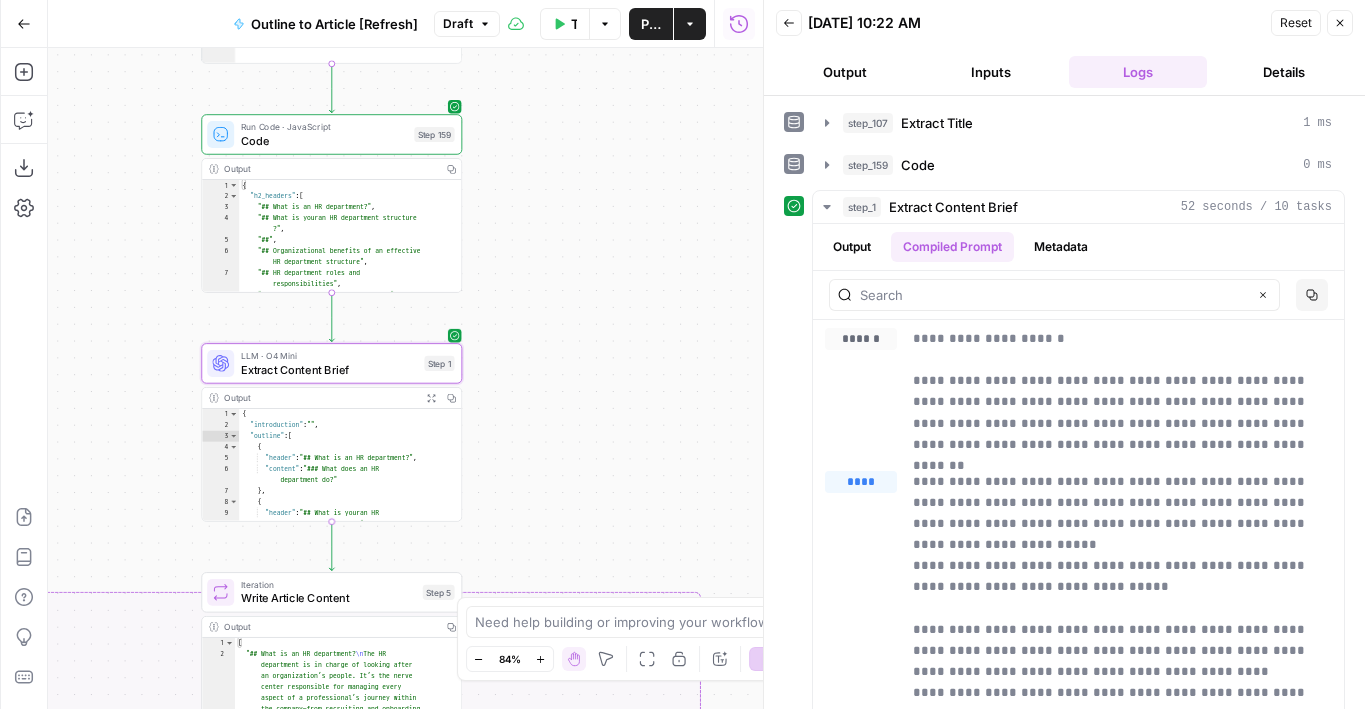click on "Extract Content Brief" at bounding box center [329, 369] 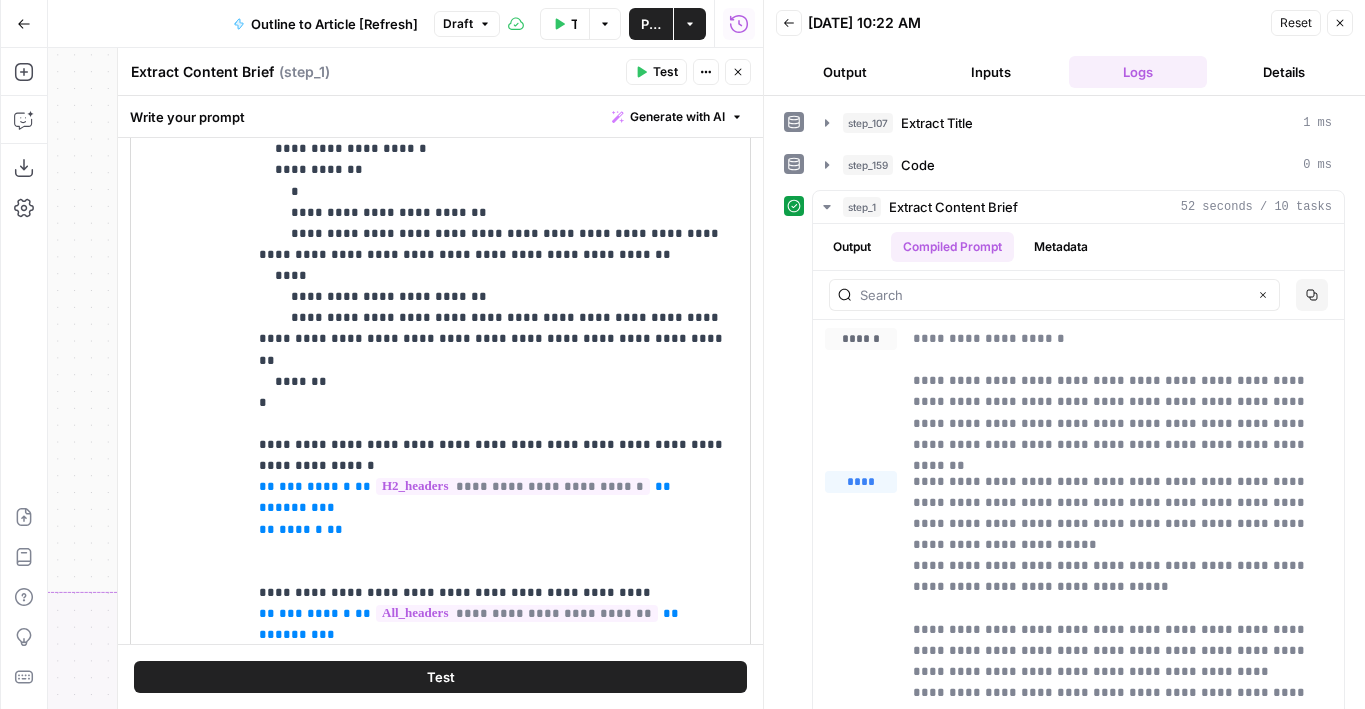 scroll, scrollTop: 554, scrollLeft: 0, axis: vertical 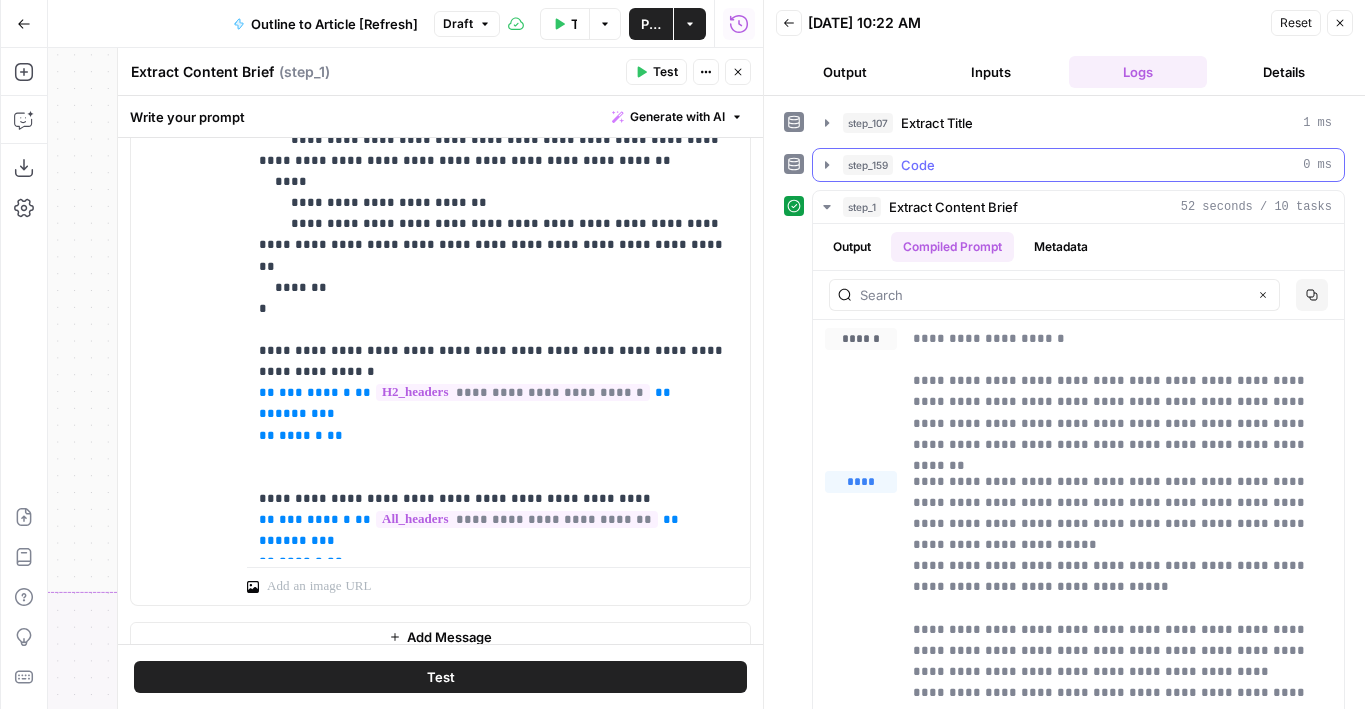 click 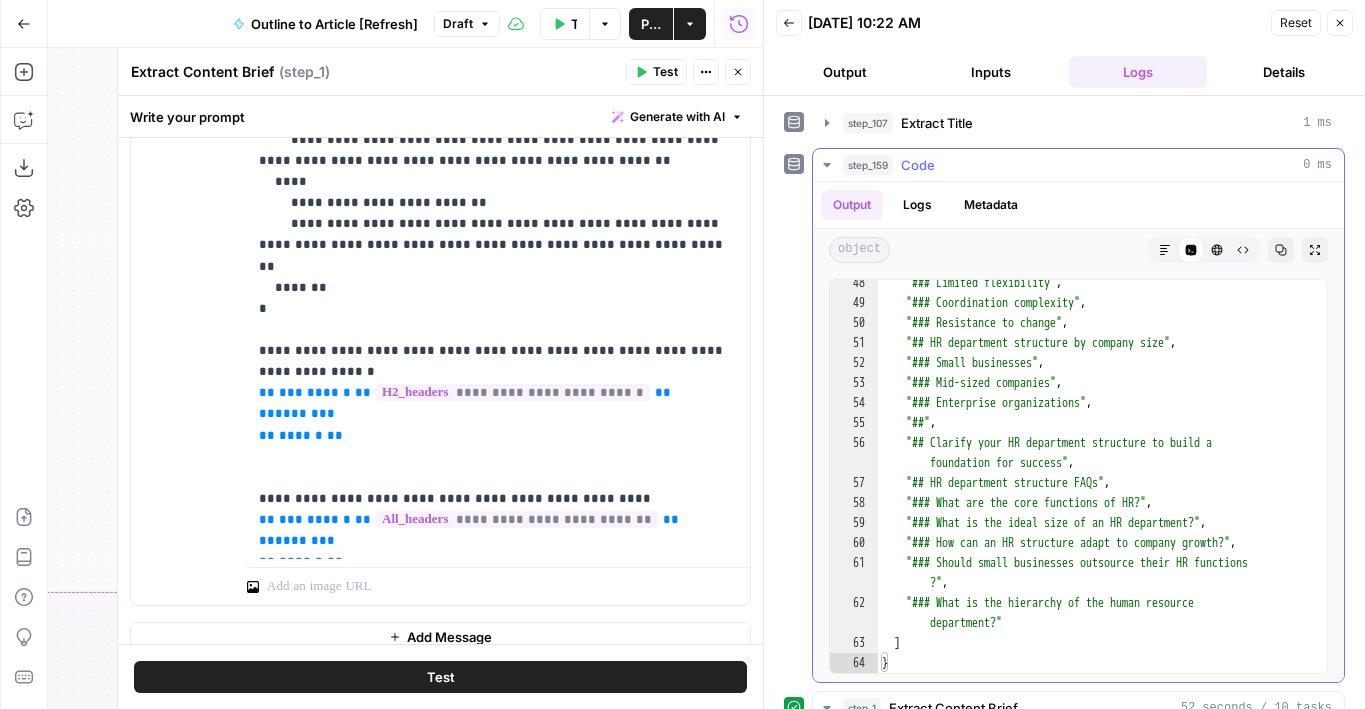 scroll, scrollTop: 1007, scrollLeft: 0, axis: vertical 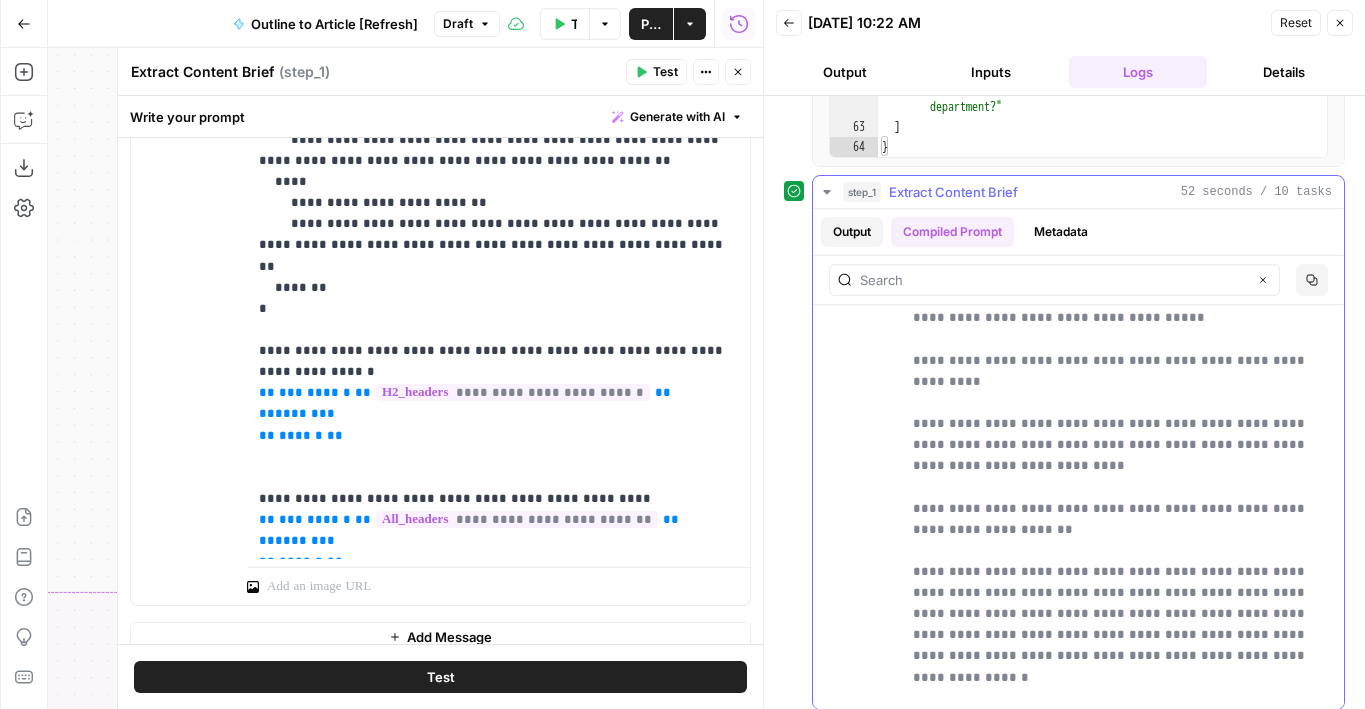 click on "Output" at bounding box center (852, 232) 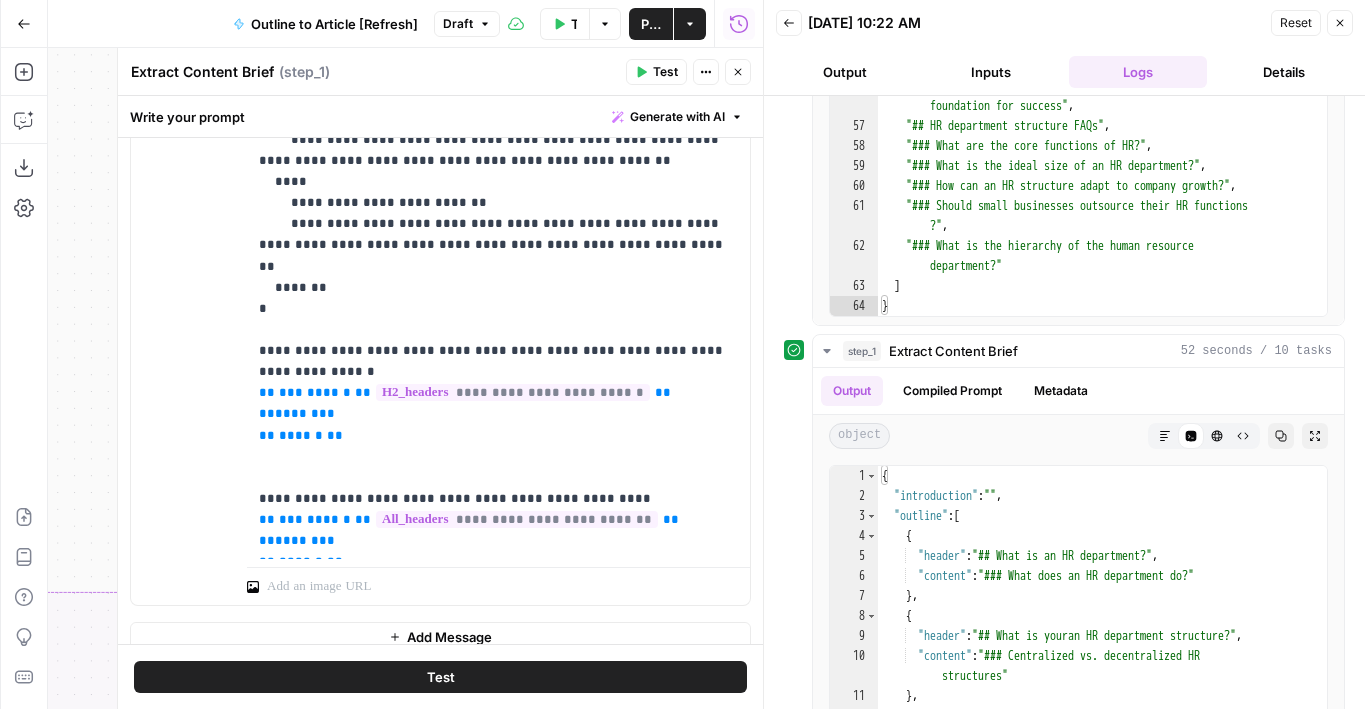 scroll, scrollTop: 485, scrollLeft: 0, axis: vertical 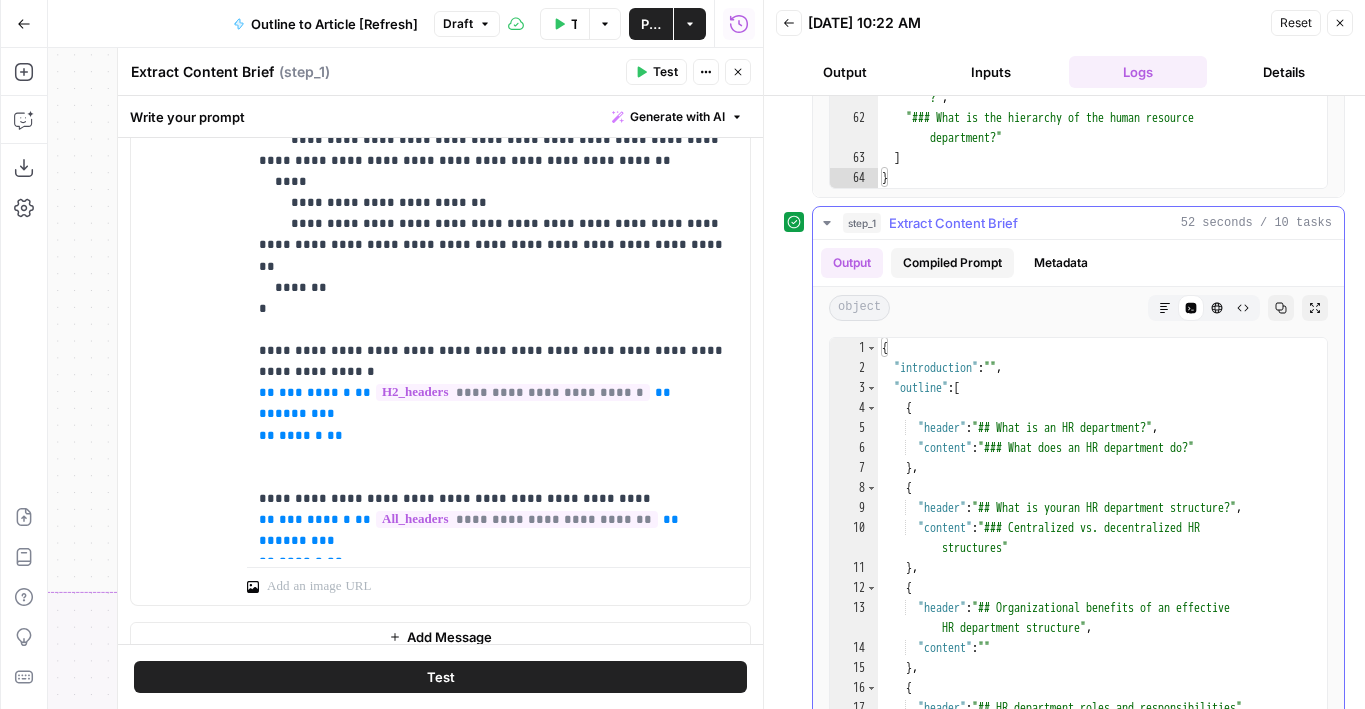 click on "Compiled Prompt" at bounding box center (952, 263) 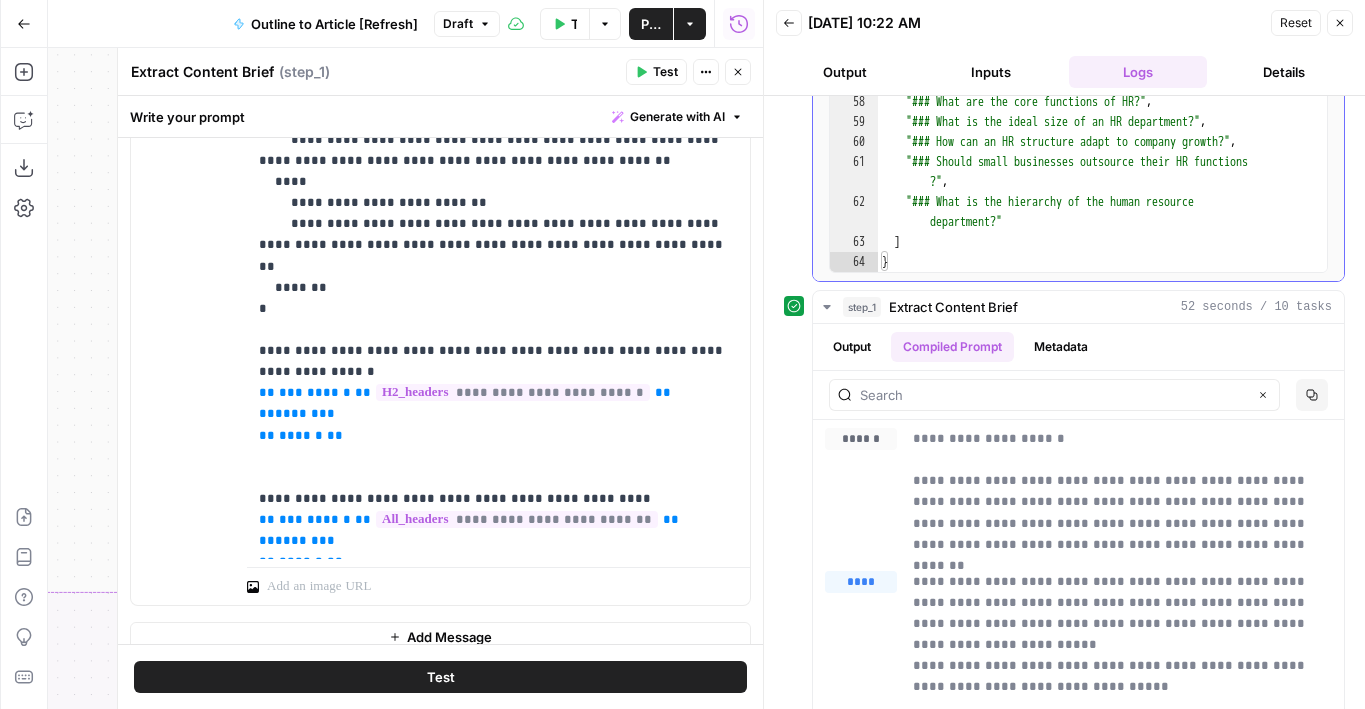 scroll, scrollTop: 527, scrollLeft: 0, axis: vertical 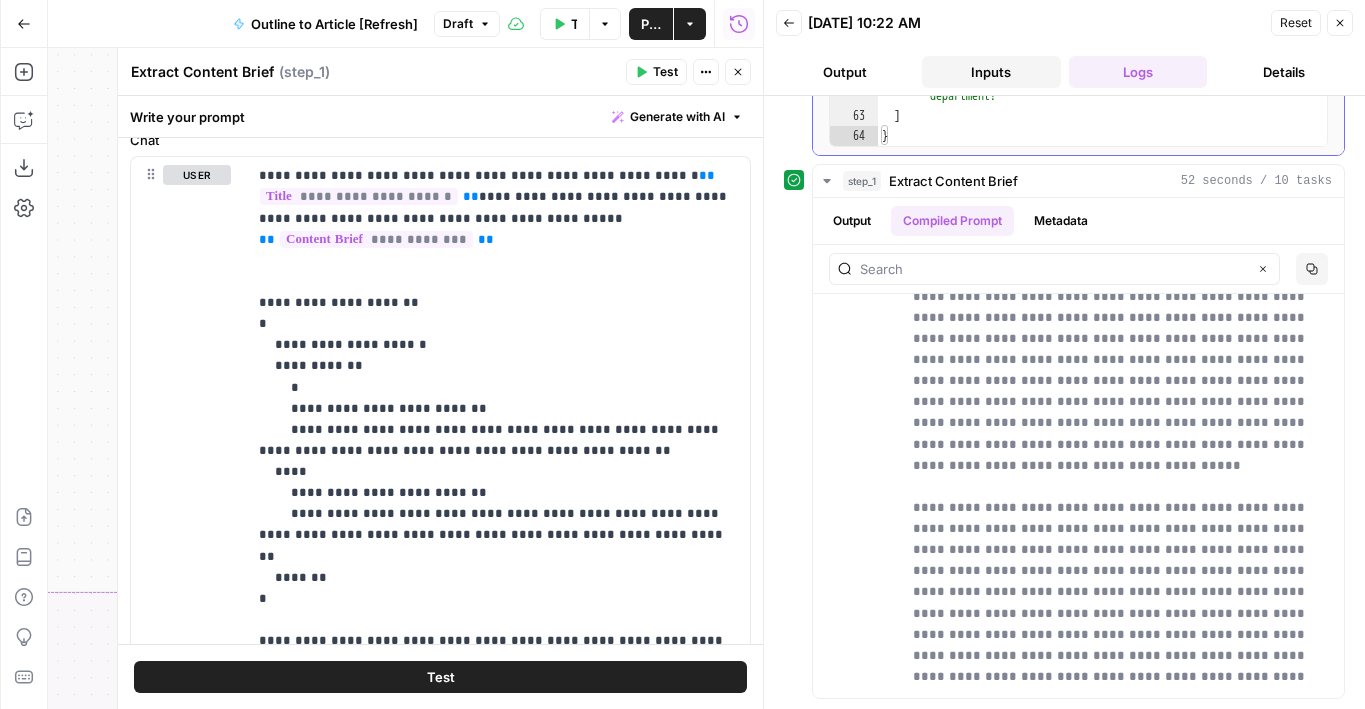 click on "Inputs" at bounding box center (991, 72) 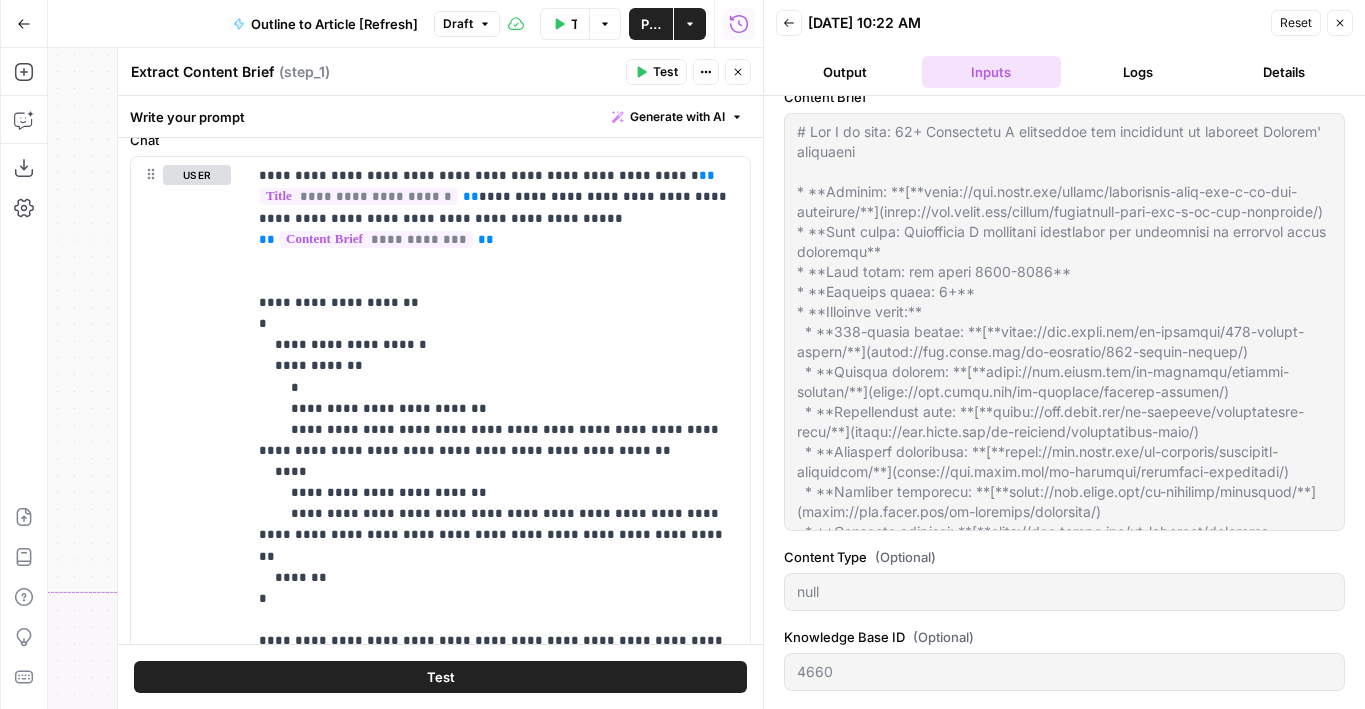 scroll, scrollTop: 171, scrollLeft: 0, axis: vertical 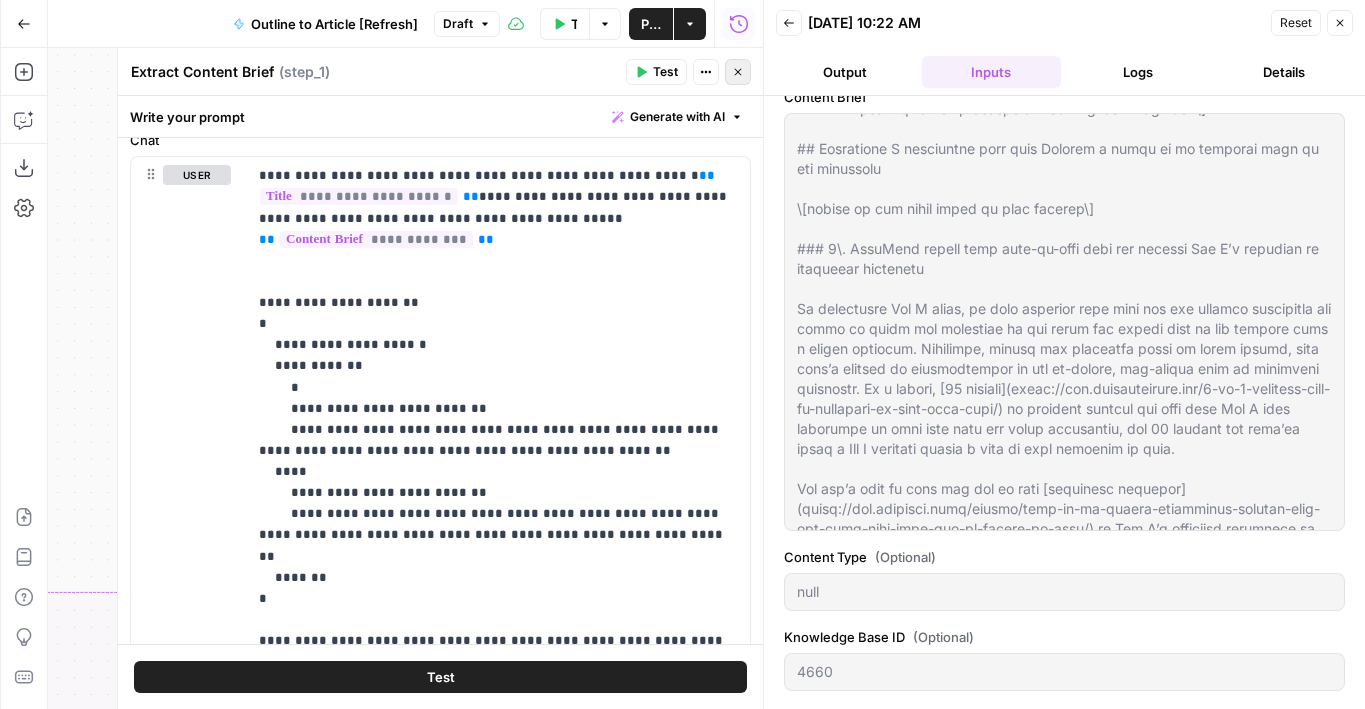 click 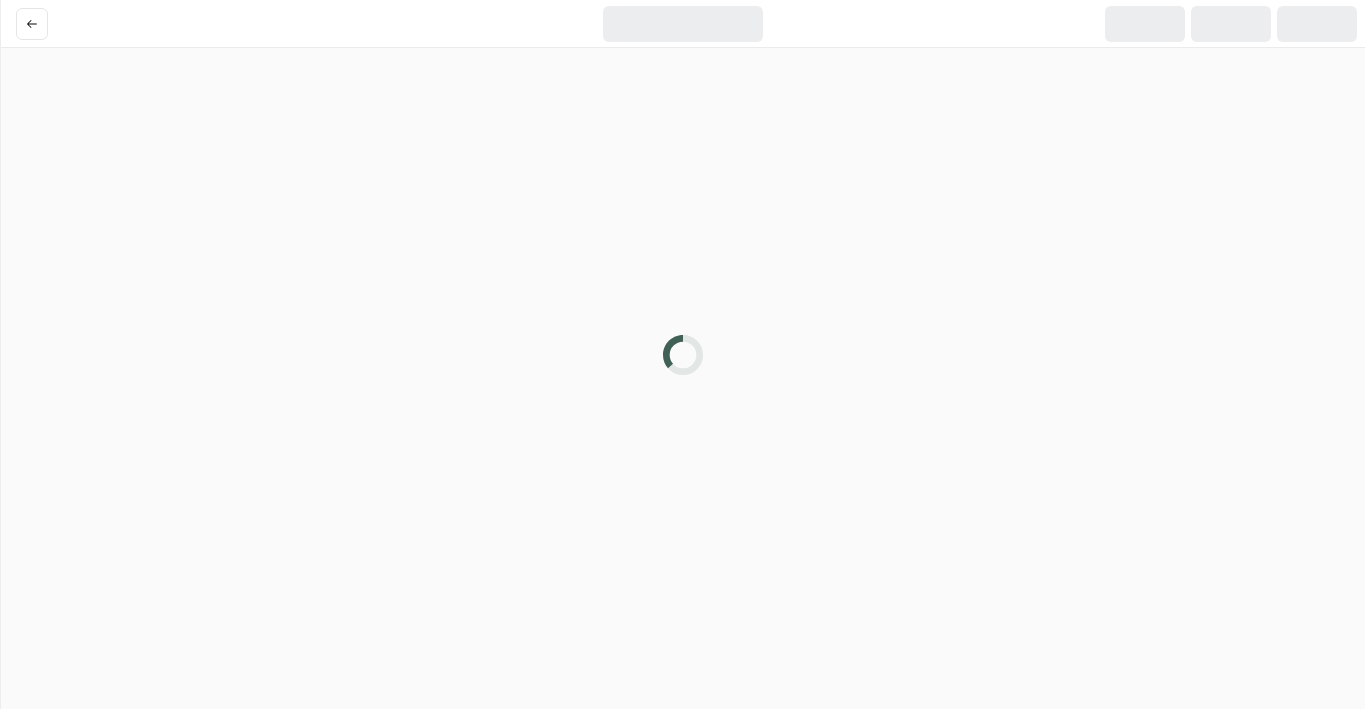 scroll, scrollTop: 0, scrollLeft: 0, axis: both 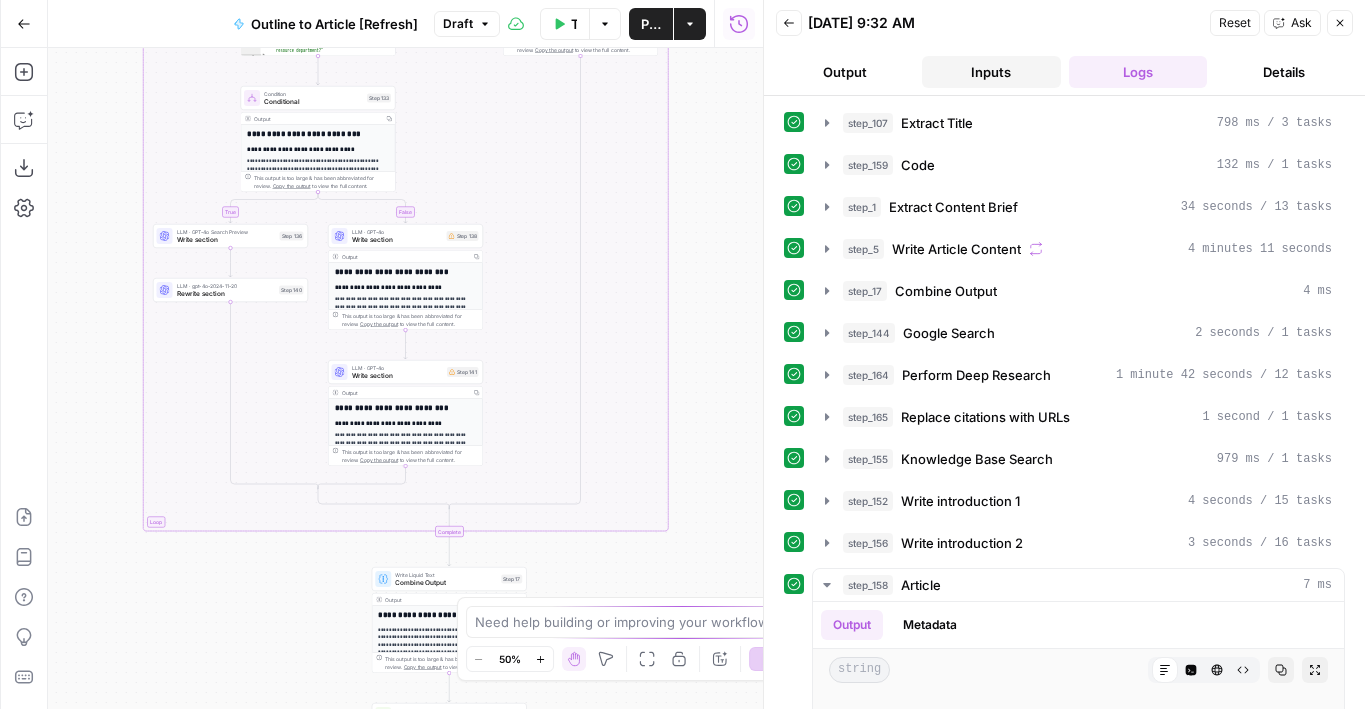 click on "Inputs" at bounding box center [991, 72] 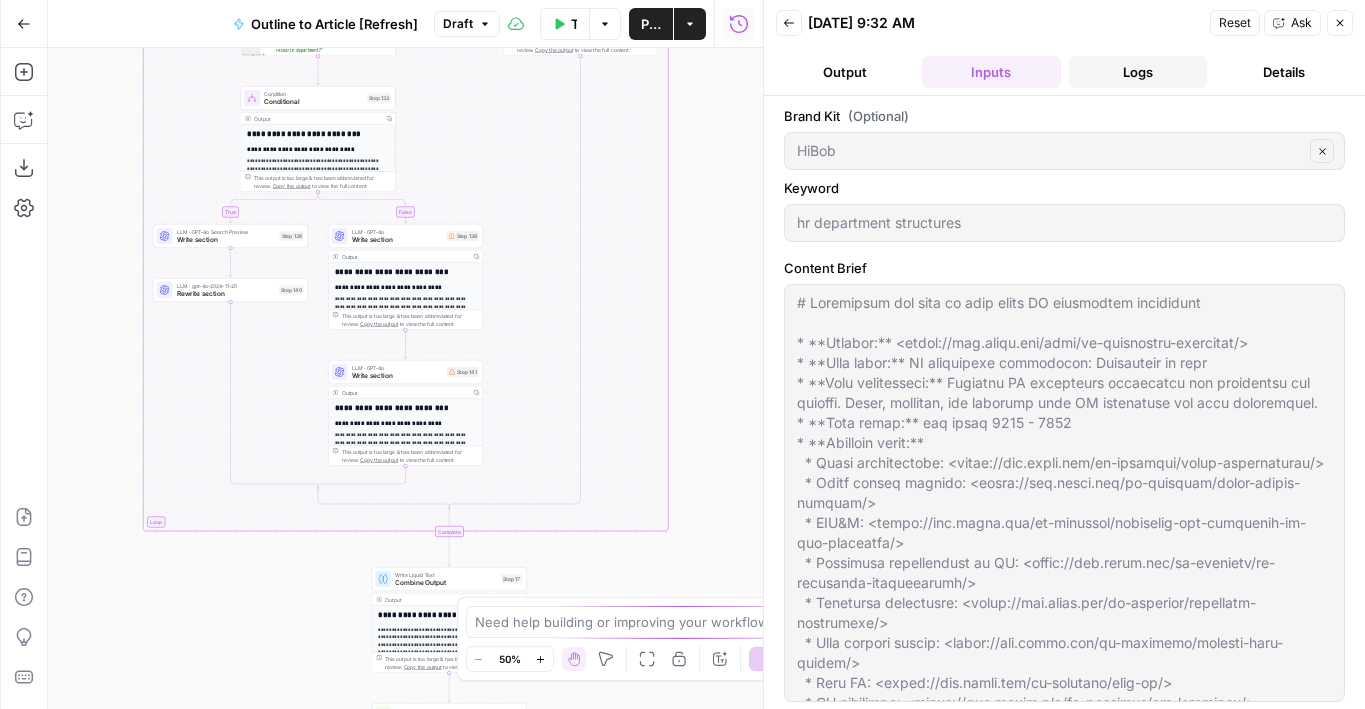 click on "Logs" at bounding box center (1138, 72) 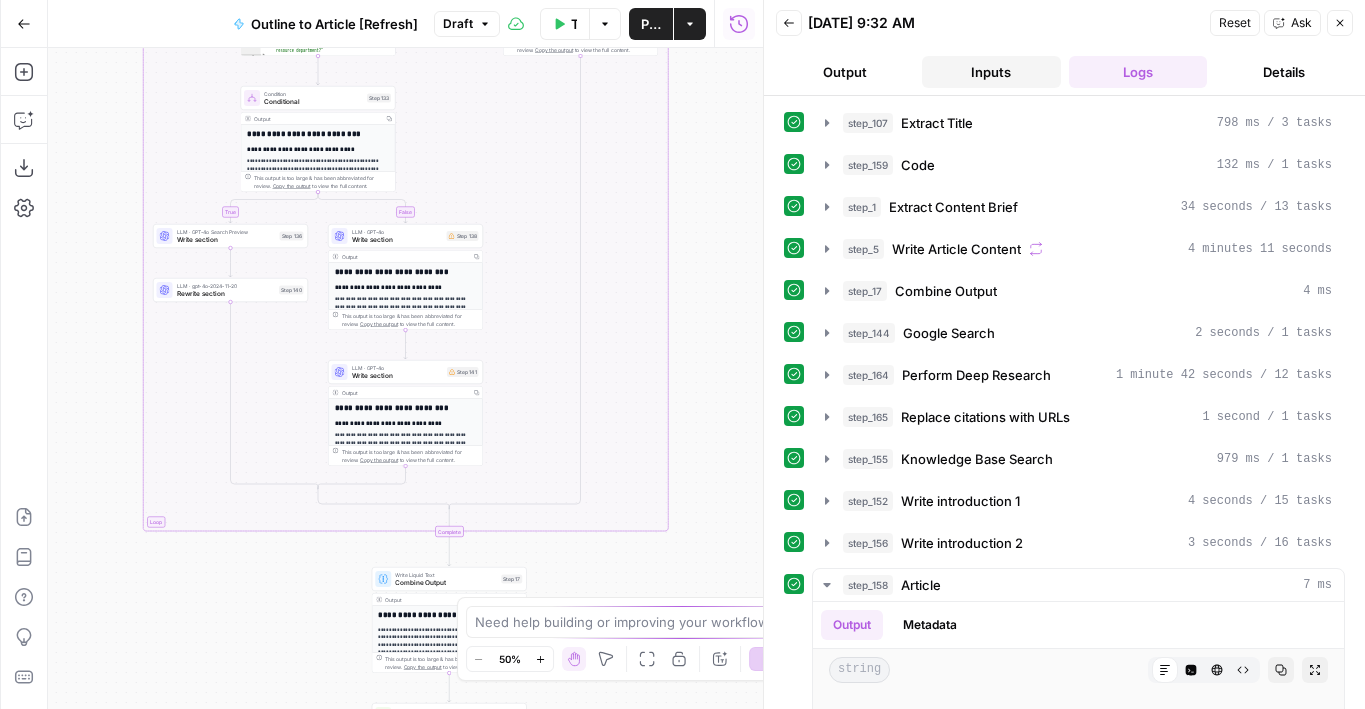 click on "Inputs" at bounding box center (991, 72) 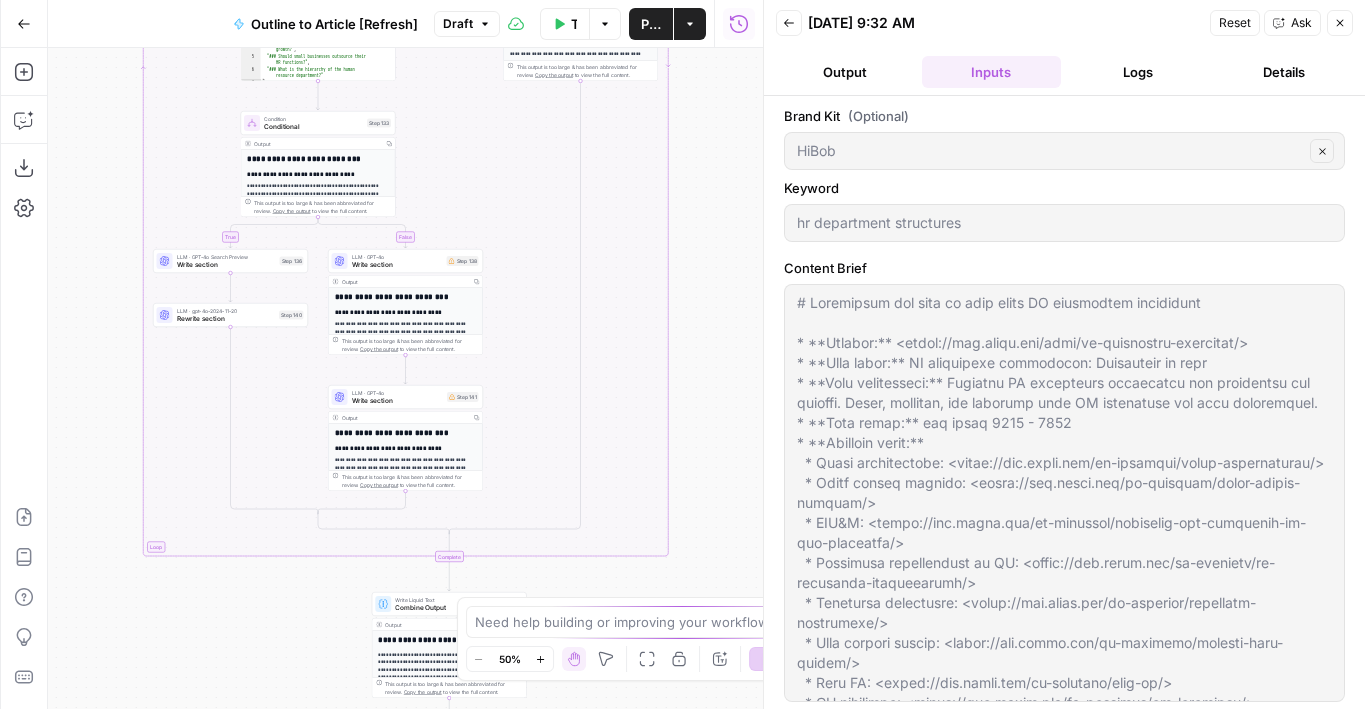 drag, startPoint x: 718, startPoint y: 147, endPoint x: 699, endPoint y: 683, distance: 536.3367 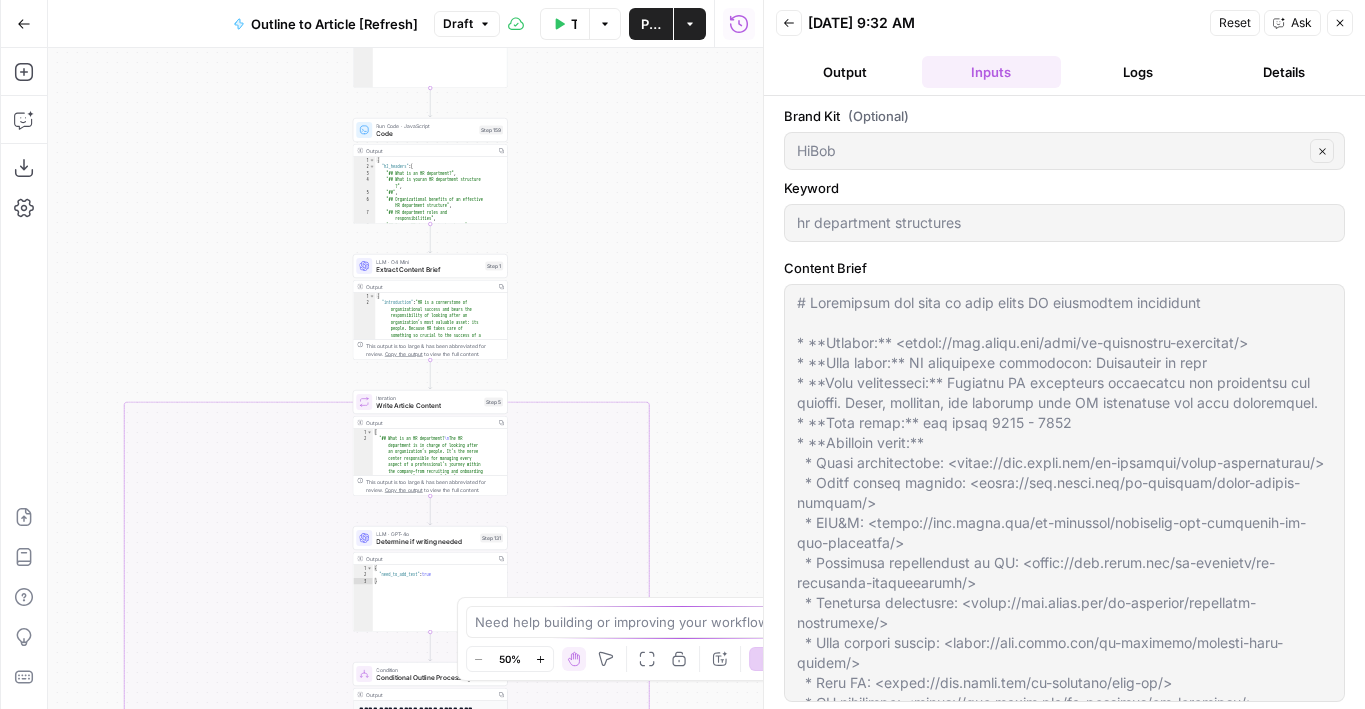 drag, startPoint x: 690, startPoint y: 196, endPoint x: 690, endPoint y: 549, distance: 353 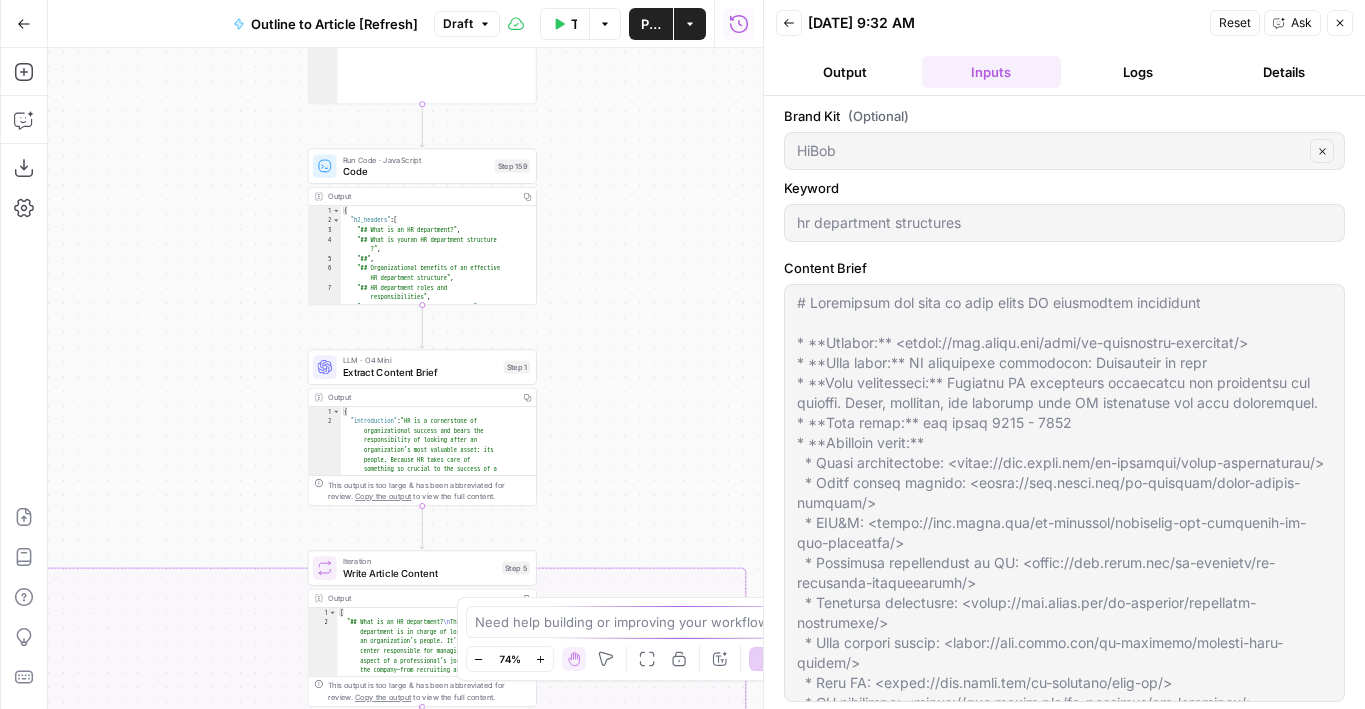 drag, startPoint x: 584, startPoint y: 264, endPoint x: 680, endPoint y: 308, distance: 105.60303 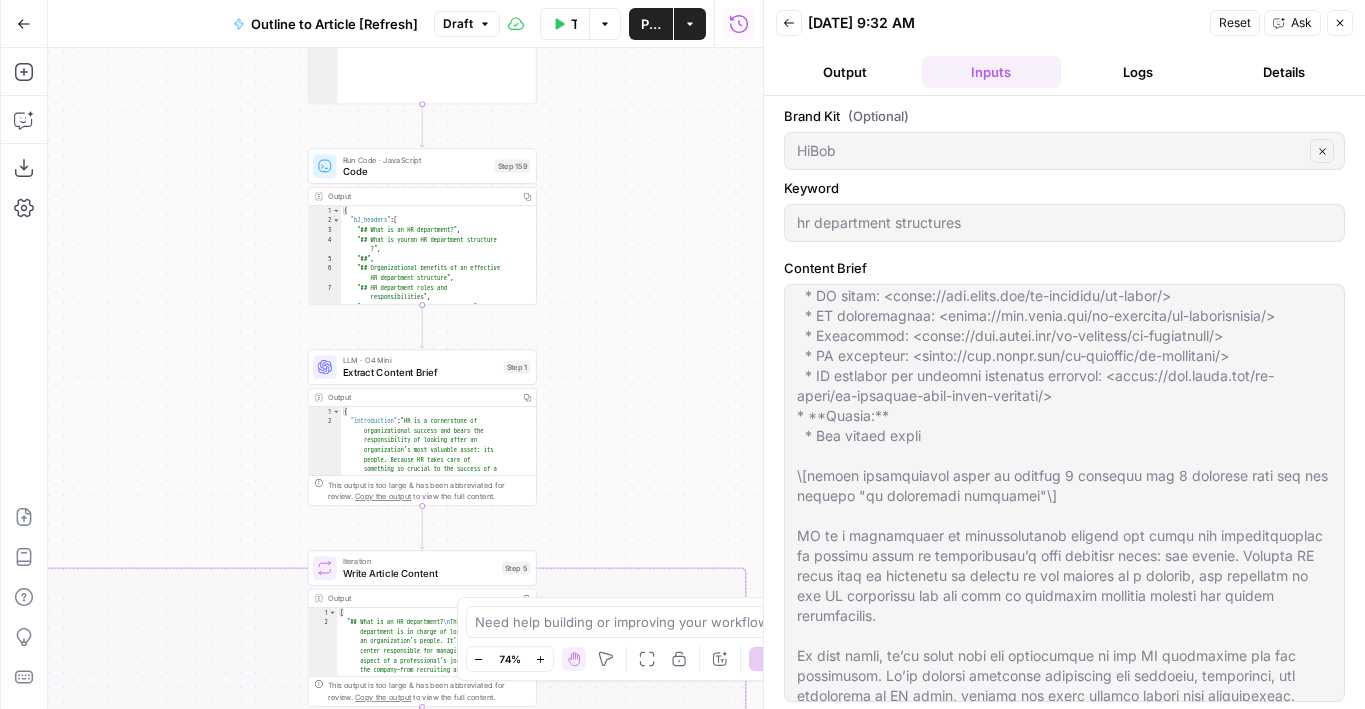 scroll, scrollTop: 0, scrollLeft: 0, axis: both 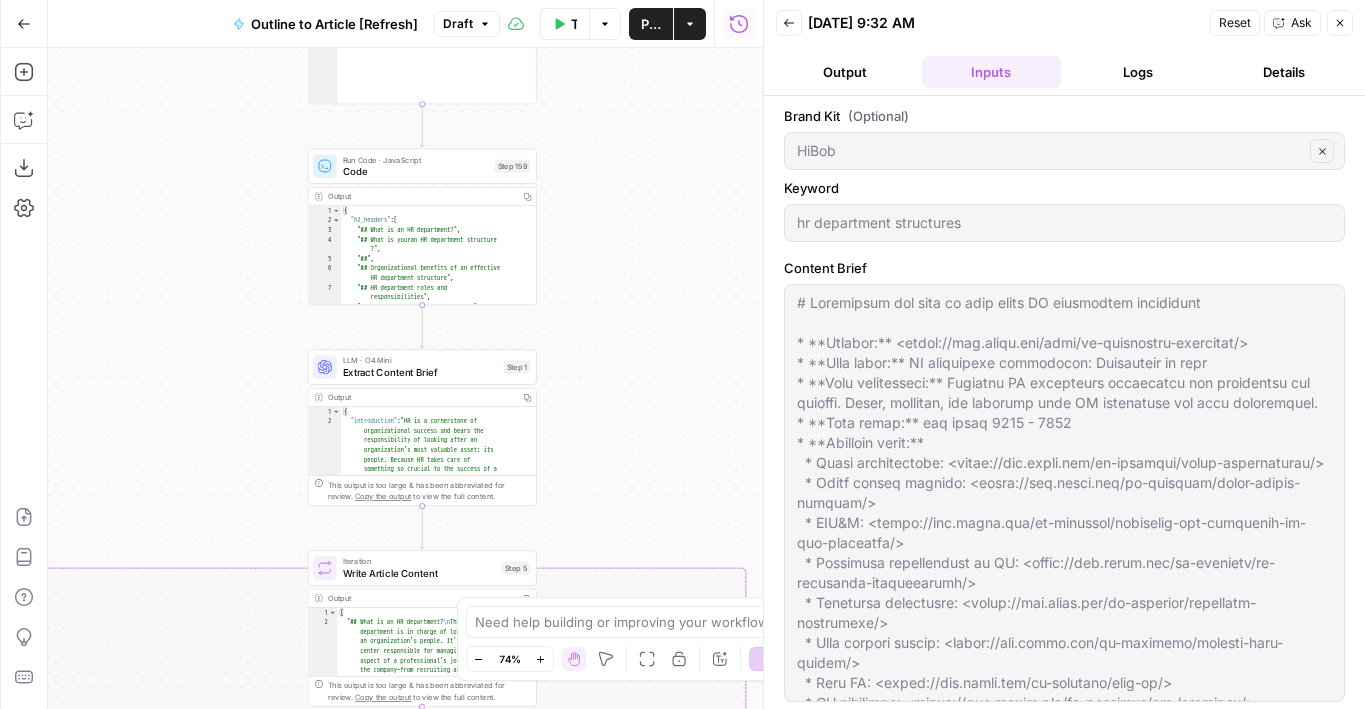 drag, startPoint x: 583, startPoint y: 439, endPoint x: 589, endPoint y: 408, distance: 31.575306 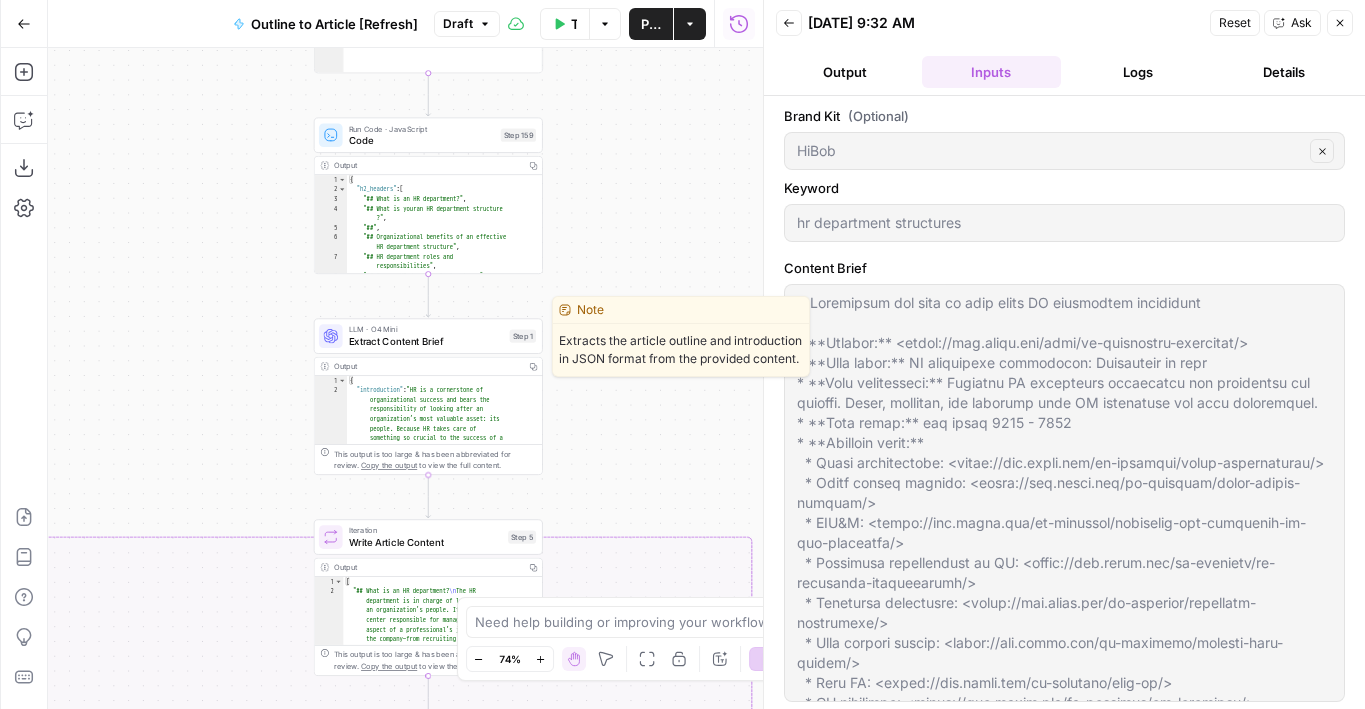 click on "Test" at bounding box center [521, 308] 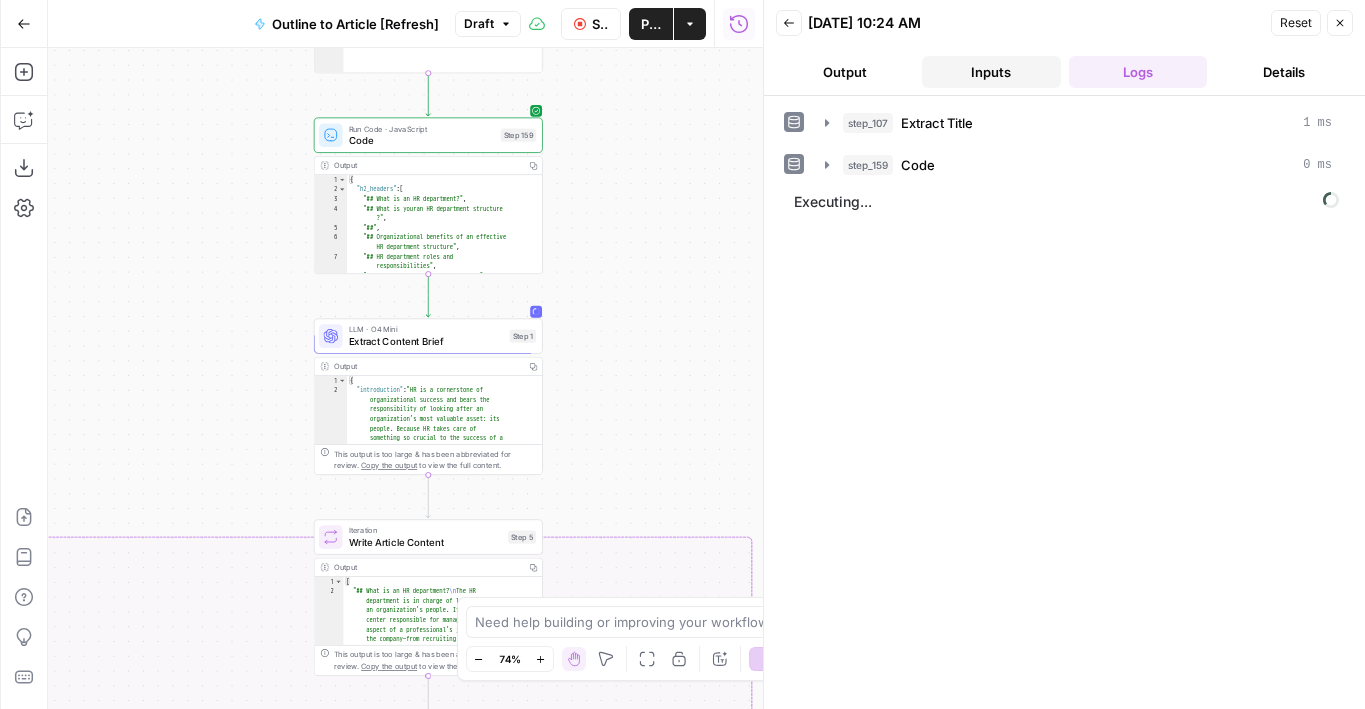 click on "Inputs" at bounding box center (991, 72) 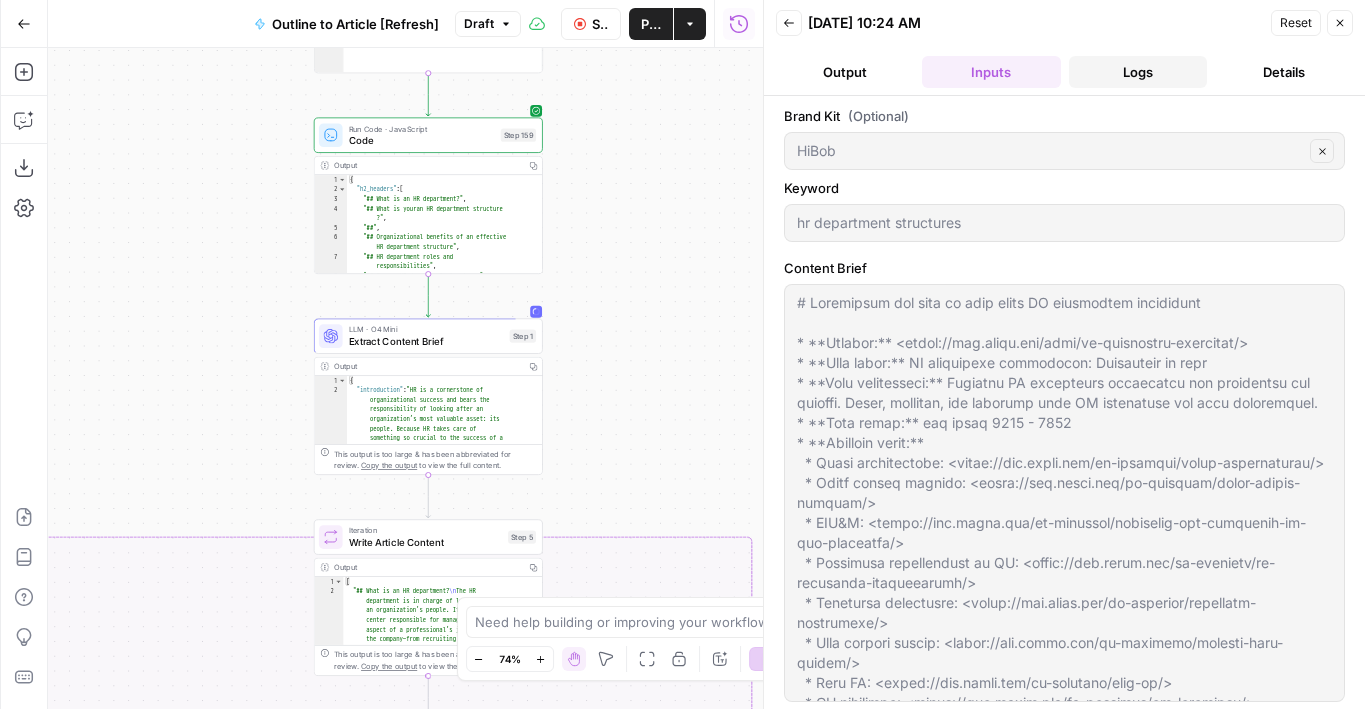 click on "Logs" at bounding box center (1138, 72) 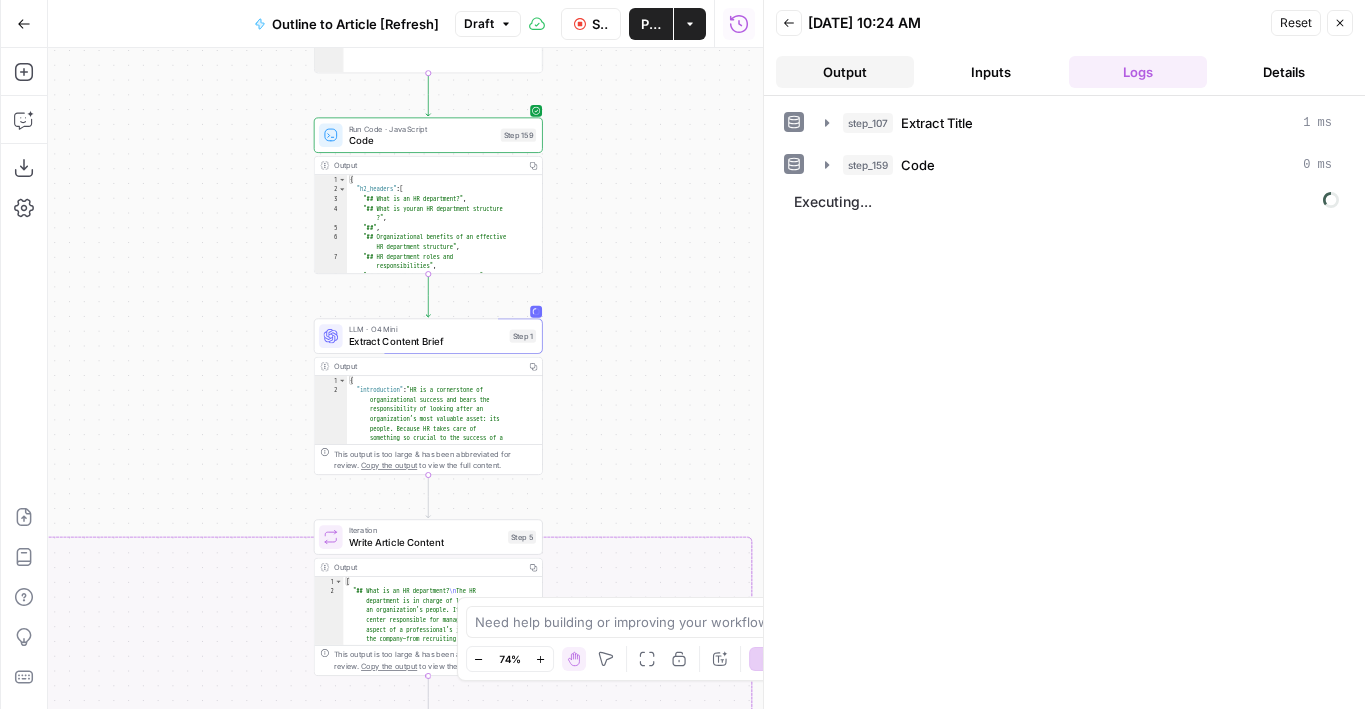 click on "Output" at bounding box center (845, 72) 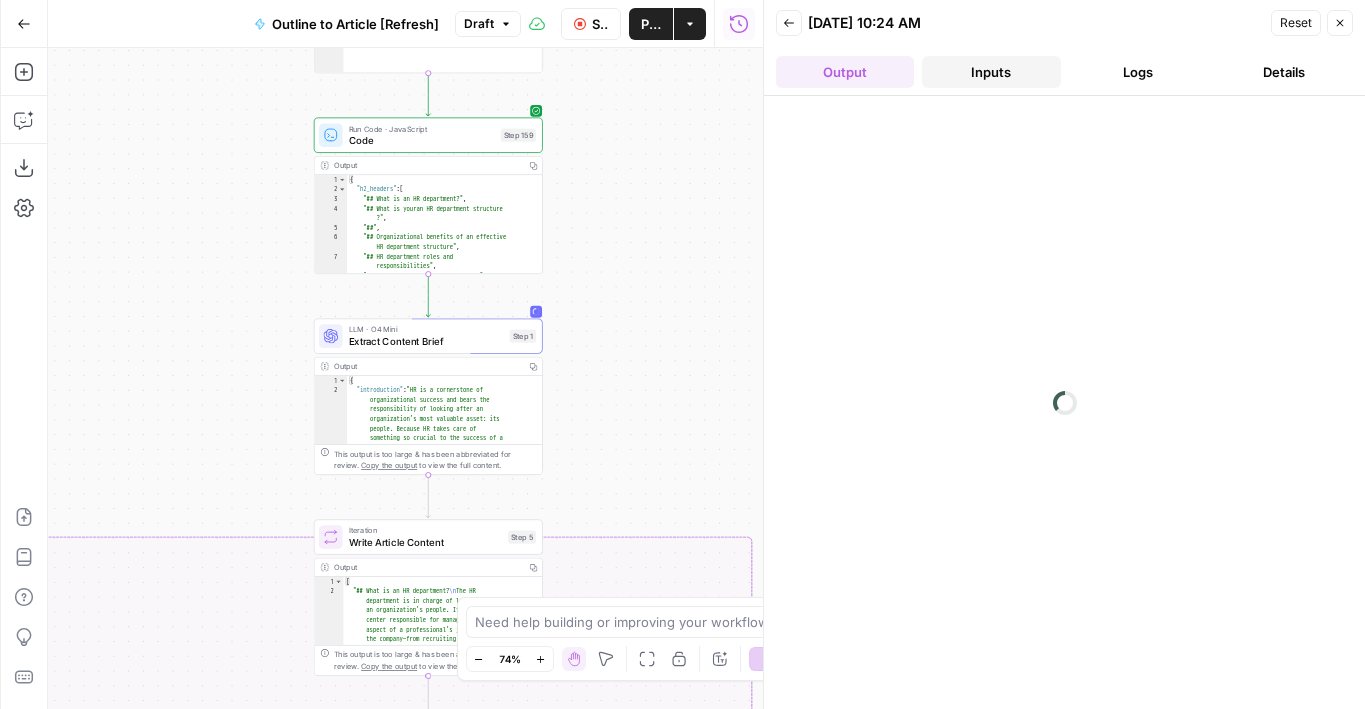 click on "Inputs" at bounding box center (991, 72) 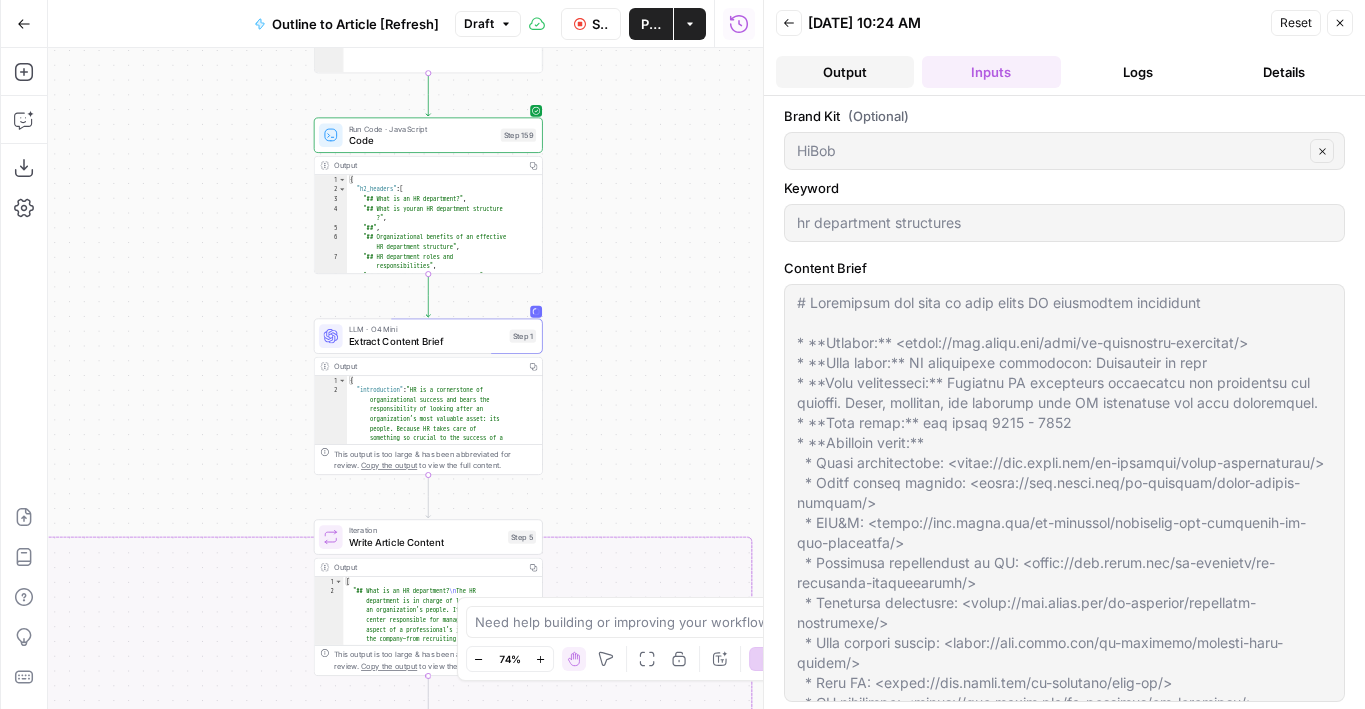 click on "Output" at bounding box center [845, 72] 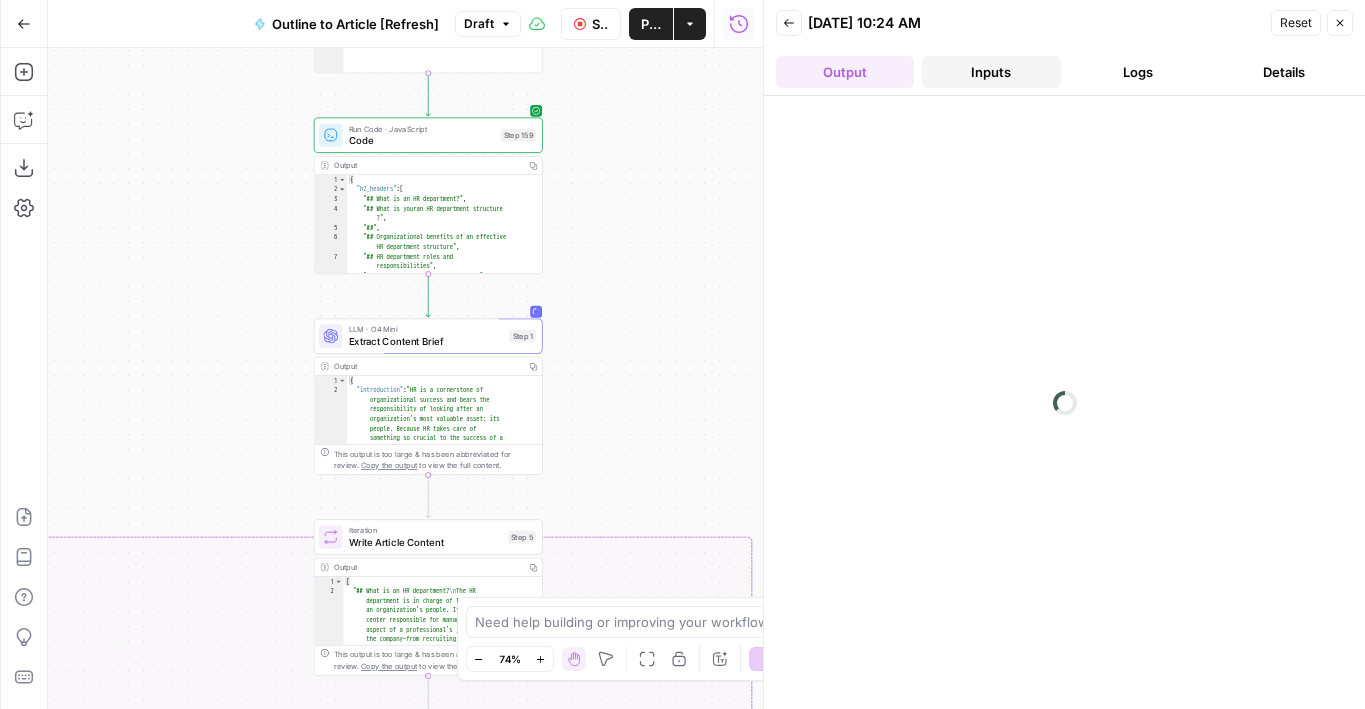 click on "Inputs" at bounding box center (991, 72) 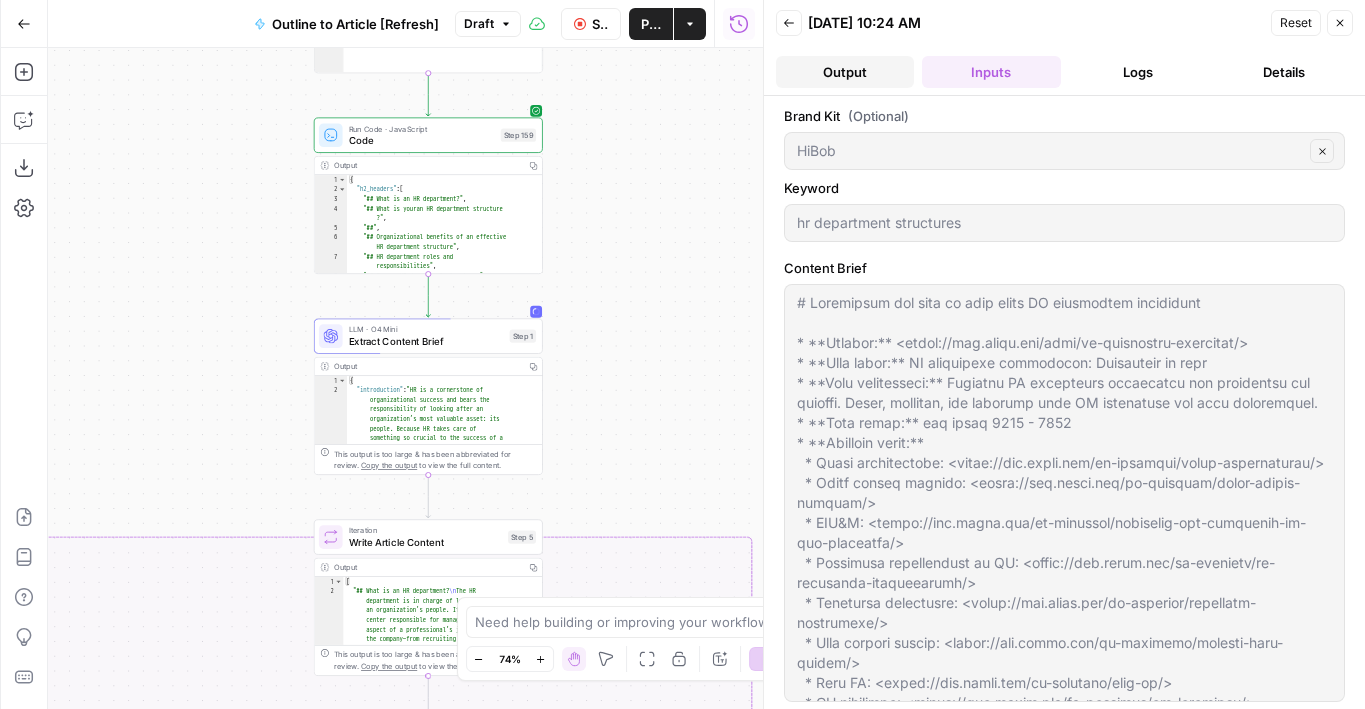 click on "Output" at bounding box center [845, 72] 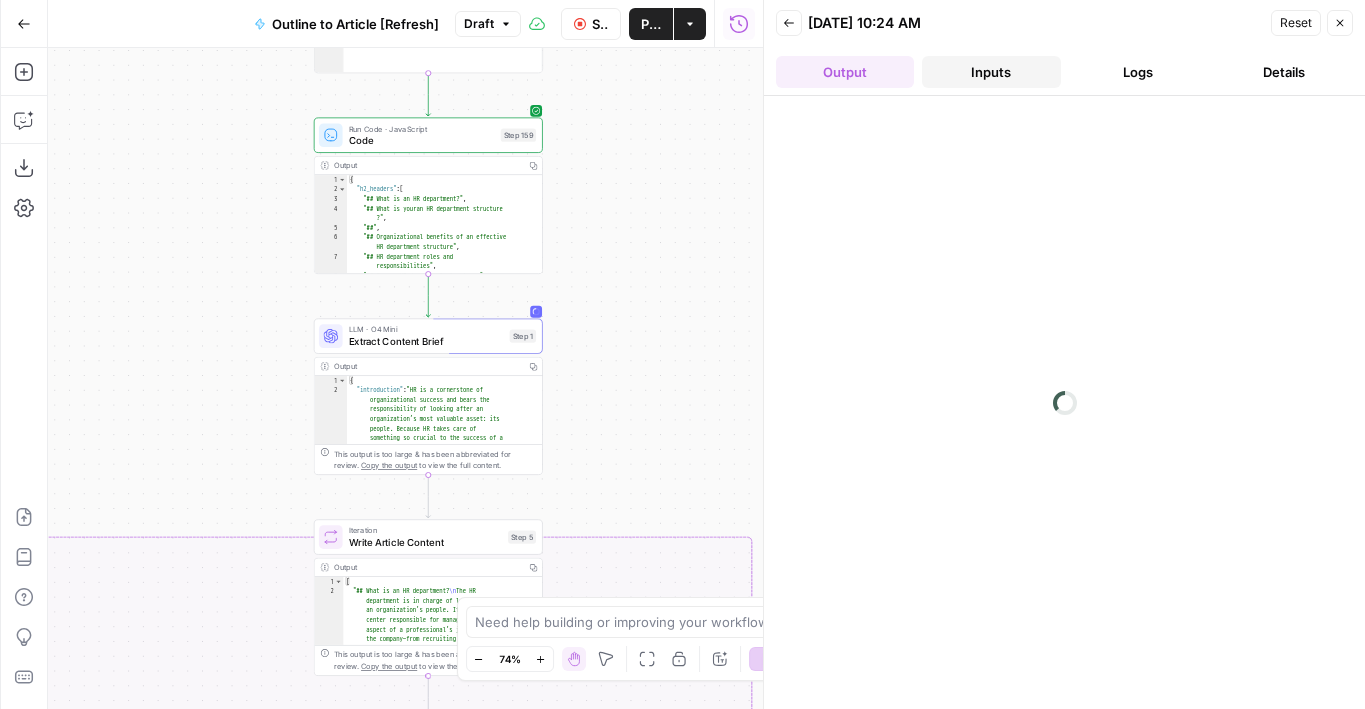 click on "Inputs" at bounding box center (991, 72) 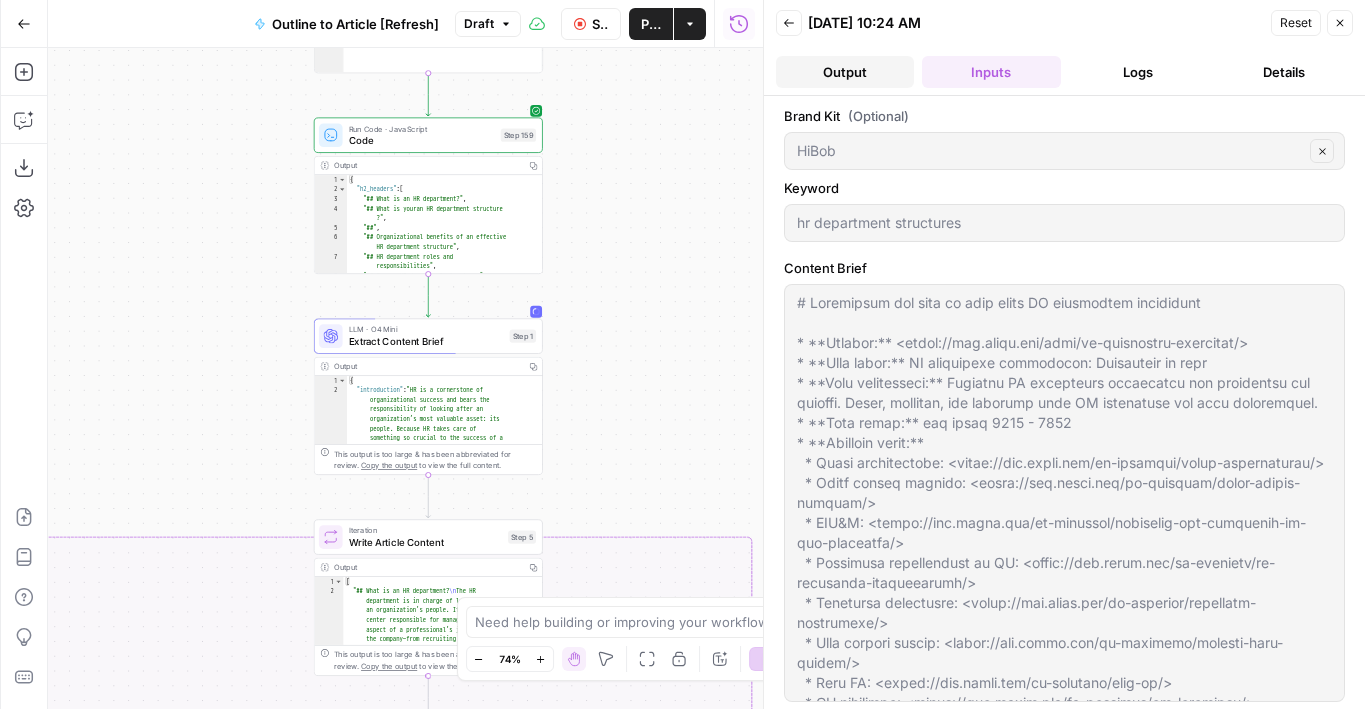 click on "Output" at bounding box center (845, 72) 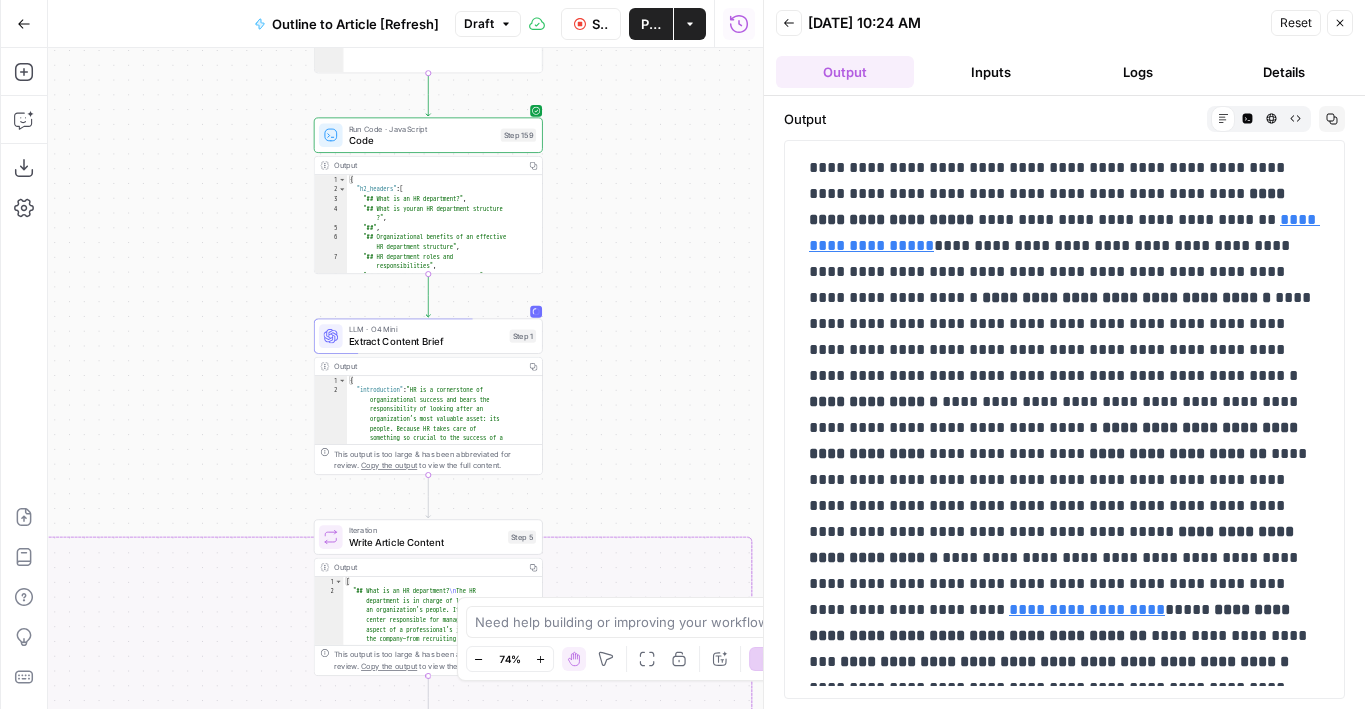 scroll, scrollTop: 3747, scrollLeft: 0, axis: vertical 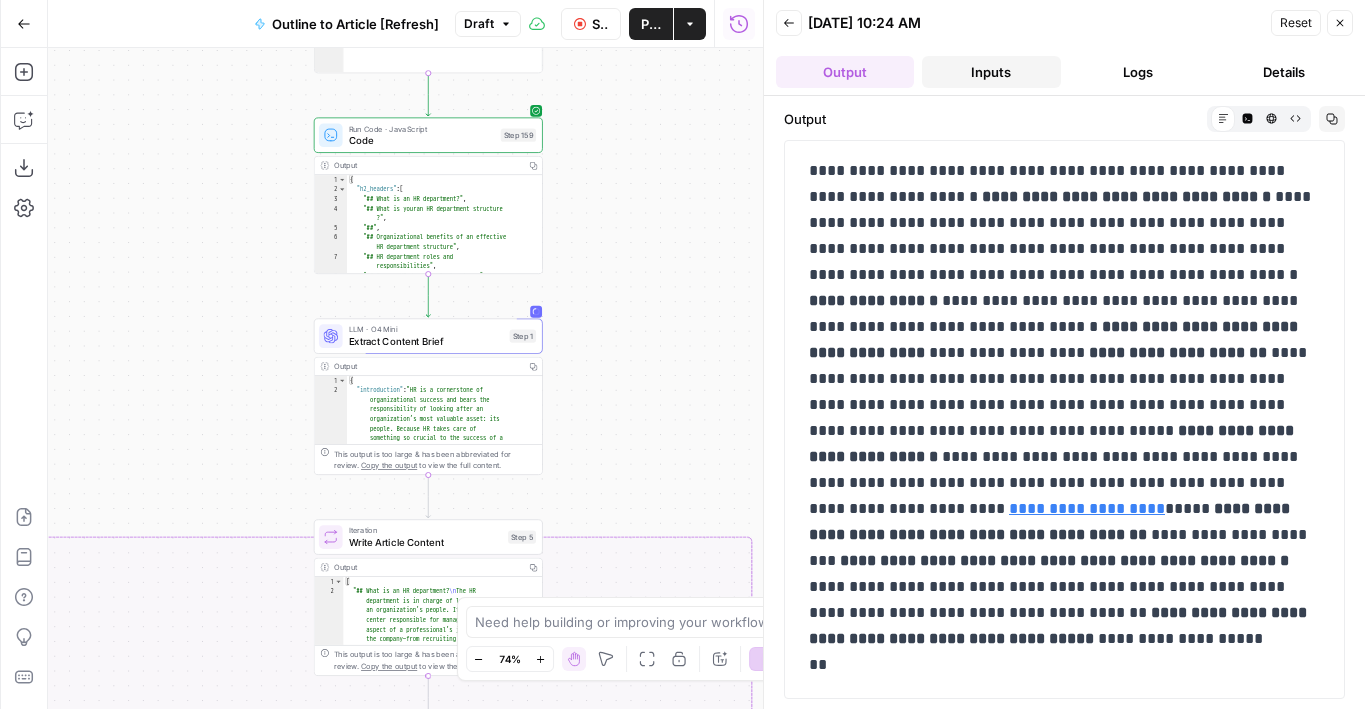 click on "Inputs" at bounding box center (991, 72) 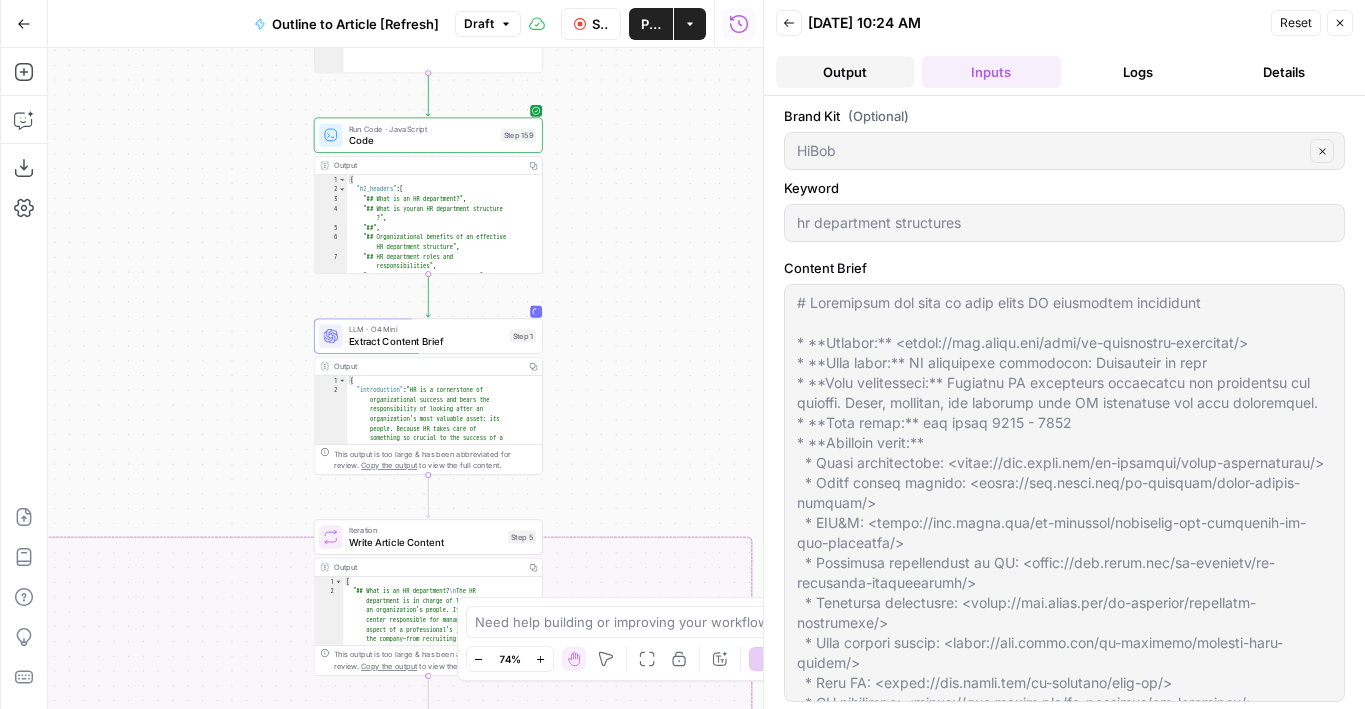 click on "Output" at bounding box center (845, 72) 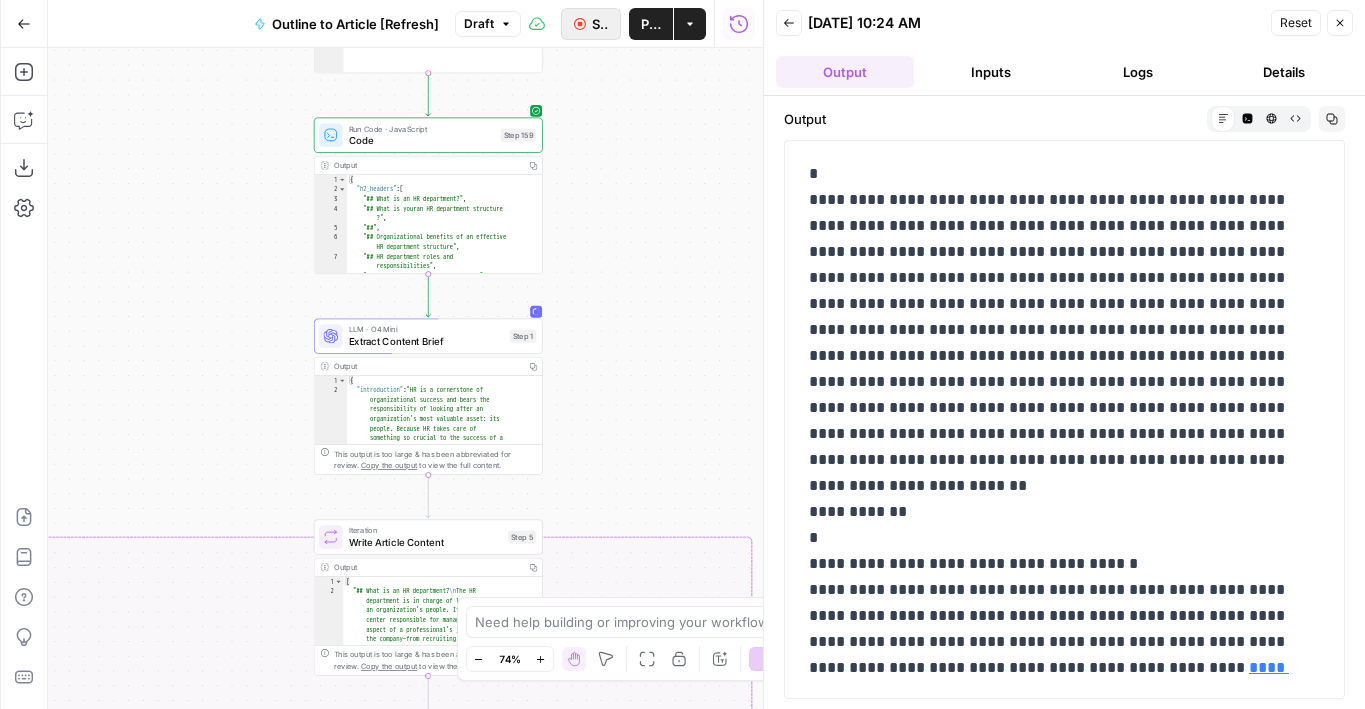 click on "Stop Run" at bounding box center [591, 24] 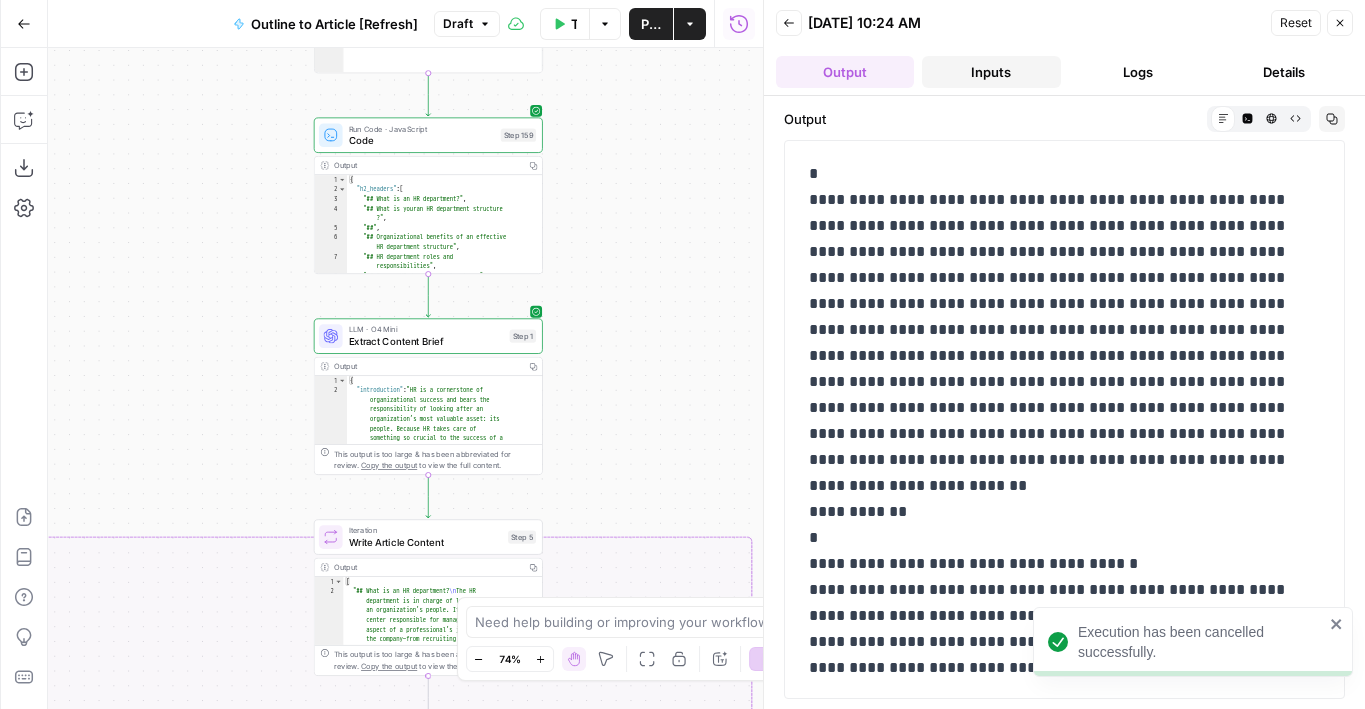 click on "Inputs" at bounding box center (991, 72) 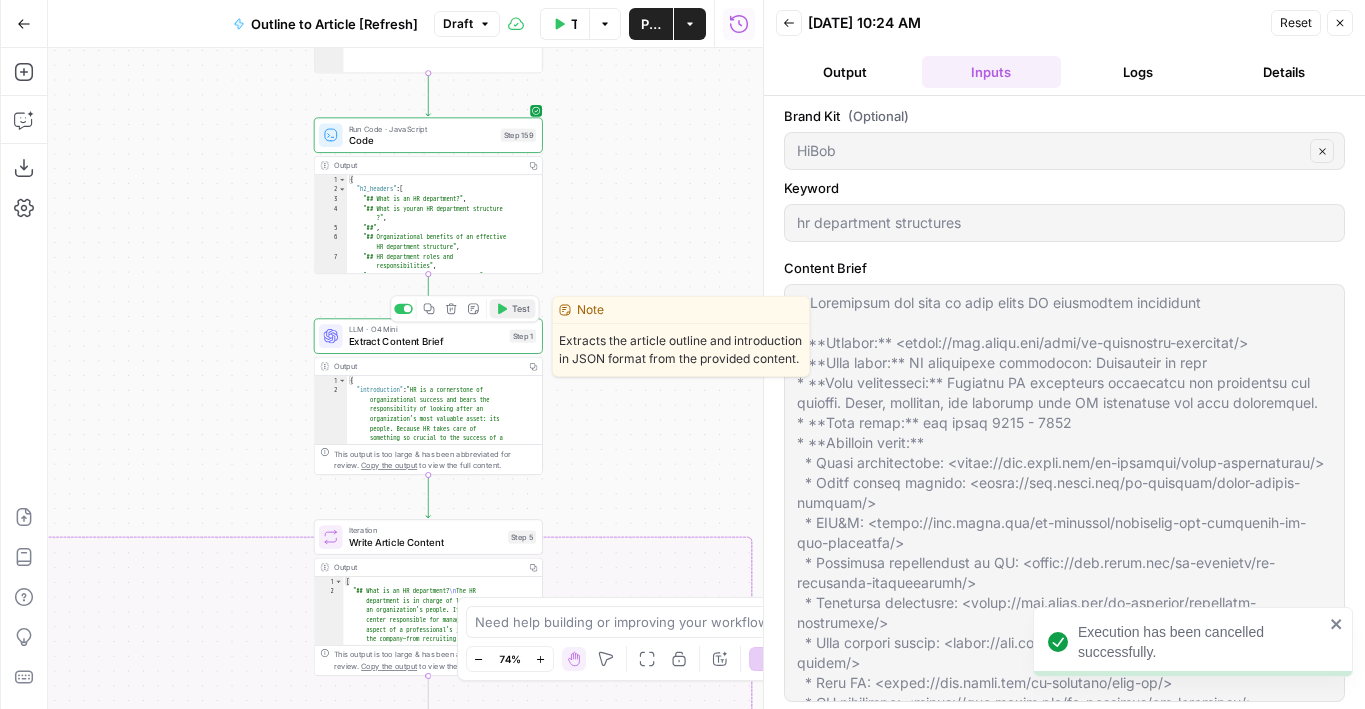 click 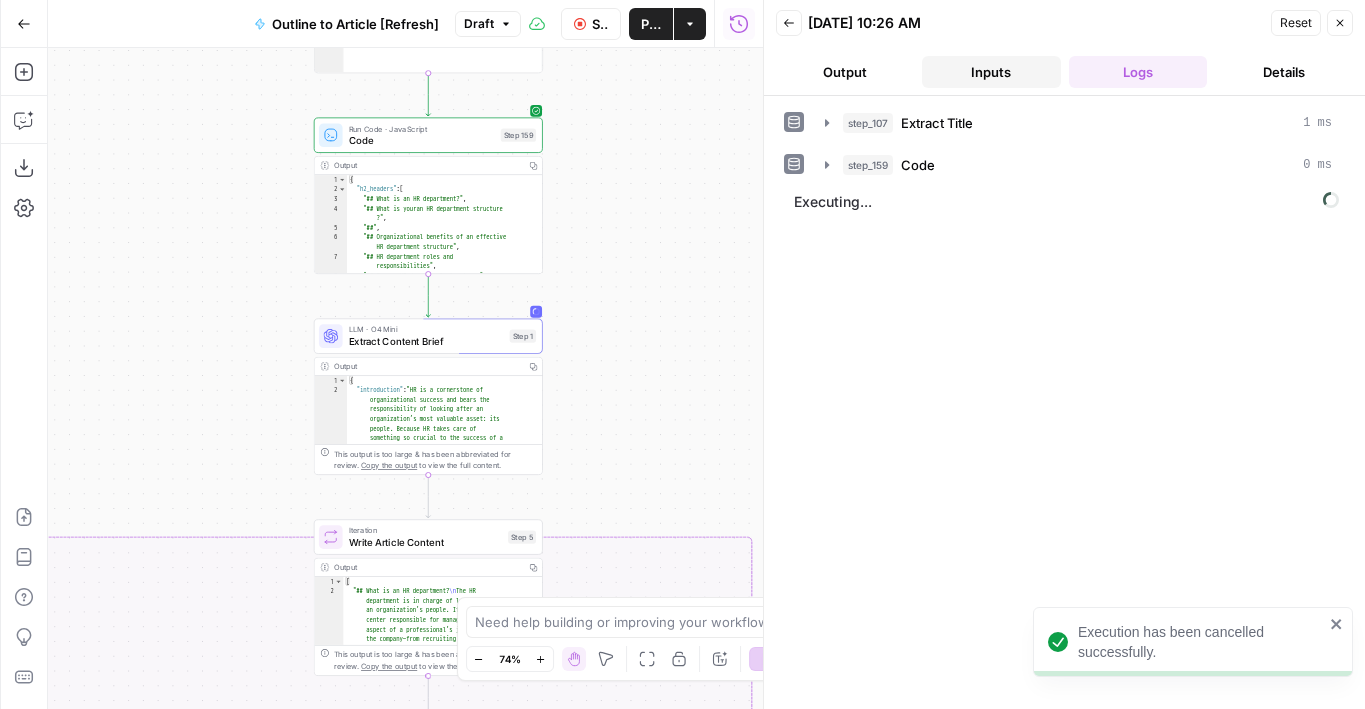 click on "Inputs" at bounding box center (991, 72) 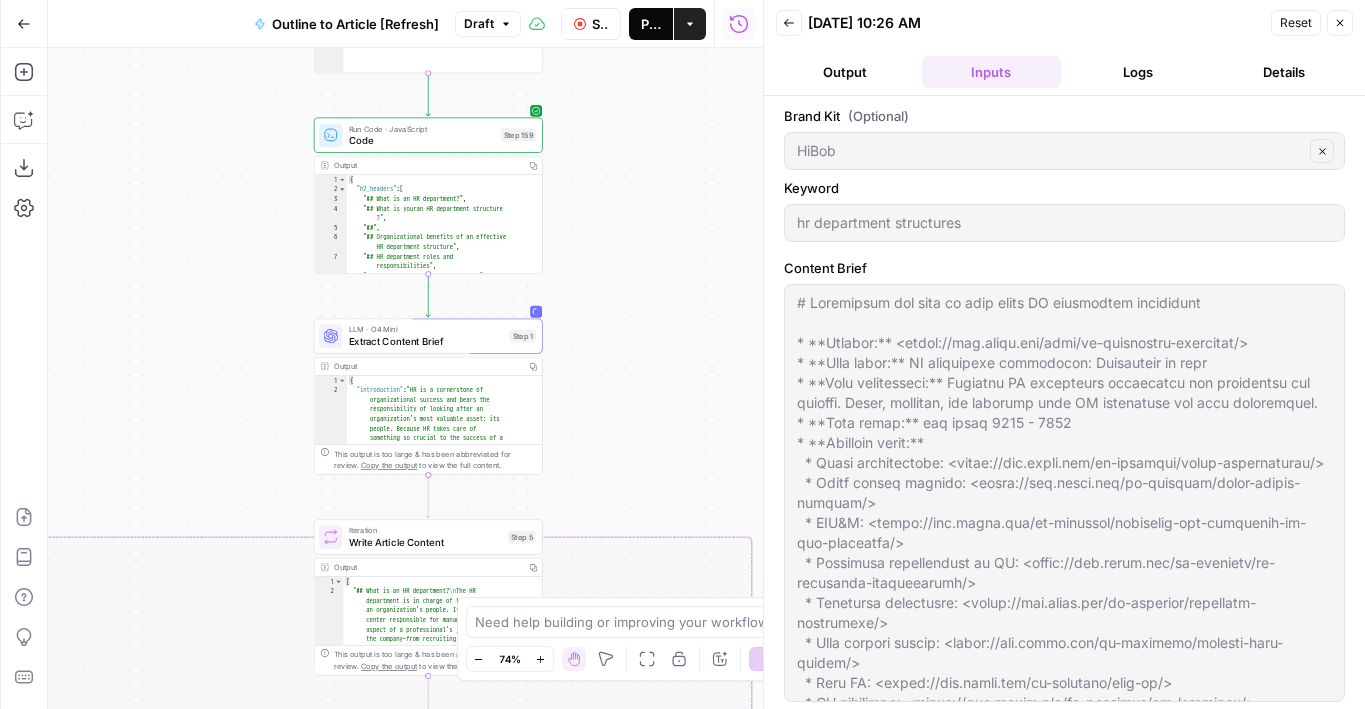 click on "Publish" at bounding box center [651, 24] 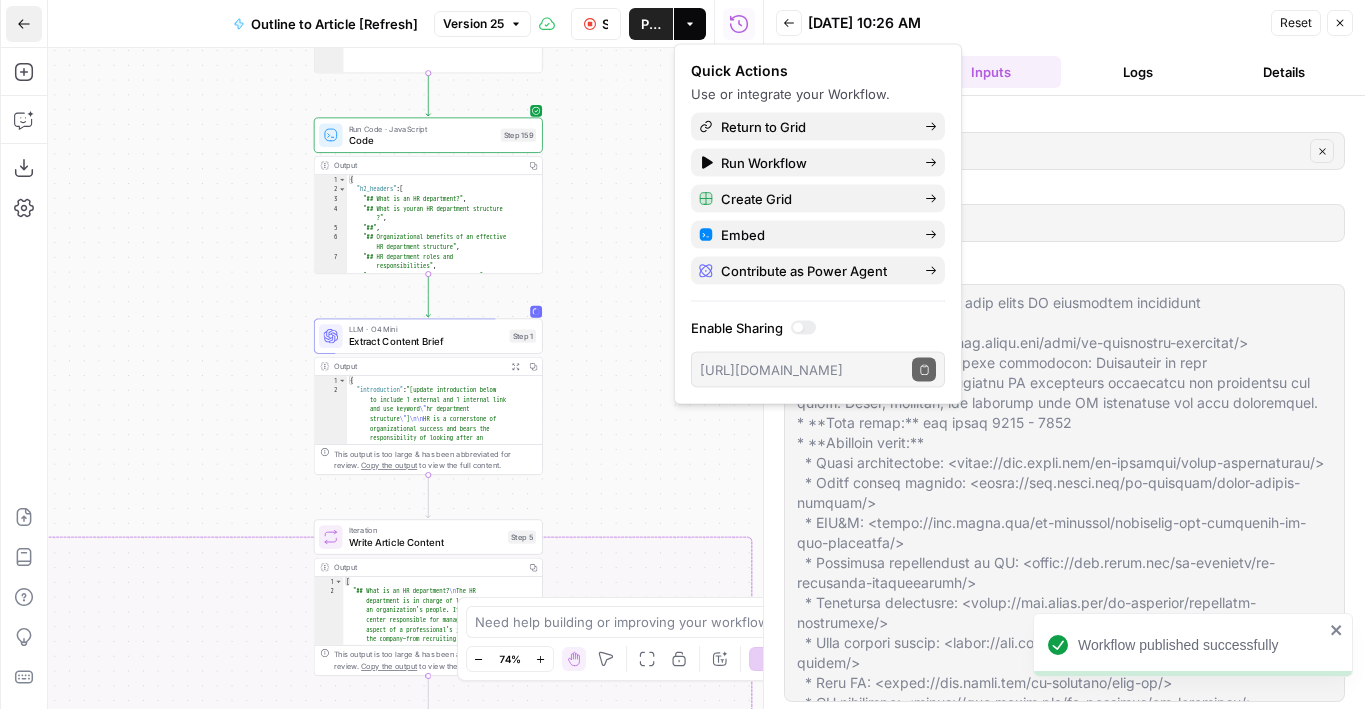 click 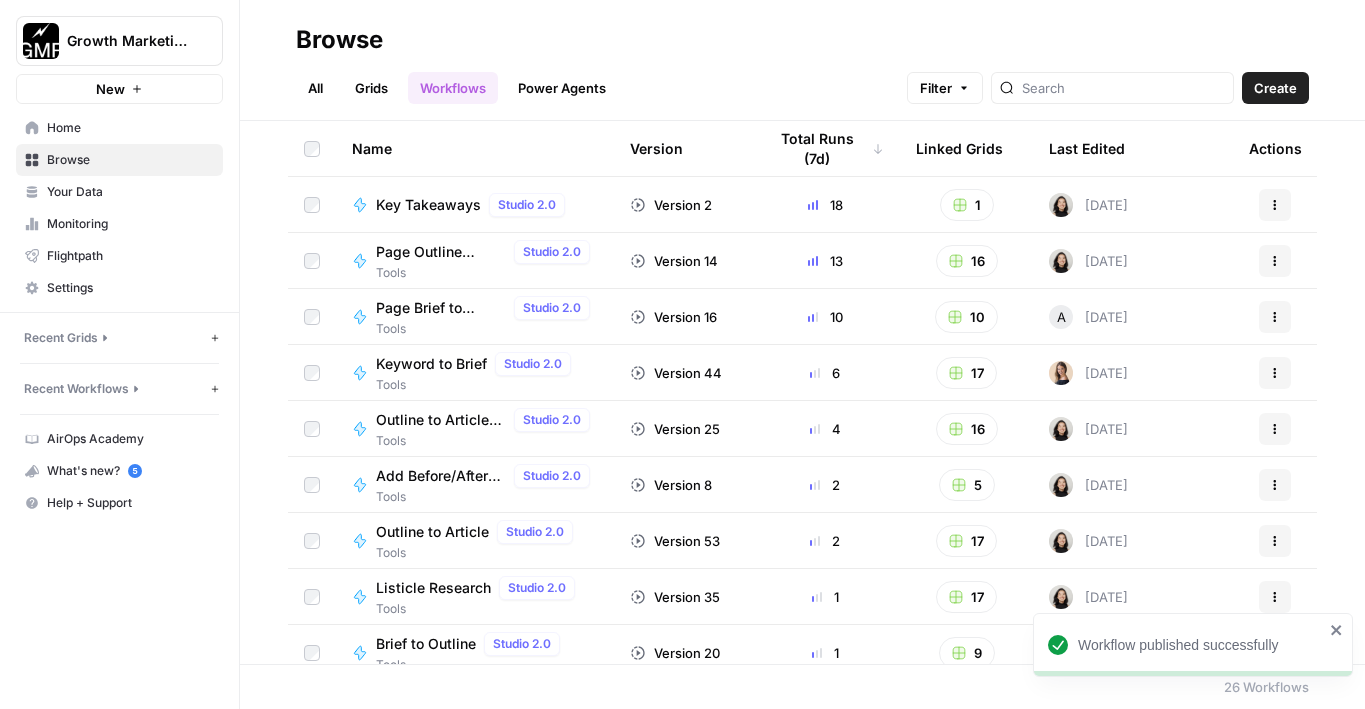 click on "Browse All Grids Workflows Power Agents Filter Create" at bounding box center (802, 60) 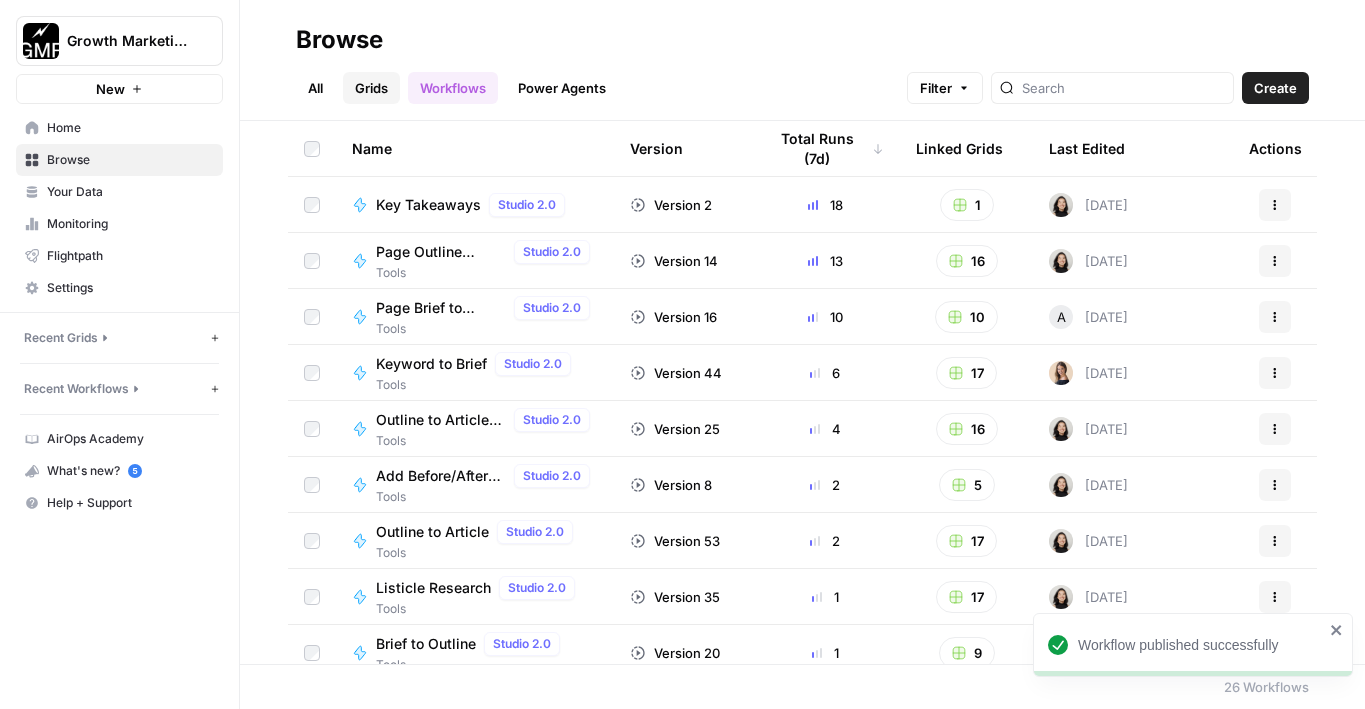 click on "Grids" at bounding box center [371, 88] 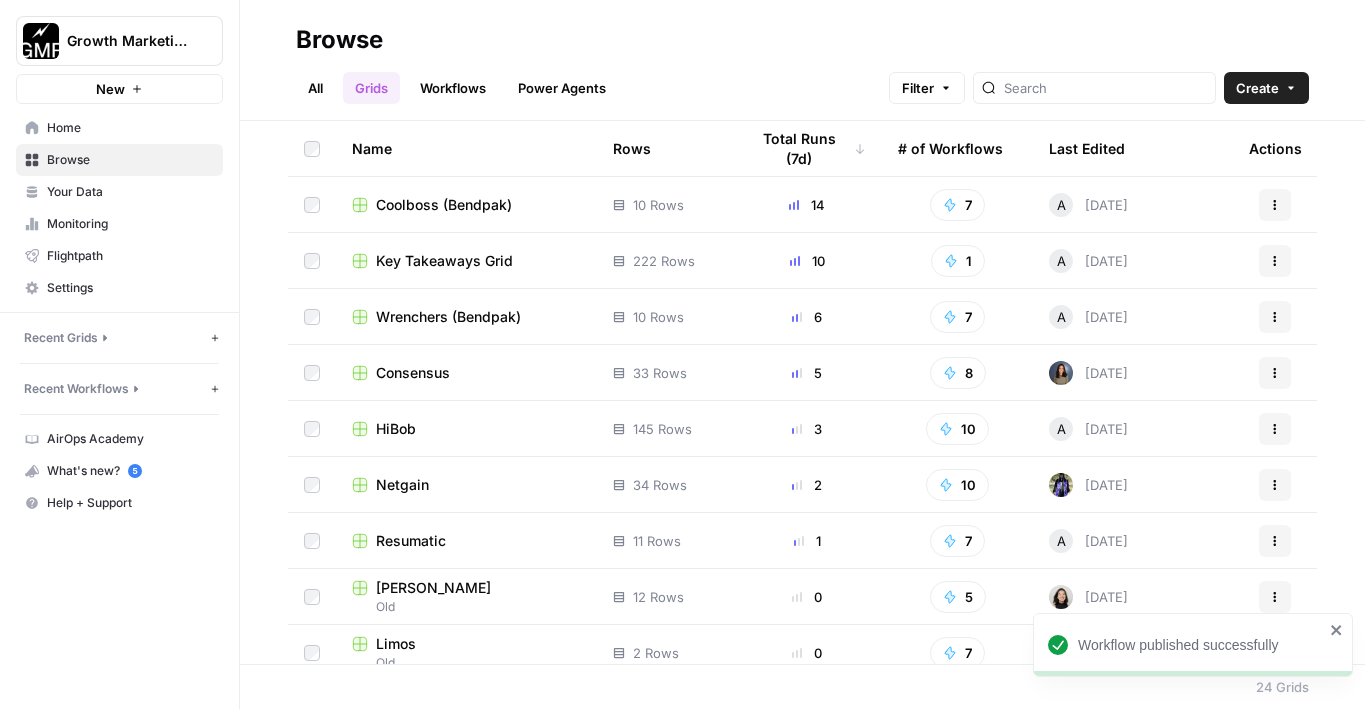 click on "Coolboss (Bendpak)" at bounding box center (444, 205) 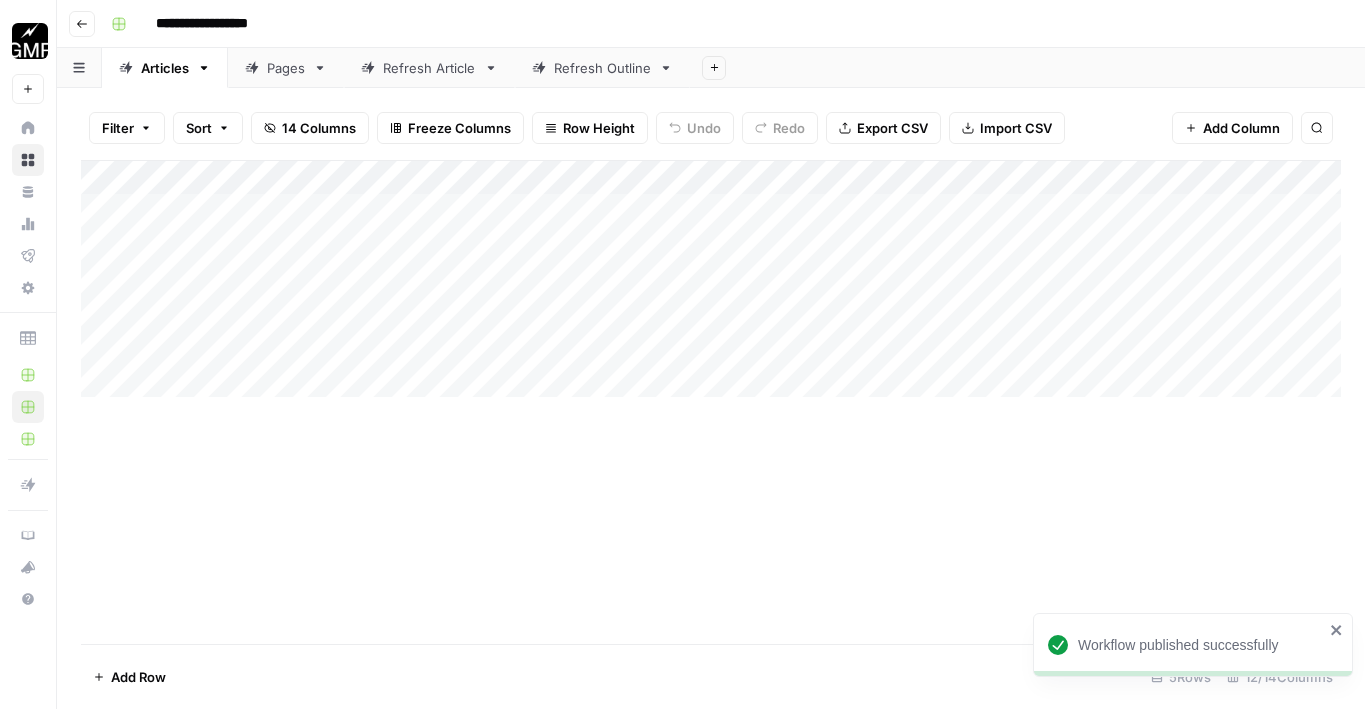 click on "Pages" at bounding box center (286, 68) 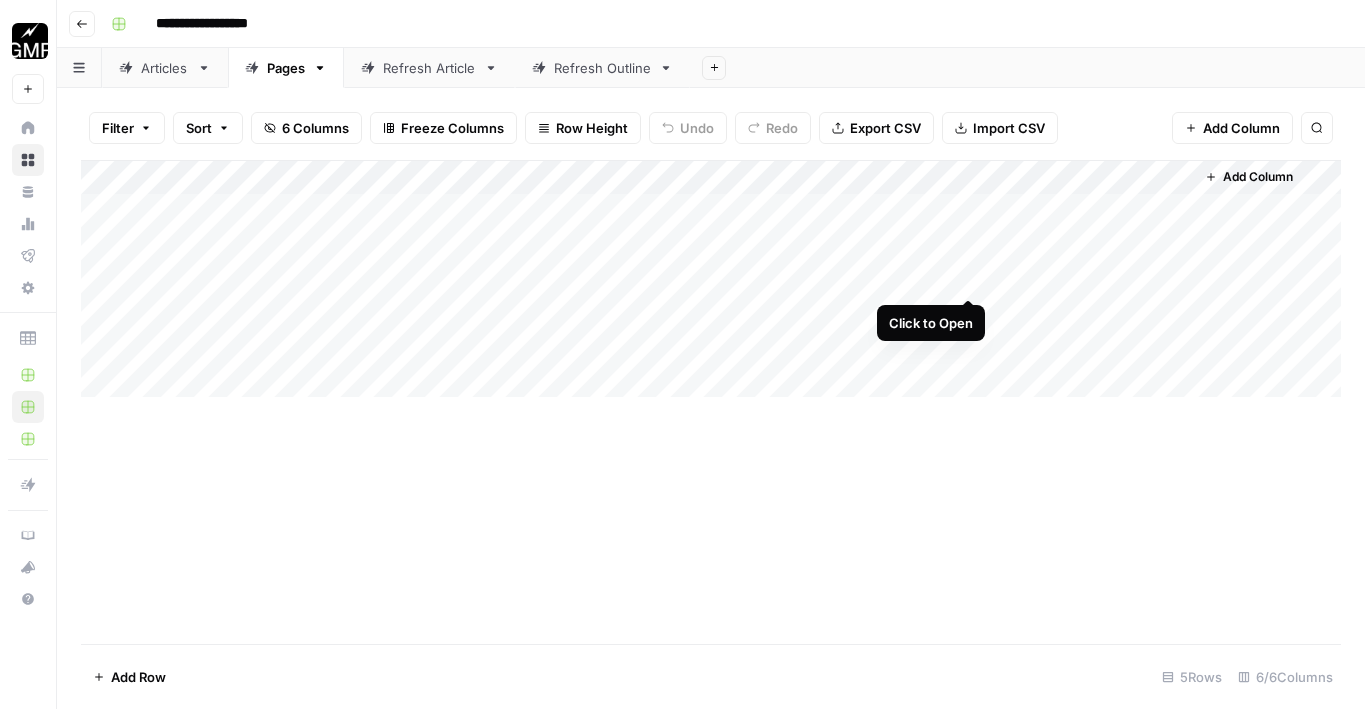 click on "Add Column" at bounding box center (711, 279) 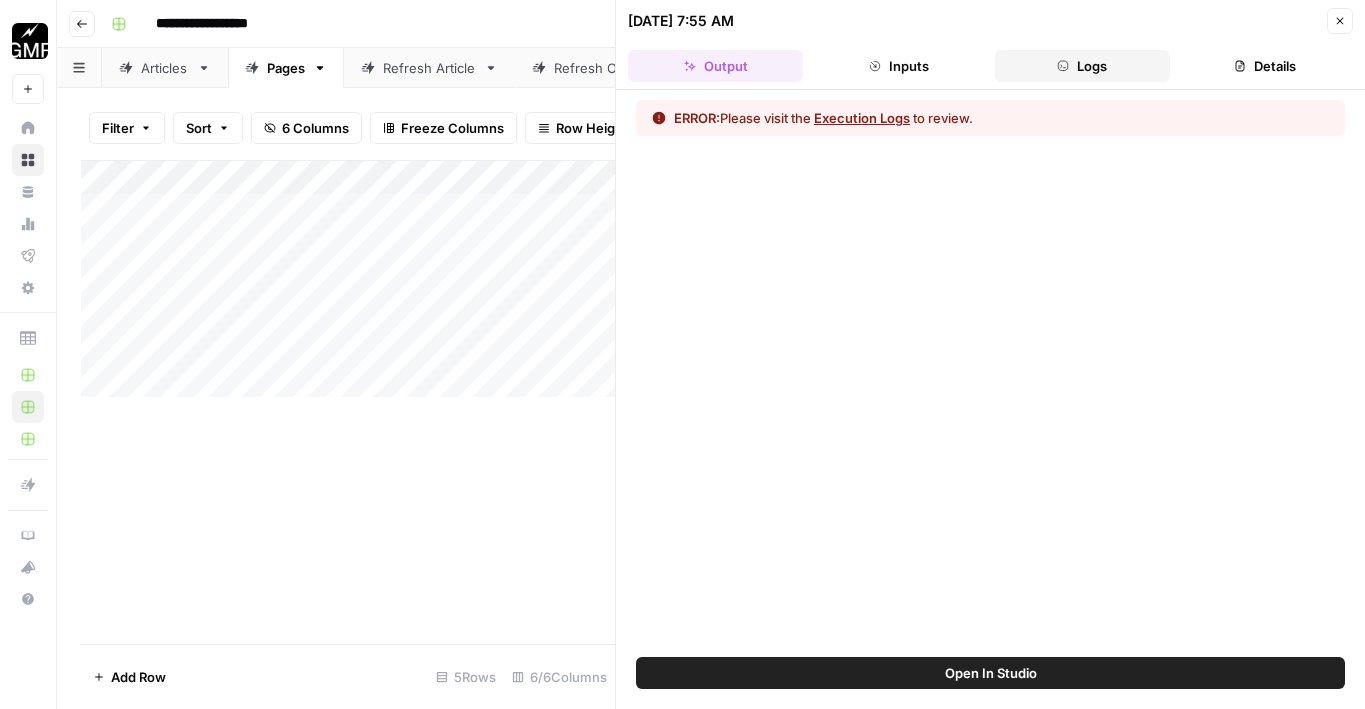 click on "Logs" at bounding box center [1082, 66] 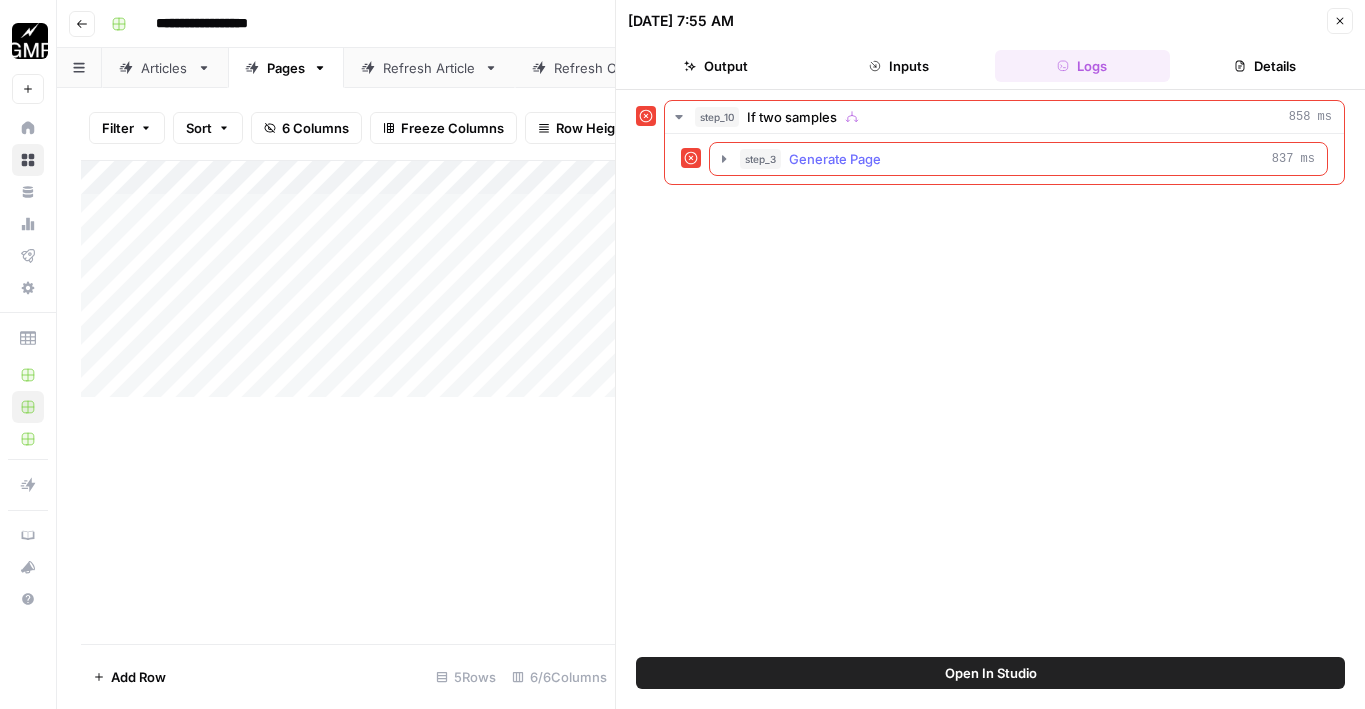 click on "step_3 Generate Page 837 ms" at bounding box center [1027, 159] 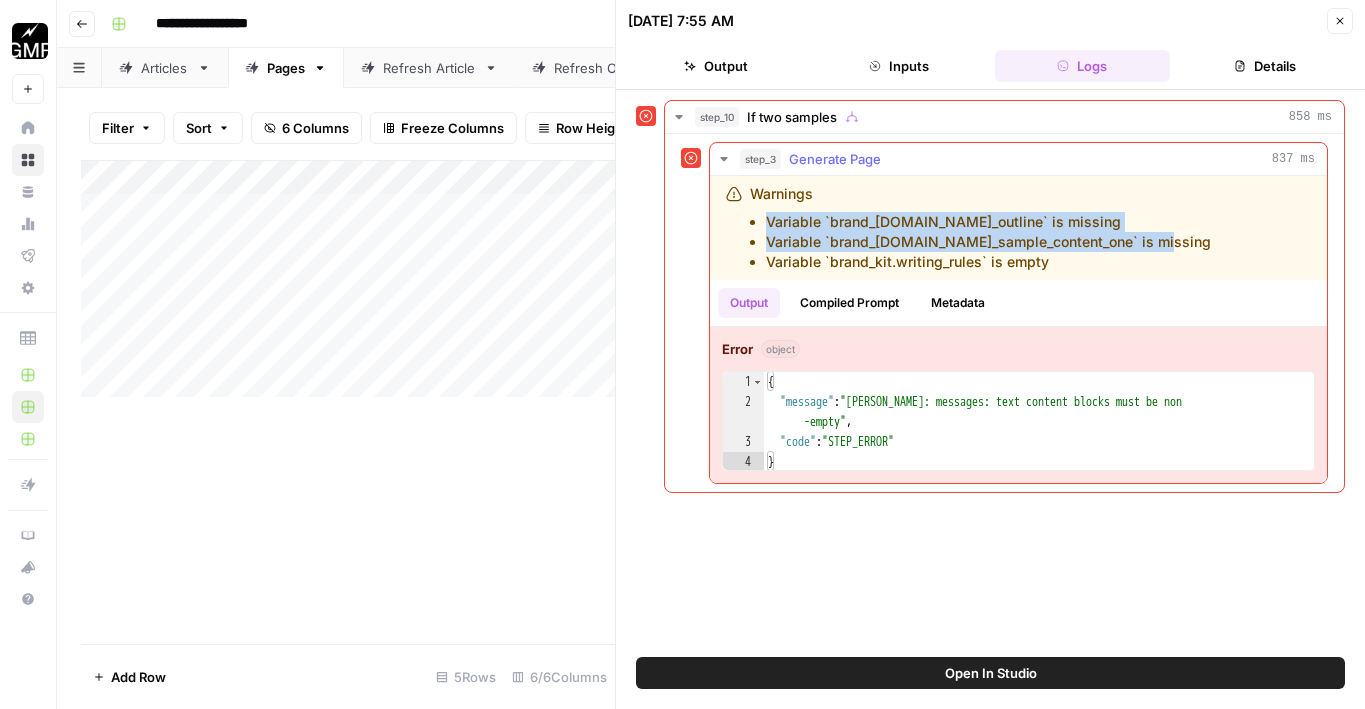 drag, startPoint x: 1176, startPoint y: 238, endPoint x: 764, endPoint y: 214, distance: 412.69843 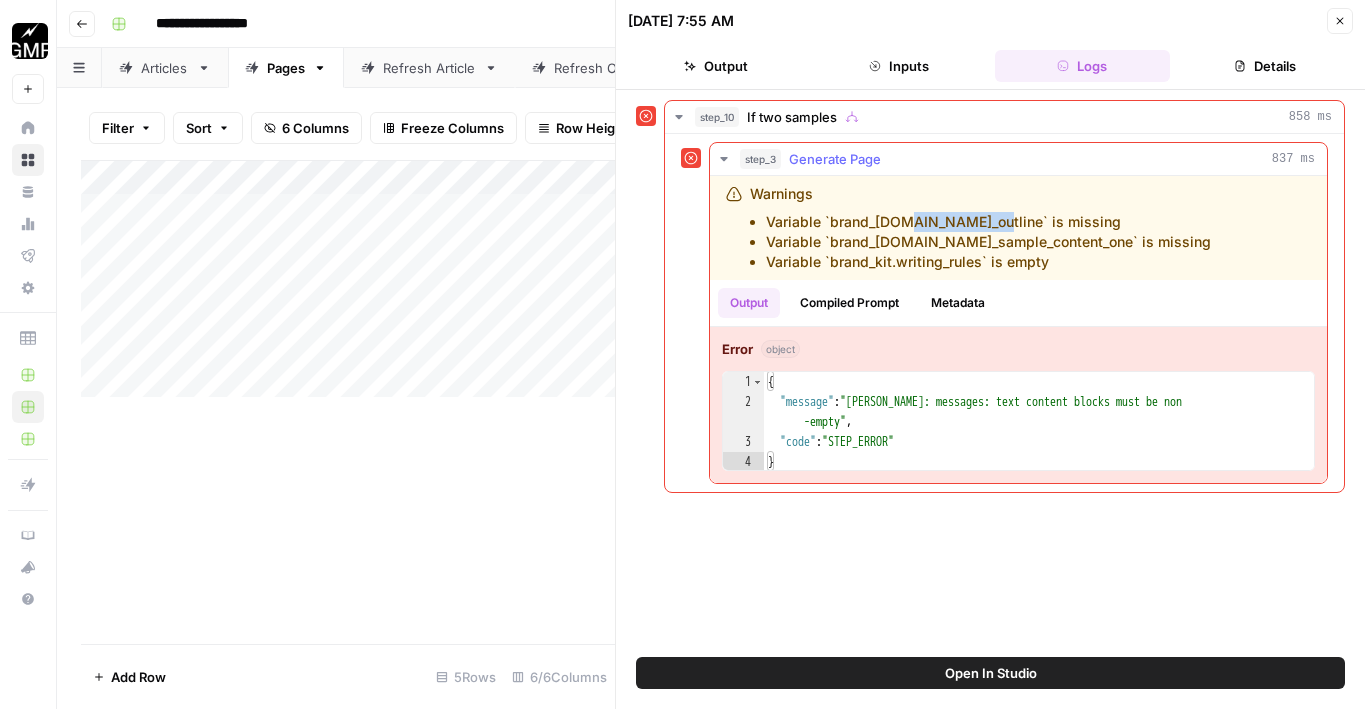 click on "Variable `brand_kit.page_outline` is missing" at bounding box center [988, 222] 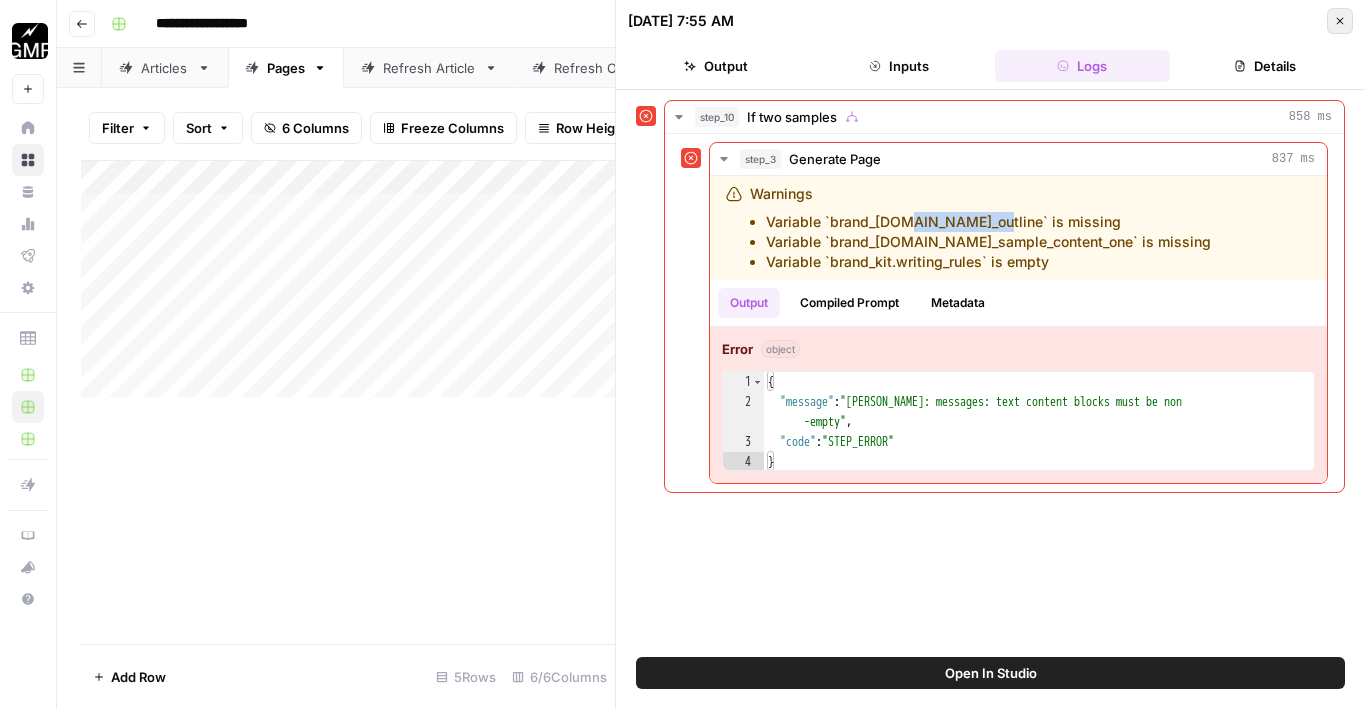 click 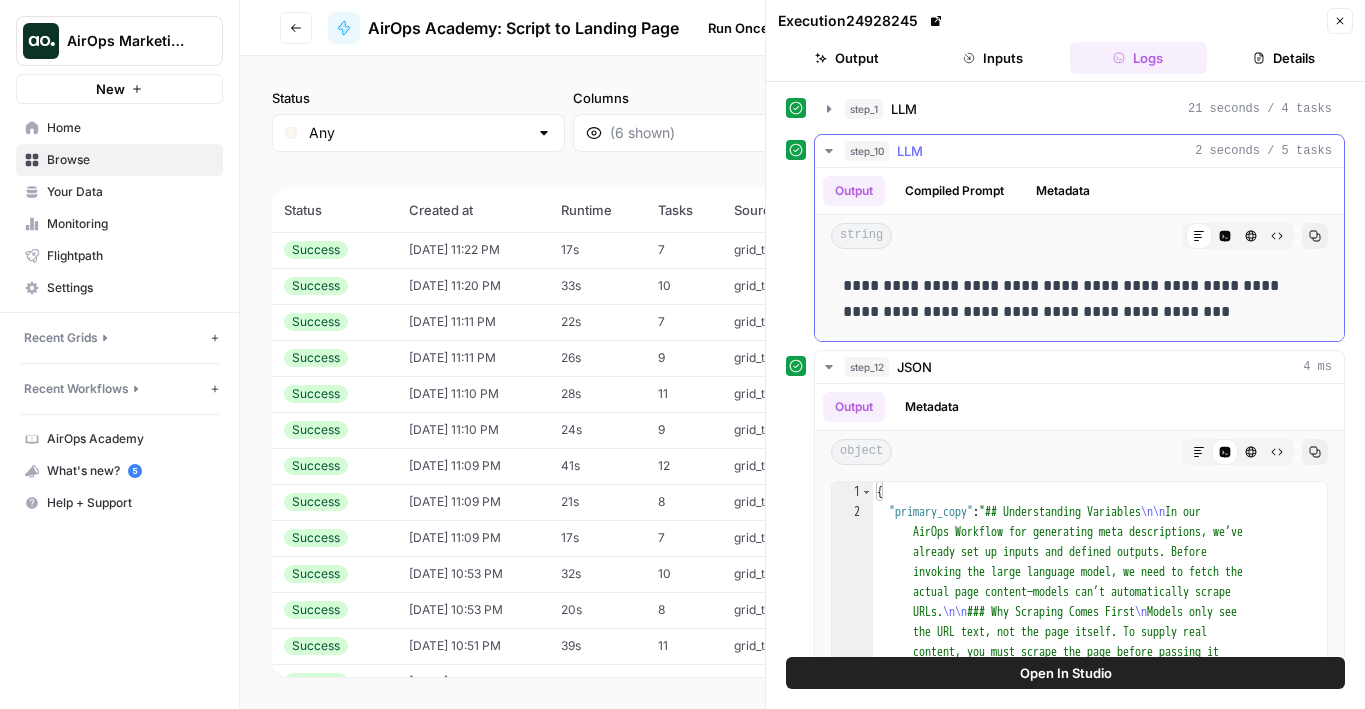 scroll, scrollTop: 0, scrollLeft: 0, axis: both 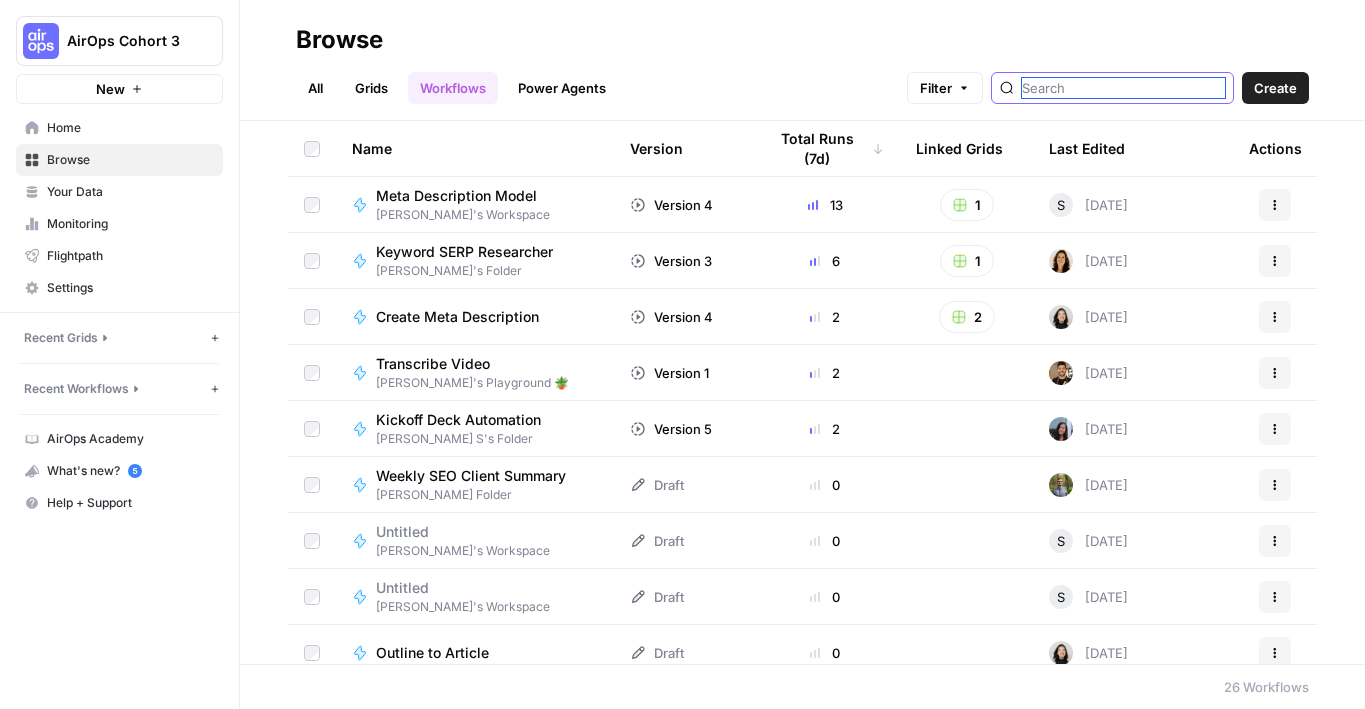 click at bounding box center (1123, 88) 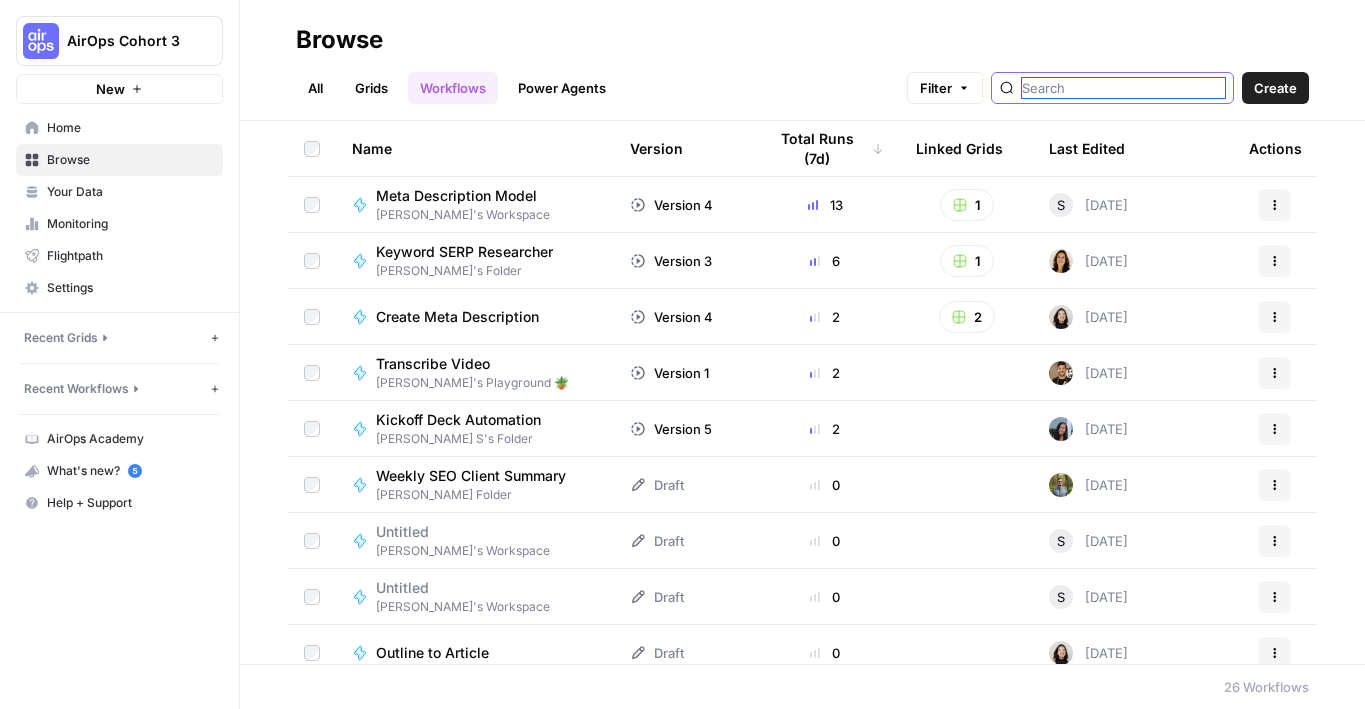 type on "f" 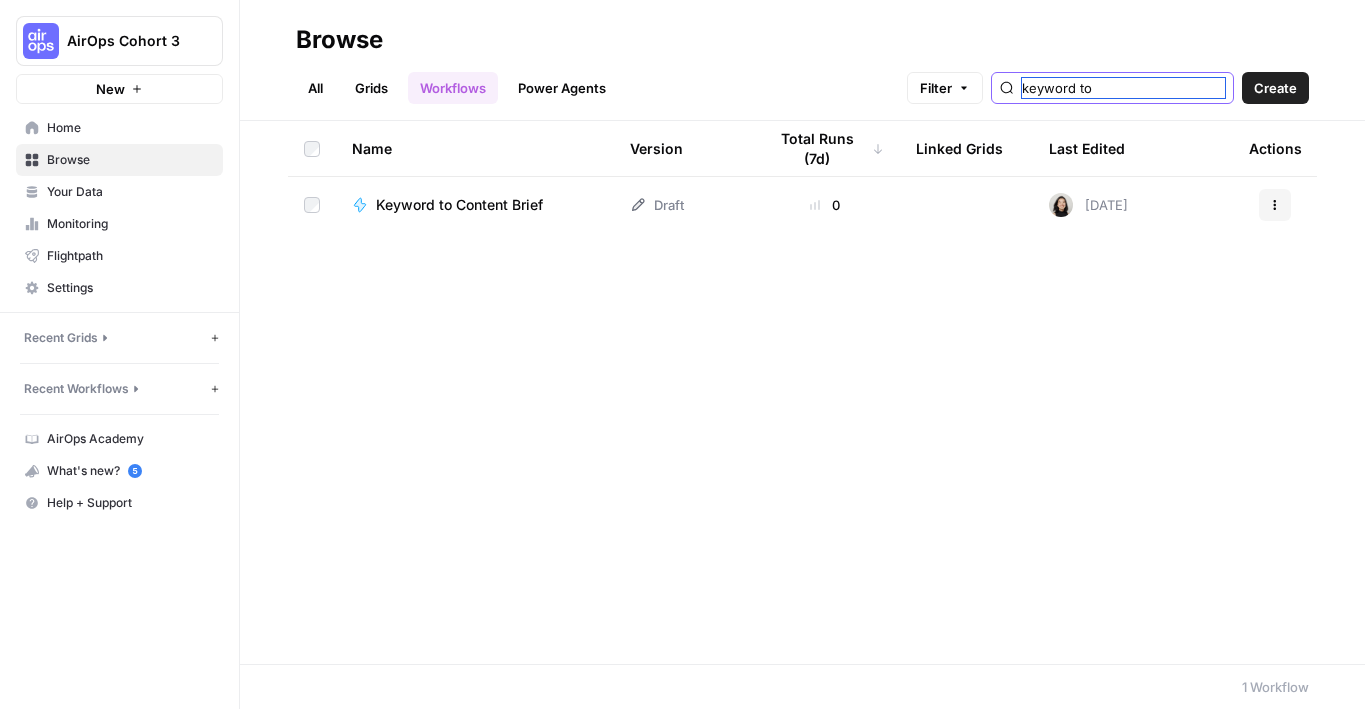 type on "keyword to" 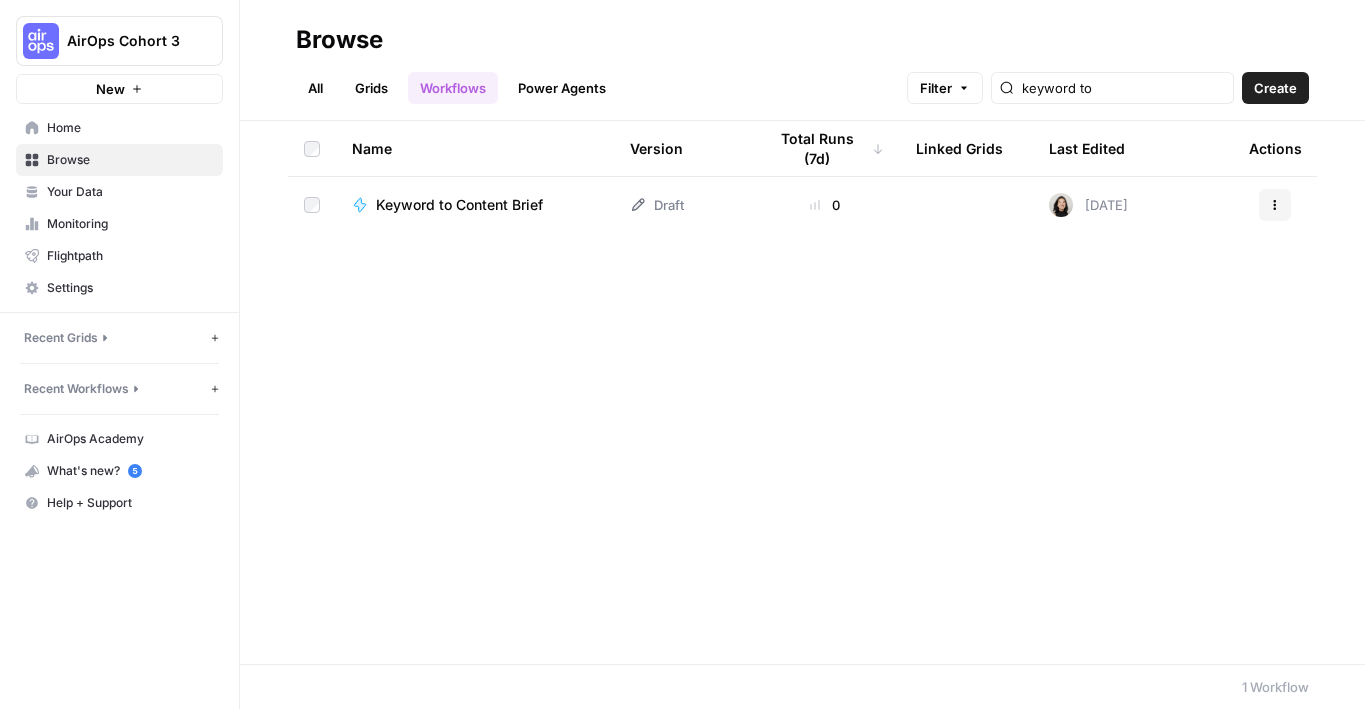 click on "Keyword to Content Brief" at bounding box center (459, 205) 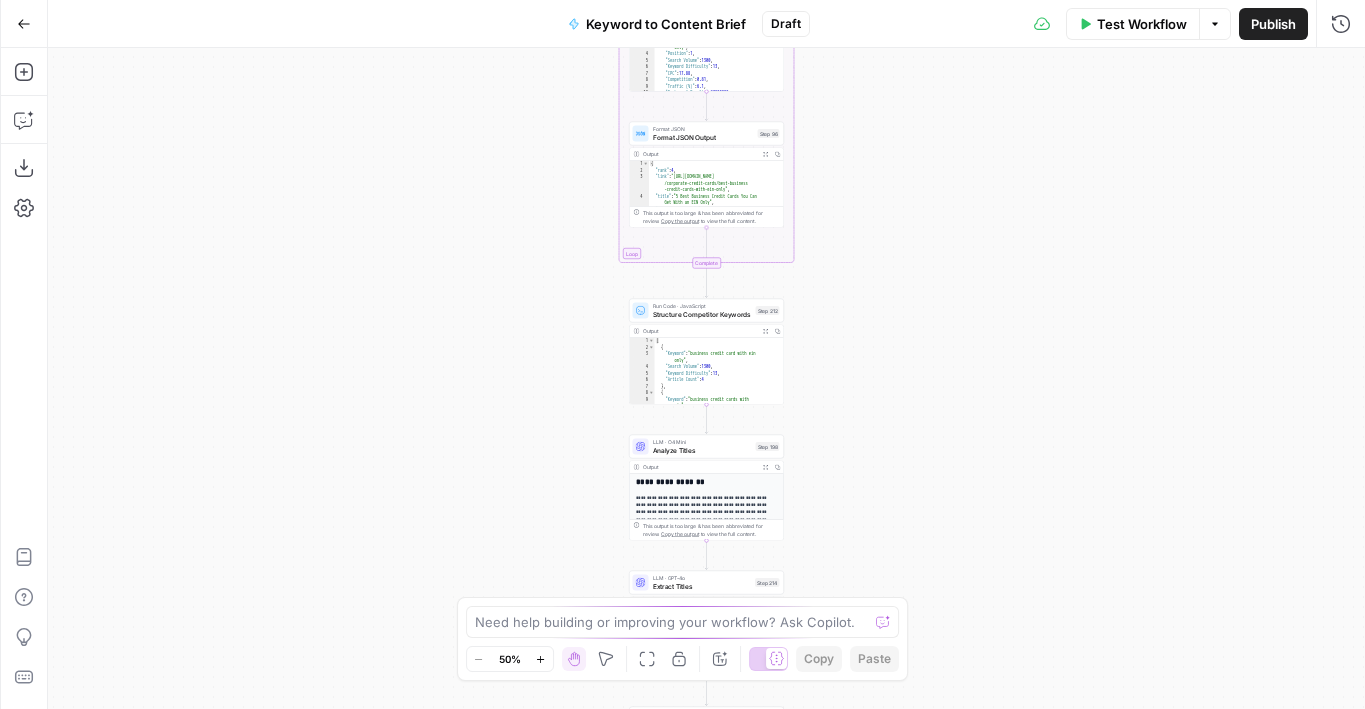 drag, startPoint x: 464, startPoint y: 489, endPoint x: 363, endPoint y: 50, distance: 450.46866 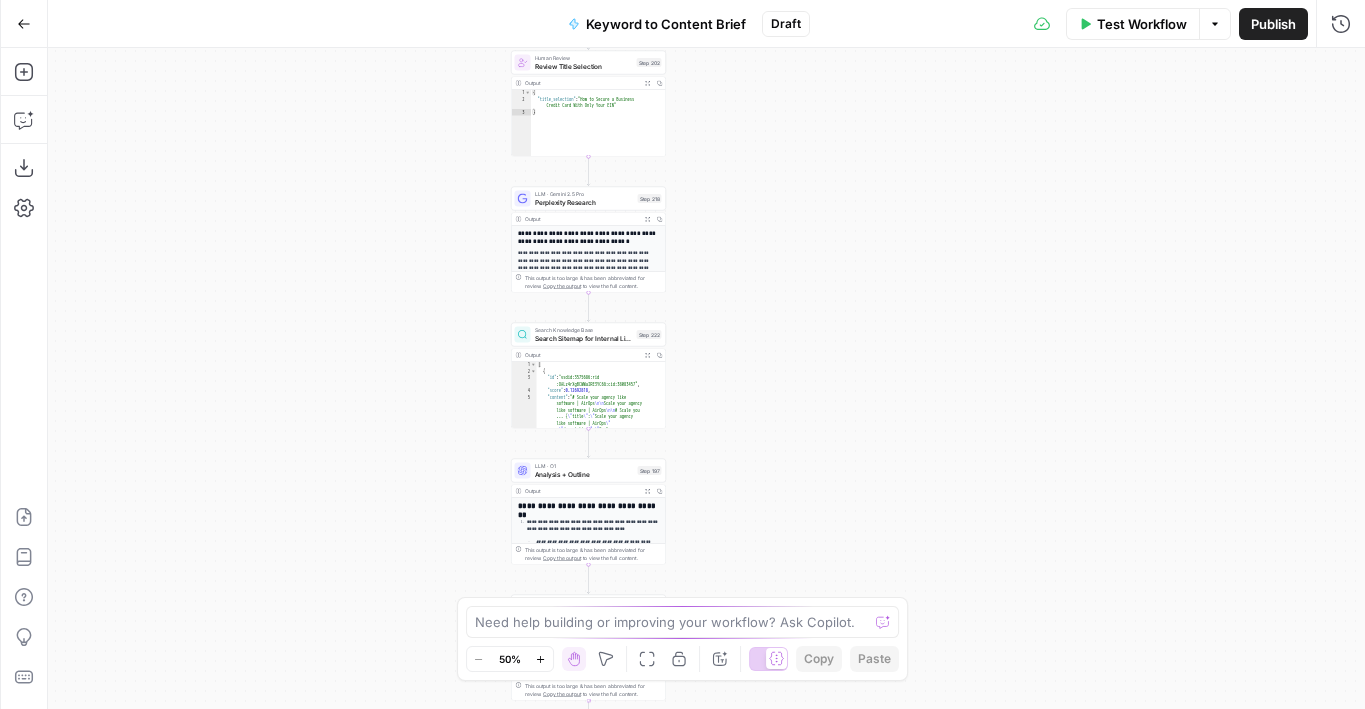 drag, startPoint x: 406, startPoint y: 398, endPoint x: 382, endPoint y: 161, distance: 238.2121 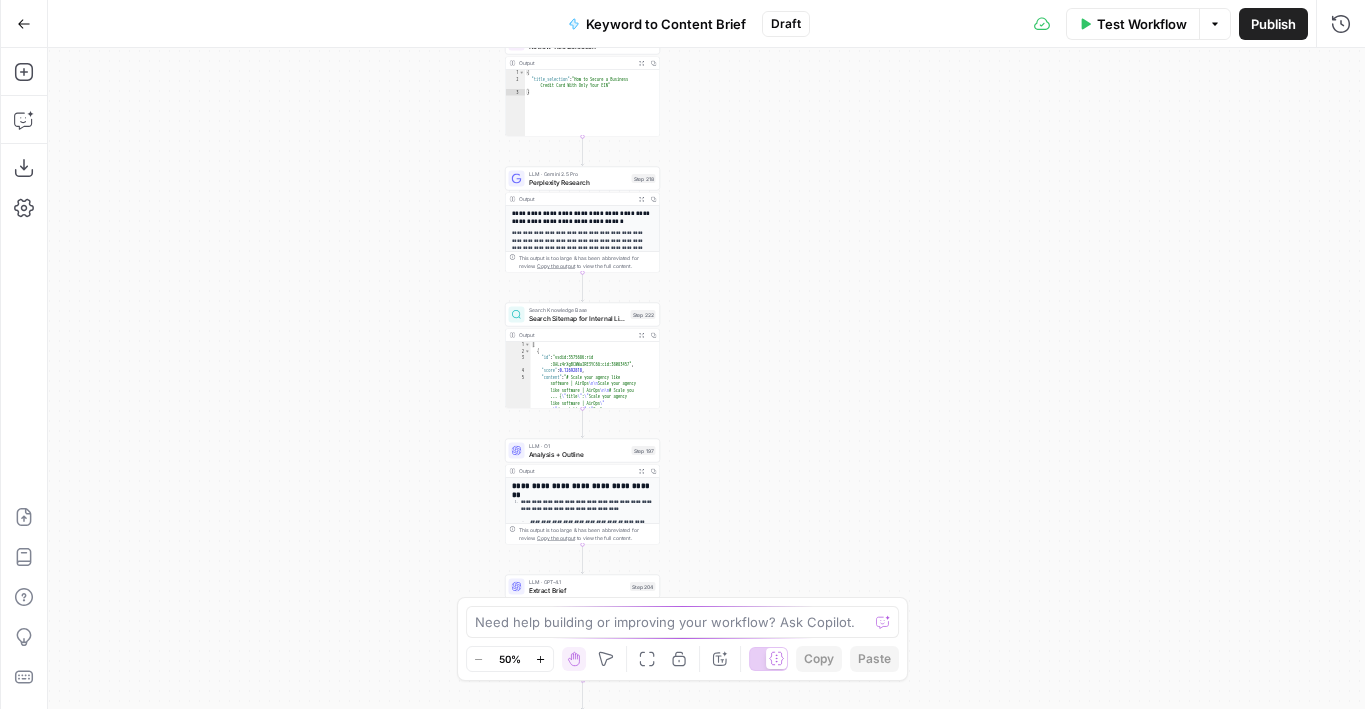 drag, startPoint x: 347, startPoint y: 457, endPoint x: 350, endPoint y: 433, distance: 24.186773 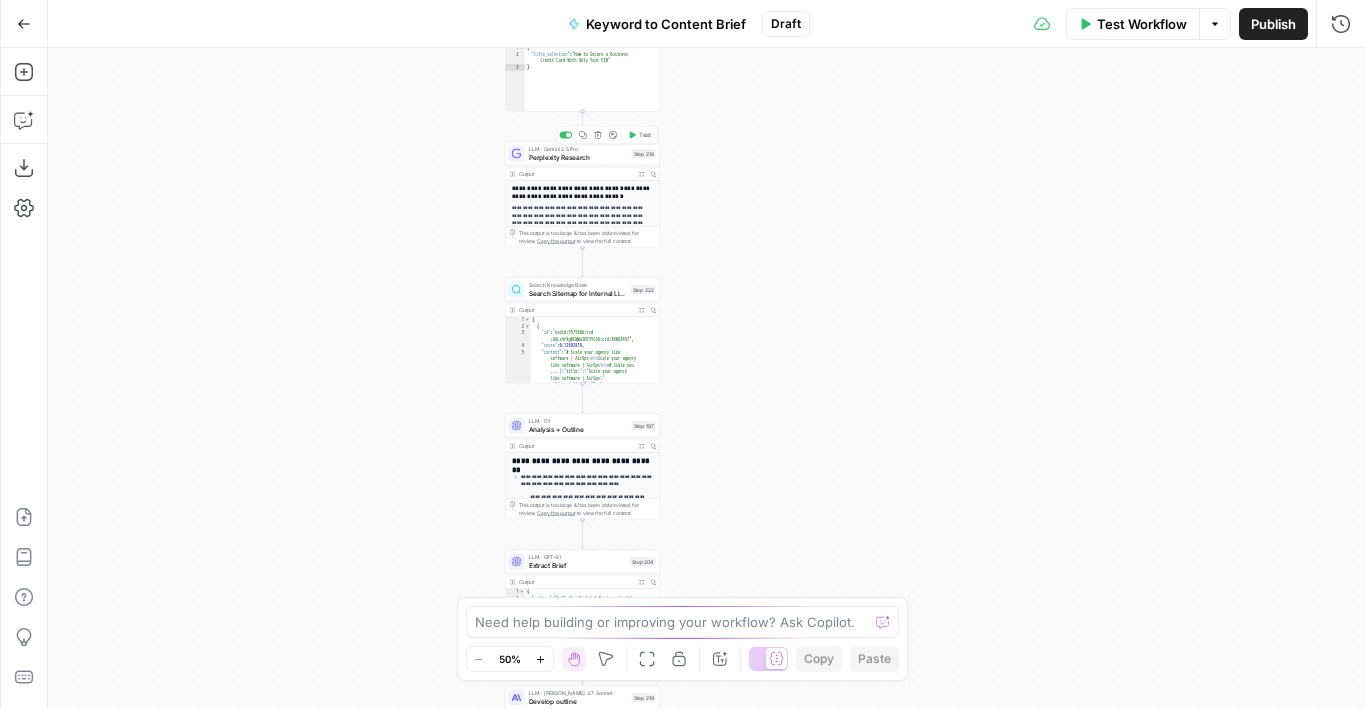 click on "Perplexity Research" at bounding box center (578, 157) 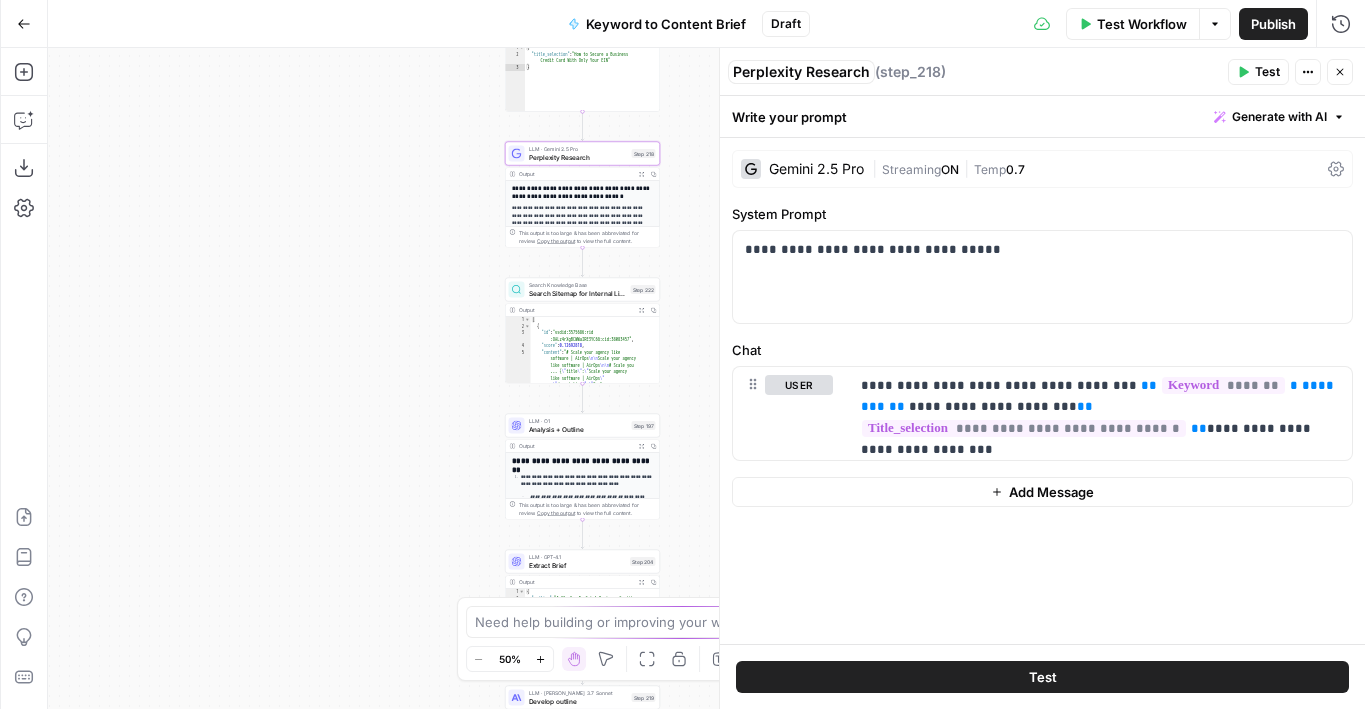 click on "Perplexity Research Perplexity Research" at bounding box center (801, 72) 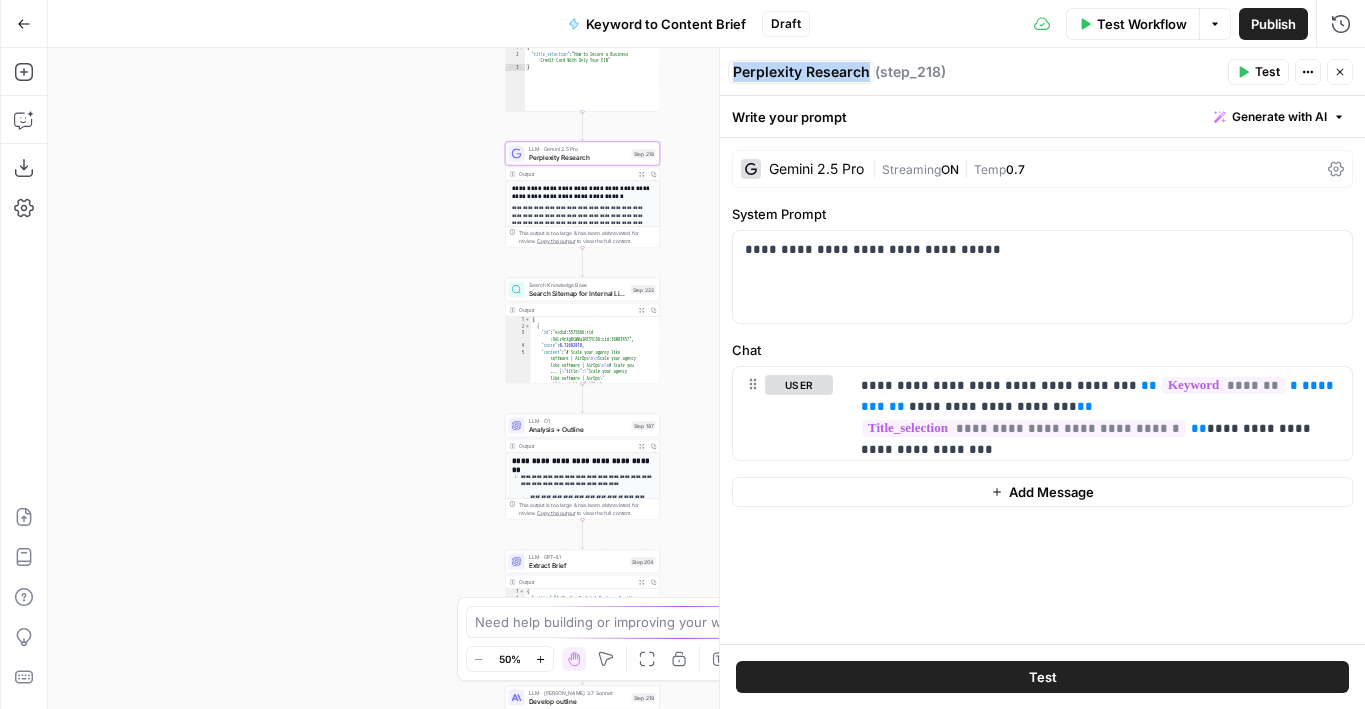 click on "Perplexity Research Perplexity Research" at bounding box center (801, 72) 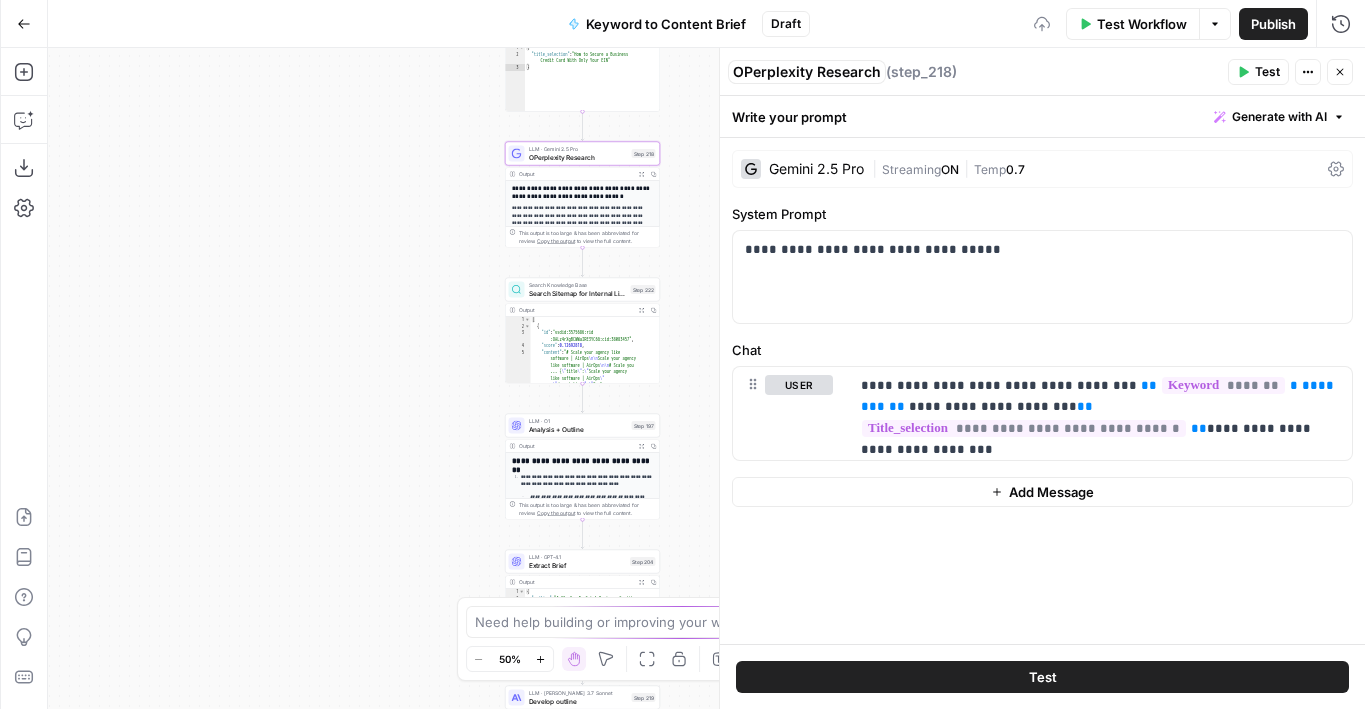click on "OPerplexity Research OPerplexity Research" at bounding box center [807, 72] 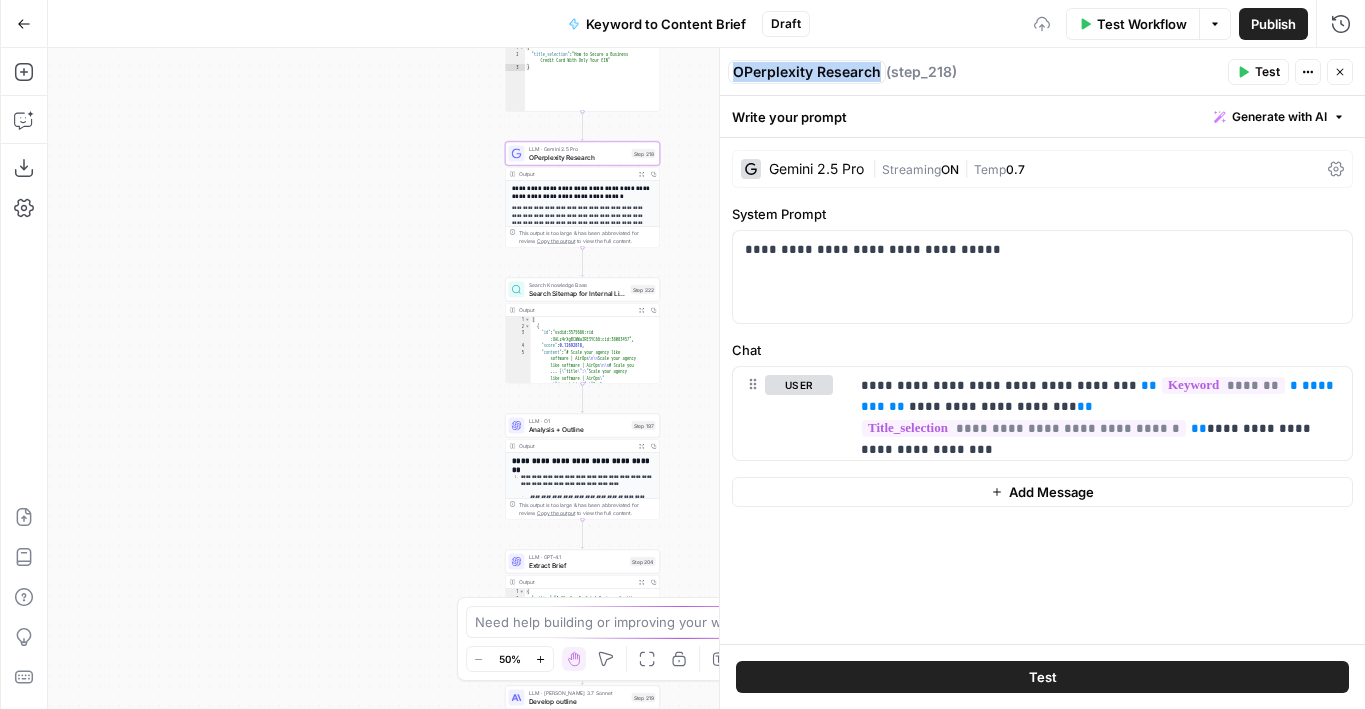 click on "OPerplexity Research OPerplexity Research" at bounding box center [807, 72] 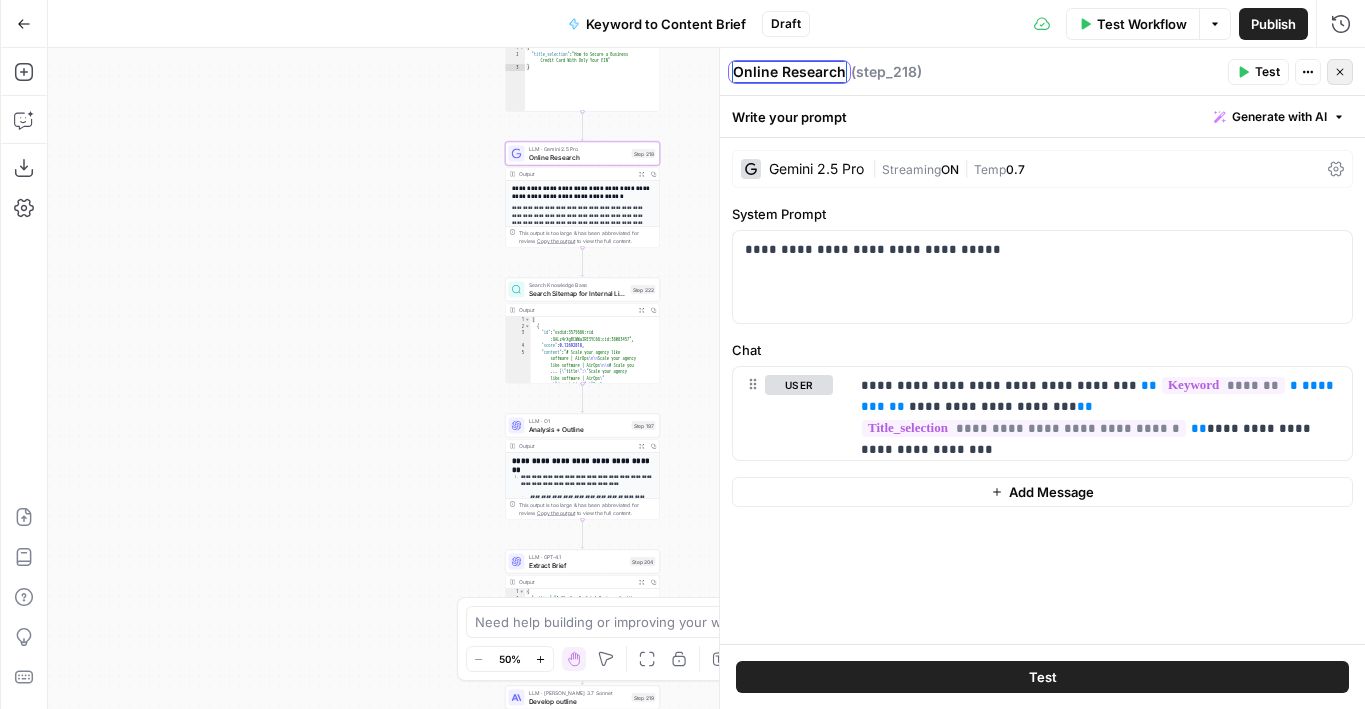 type on "Online Research" 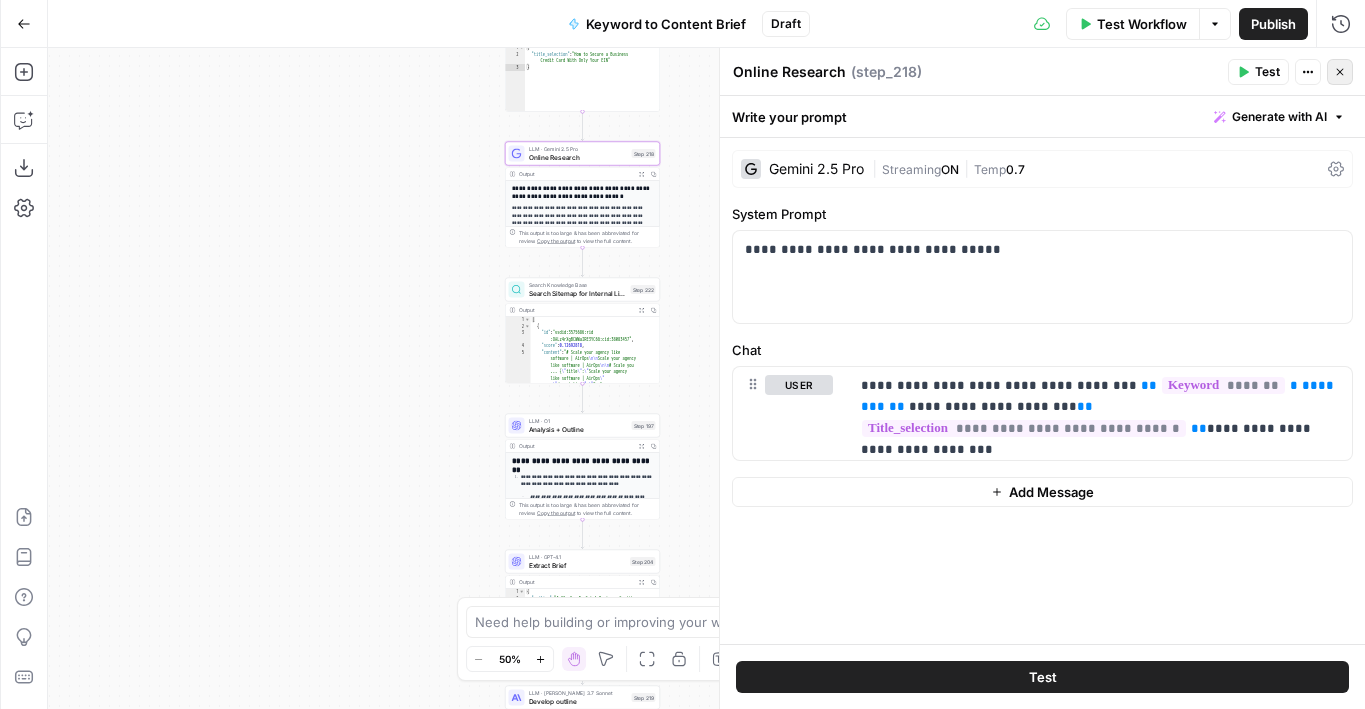 click 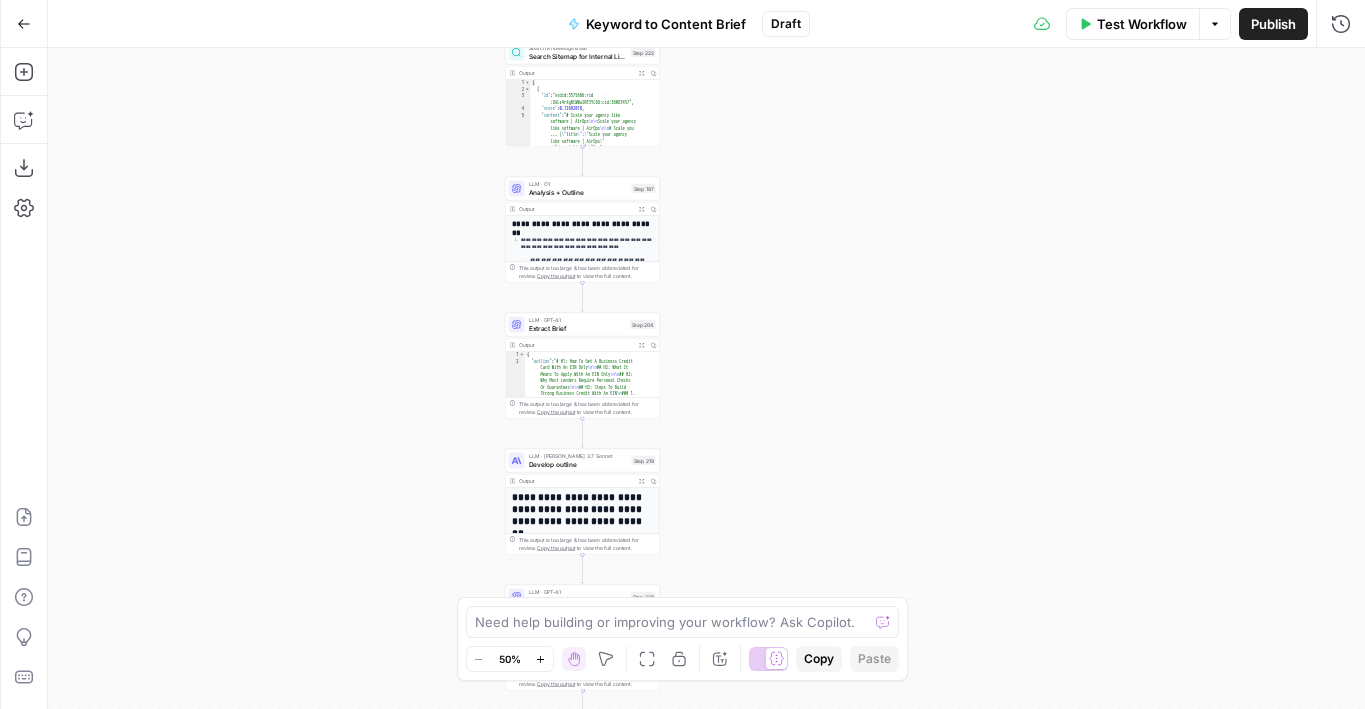 drag, startPoint x: 948, startPoint y: 376, endPoint x: 948, endPoint y: 134, distance: 242 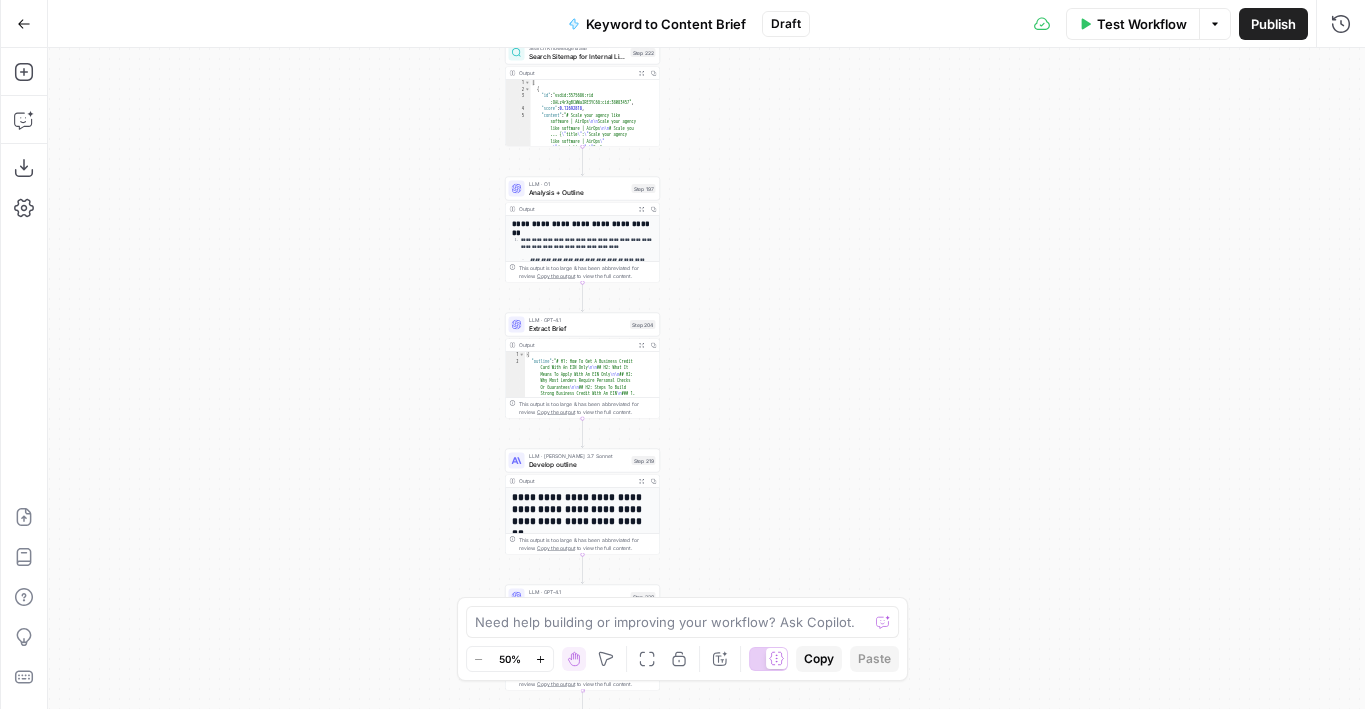 click on "Workflow Set Inputs Inputs Google Search Perform Google Search Step 51 Output Expand Output Copy 1 2 3 4 5 6 7 {    "search_metadata" :  {      "id" :  "6862c4b30e4be080c848e7e3" ,      "status" :  "Success" ,      "json_endpoint" :  "https://serpapi.com          /searches/7093ae5562577aca          /6862c4b30e4be080c848e7e3.json" ,      "created_at" :  "2025-06-30 17:09:07 UTC" ,      "processed_at" :  "2025-06-30 17:09:07 UTC" ,     XXXXXXXXXXXXXXXXXXXXXXXXXXXXXXXXXXXXXXXXXXXXXXXXXXXXXXXXXXXXXXXXXXXXXXXXXXXXXXXXXXXXXXXXXXXXXXXXXXXXXXXXXXXXXXXXXXXXXXXXXXXXXXXXXXXXXXXXXXXXXXXXXXXXXXXXXXXXXXXXXXXXXXXXXXXXXXXXXXXXXXXXXXXXXXXXXXXXXXXXXXXXXXXXXXXXXXXXXXXXXXXXXXXXXXXXXXXXXXXXXXXXXXXXXXXXXXXXXXXXXXXXXXXXXXXXXXXXXXXXXXXXXXXXXXXXXXXXXXXXXXXXXXXXXXXXXXXXXXXXXXXXXXXXXXXXXXXXXXXXXXXXXXXXXXXXXXXXXXXXXXXXXXXXXXXXXXXXXXXXXXXXXXXXXXXXXXXXXXXXXXXXXXXXXXXXXXXXXXXXXXXXXXXXXXXXXXXXXXXXXXXXXXXXXXXXXXXXXXXXXXXXXXXXXXXXXXXXXXXXXXXXXXXXXXXXXXXXXXXXXXXXXXXXXXXX   Copy the output   to view the full content. Loop Copy" at bounding box center [706, 378] 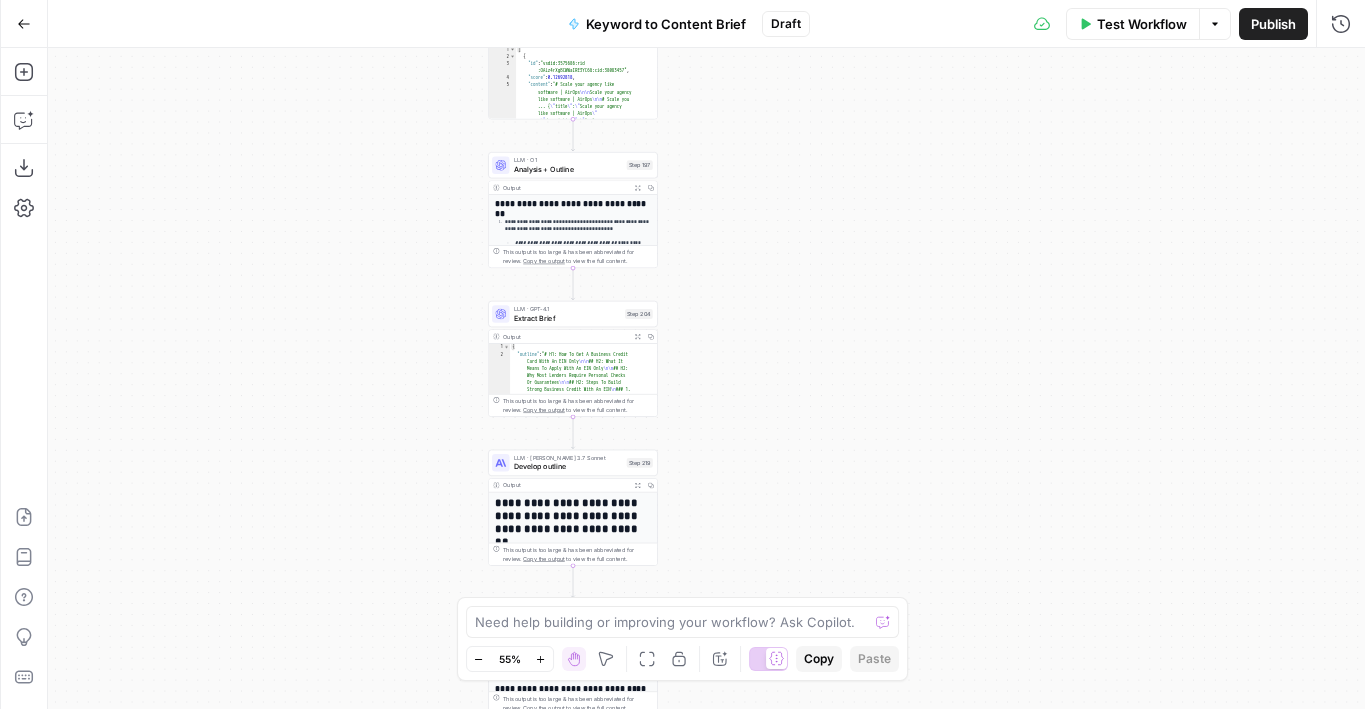 drag, startPoint x: 715, startPoint y: 447, endPoint x: 774, endPoint y: 209, distance: 245.204 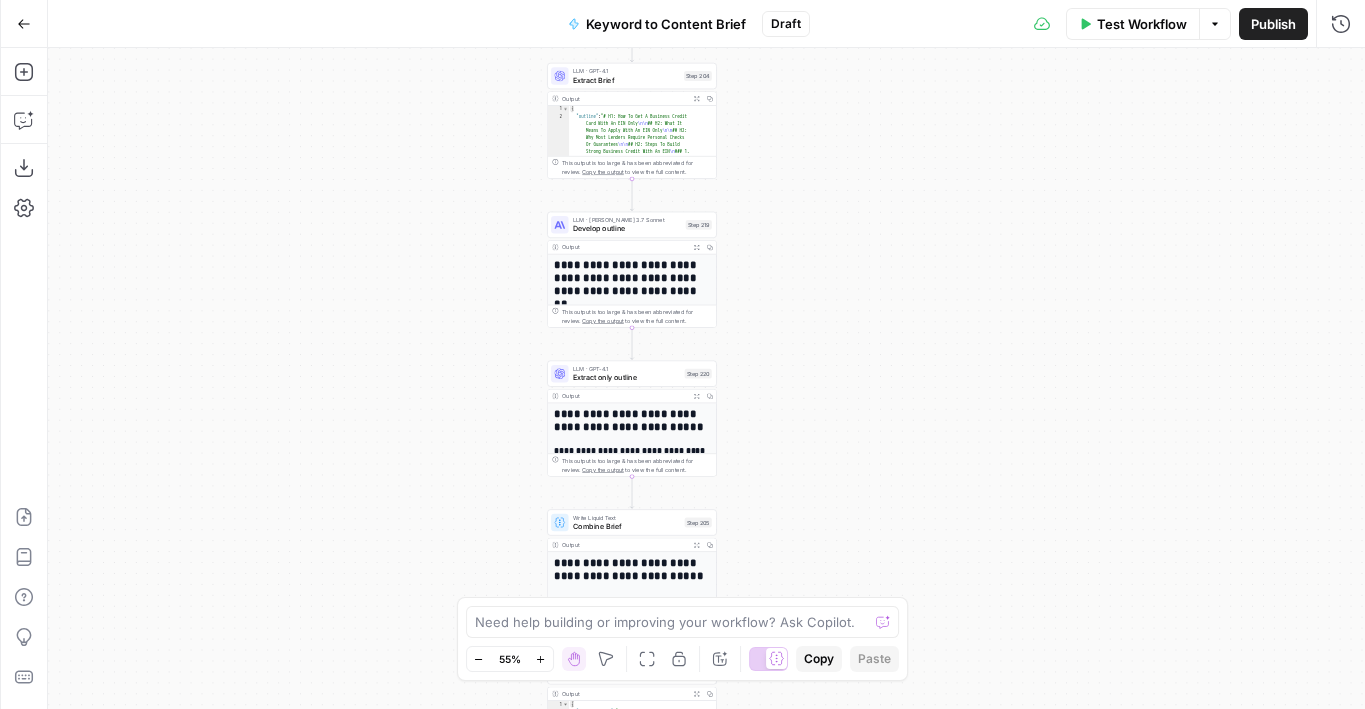 drag, startPoint x: 739, startPoint y: 509, endPoint x: 739, endPoint y: 322, distance: 187 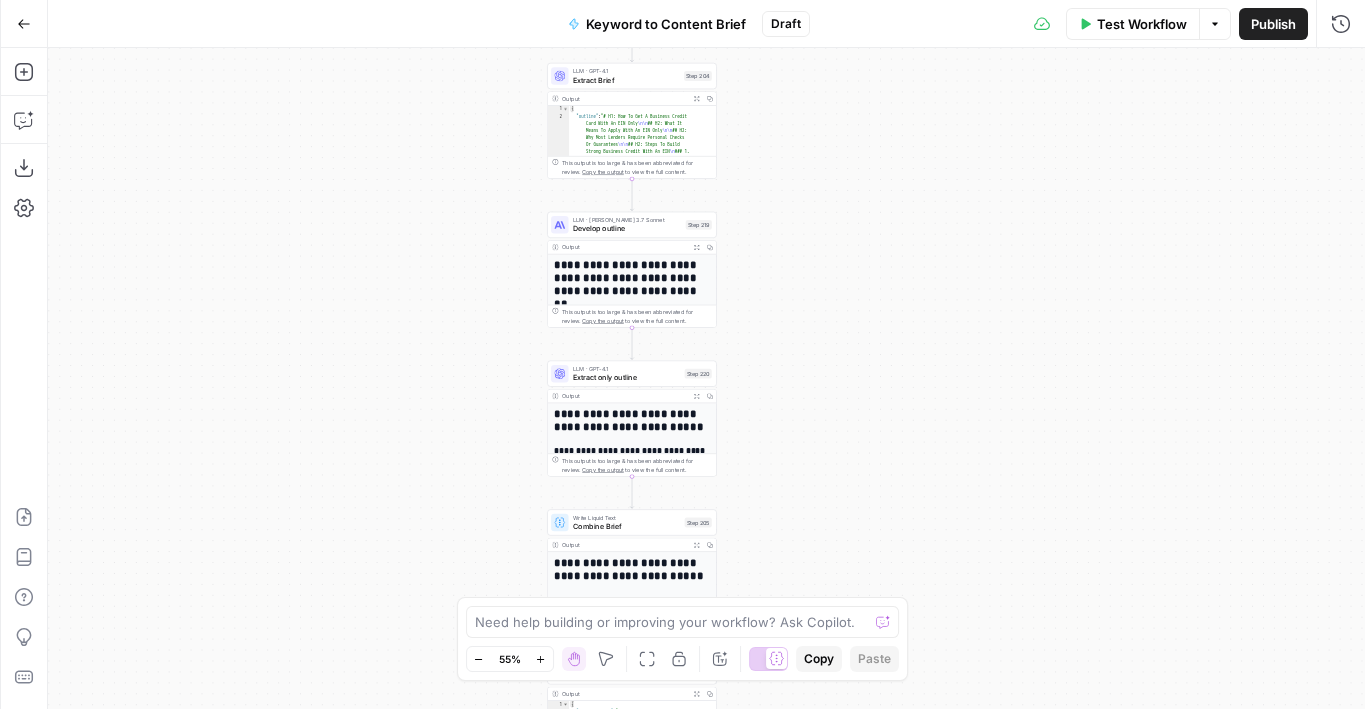 click on "Workflow Set Inputs Inputs Google Search Perform Google Search Step 51 Output Expand Output Copy 1 2 3 4 5 6 7 {    "search_metadata" :  {      "id" :  "6862c4b30e4be080c848e7e3" ,      "status" :  "Success" ,      "json_endpoint" :  "https://serpapi.com          /searches/7093ae5562577aca          /6862c4b30e4be080c848e7e3.json" ,      "created_at" :  "2025-06-30 17:09:07 UTC" ,      "processed_at" :  "2025-06-30 17:09:07 UTC" ,     XXXXXXXXXXXXXXXXXXXXXXXXXXXXXXXXXXXXXXXXXXXXXXXXXXXXXXXXXXXXXXXXXXXXXXXXXXXXXXXXXXXXXXXXXXXXXXXXXXXXXXXXXXXXXXXXXXXXXXXXXXXXXXXXXXXXXXXXXXXXXXXXXXXXXXXXXXXXXXXXXXXXXXXXXXXXXXXXXXXXXXXXXXXXXXXXXXXXXXXXXXXXXXXXXXXXXXXXXXXXXXXXXXXXXXXXXXXXXXXXXXXXXXXXXXXXXXXXXXXXXXXXXXXXXXXXXXXXXXXXXXXXXXXXXXXXXXXXXXXXXXXXXXXXXXXXXXXXXXXXXXXXXXXXXXXXXXXXXXXXXXXXXXXXXXXXXXXXXXXXXXXXXXXXXXXXXXXXXXXXXXXXXXXXXXXXXXXXXXXXXXXXXXXXXXXXXXXXXXXXXXXXXXXXXXXXXXXXXXXXXXXXXXXXXXXXXXXXXXXXXXXXXXXXXXXXXXXXXXXXXXXXXXXXXXXXXXXXXXXXXXXXXXXXXXXX   Copy the output   to view the full content. Loop Copy" at bounding box center (706, 378) 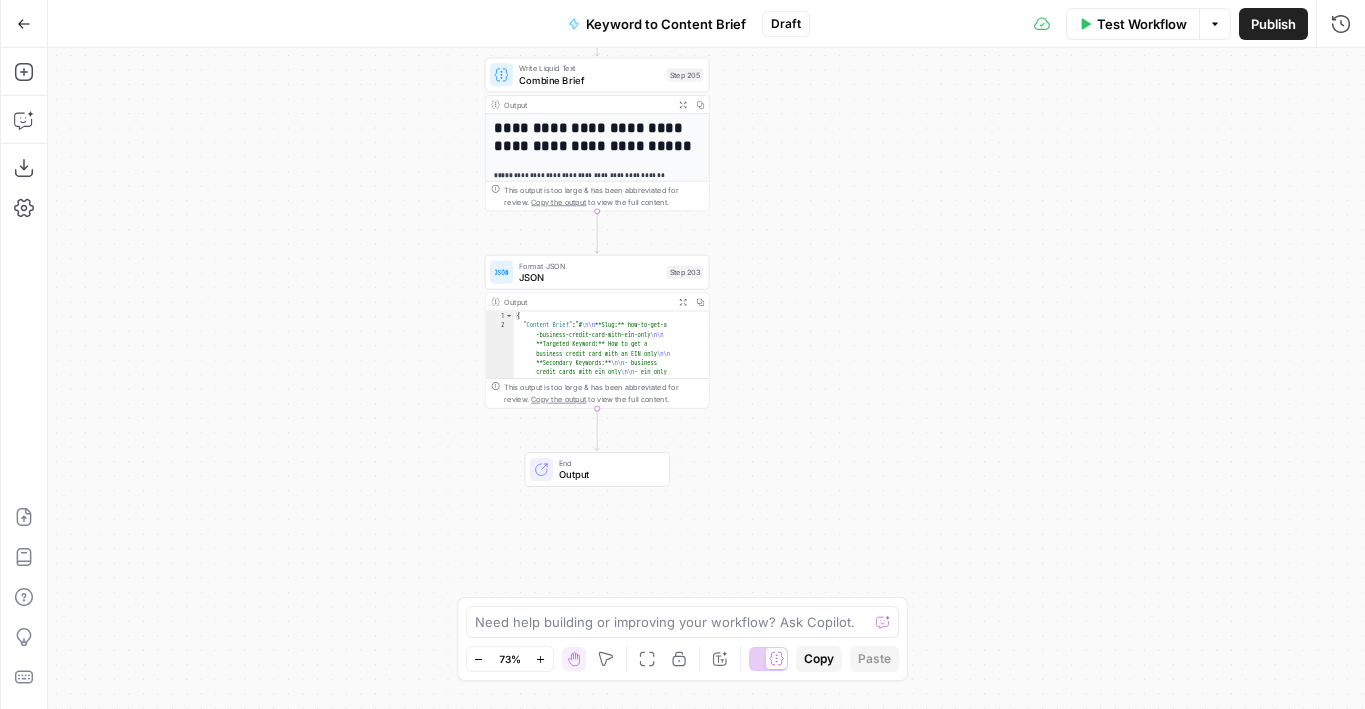 drag, startPoint x: 792, startPoint y: 380, endPoint x: 784, endPoint y: 528, distance: 148.21606 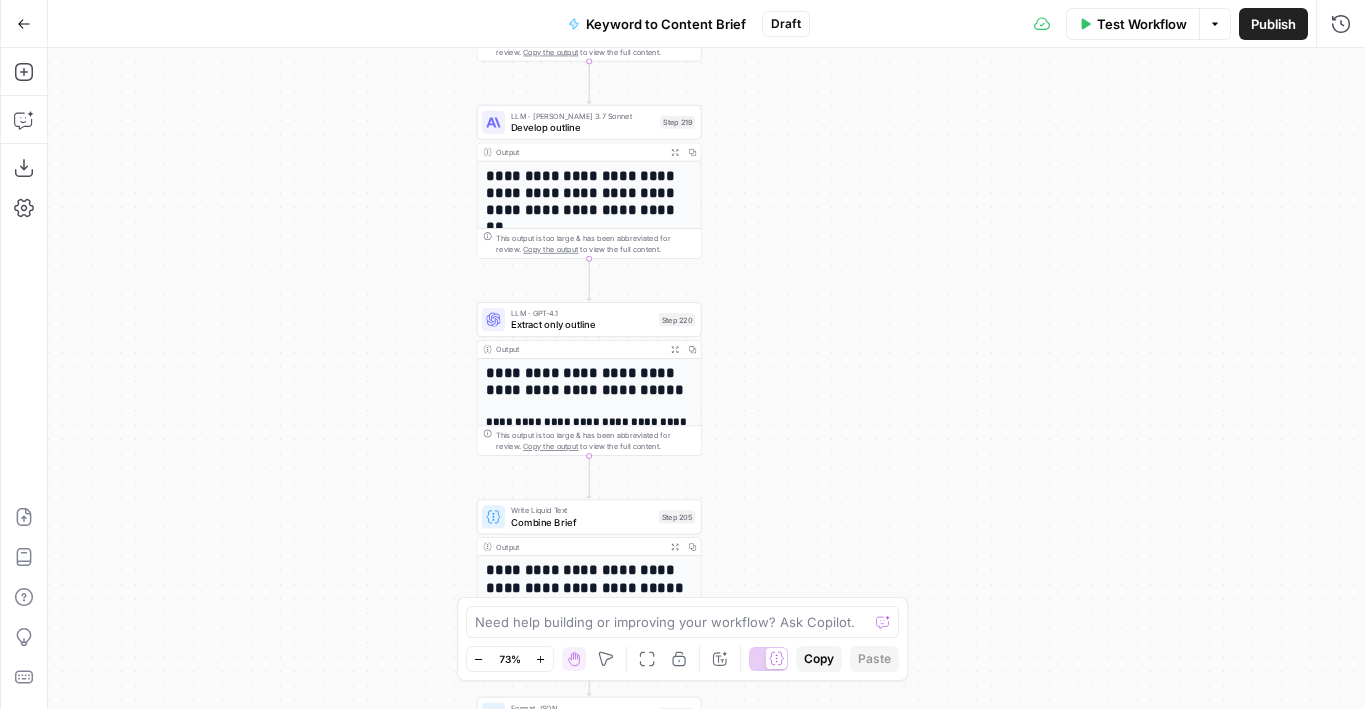 drag, startPoint x: 782, startPoint y: 234, endPoint x: 782, endPoint y: 349, distance: 115 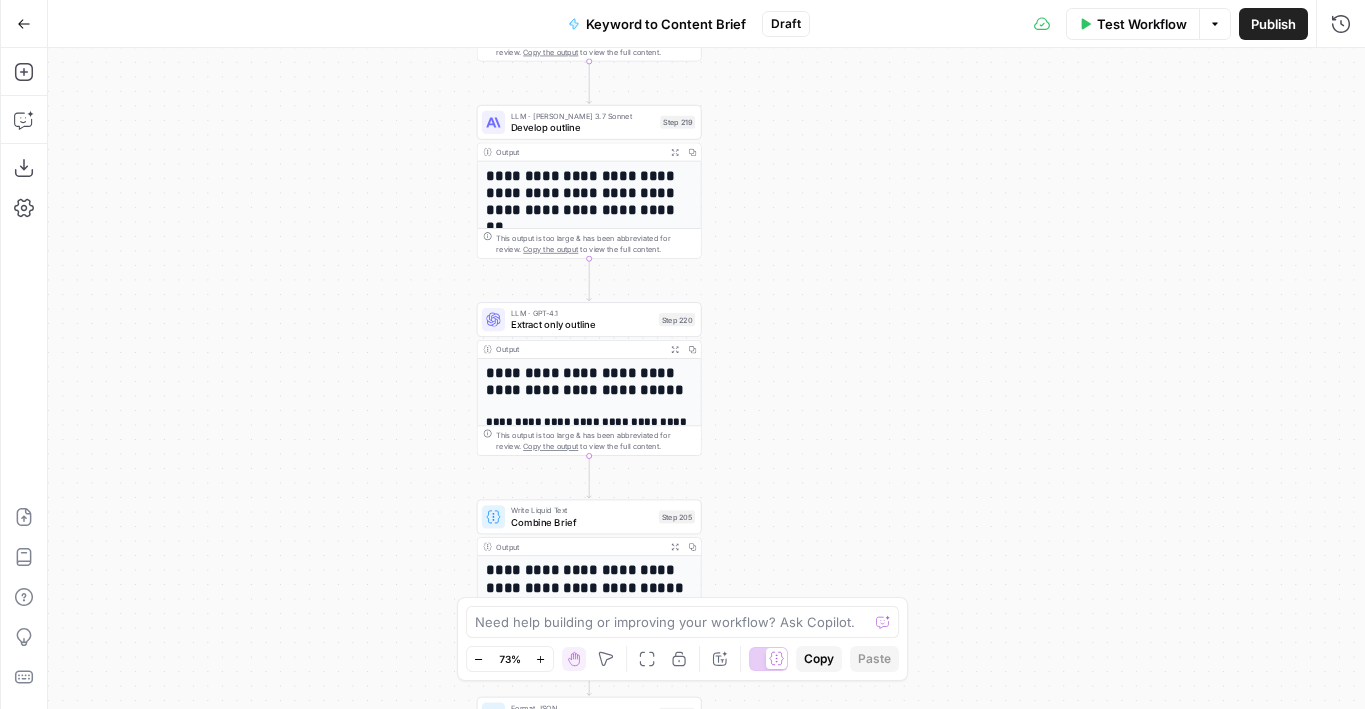 click on "Workflow Set Inputs Inputs Google Search Perform Google Search Step 51 Output Expand Output Copy 1 2 3 4 5 6 7 {    "search_metadata" :  {      "id" :  "6862c4b30e4be080c848e7e3" ,      "status" :  "Success" ,      "json_endpoint" :  "https://serpapi.com          /searches/7093ae5562577aca          /6862c4b30e4be080c848e7e3.json" ,      "created_at" :  "2025-06-30 17:09:07 UTC" ,      "processed_at" :  "2025-06-30 17:09:07 UTC" ,     XXXXXXXXXXXXXXXXXXXXXXXXXXXXXXXXXXXXXXXXXXXXXXXXXXXXXXXXXXXXXXXXXXXXXXXXXXXXXXXXXXXXXXXXXXXXXXXXXXXXXXXXXXXXXXXXXXXXXXXXXXXXXXXXXXXXXXXXXXXXXXXXXXXXXXXXXXXXXXXXXXXXXXXXXXXXXXXXXXXXXXXXXXXXXXXXXXXXXXXXXXXXXXXXXXXXXXXXXXXXXXXXXXXXXXXXXXXXXXXXXXXXXXXXXXXXXXXXXXXXXXXXXXXXXXXXXXXXXXXXXXXXXXXXXXXXXXXXXXXXXXXXXXXXXXXXXXXXXXXXXXXXXXXXXXXXXXXXXXXXXXXXXXXXXXXXXXXXXXXXXXXXXXXXXXXXXXXXXXXXXXXXXXXXXXXXXXXXXXXXXXXXXXXXXXXXXXXXXXXXXXXXXXXXXXXXXXXXXXXXXXXXXXXXXXXXXXXXXXXXXXXXXXXXXXXXXXXXXXXXXXXXXXXXXXXXXXXXXXXXXXXXXXXXXXXX   Copy the output   to view the full content. Loop Copy" at bounding box center (706, 378) 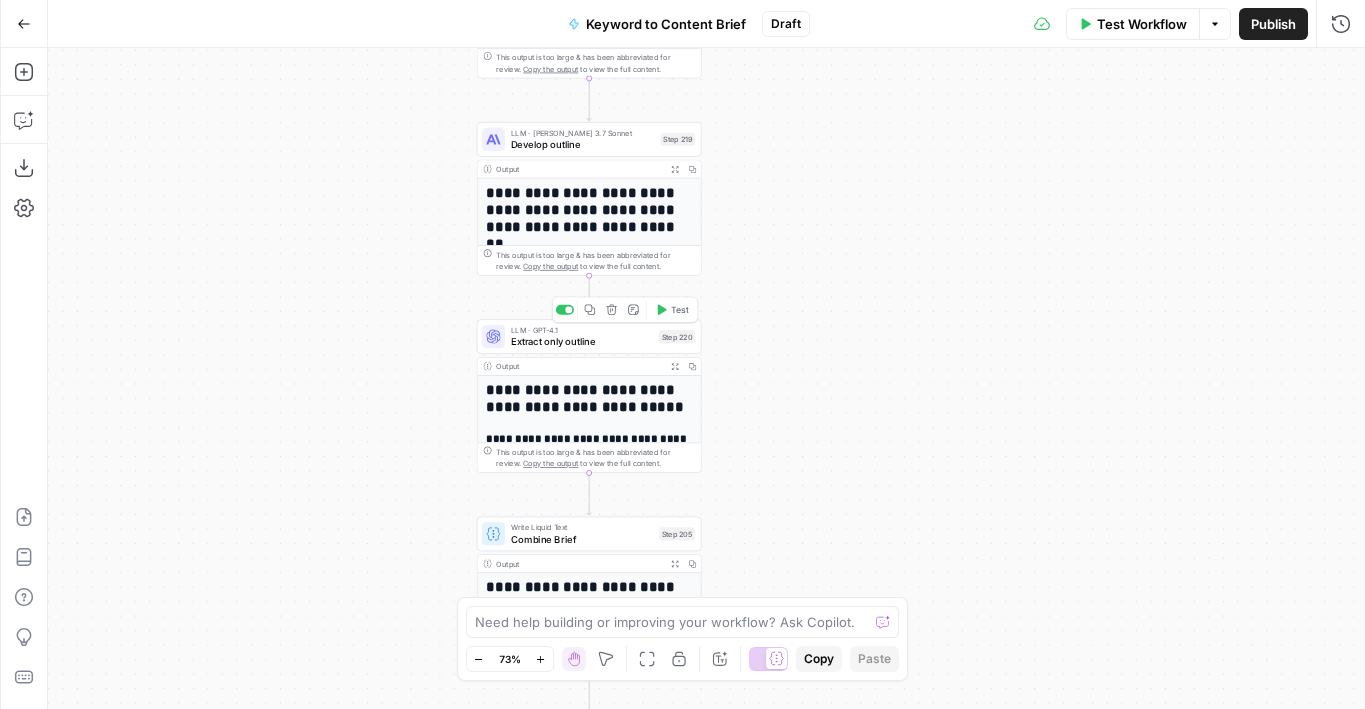click on "LLM · GPT-4.1" at bounding box center (582, 330) 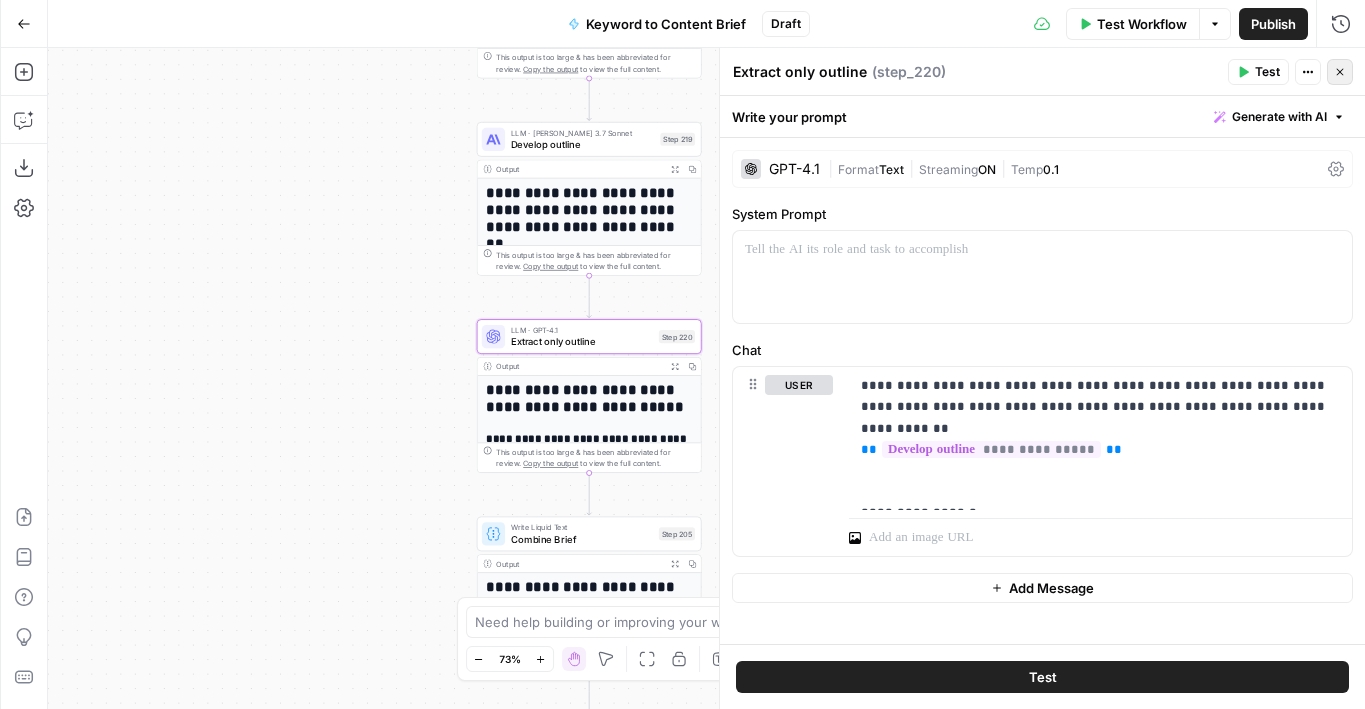 click 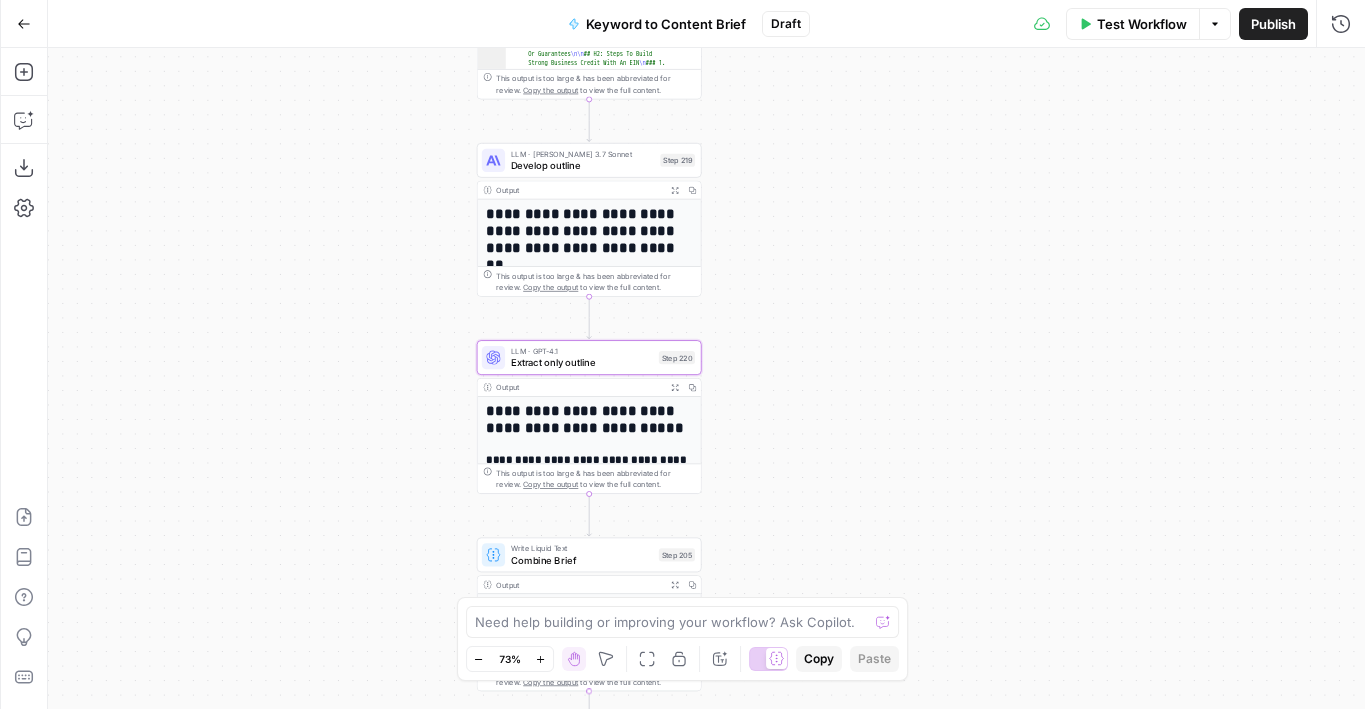 drag, startPoint x: 806, startPoint y: 255, endPoint x: 807, endPoint y: 443, distance: 188.00266 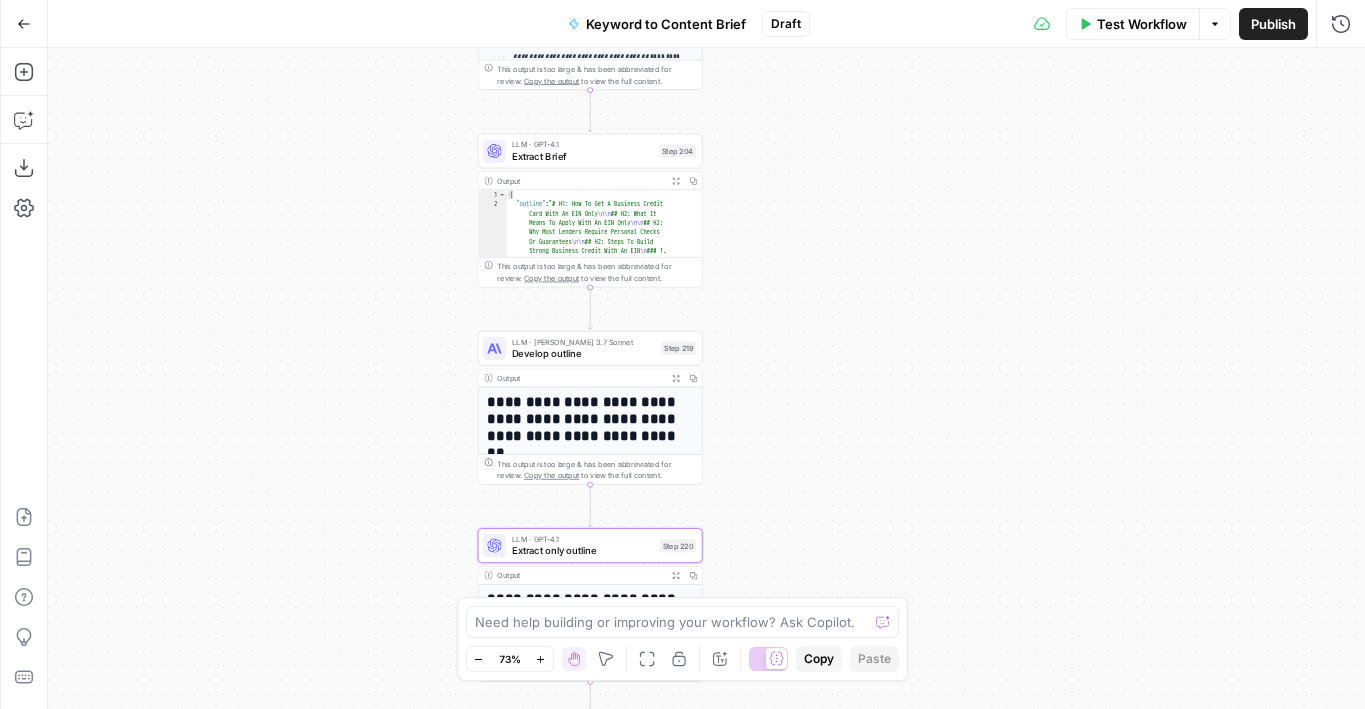 click on "Develop outline" at bounding box center [584, 353] 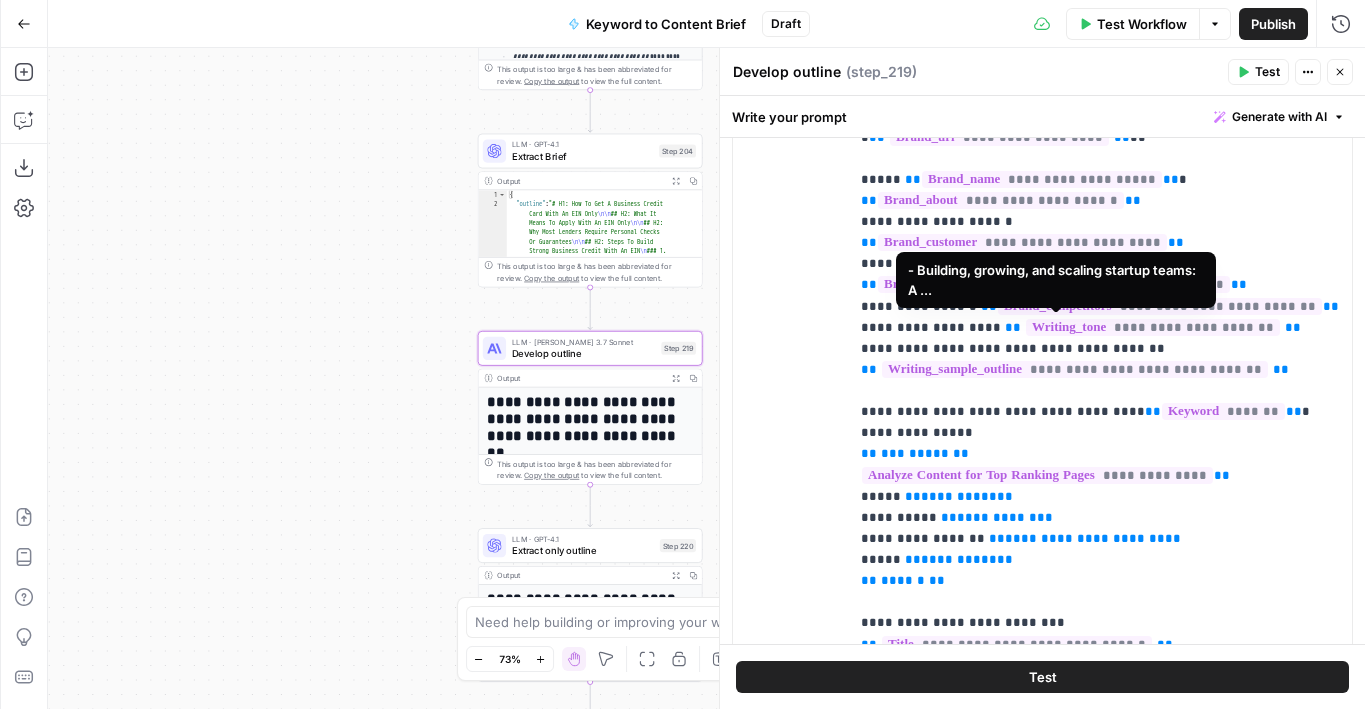 scroll, scrollTop: 0, scrollLeft: 0, axis: both 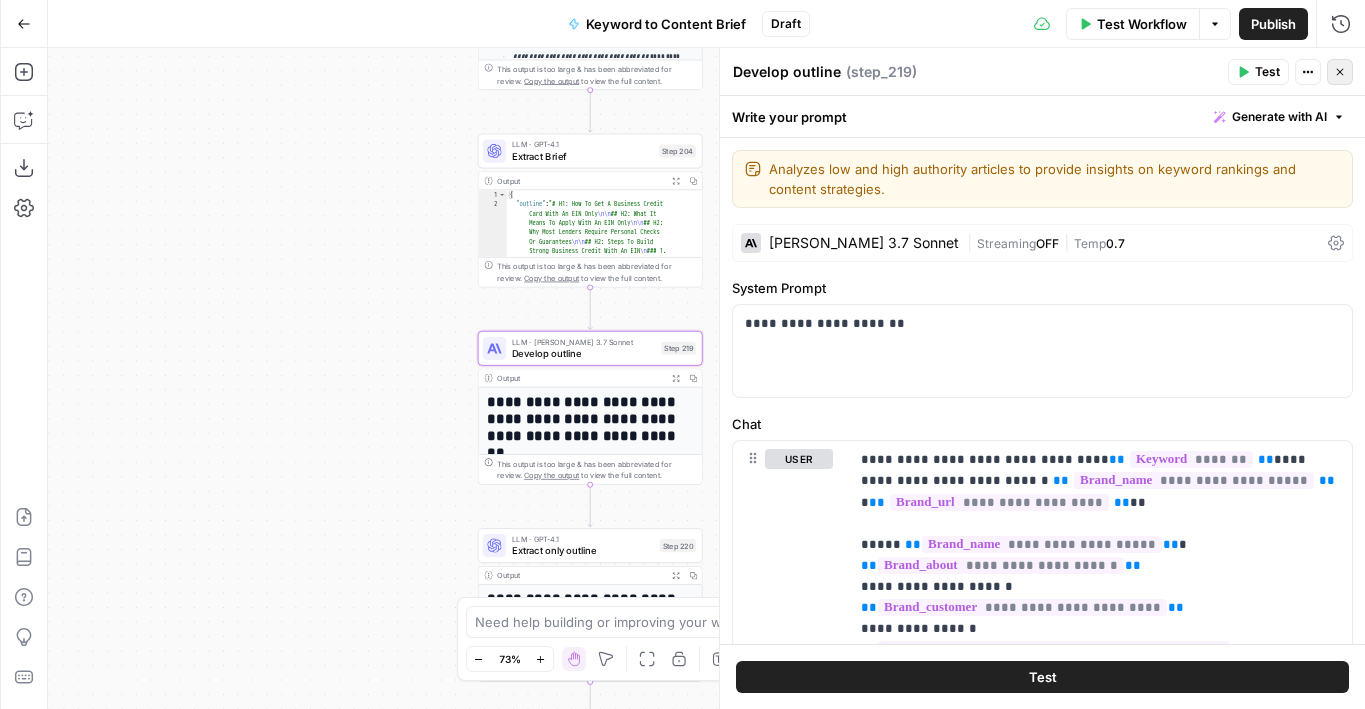 click 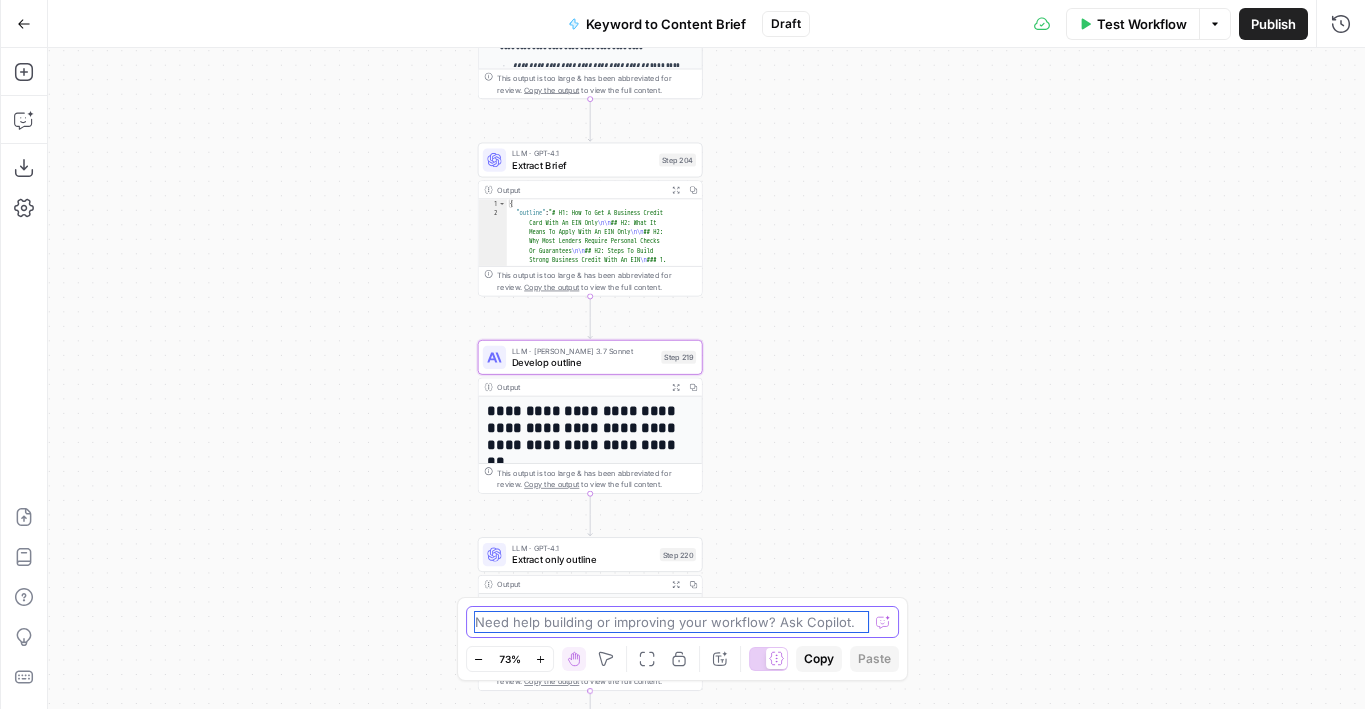 drag, startPoint x: 814, startPoint y: 130, endPoint x: 814, endPoint y: 639, distance: 509 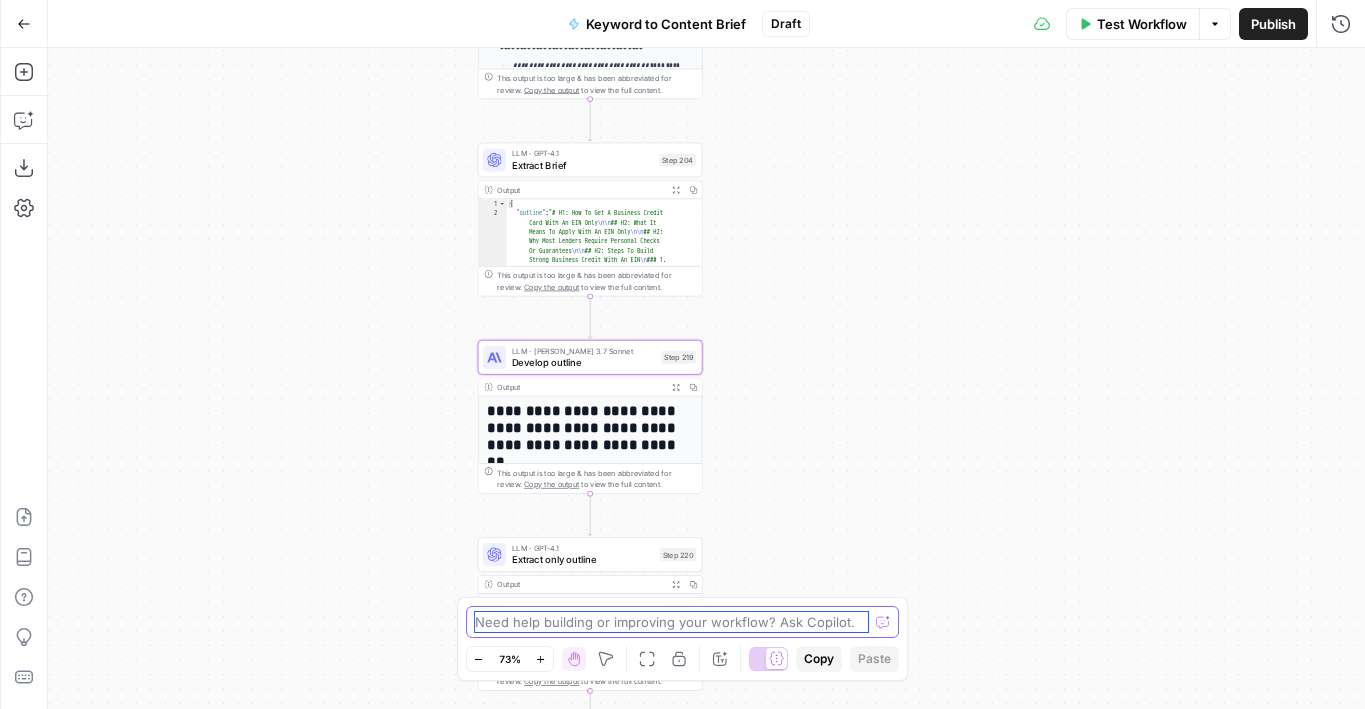 click on "AirOps Cohort 3 New Home Browse Your Data Monitoring Flightpath Settings Recent Grids New grid New Grid Refresh Article Content New Grid Recent Workflows New Workflow Untitled Untitled Keyword to Content Brief AirOps Academy What's new?
5
Help + Support Go Back Keyword to Content Brief Draft Test Workflow Options Publish Run History Add Steps Copilot Download as JSON Settings Import JSON AirOps Academy Help Give Feedback Shortcuts Workflow Set Inputs Inputs Google Search Perform Google Search Step 51 Output Expand Output Copy 1 2 3 4 5 6 7 {    "search_metadata" :  {      "id" :  "6862c4b30e4be080c848e7e3" ,      "status" :  "Success" ,      "json_endpoint" :  "https://serpapi.com          /searches/7093ae5562577aca          /6862c4b30e4be080c848e7e3.json" ,      "created_at" :  "2025-06-30 17:09:07 UTC" ,      "processed_at" :  "2025-06-30 17:09:07 UTC" ,     This output is too large & has been abbreviated for review.     Loop Copy" at bounding box center [682, 354] 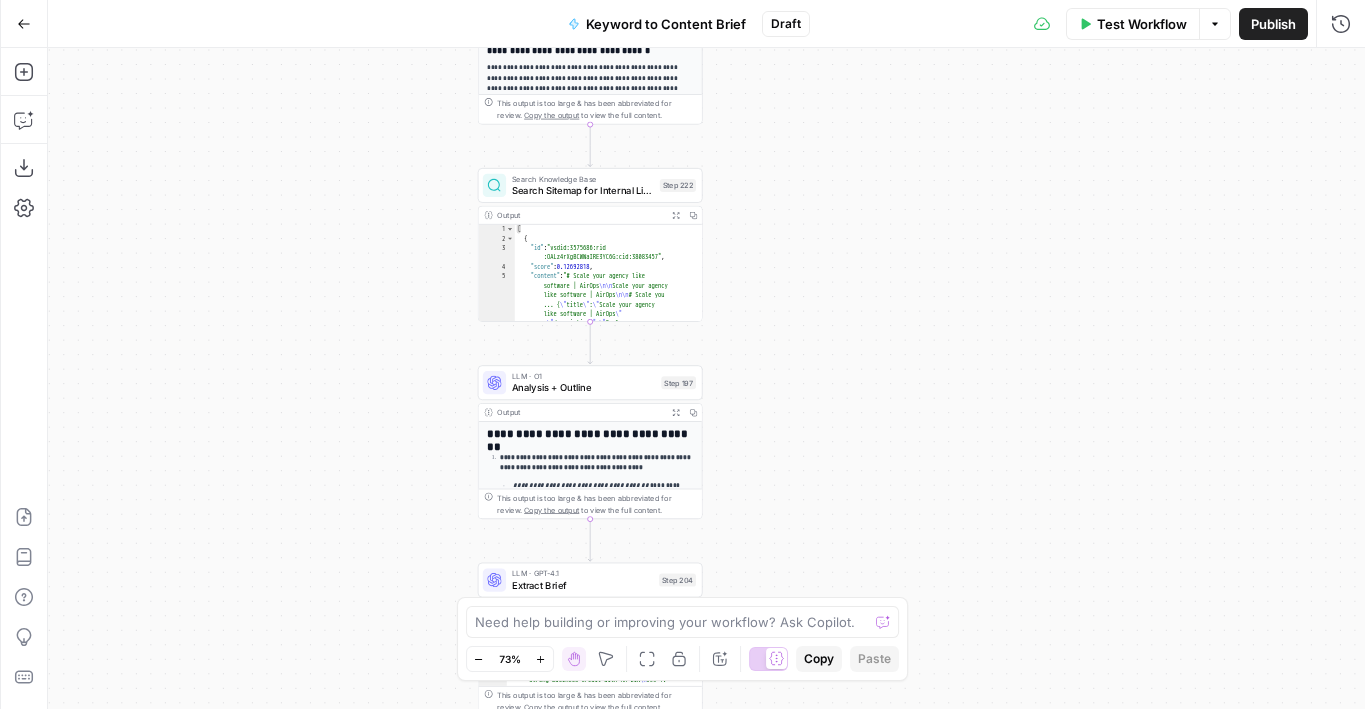 drag, startPoint x: 799, startPoint y: 409, endPoint x: 798, endPoint y: 329, distance: 80.00625 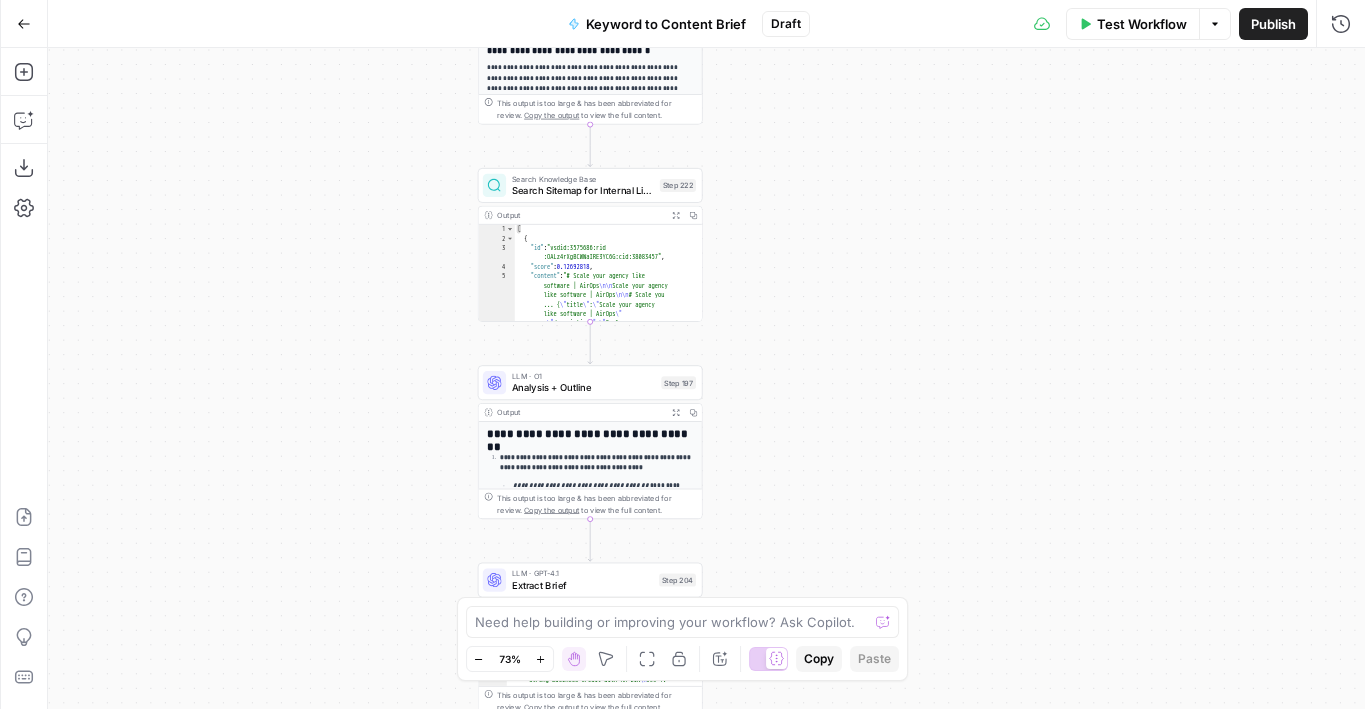 click on "Workflow Set Inputs Inputs Google Search Perform Google Search Step 51 Output Expand Output Copy 1 2 3 4 5 6 7 {    "search_metadata" :  {      "id" :  "6862c4b30e4be080c848e7e3" ,      "status" :  "Success" ,      "json_endpoint" :  "https://serpapi.com          /searches/7093ae5562577aca          /6862c4b30e4be080c848e7e3.json" ,      "created_at" :  "2025-06-30 17:09:07 UTC" ,      "processed_at" :  "2025-06-30 17:09:07 UTC" ,     XXXXXXXXXXXXXXXXXXXXXXXXXXXXXXXXXXXXXXXXXXXXXXXXXXXXXXXXXXXXXXXXXXXXXXXXXXXXXXXXXXXXXXXXXXXXXXXXXXXXXXXXXXXXXXXXXXXXXXXXXXXXXXXXXXXXXXXXXXXXXXXXXXXXXXXXXXXXXXXXXXXXXXXXXXXXXXXXXXXXXXXXXXXXXXXXXXXXXXXXXXXXXXXXXXXXXXXXXXXXXXXXXXXXXXXXXXXXXXXXXXXXXXXXXXXXXXXXXXXXXXXXXXXXXXXXXXXXXXXXXXXXXXXXXXXXXXXXXXXXXXXXXXXXXXXXXXXXXXXXXXXXXXXXXXXXXXXXXXXXXXXXXXXXXXXXXXXXXXXXXXXXXXXXXXXXXXXXXXXXXXXXXXXXXXXXXXXXXXXXXXXXXXXXXXXXXXXXXXXXXXXXXXXXXXXXXXXXXXXXXXXXXXXXXXXXXXXXXXXXXXXXXXXXXXXXXXXXXXXXXXXXXXXXXXXXXXXXXXXXXXXXXXXXXXXX   Copy the output   to view the full content. Loop Copy" at bounding box center (706, 378) 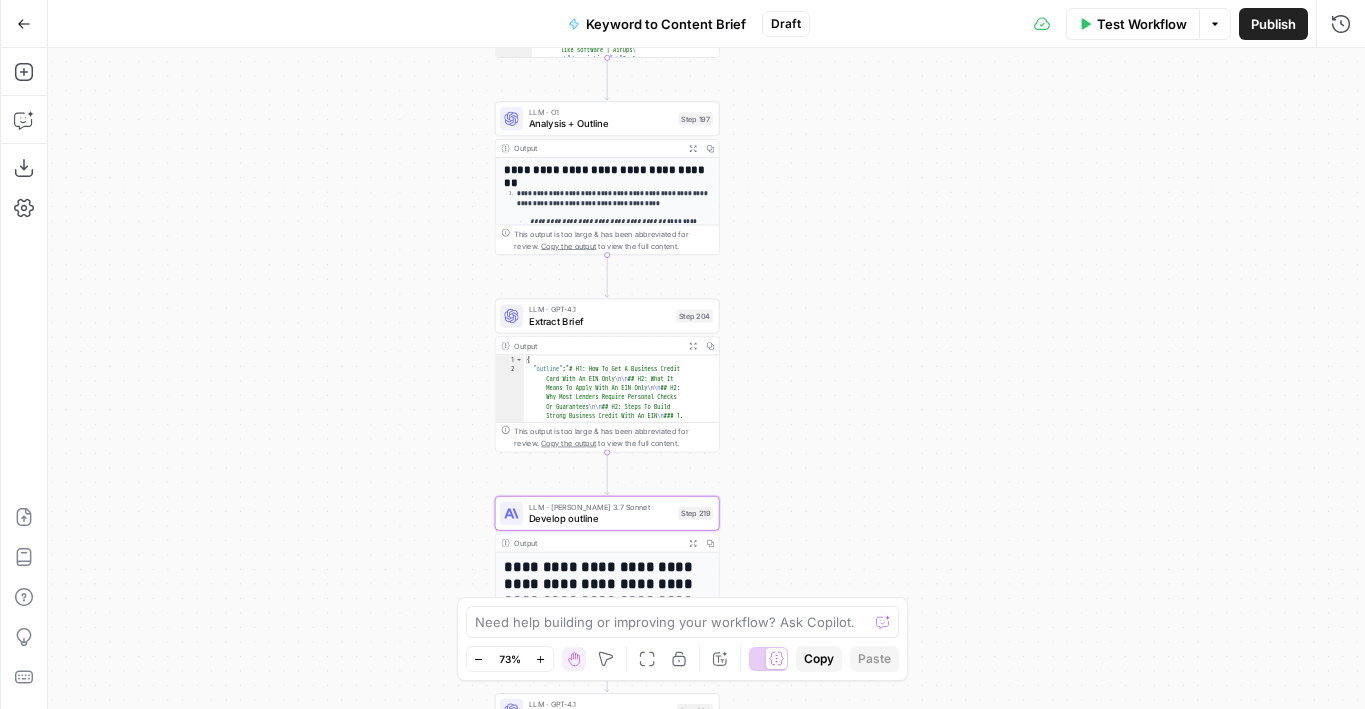 drag, startPoint x: 788, startPoint y: 462, endPoint x: 805, endPoint y: 198, distance: 264.54678 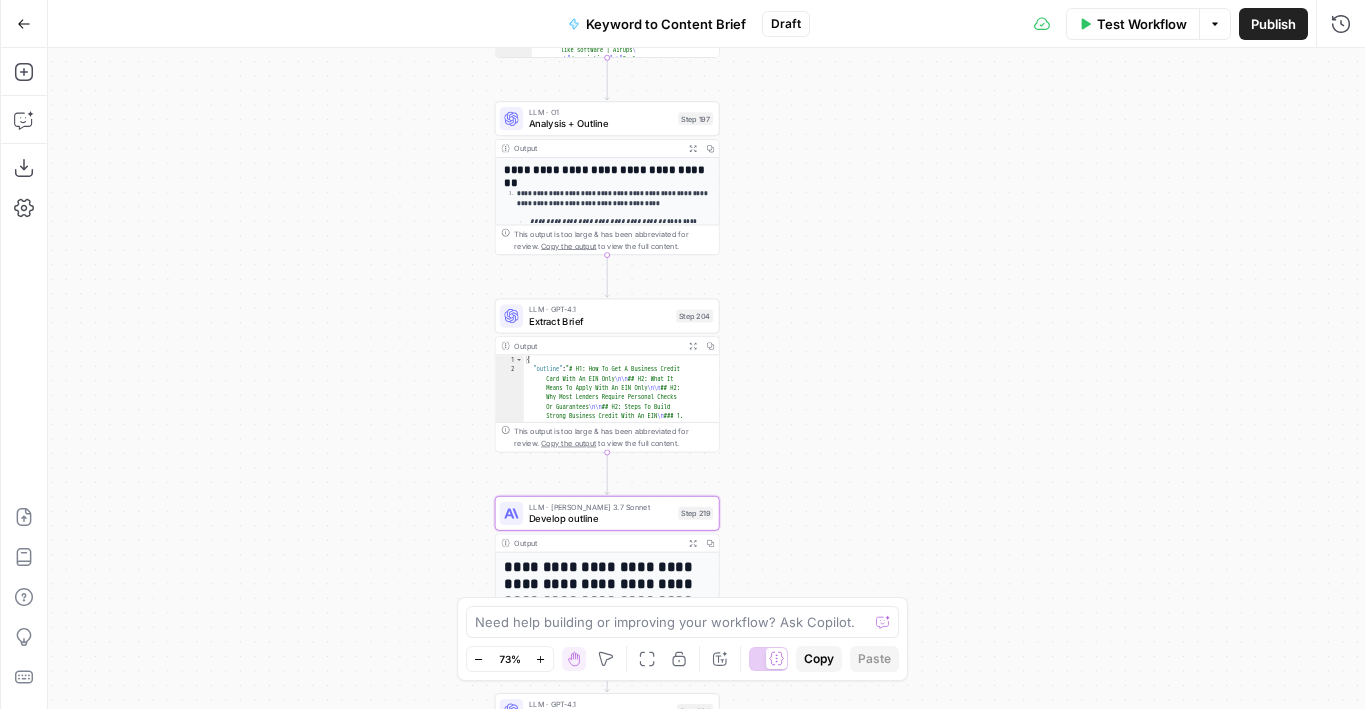 click on "Workflow Set Inputs Inputs Google Search Perform Google Search Step 51 Output Expand Output Copy 1 2 3 4 5 6 7 {    "search_metadata" :  {      "id" :  "6862c4b30e4be080c848e7e3" ,      "status" :  "Success" ,      "json_endpoint" :  "https://serpapi.com          /searches/7093ae5562577aca          /6862c4b30e4be080c848e7e3.json" ,      "created_at" :  "2025-06-30 17:09:07 UTC" ,      "processed_at" :  "2025-06-30 17:09:07 UTC" ,     XXXXXXXXXXXXXXXXXXXXXXXXXXXXXXXXXXXXXXXXXXXXXXXXXXXXXXXXXXXXXXXXXXXXXXXXXXXXXXXXXXXXXXXXXXXXXXXXXXXXXXXXXXXXXXXXXXXXXXXXXXXXXXXXXXXXXXXXXXXXXXXXXXXXXXXXXXXXXXXXXXXXXXXXXXXXXXXXXXXXXXXXXXXXXXXXXXXXXXXXXXXXXXXXXXXXXXXXXXXXXXXXXXXXXXXXXXXXXXXXXXXXXXXXXXXXXXXXXXXXXXXXXXXXXXXXXXXXXXXXXXXXXXXXXXXXXXXXXXXXXXXXXXXXXXXXXXXXXXXXXXXXXXXXXXXXXXXXXXXXXXXXXXXXXXXXXXXXXXXXXXXXXXXXXXXXXXXXXXXXXXXXXXXXXXXXXXXXXXXXXXXXXXXXXXXXXXXXXXXXXXXXXXXXXXXXXXXXXXXXXXXXXXXXXXXXXXXXXXXXXXXXXXXXXXXXXXXXXXXXXXXXXXXXXXXXXXXXXXXXXXXXXXXXXXXX   Copy the output   to view the full content. Loop Copy" at bounding box center [706, 378] 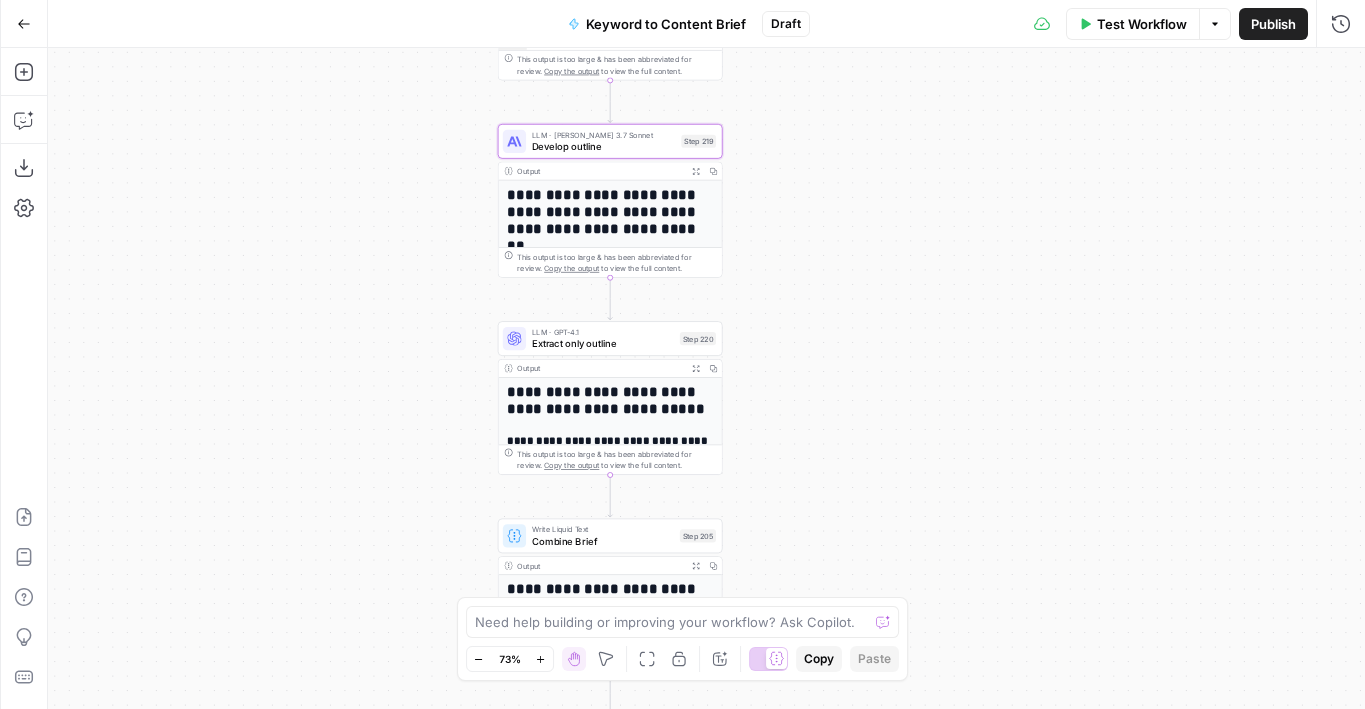 drag, startPoint x: 779, startPoint y: 478, endPoint x: 781, endPoint y: 97, distance: 381.00525 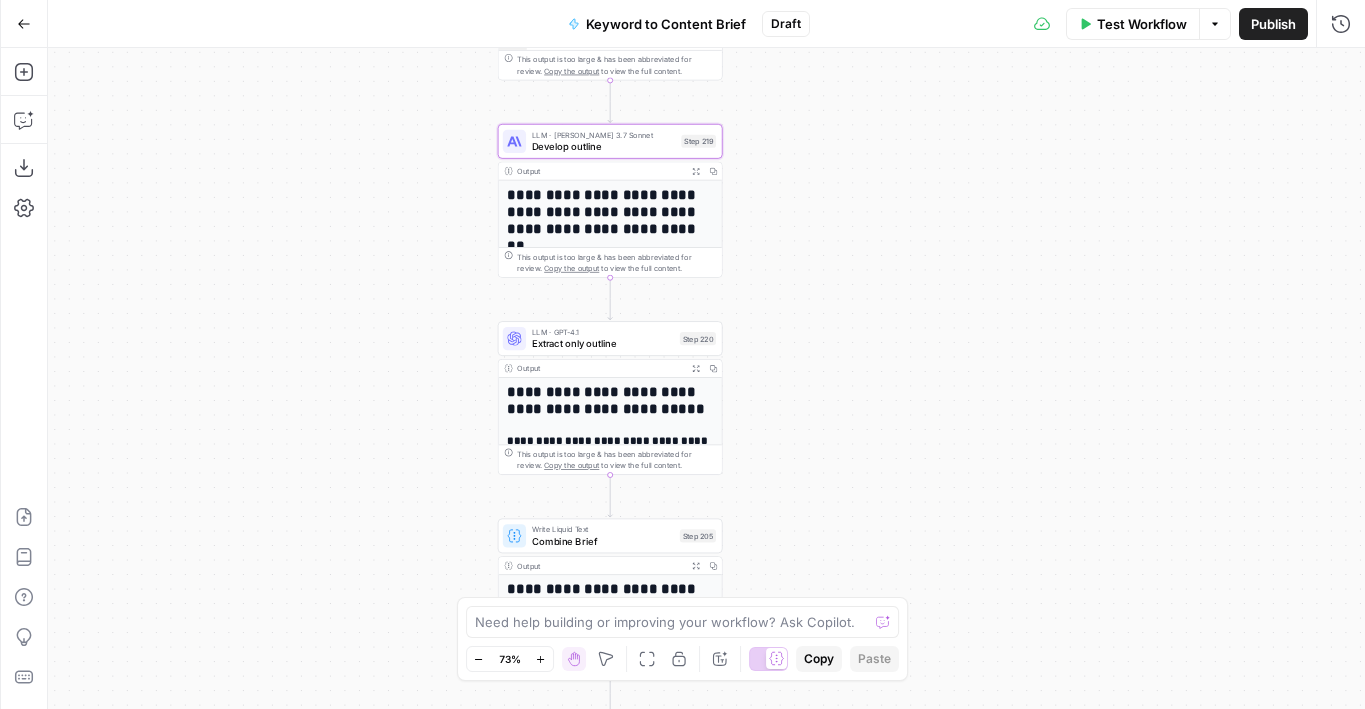 click on "Workflow Set Inputs Inputs Google Search Perform Google Search Step 51 Output Expand Output Copy 1 2 3 4 5 6 7 {    "search_metadata" :  {      "id" :  "6862c4b30e4be080c848e7e3" ,      "status" :  "Success" ,      "json_endpoint" :  "https://serpapi.com          /searches/7093ae5562577aca          /6862c4b30e4be080c848e7e3.json" ,      "created_at" :  "2025-06-30 17:09:07 UTC" ,      "processed_at" :  "2025-06-30 17:09:07 UTC" ,     XXXXXXXXXXXXXXXXXXXXXXXXXXXXXXXXXXXXXXXXXXXXXXXXXXXXXXXXXXXXXXXXXXXXXXXXXXXXXXXXXXXXXXXXXXXXXXXXXXXXXXXXXXXXXXXXXXXXXXXXXXXXXXXXXXXXXXXXXXXXXXXXXXXXXXXXXXXXXXXXXXXXXXXXXXXXXXXXXXXXXXXXXXXXXXXXXXXXXXXXXXXXXXXXXXXXXXXXXXXXXXXXXXXXXXXXXXXXXXXXXXXXXXXXXXXXXXXXXXXXXXXXXXXXXXXXXXXXXXXXXXXXXXXXXXXXXXXXXXXXXXXXXXXXXXXXXXXXXXXXXXXXXXXXXXXXXXXXXXXXXXXXXXXXXXXXXXXXXXXXXXXXXXXXXXXXXXXXXXXXXXXXXXXXXXXXXXXXXXXXXXXXXXXXXXXXXXXXXXXXXXXXXXXXXXXXXXXXXXXXXXXXXXXXXXXXXXXXXXXXXXXXXXXXXXXXXXXXXXXXXXXXXXXXXXXXXXXXXXXXXXXXXXXXXXXX   Copy the output   to view the full content. Loop Copy" at bounding box center (706, 378) 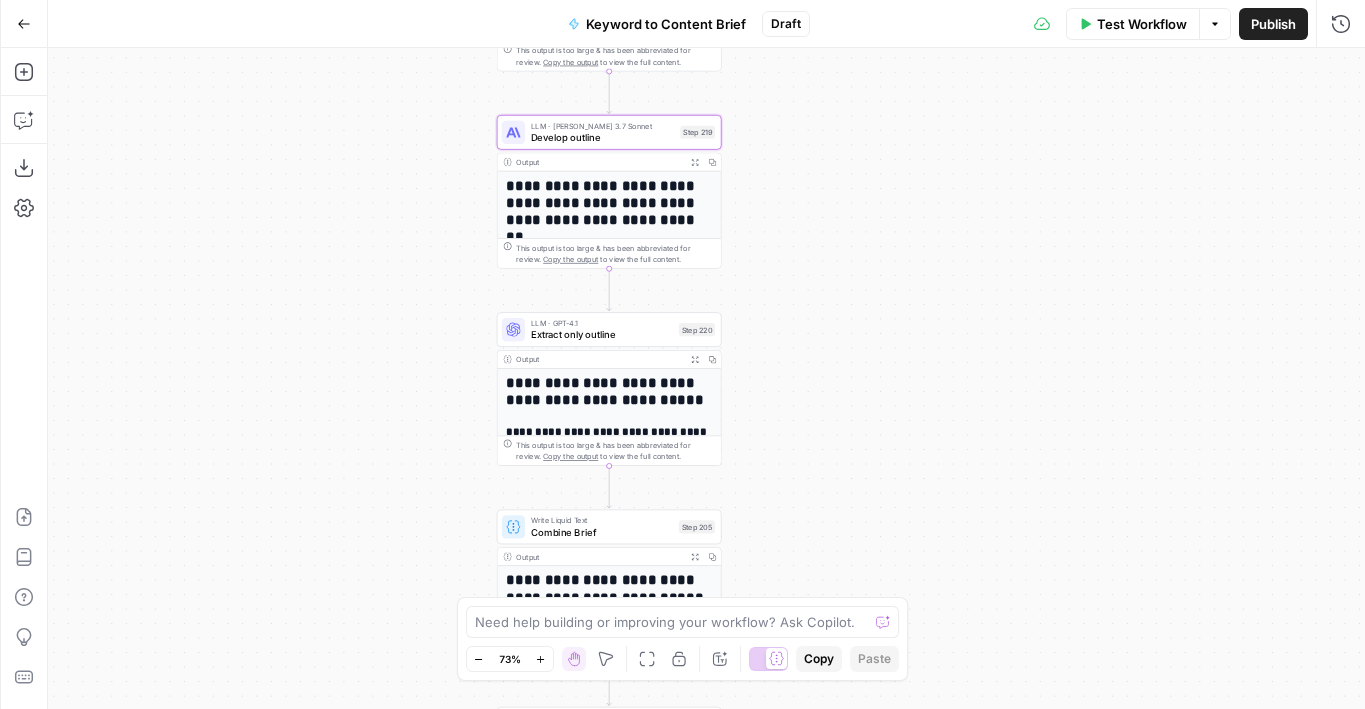 drag, startPoint x: 777, startPoint y: 474, endPoint x: 779, endPoint y: 203, distance: 271.0074 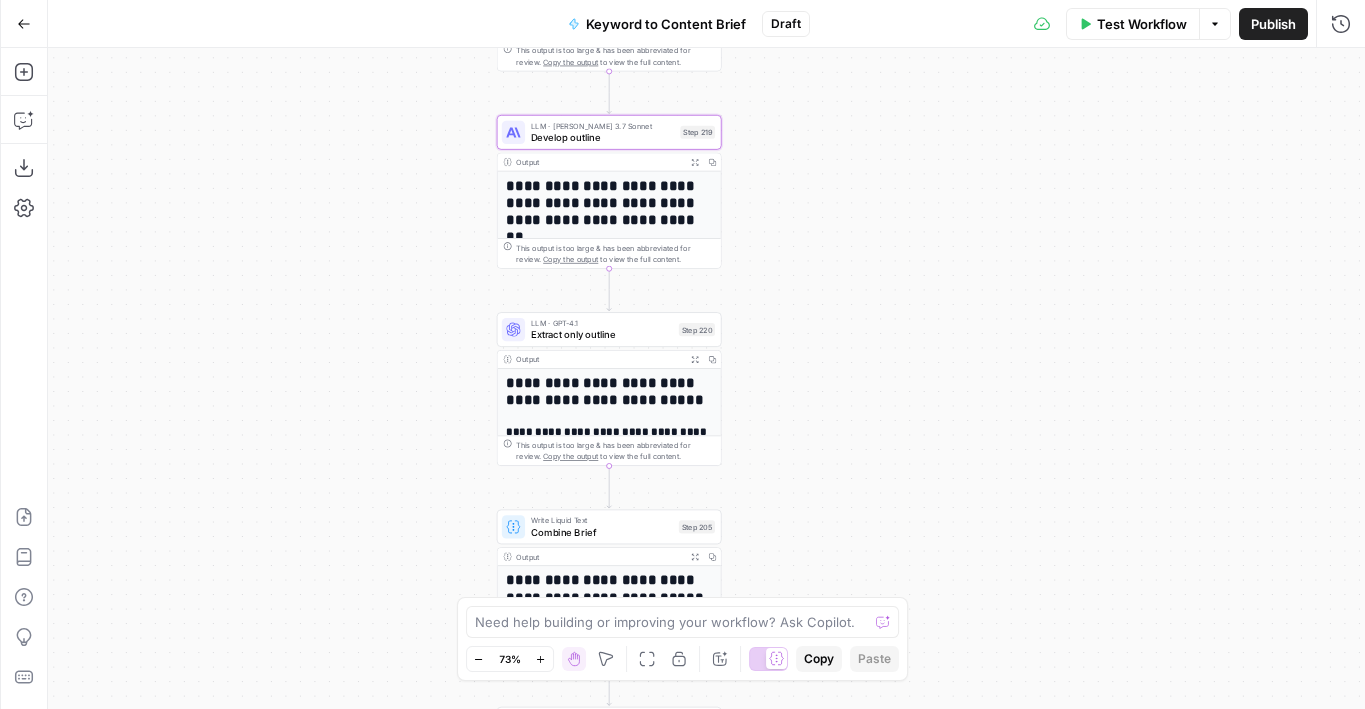 click on "Workflow Set Inputs Inputs Google Search Perform Google Search Step 51 Output Expand Output Copy 1 2 3 4 5 6 7 {    "search_metadata" :  {      "id" :  "6862c4b30e4be080c848e7e3" ,      "status" :  "Success" ,      "json_endpoint" :  "https://serpapi.com          /searches/7093ae5562577aca          /6862c4b30e4be080c848e7e3.json" ,      "created_at" :  "2025-06-30 17:09:07 UTC" ,      "processed_at" :  "2025-06-30 17:09:07 UTC" ,     XXXXXXXXXXXXXXXXXXXXXXXXXXXXXXXXXXXXXXXXXXXXXXXXXXXXXXXXXXXXXXXXXXXXXXXXXXXXXXXXXXXXXXXXXXXXXXXXXXXXXXXXXXXXXXXXXXXXXXXXXXXXXXXXXXXXXXXXXXXXXXXXXXXXXXXXXXXXXXXXXXXXXXXXXXXXXXXXXXXXXXXXXXXXXXXXXXXXXXXXXXXXXXXXXXXXXXXXXXXXXXXXXXXXXXXXXXXXXXXXXXXXXXXXXXXXXXXXXXXXXXXXXXXXXXXXXXXXXXXXXXXXXXXXXXXXXXXXXXXXXXXXXXXXXXXXXXXXXXXXXXXXXXXXXXXXXXXXXXXXXXXXXXXXXXXXXXXXXXXXXXXXXXXXXXXXXXXXXXXXXXXXXXXXXXXXXXXXXXXXXXXXXXXXXXXXXXXXXXXXXXXXXXXXXXXXXXXXXXXXXXXXXXXXXXXXXXXXXXXXXXXXXXXXXXXXXXXXXXXXXXXXXXXXXXXXXXXXXXXXXXXXXXXXXXXX   Copy the output   to view the full content. Loop Copy" at bounding box center (706, 378) 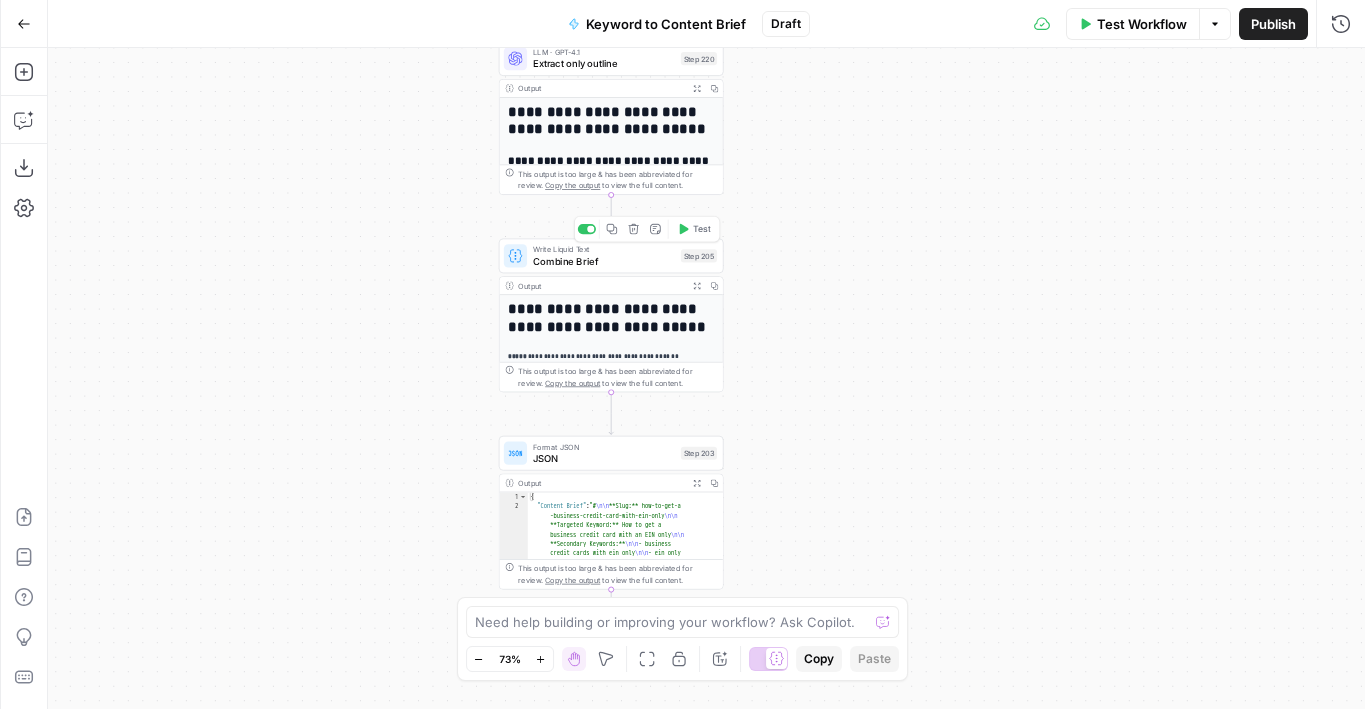 click on "Step 205" at bounding box center [699, 255] 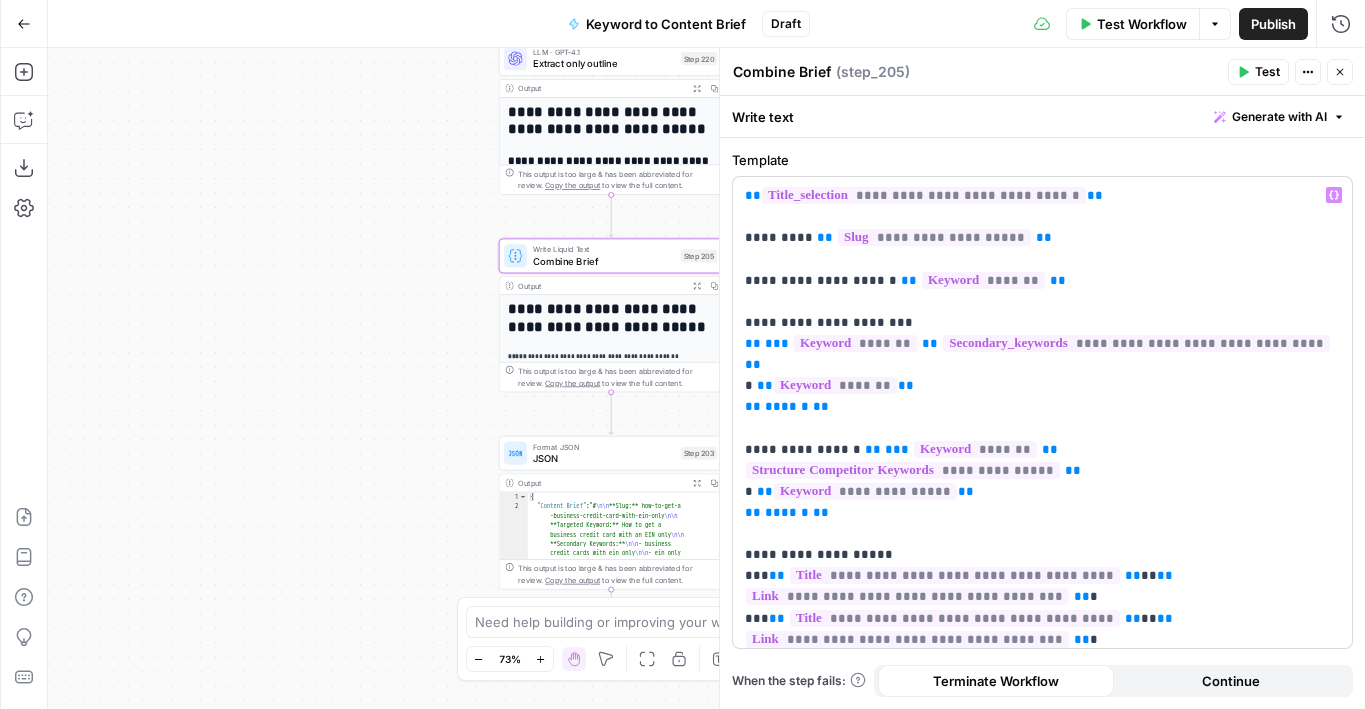 scroll, scrollTop: 27, scrollLeft: 0, axis: vertical 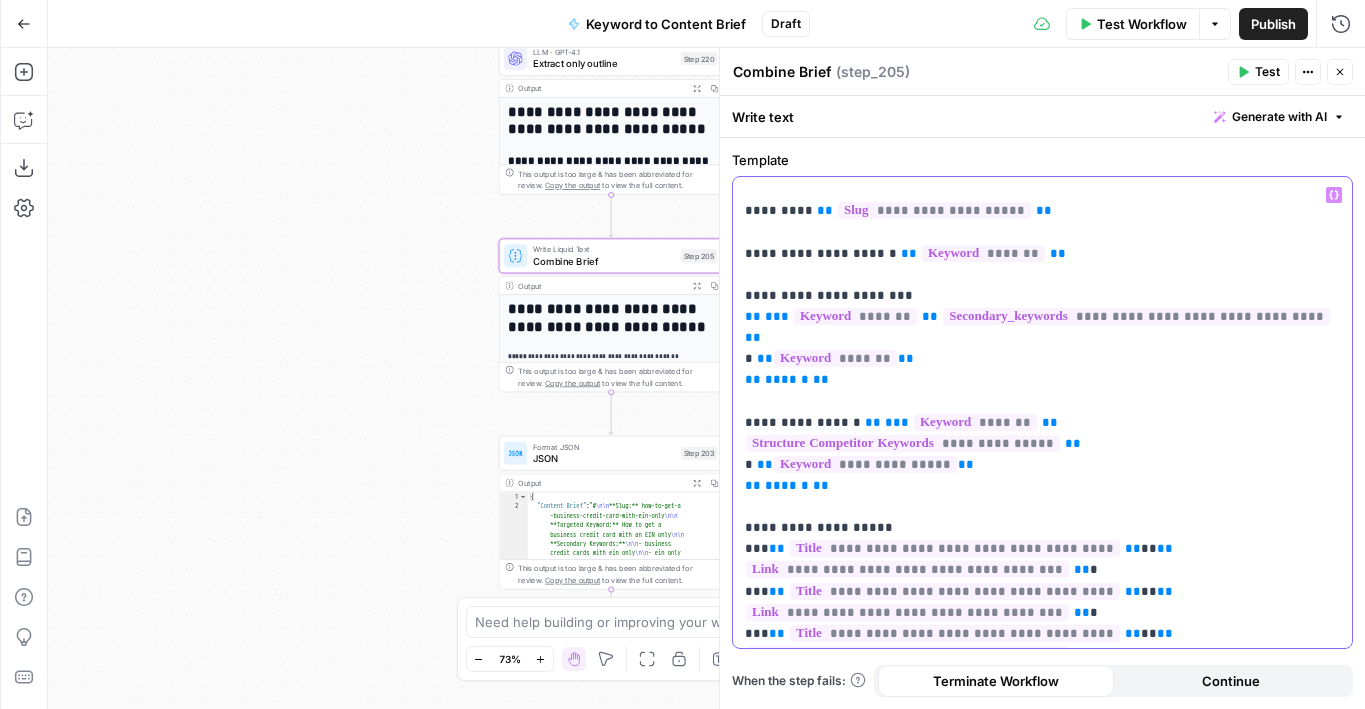 drag, startPoint x: 868, startPoint y: 476, endPoint x: 761, endPoint y: 387, distance: 139.17615 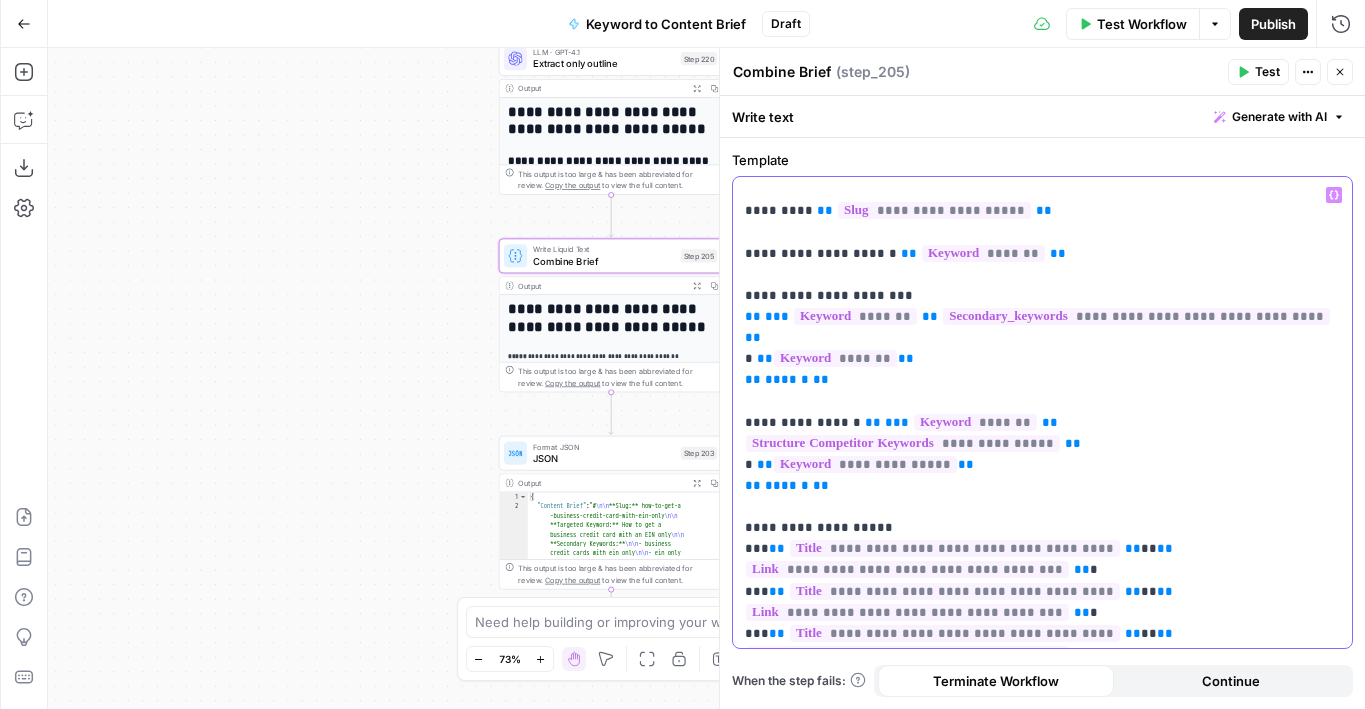 click on "**********" at bounding box center [1042, 432] 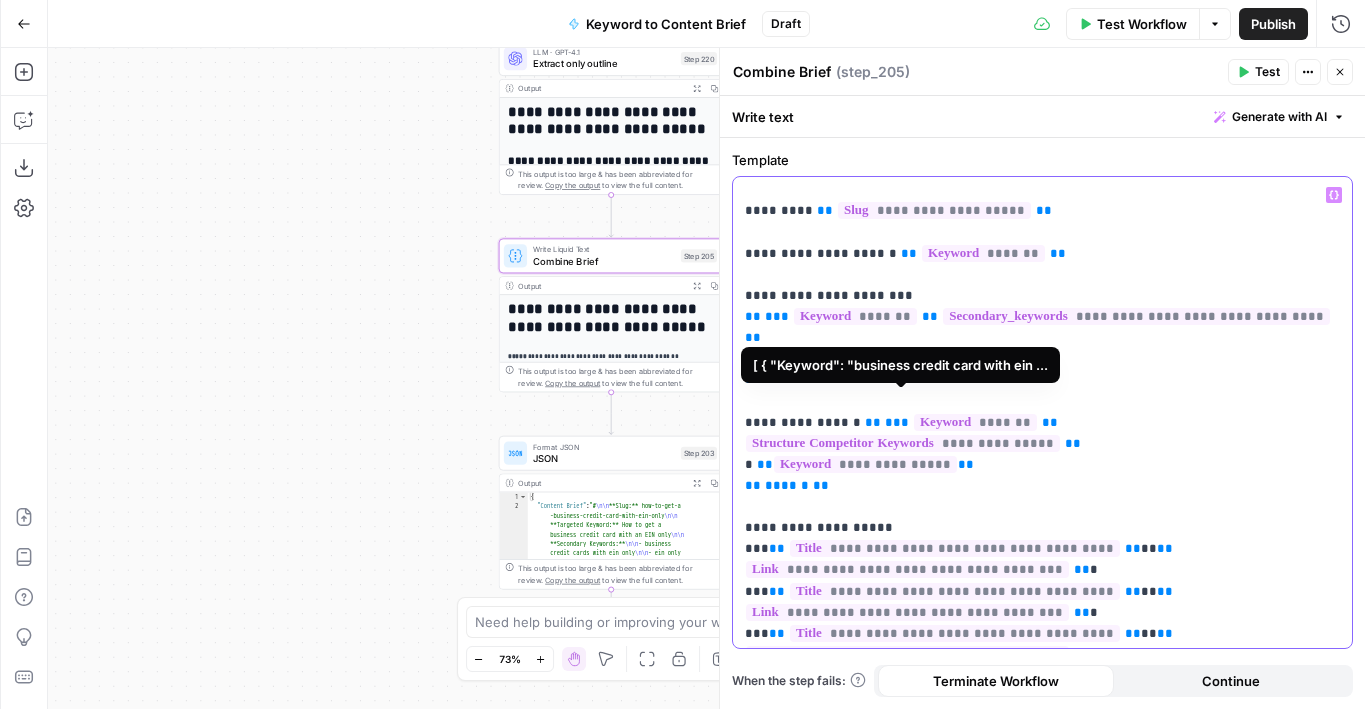 scroll, scrollTop: 0, scrollLeft: 0, axis: both 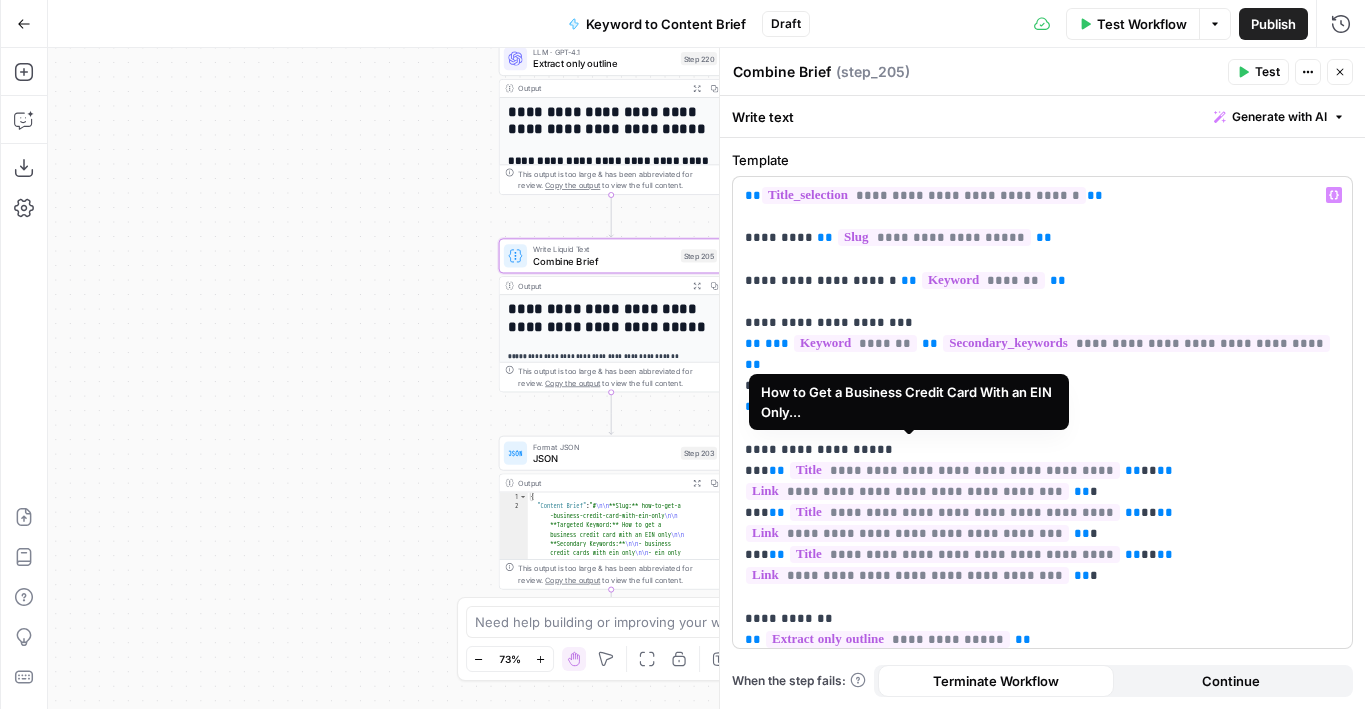 click on "**********" at bounding box center [955, 470] 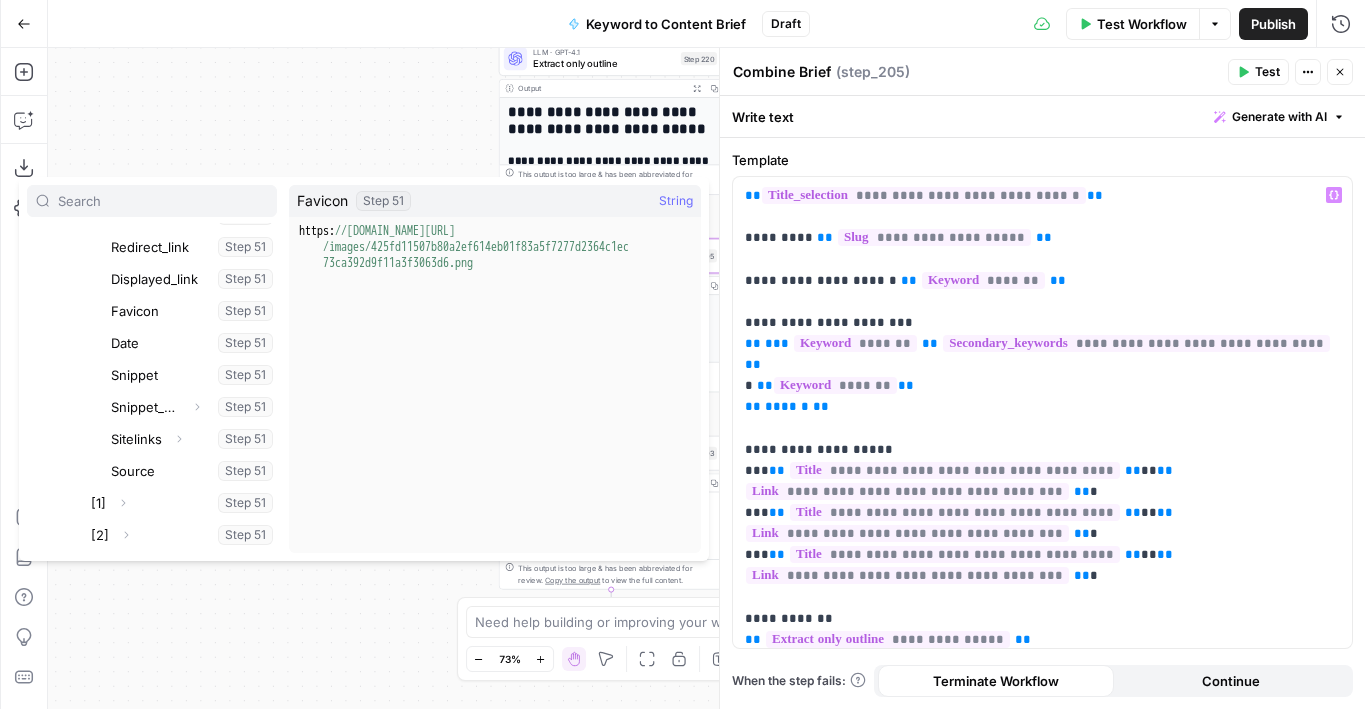 scroll, scrollTop: 564, scrollLeft: 0, axis: vertical 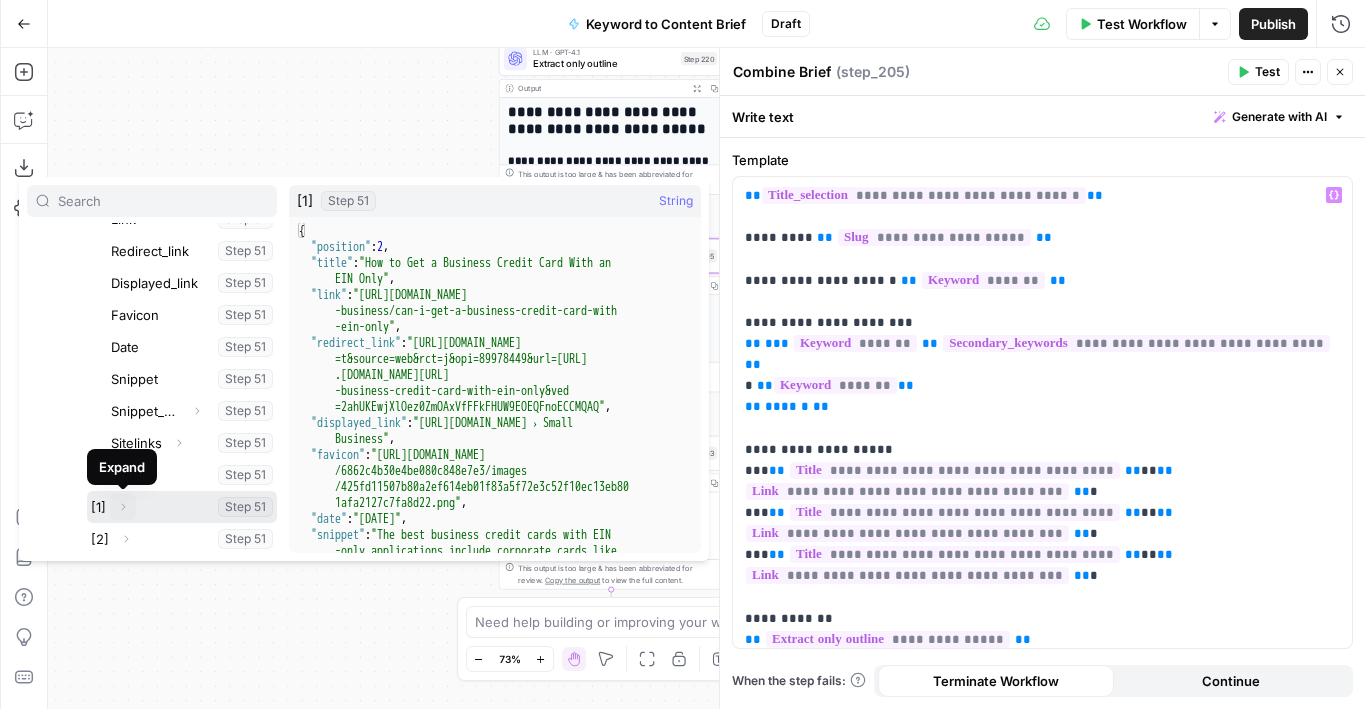 click 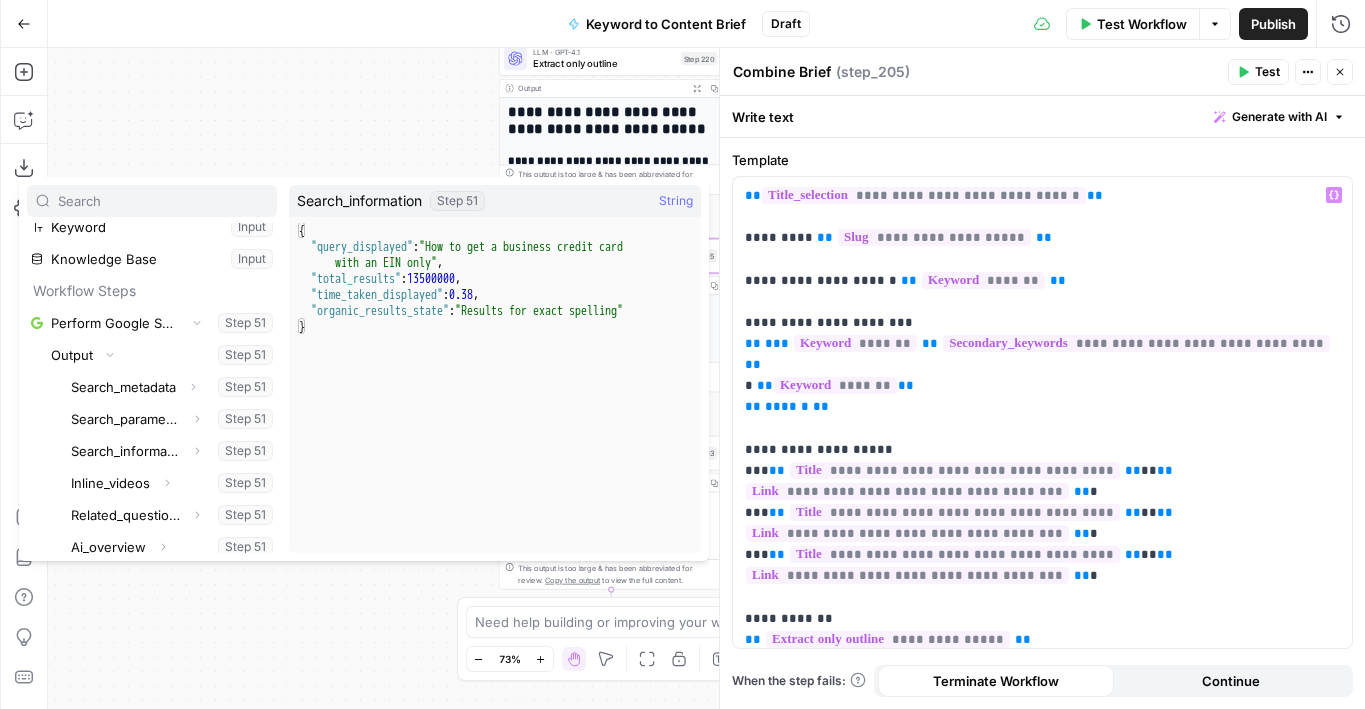 scroll, scrollTop: 190, scrollLeft: 0, axis: vertical 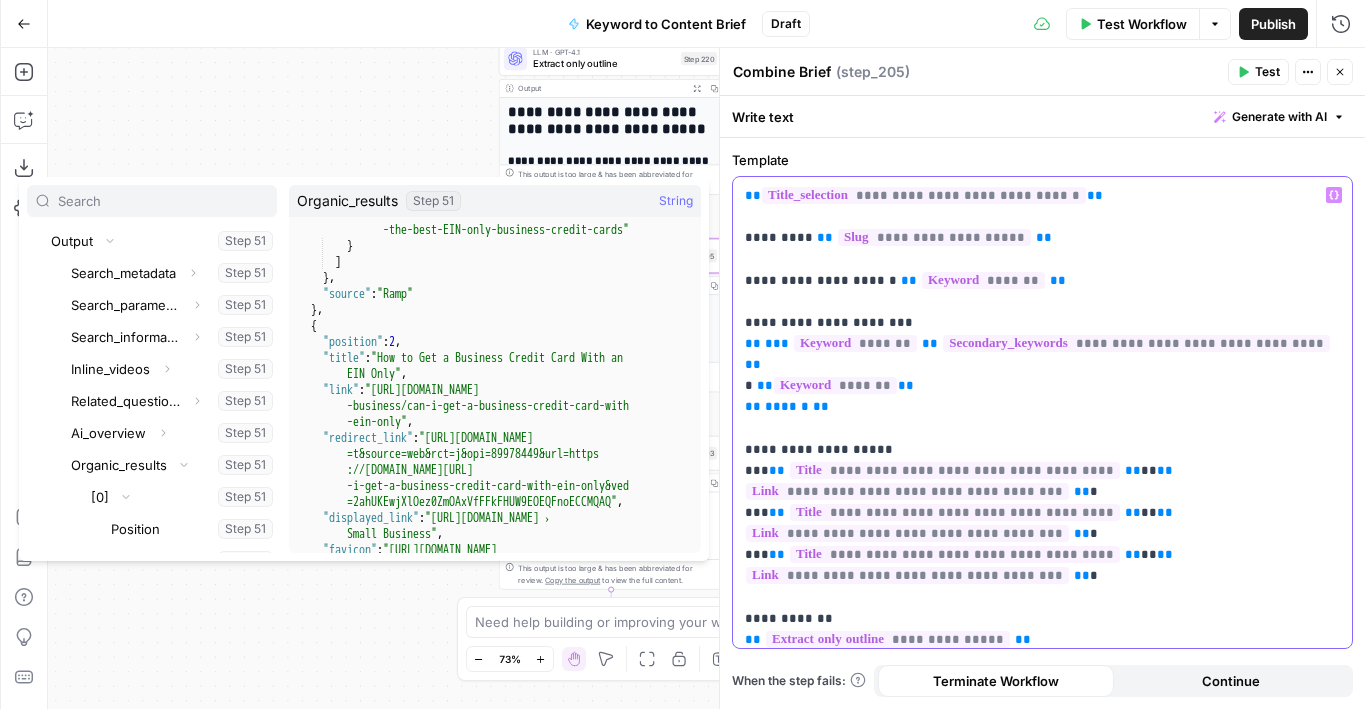 click on "**********" at bounding box center (1042, 407) 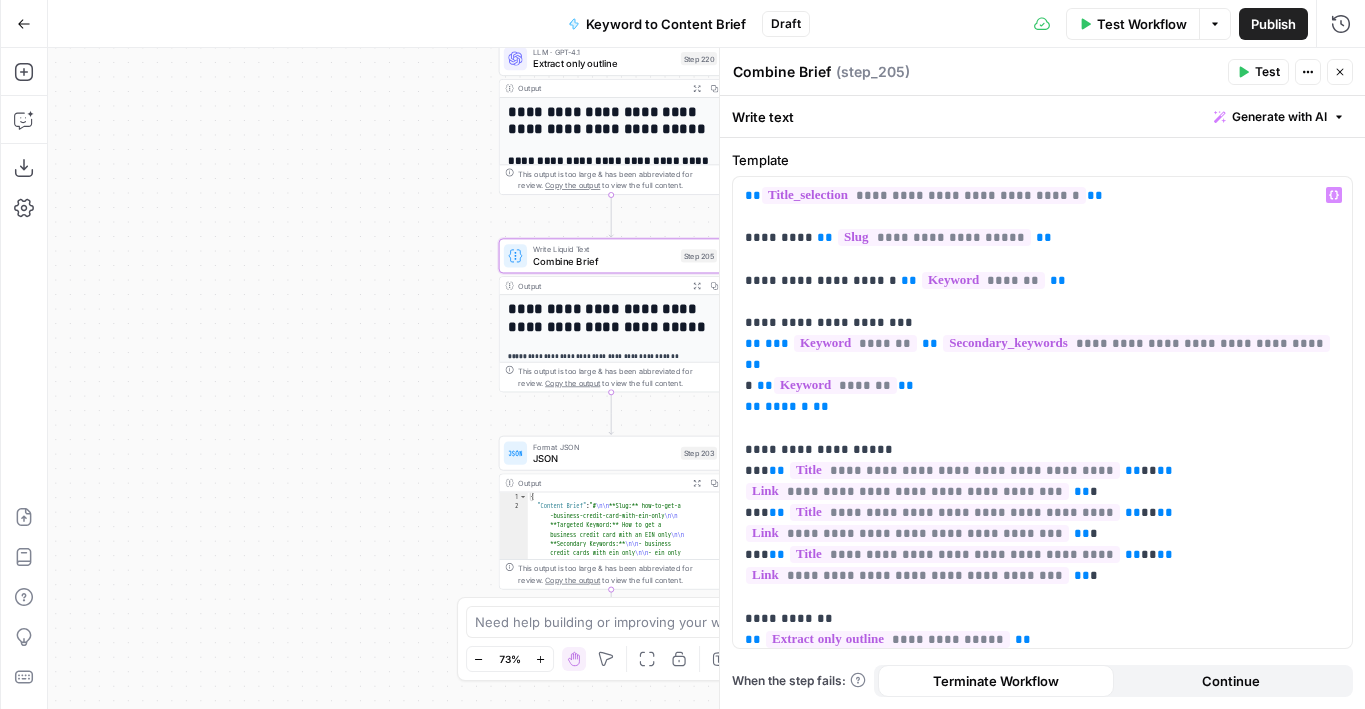 click on "Combine Brief Combine Brief  ( step_205 ) Test Actions Close" at bounding box center (1042, 72) 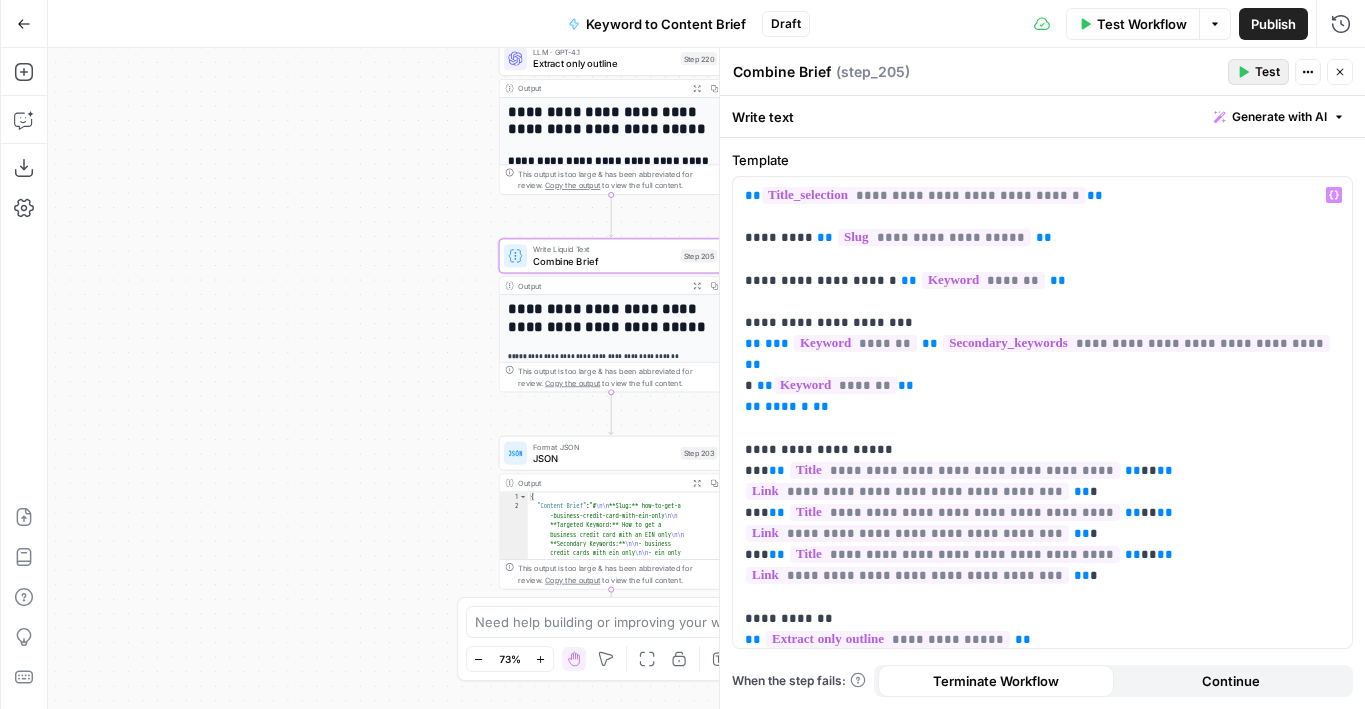 click on "Test" at bounding box center [1258, 72] 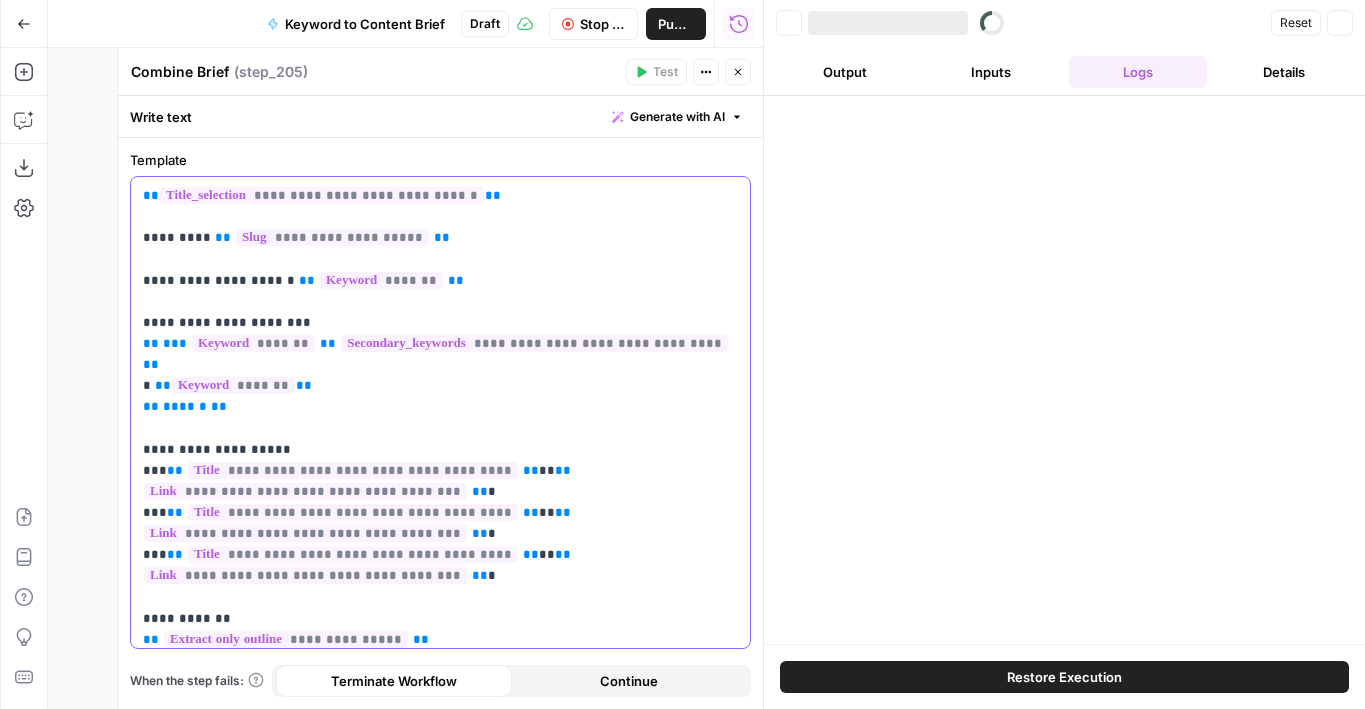 drag, startPoint x: 341, startPoint y: 324, endPoint x: 60, endPoint y: 324, distance: 281 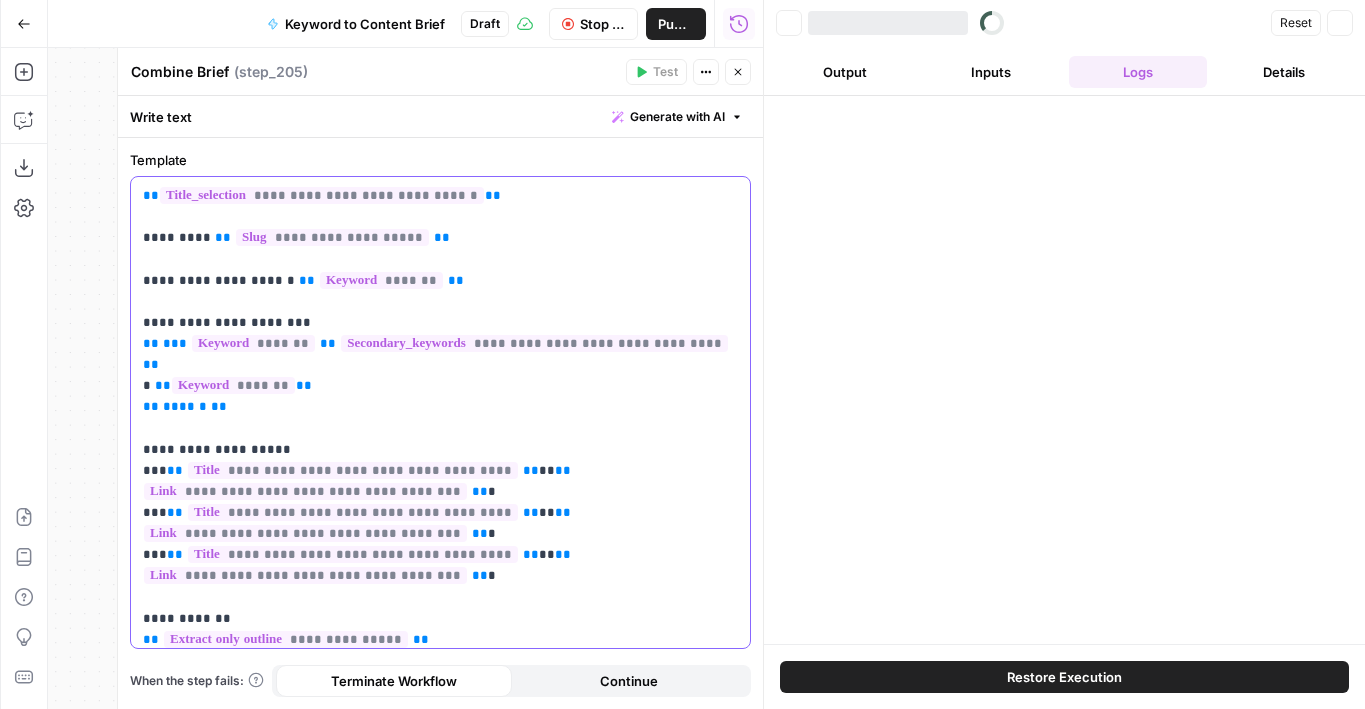click on "AirOps Cohort 3 New Home Browse Your Data Monitoring Flightpath Settings Recent Grids New grid New Grid Refresh Article Content New Grid Recent Workflows New Workflow Untitled Untitled Keyword to Content Brief AirOps Academy What's new?
5
Help + Support Go Back Keyword to Content Brief Draft Stop Run Publish Run History Add Steps Copilot Download as JSON Settings Import JSON AirOps Academy Help Give Feedback Shortcuts Workflow Set Inputs Inputs Google Search Perform Google Search Step 51 Output Expand Output Copy 1 2 3 4 5 6 7 {    "search_metadata" :  {      "id" :  "6862c4b30e4be080c848e7e3" ,      "status" :  "Success" ,      "json_endpoint" :  "https://serpapi.com          /searches/7093ae5562577aca          /6862c4b30e4be080c848e7e3.json" ,      "created_at" :  "2025-06-30 17:09:07 UTC" ,      "processed_at" :  "2025-06-30 17:09:07 UTC" ,     This output is too large & has been abbreviated for review.   Copy the output   Loop 1" at bounding box center [682, 354] 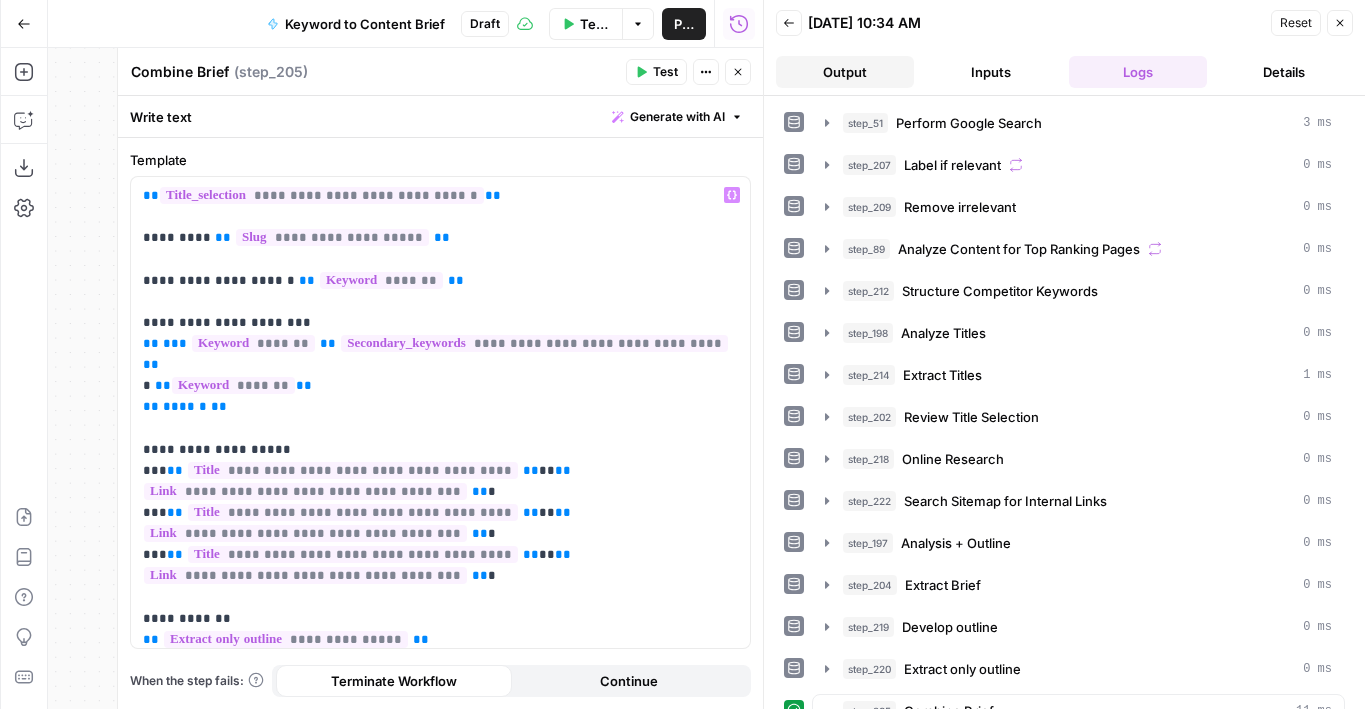 click on "Output" at bounding box center [845, 72] 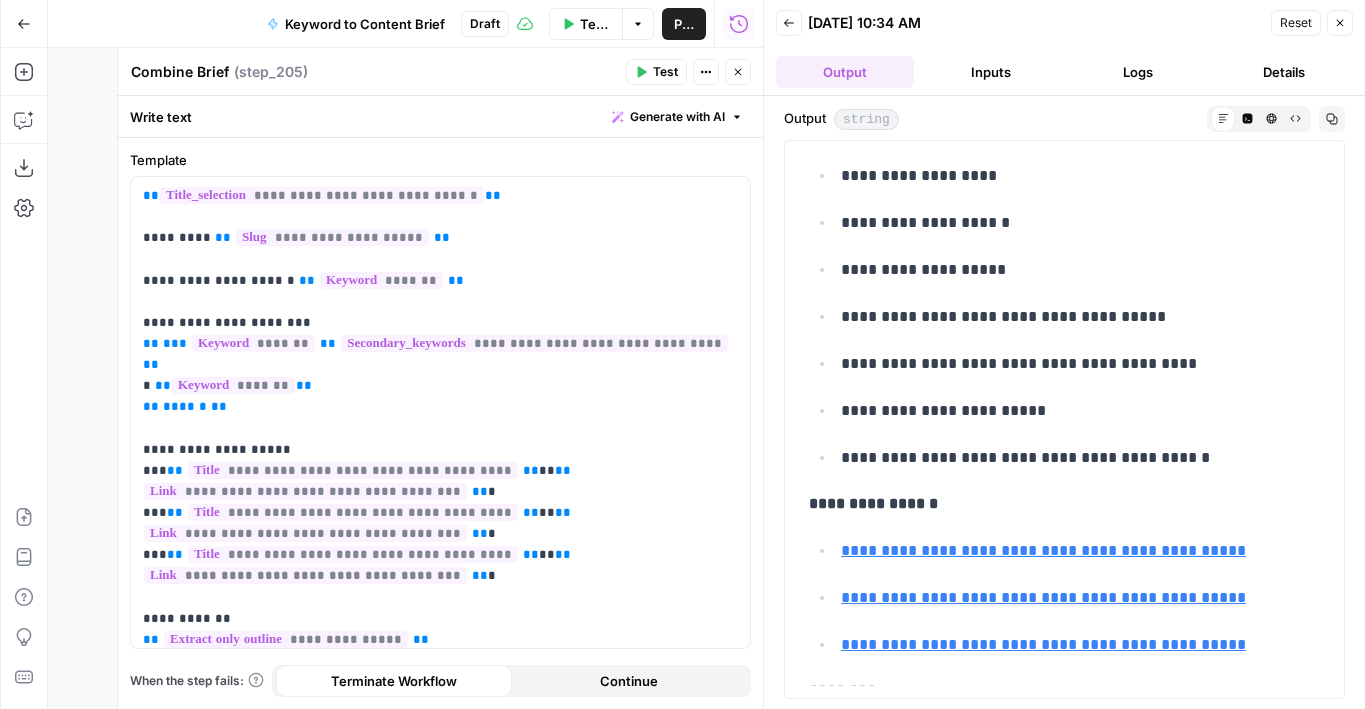 scroll, scrollTop: 1148, scrollLeft: 0, axis: vertical 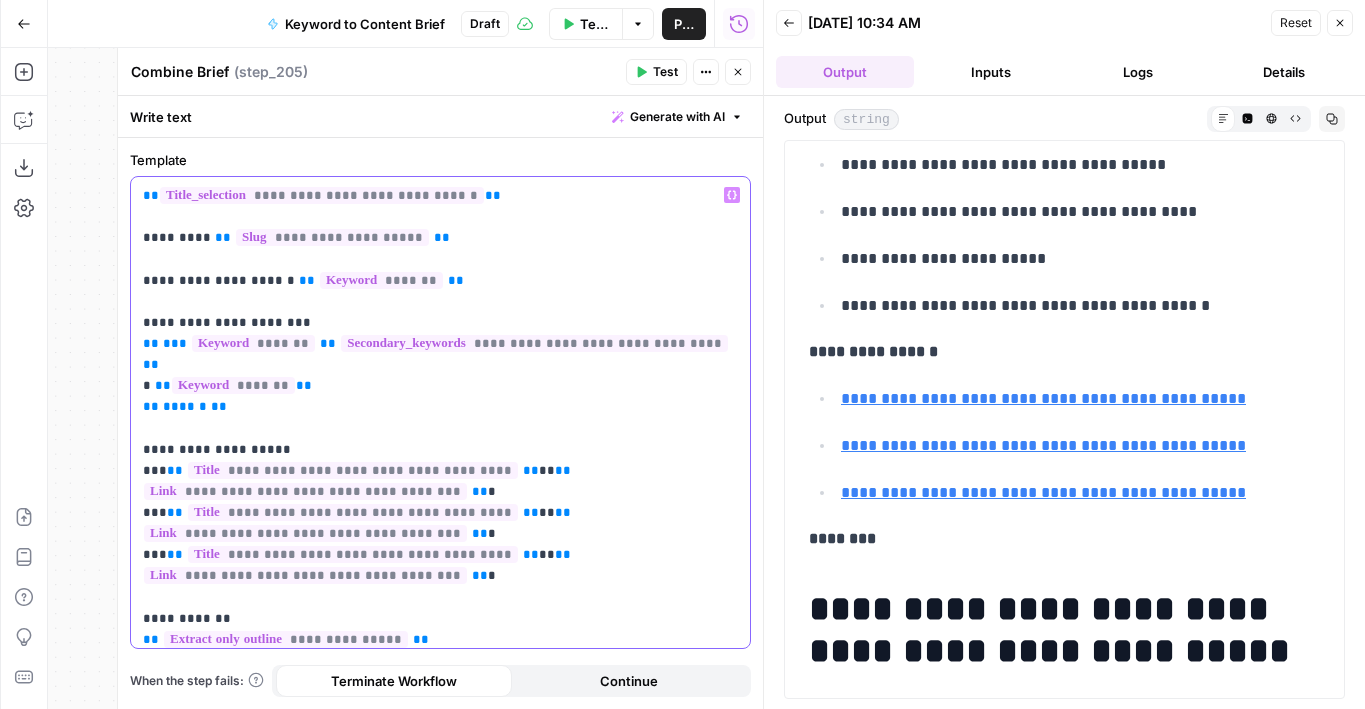 click on "**********" at bounding box center (440, 407) 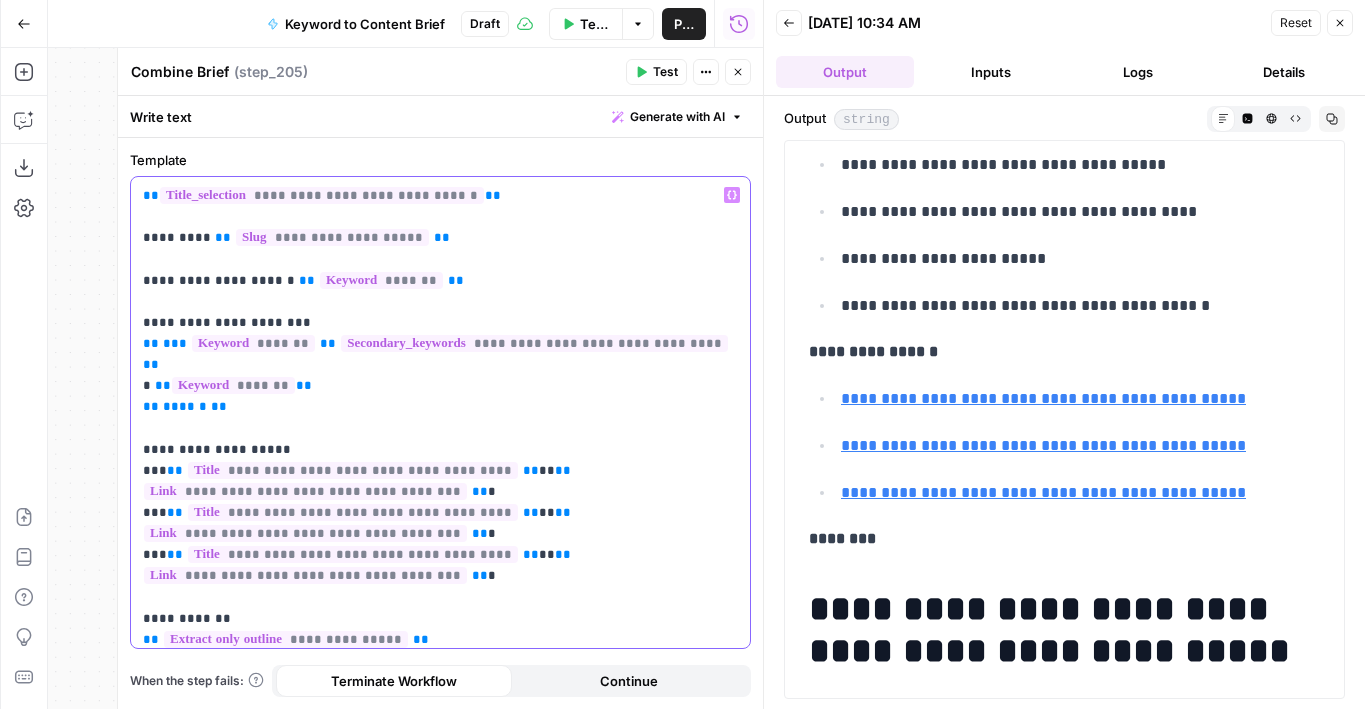type 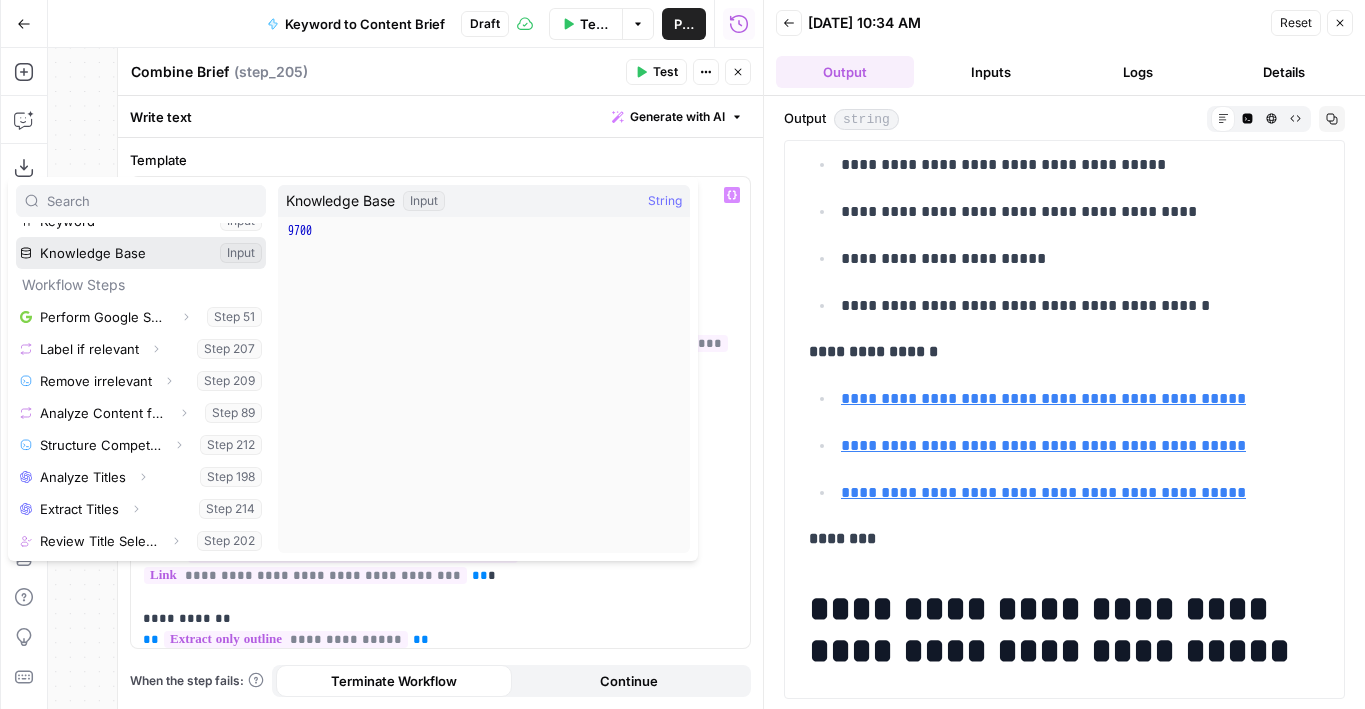 scroll, scrollTop: 99, scrollLeft: 0, axis: vertical 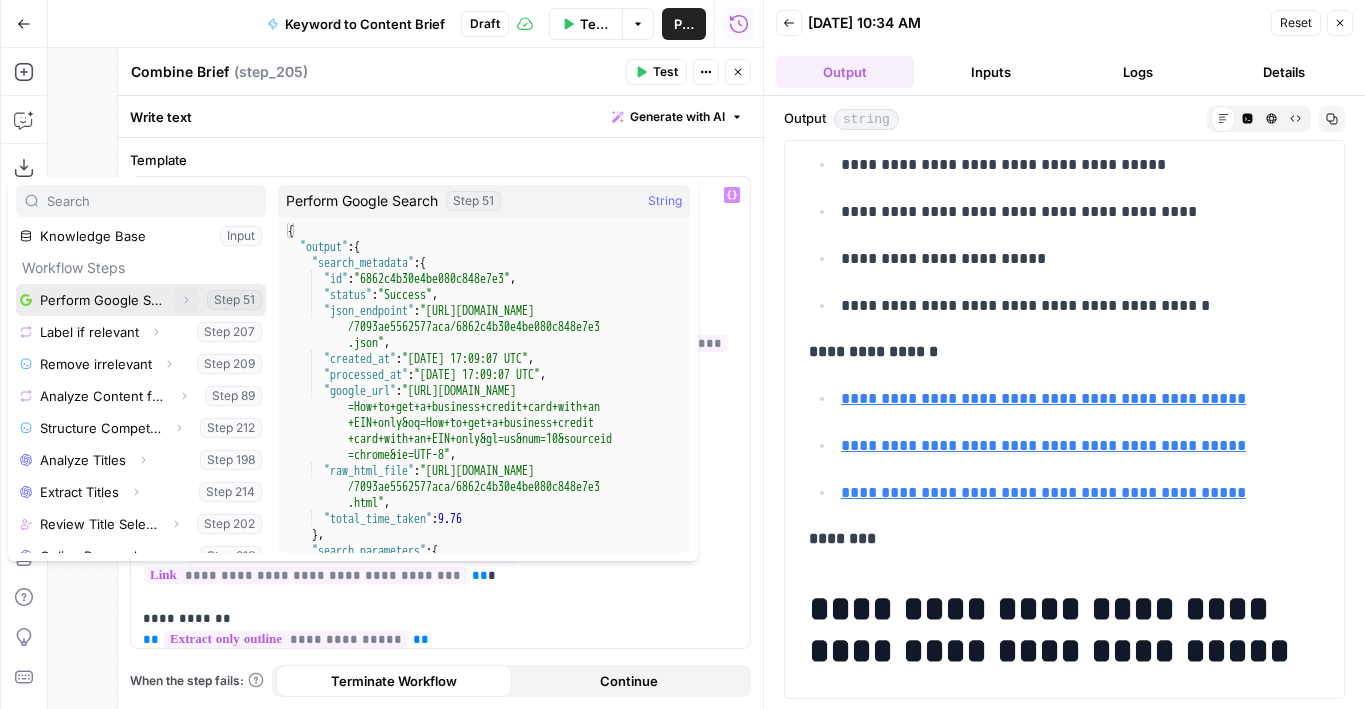 click 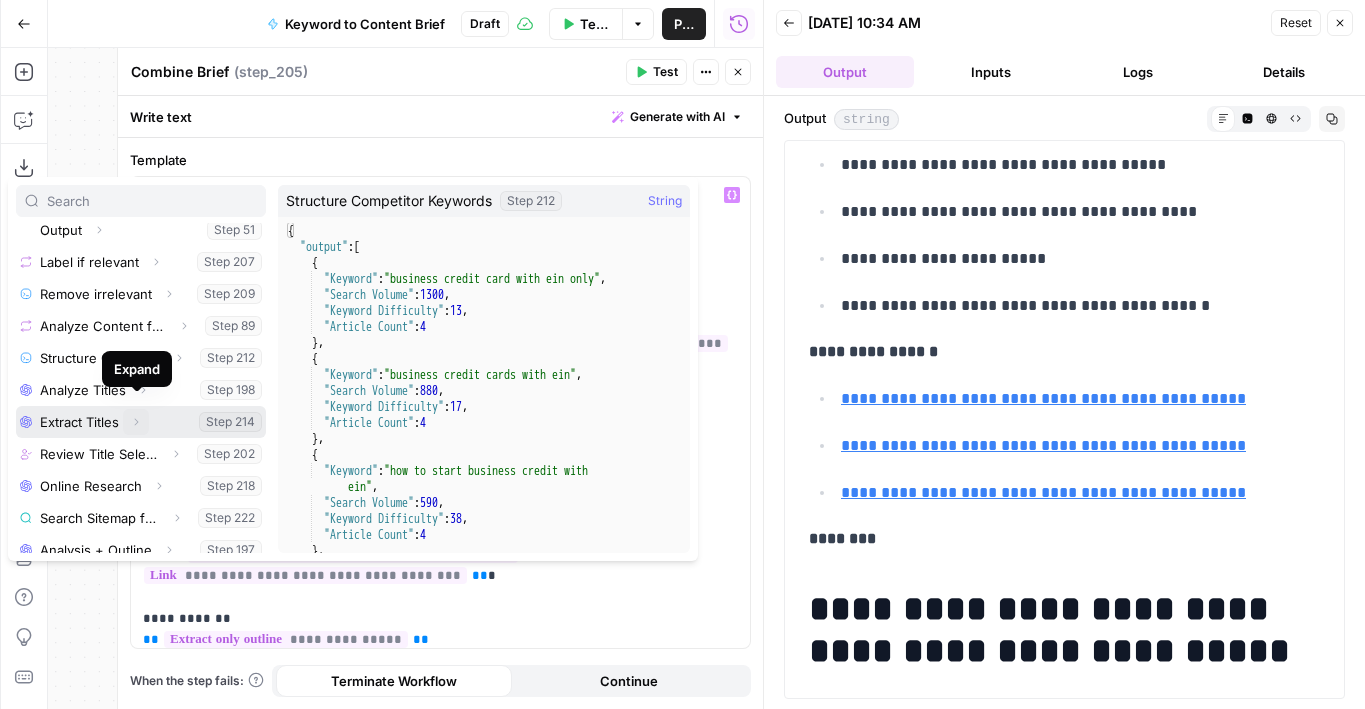 scroll, scrollTop: 200, scrollLeft: 0, axis: vertical 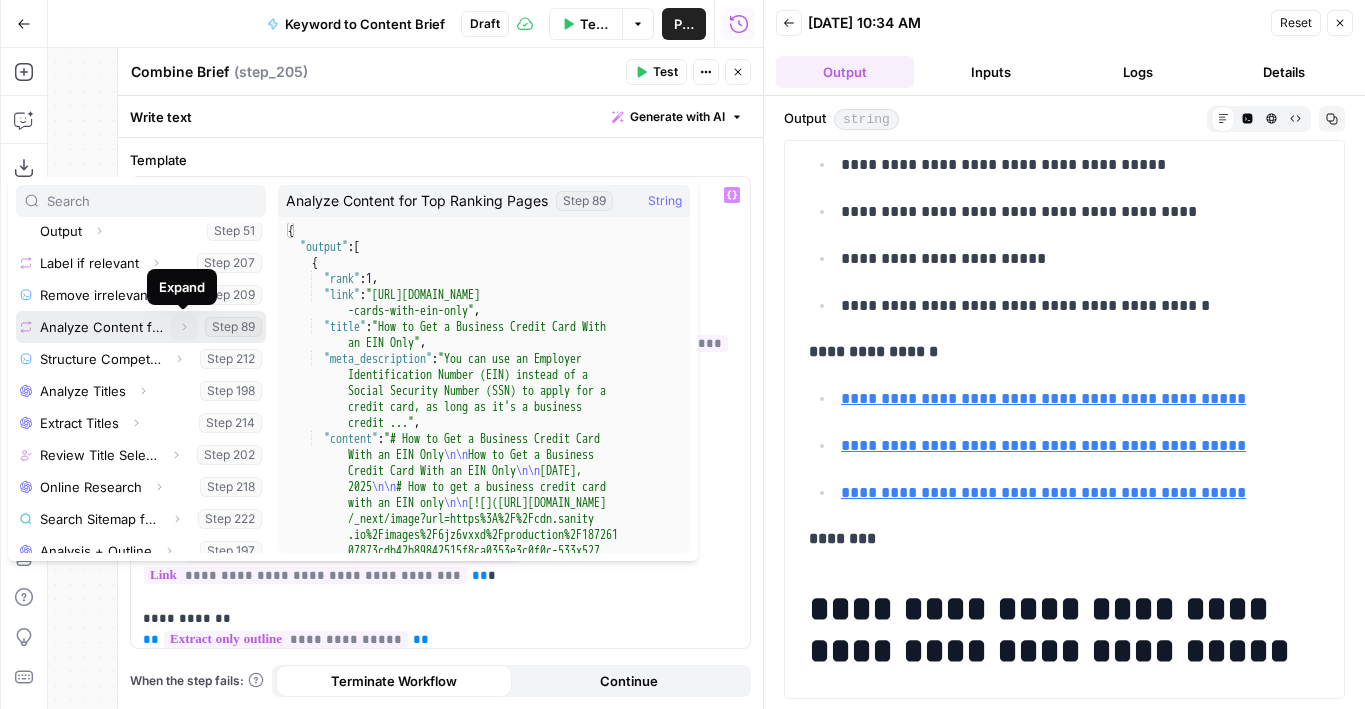 click 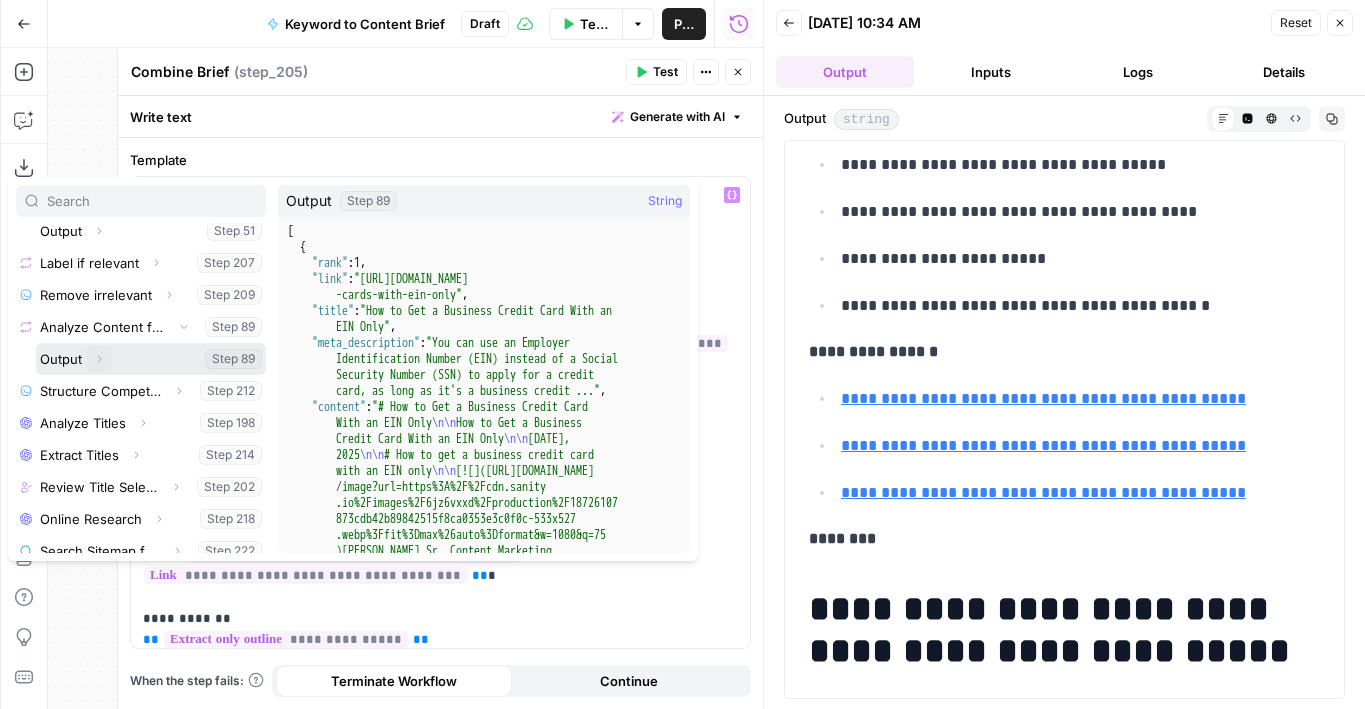 click 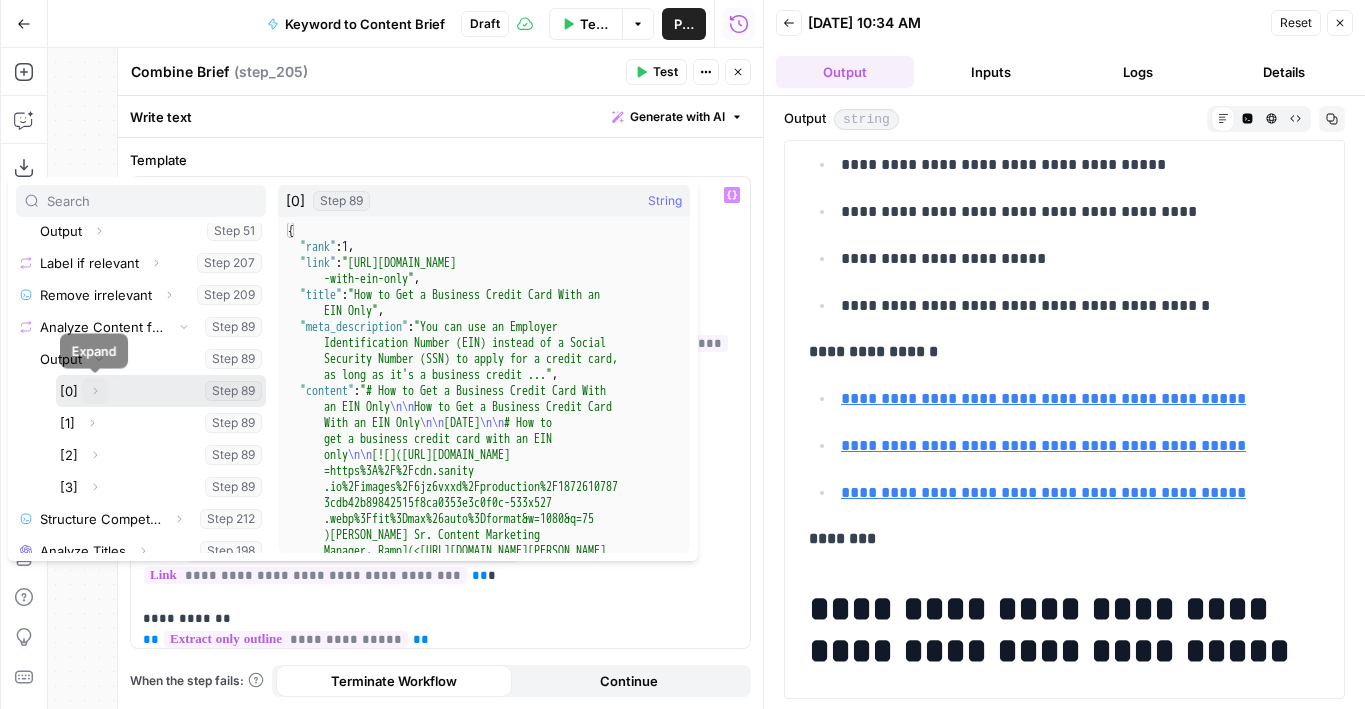 click on "Expand" at bounding box center [100, 391] 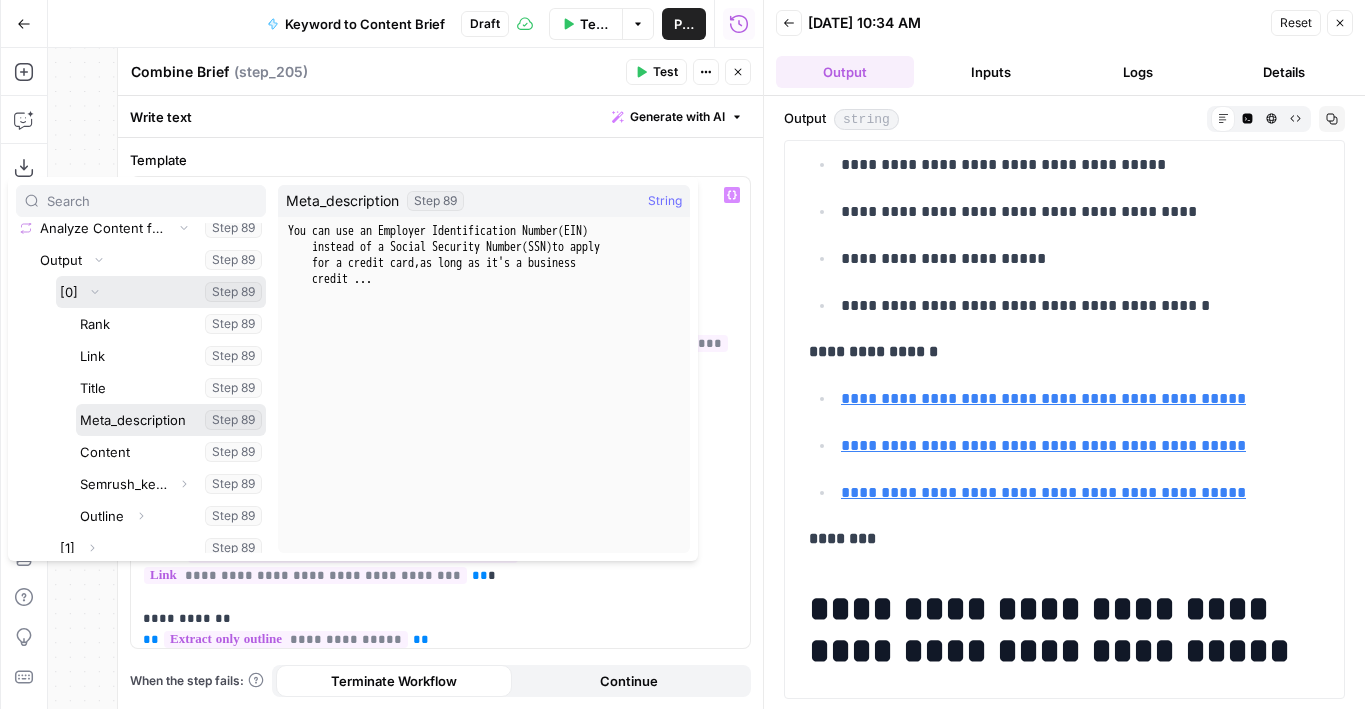 scroll, scrollTop: 282, scrollLeft: 0, axis: vertical 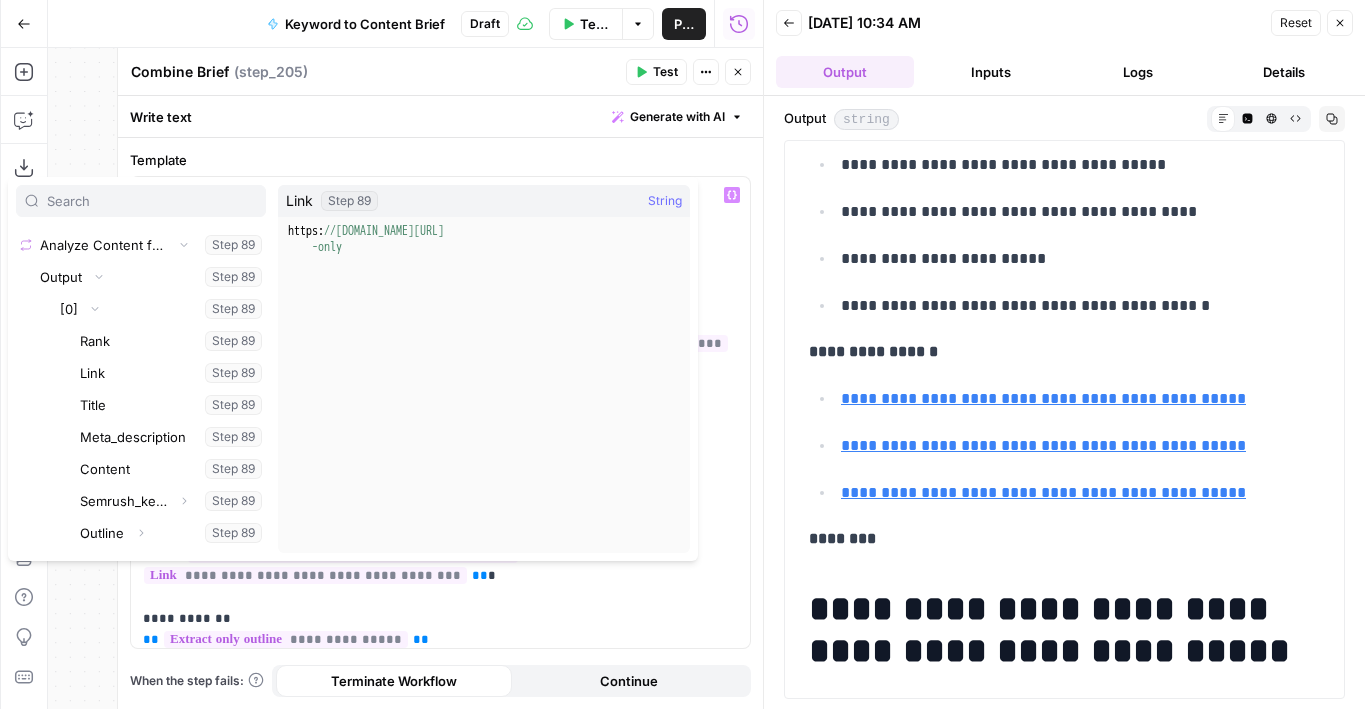 click on "**********" at bounding box center (1064, 3254) 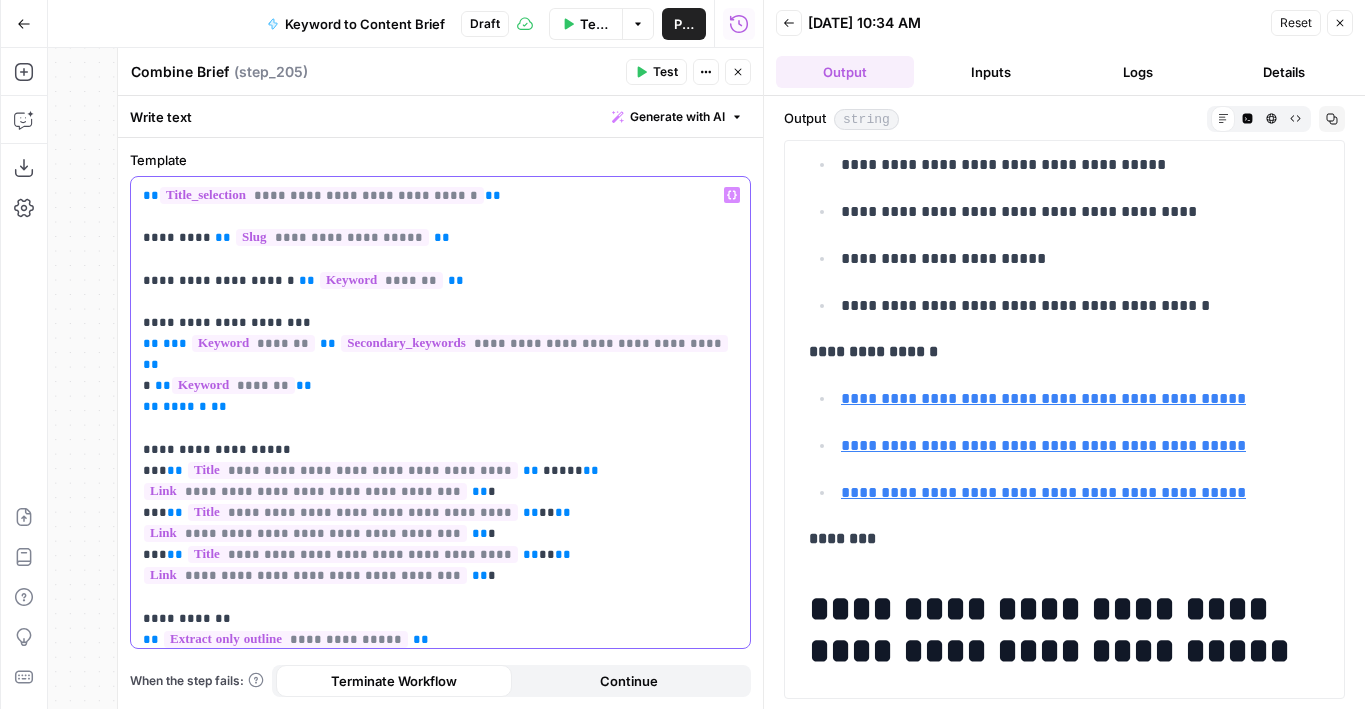 click on "**********" at bounding box center [440, 407] 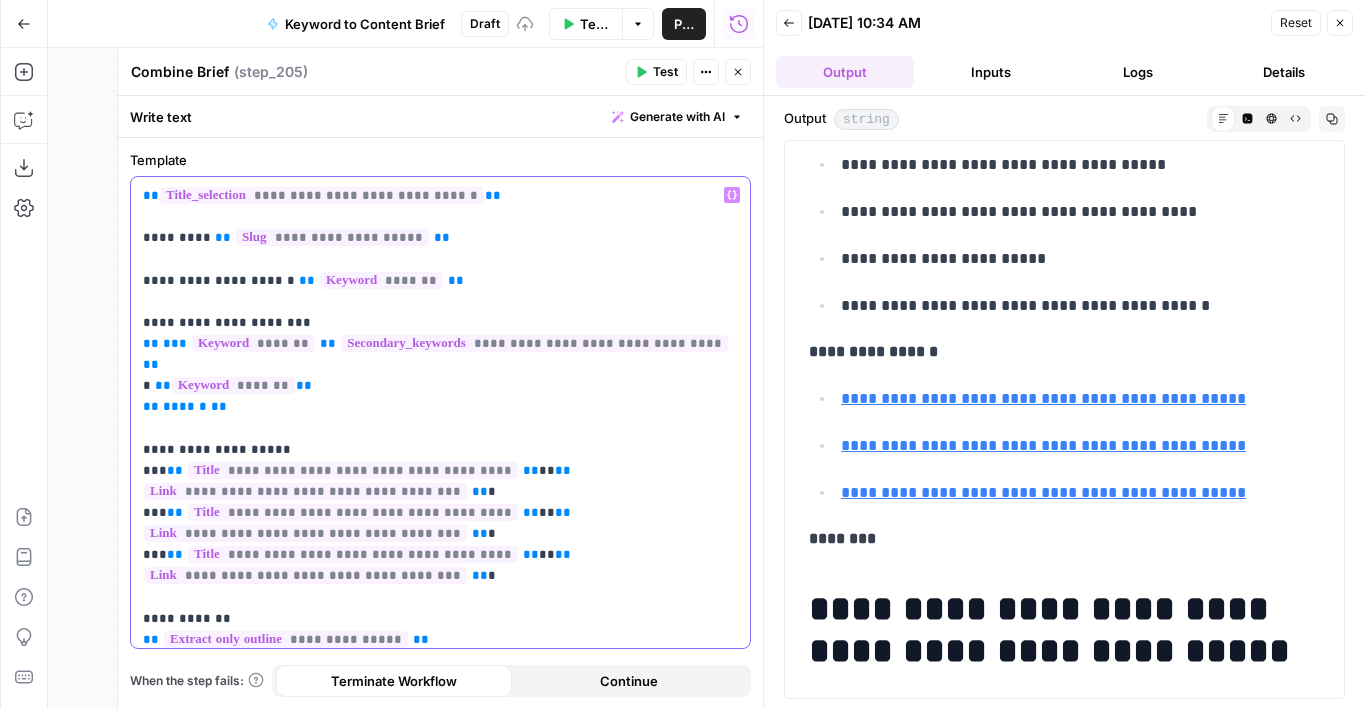 click on "**********" at bounding box center (440, 407) 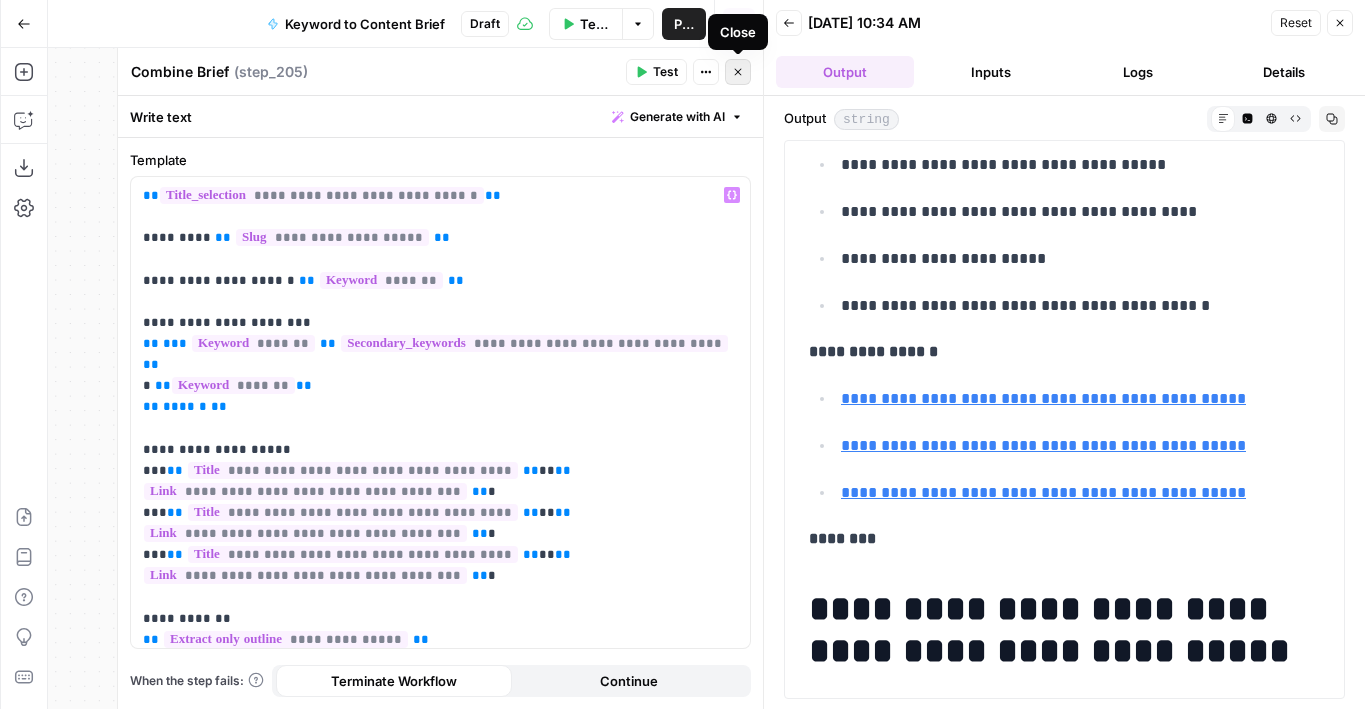 click 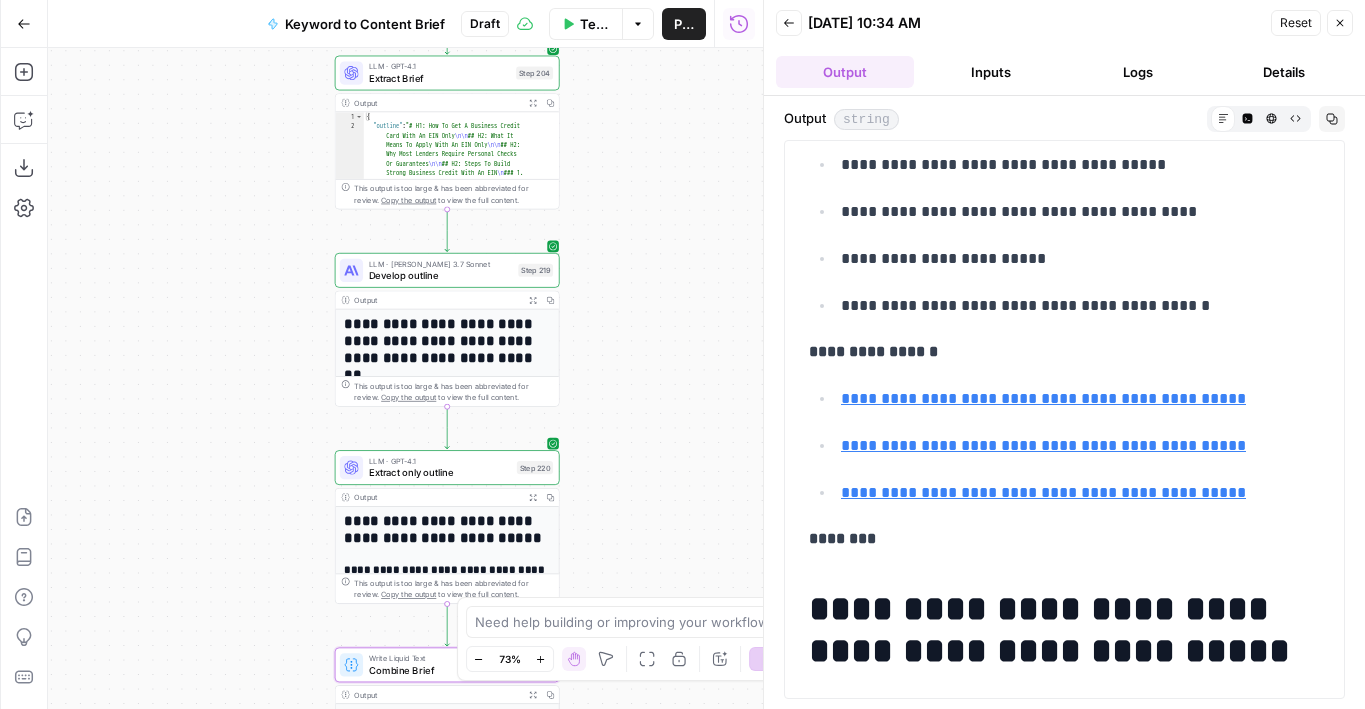 drag, startPoint x: 365, startPoint y: 120, endPoint x: 195, endPoint y: 577, distance: 487.59512 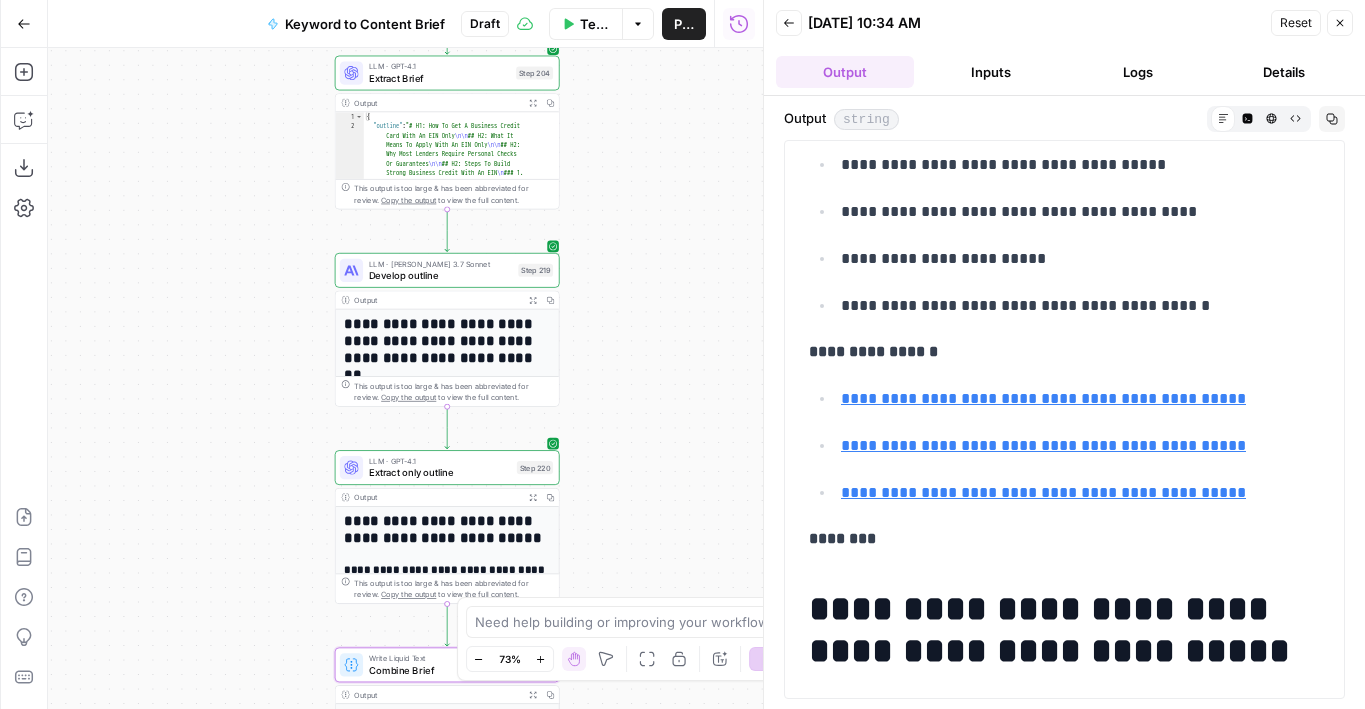 click on "Workflow Set Inputs Inputs Google Search Perform Google Search Step 51 Output Expand Output Copy 1 2 3 4 5 6 7 {    "search_metadata" :  {      "id" :  "6862c4b30e4be080c848e7e3" ,      "status" :  "Success" ,      "json_endpoint" :  "https://serpapi.com          /searches/7093ae5562577aca          /6862c4b30e4be080c848e7e3.json" ,      "created_at" :  "2025-06-30 17:09:07 UTC" ,      "processed_at" :  "2025-06-30 17:09:07 UTC" ,     XXXXXXXXXXXXXXXXXXXXXXXXXXXXXXXXXXXXXXXXXXXXXXXXXXXXXXXXXXXXXXXXXXXXXXXXXXXXXXXXXXXXXXXXXXXXXXXXXXXXXXXXXXXXXXXXXXXXXXXXXXXXXXXXXXXXXXXXXXXXXXXXXXXXXXXXXXXXXXXXXXXXXXXXXXXXXXXXXXXXXXXXXXXXXXXXXXXXXXXXXXXXXXXXXXXXXXXXXXXXXXXXXXXXXXXXXXXXXXXXXXXXXXXXXXXXXXXXXXXXXXXXXXXXXXXXXXXXXXXXXXXXXXXXXXXXXXXXXXXXXXXXXXXXXXXXXXXXXXXXXXXXXXXXXXXXXXXXXXXXXXXXXXXXXXXXXXXXXXXXXXXXXXXXXXXXXXXXXXXXXXXXXXXXXXXXXXXXXXXXXXXXXXXXXXXXXXXXXXXXXXXXXXXXXXXXXXXXXXXXXXXXXXXXXXXXXXXXXXXXXXXXXXXXXXXXXXXXXXXXXXXXXXXXXXXXXXXXXXXXXXXXXXXXXXXX   Copy the output   to view the full content. Loop Copy" at bounding box center (405, 378) 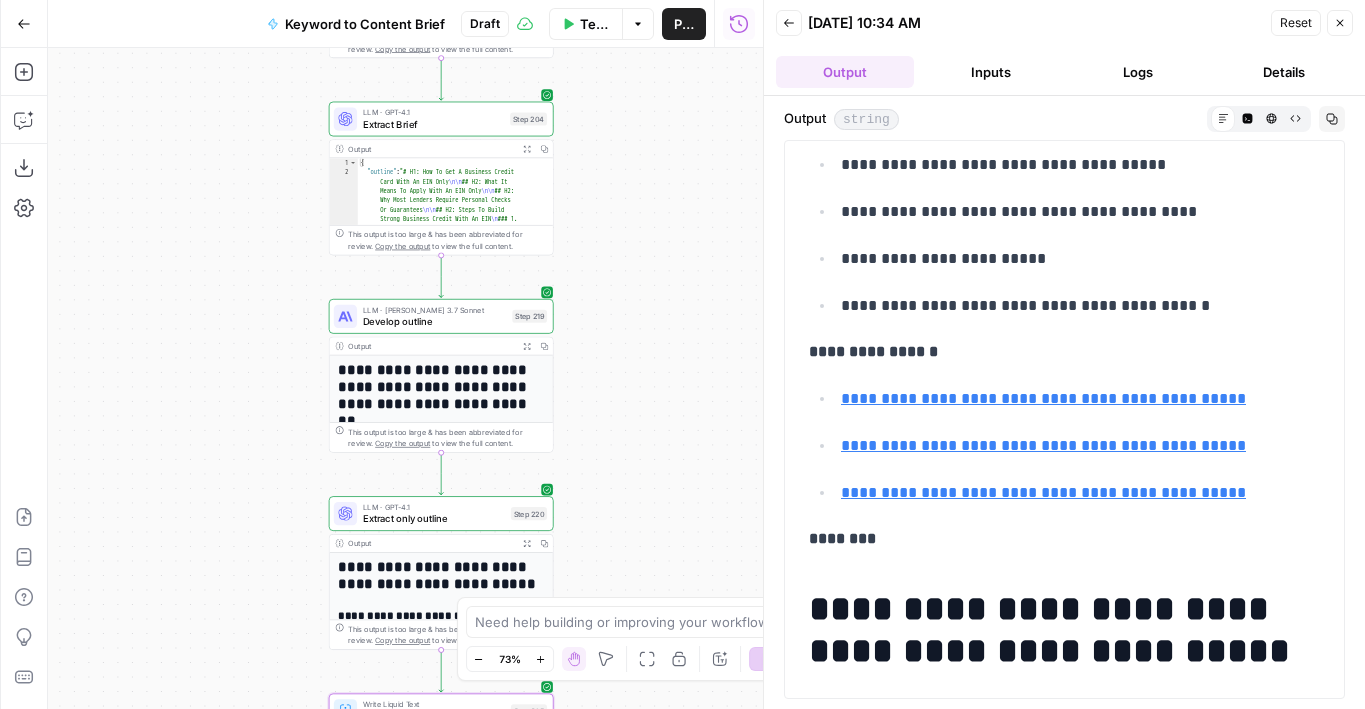 drag, startPoint x: 249, startPoint y: 172, endPoint x: 249, endPoint y: 666, distance: 494 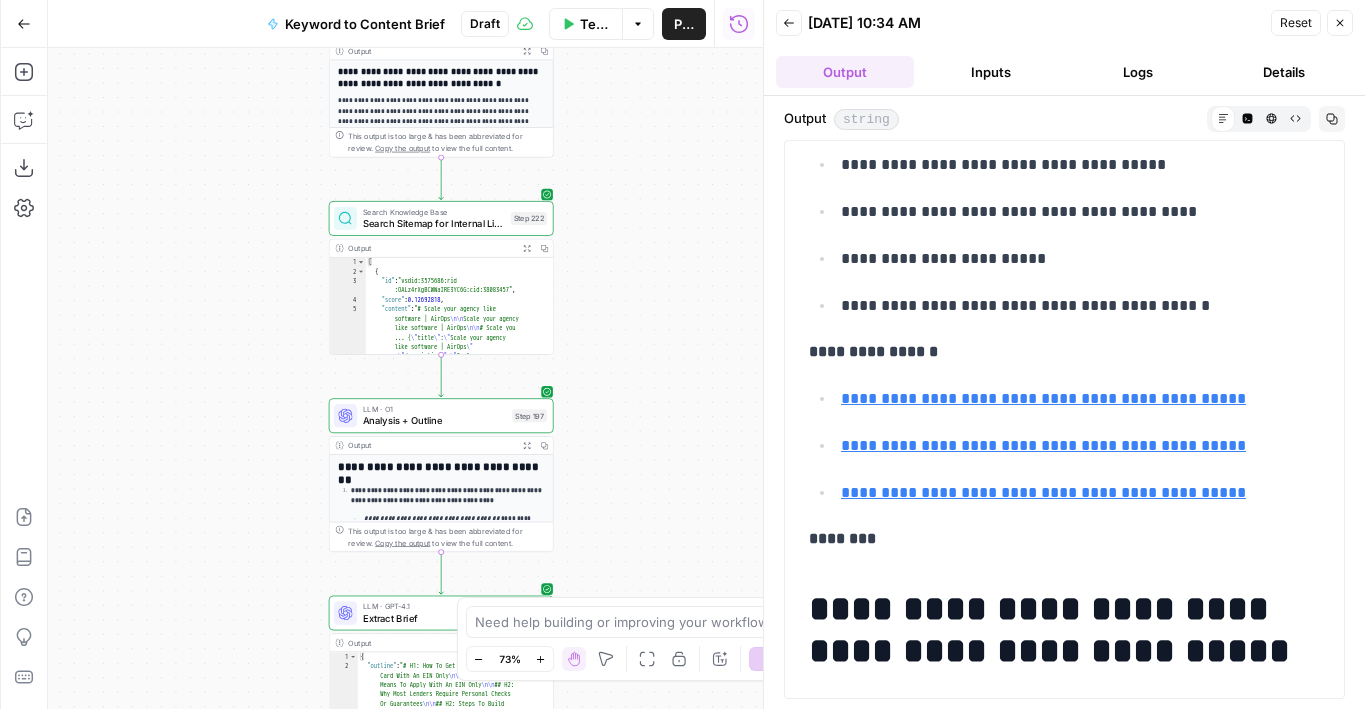 drag, startPoint x: 227, startPoint y: 327, endPoint x: 240, endPoint y: 663, distance: 336.2514 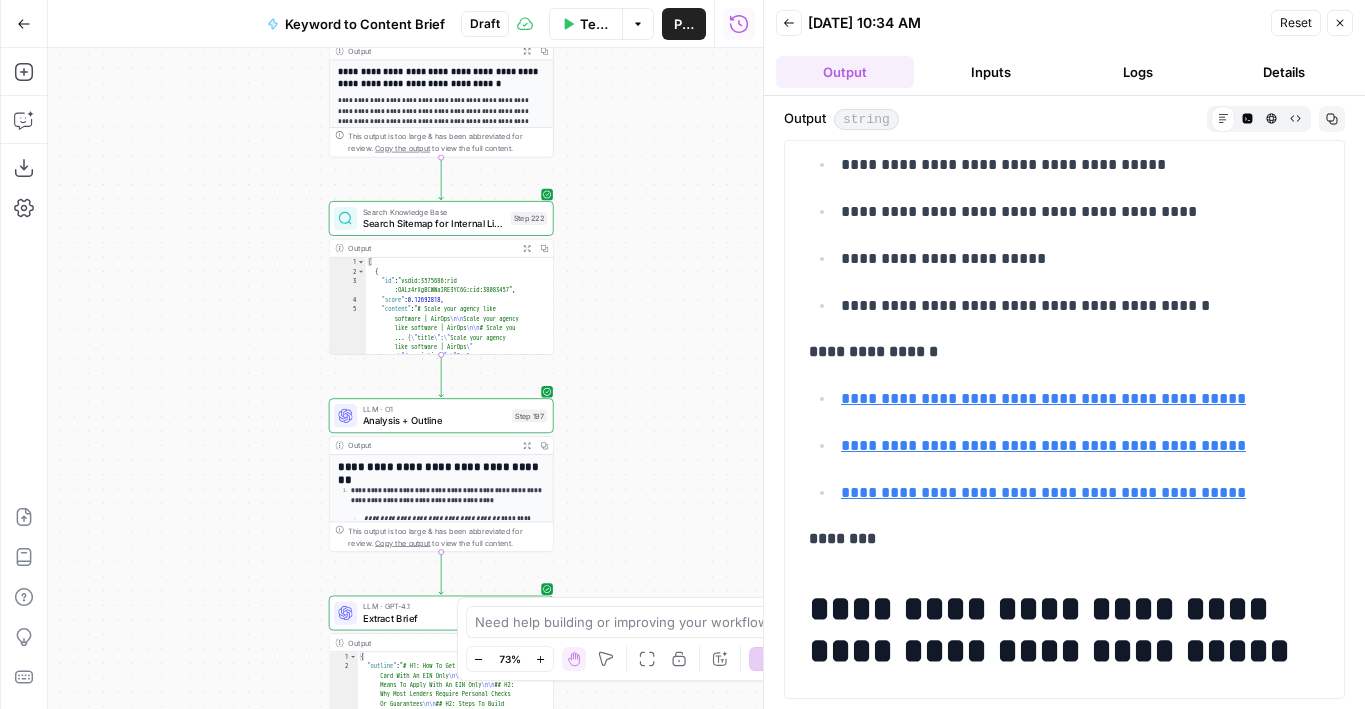 click on "Workflow Set Inputs Inputs Google Search Perform Google Search Step 51 Output Expand Output Copy 1 2 3 4 5 6 7 {    "search_metadata" :  {      "id" :  "6862c4b30e4be080c848e7e3" ,      "status" :  "Success" ,      "json_endpoint" :  "https://serpapi.com          /searches/7093ae5562577aca          /6862c4b30e4be080c848e7e3.json" ,      "created_at" :  "2025-06-30 17:09:07 UTC" ,      "processed_at" :  "2025-06-30 17:09:07 UTC" ,     XXXXXXXXXXXXXXXXXXXXXXXXXXXXXXXXXXXXXXXXXXXXXXXXXXXXXXXXXXXXXXXXXXXXXXXXXXXXXXXXXXXXXXXXXXXXXXXXXXXXXXXXXXXXXXXXXXXXXXXXXXXXXXXXXXXXXXXXXXXXXXXXXXXXXXXXXXXXXXXXXXXXXXXXXXXXXXXXXXXXXXXXXXXXXXXXXXXXXXXXXXXXXXXXXXXXXXXXXXXXXXXXXXXXXXXXXXXXXXXXXXXXXXXXXXXXXXXXXXXXXXXXXXXXXXXXXXXXXXXXXXXXXXXXXXXXXXXXXXXXXXXXXXXXXXXXXXXXXXXXXXXXXXXXXXXXXXXXXXXXXXXXXXXXXXXXXXXXXXXXXXXXXXXXXXXXXXXXXXXXXXXXXXXXXXXXXXXXXXXXXXXXXXXXXXXXXXXXXXXXXXXXXXXXXXXXXXXXXXXXXXXXXXXXXXXXXXXXXXXXXXXXXXXXXXXXXXXXXXXXXXXXXXXXXXXXXXXXXXXXXXXXXXXXXXXX   Copy the output   to view the full content. Loop Copy" at bounding box center (405, 378) 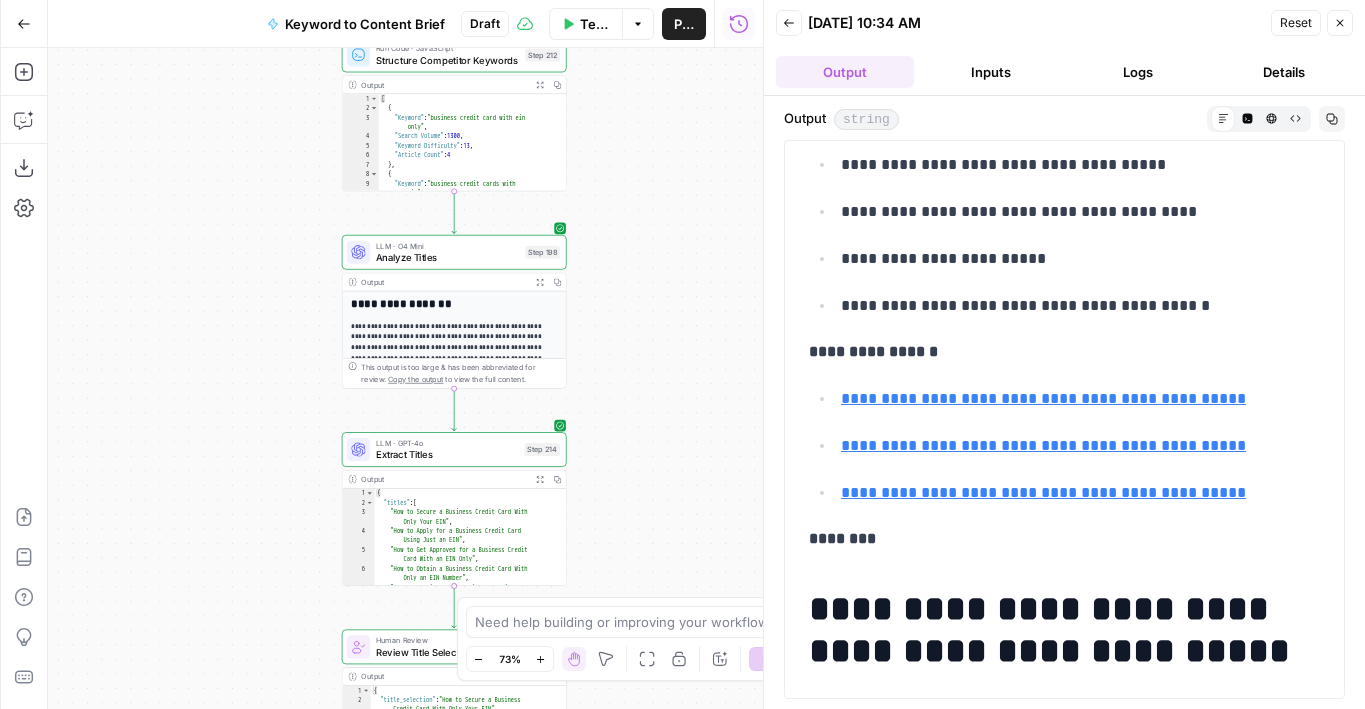 drag, startPoint x: 232, startPoint y: 315, endPoint x: 232, endPoint y: 648, distance: 333 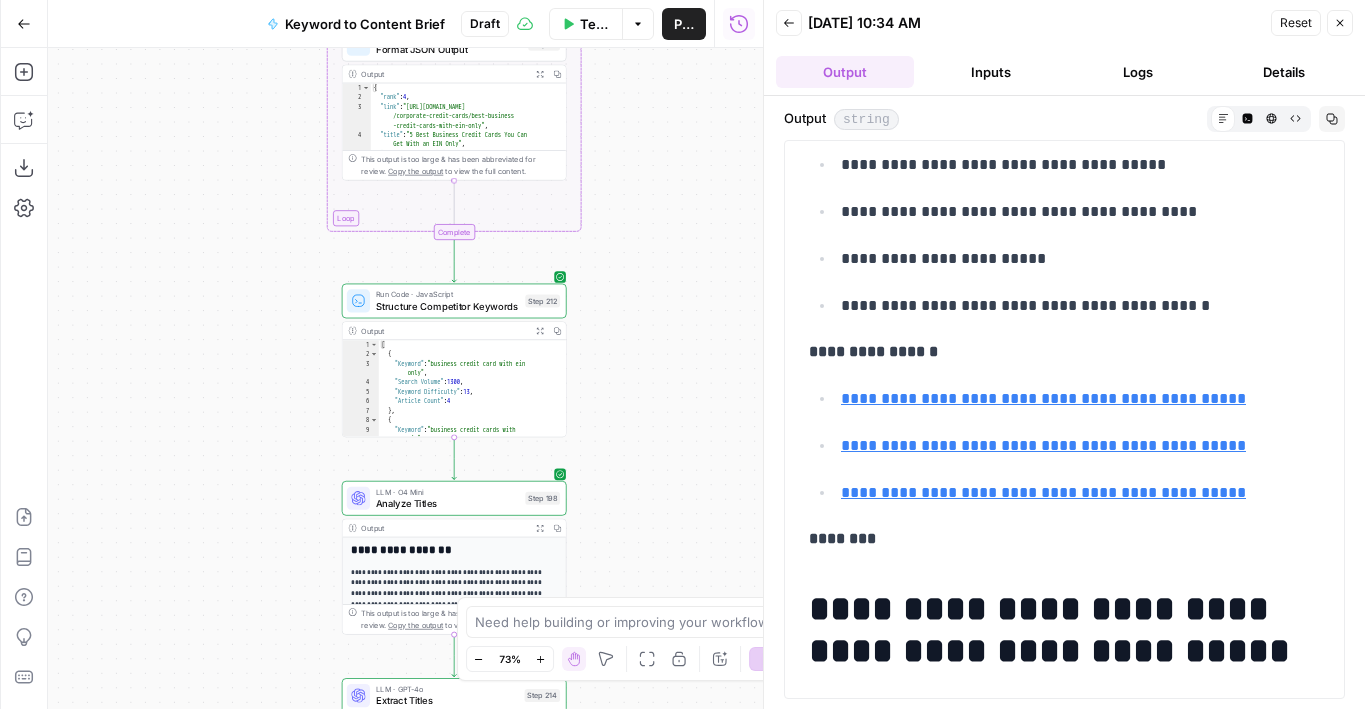 drag, startPoint x: 227, startPoint y: 243, endPoint x: 227, endPoint y: 591, distance: 348 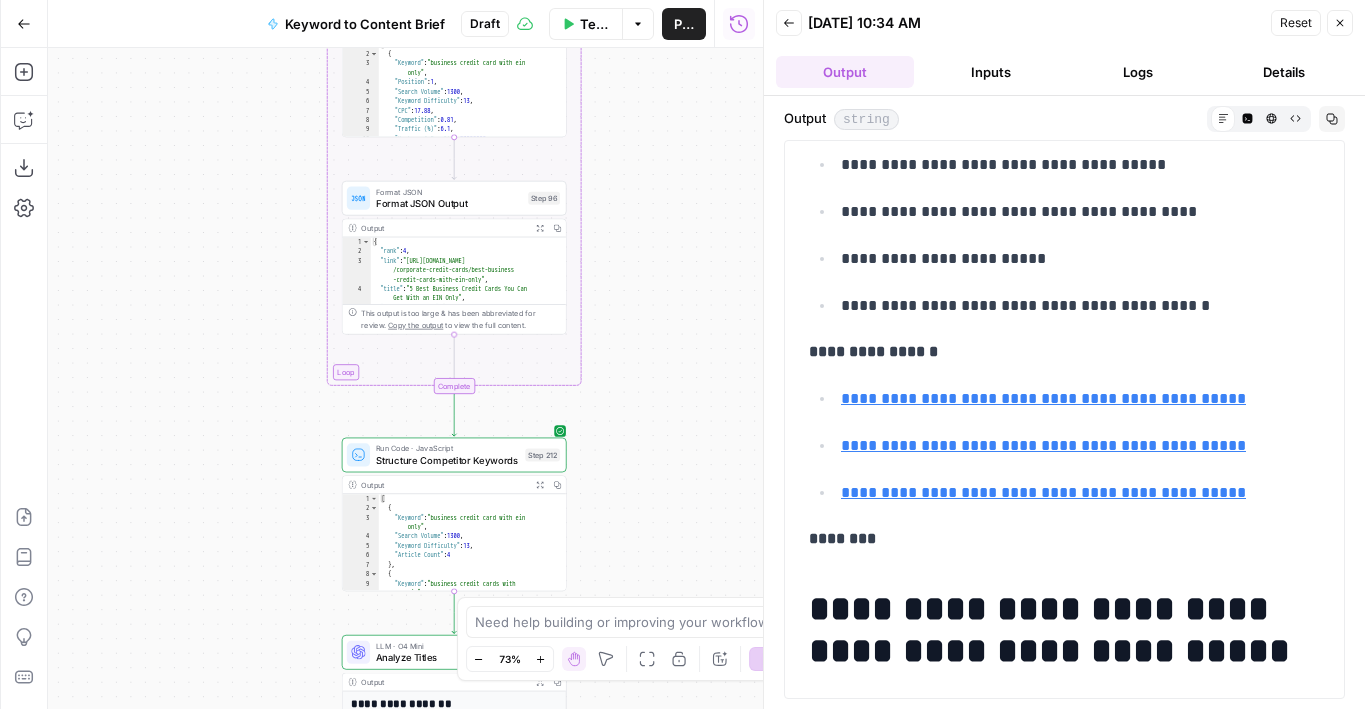 drag, startPoint x: 222, startPoint y: 227, endPoint x: 222, endPoint y: 676, distance: 449 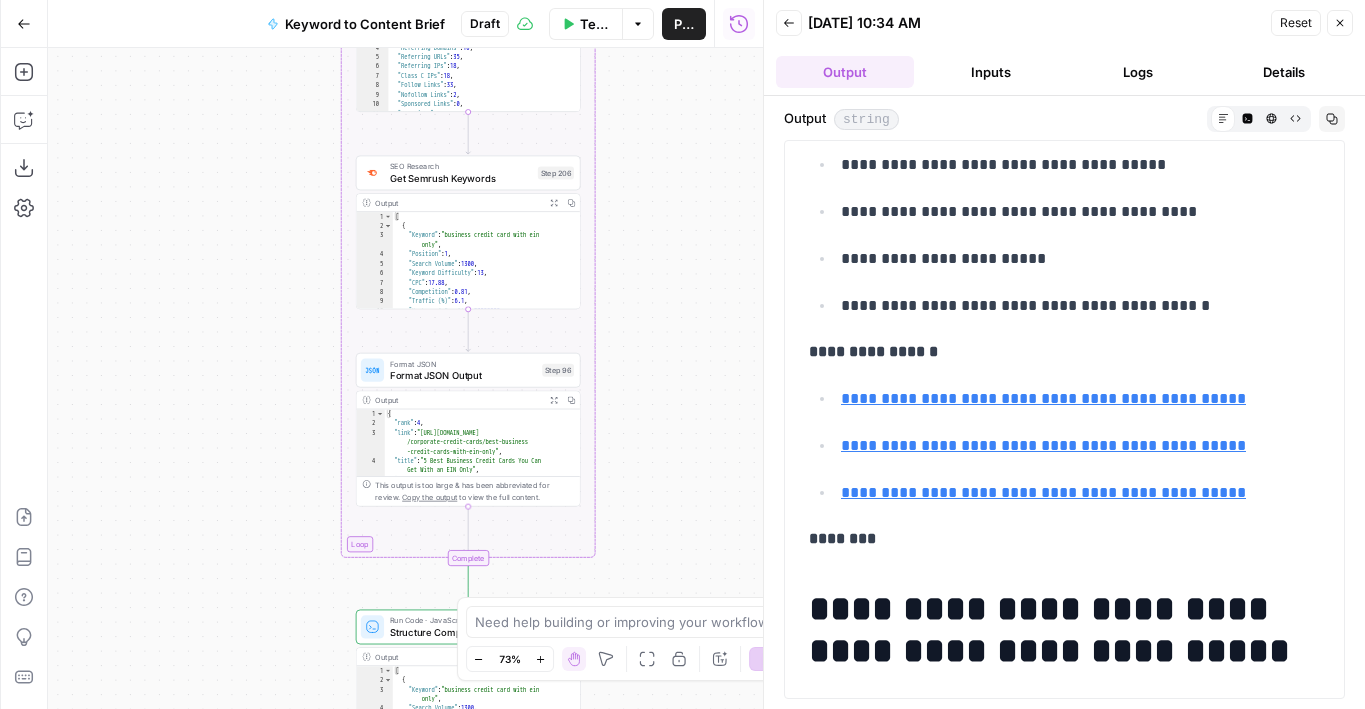 drag, startPoint x: 222, startPoint y: 337, endPoint x: 236, endPoint y: 56, distance: 281.34854 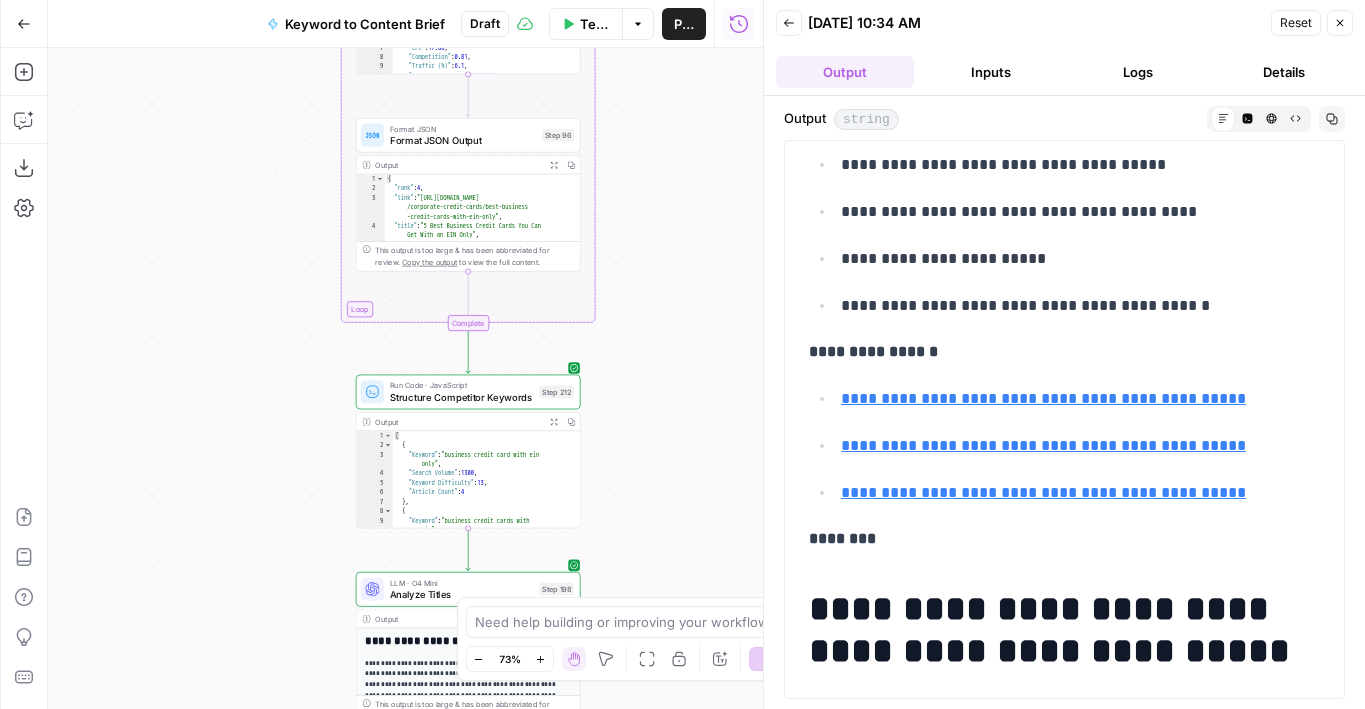 drag, startPoint x: 245, startPoint y: 602, endPoint x: 245, endPoint y: 265, distance: 337 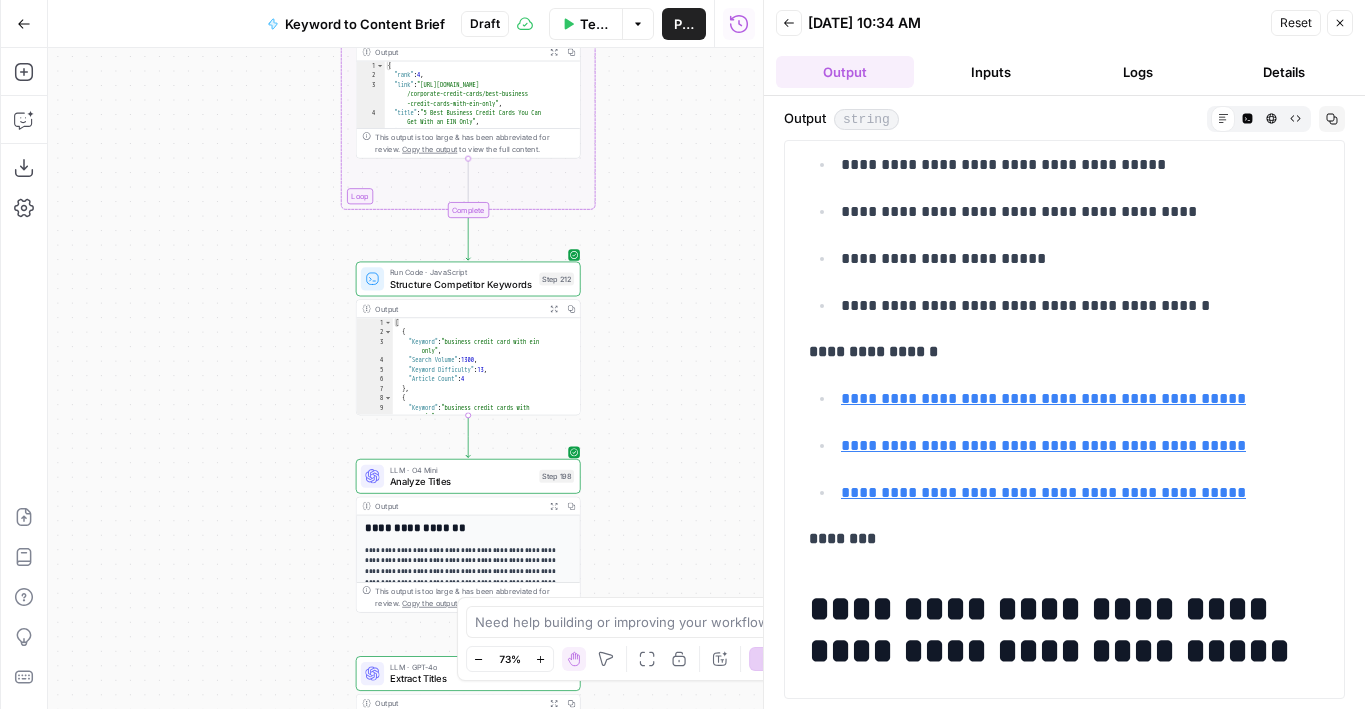 drag, startPoint x: 253, startPoint y: 400, endPoint x: 253, endPoint y: 258, distance: 142 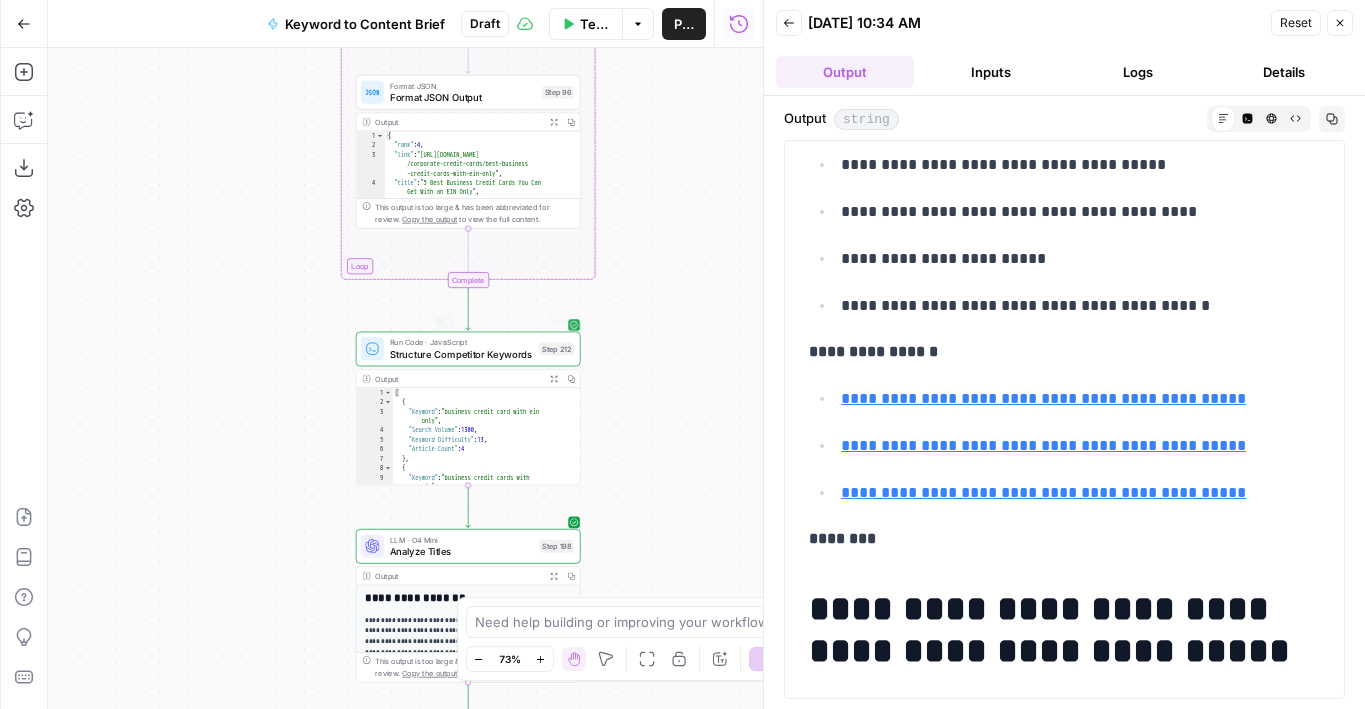 drag, startPoint x: 307, startPoint y: 333, endPoint x: 307, endPoint y: 457, distance: 124 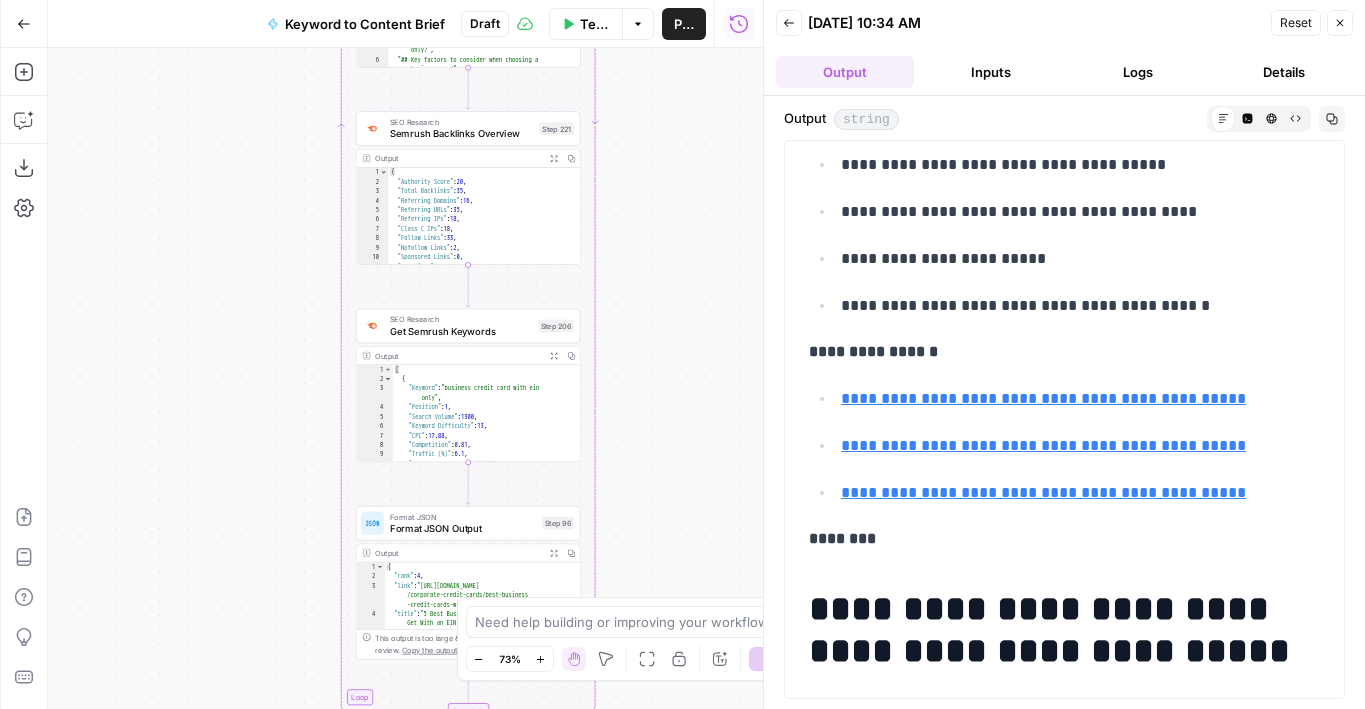 drag, startPoint x: 247, startPoint y: 103, endPoint x: 247, endPoint y: 509, distance: 406 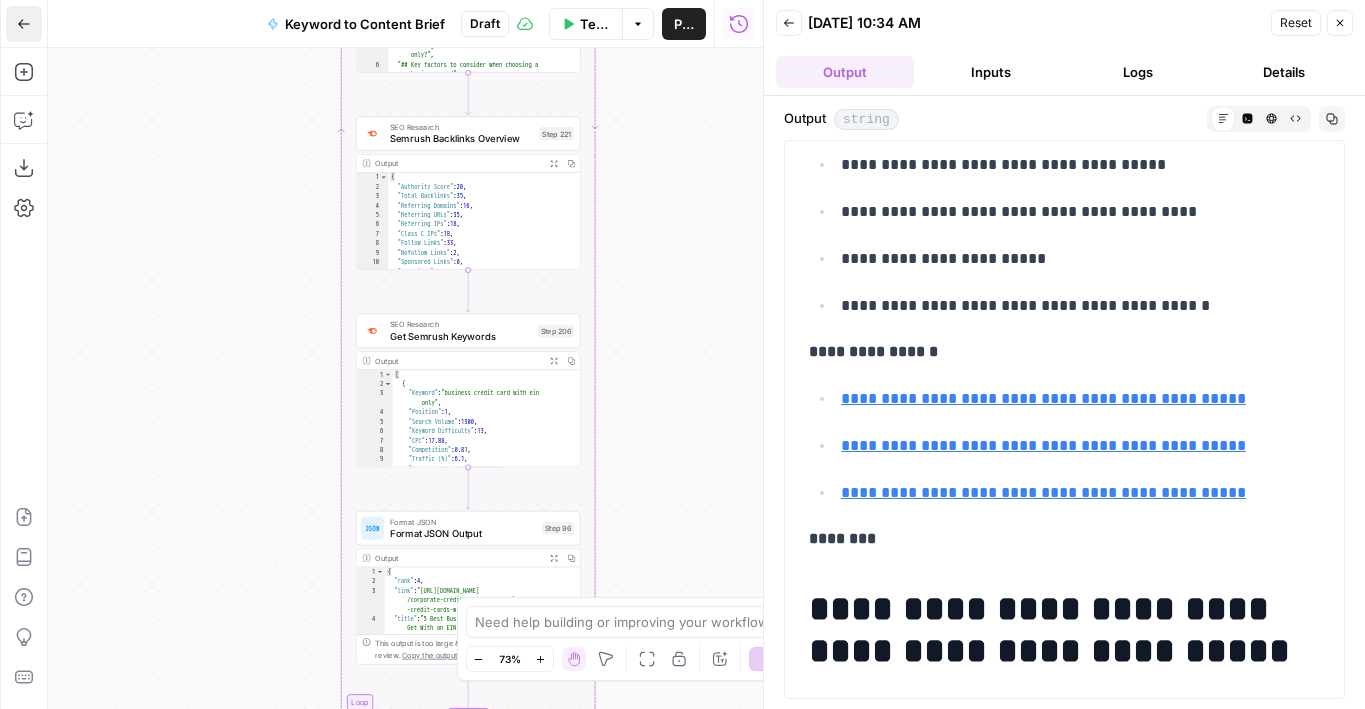 click 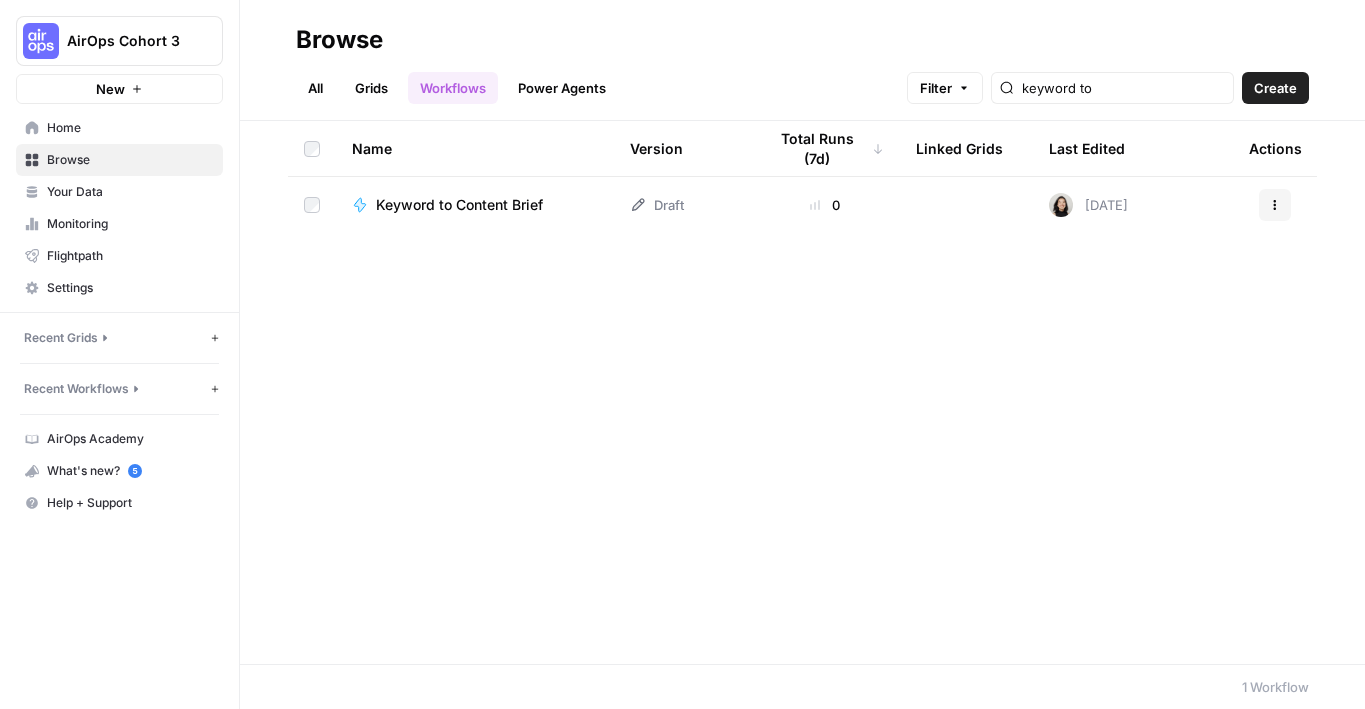 click on "All Grids Workflows Power Agents" at bounding box center [457, 88] 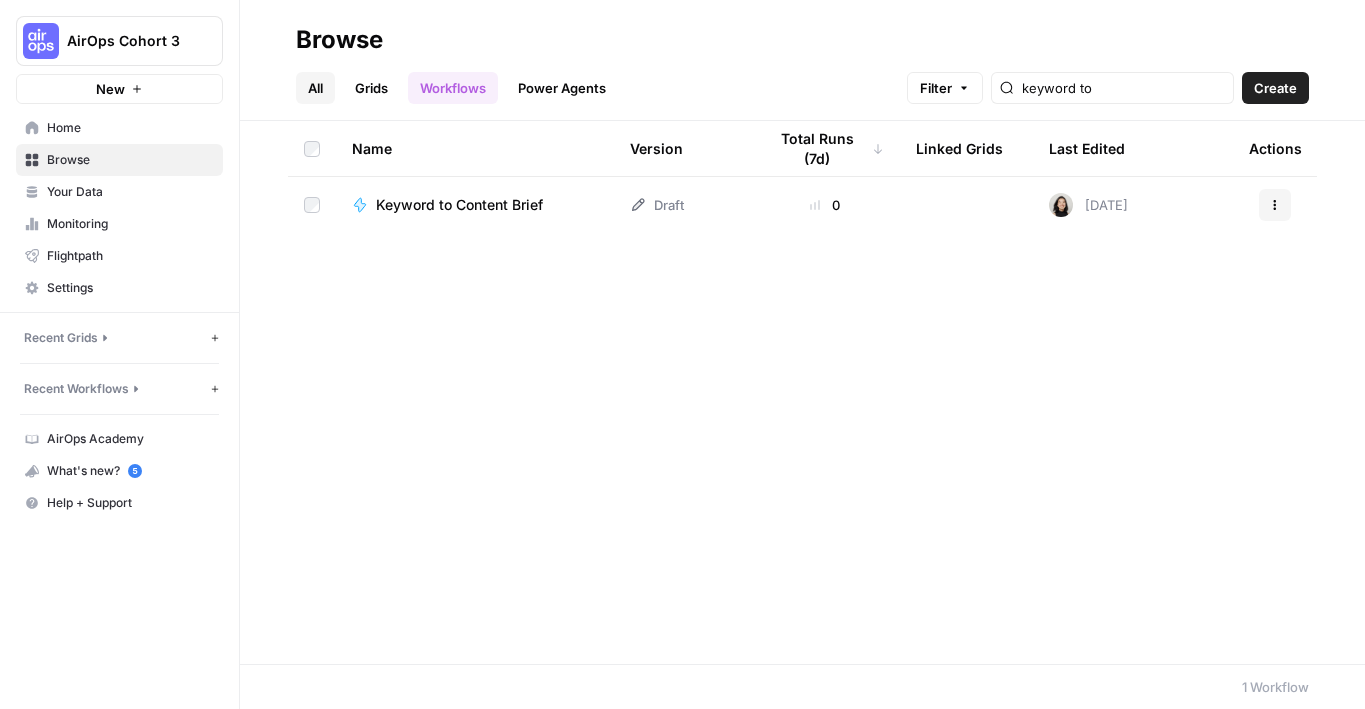 click on "All" at bounding box center [315, 88] 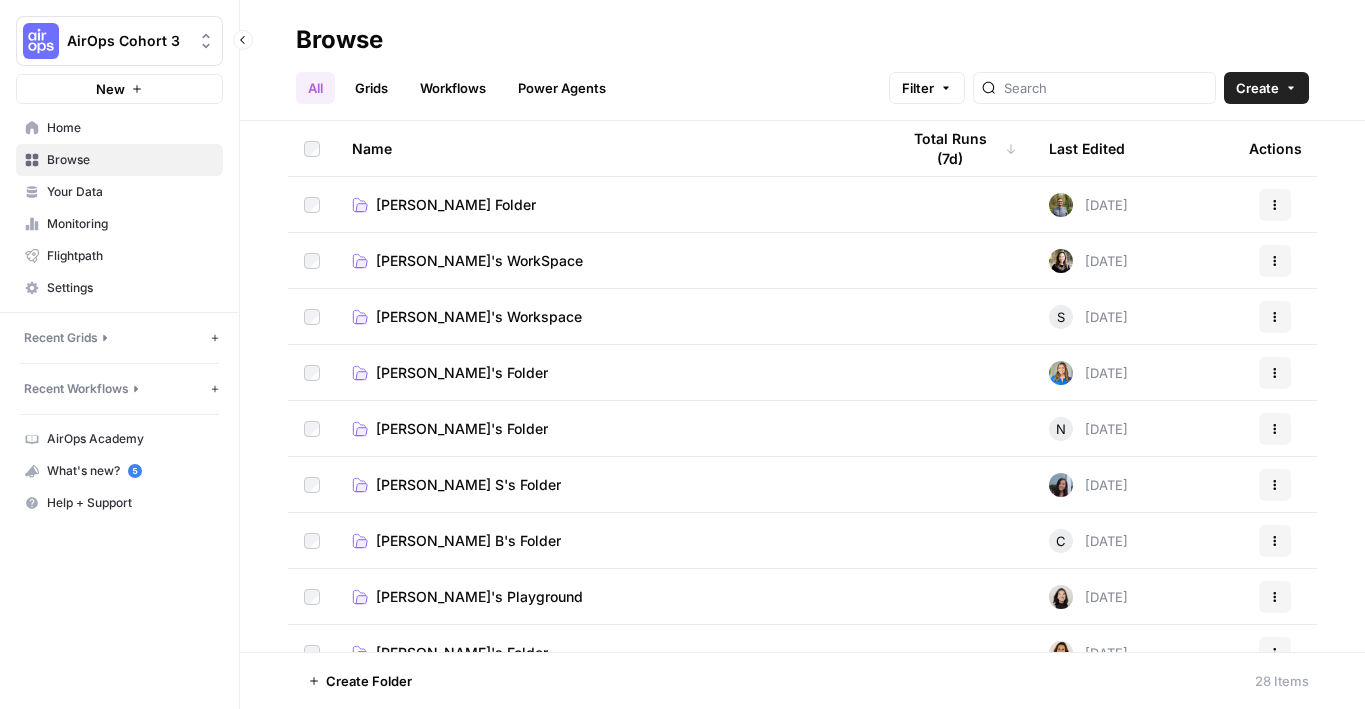 click on "Browse" at bounding box center [119, 160] 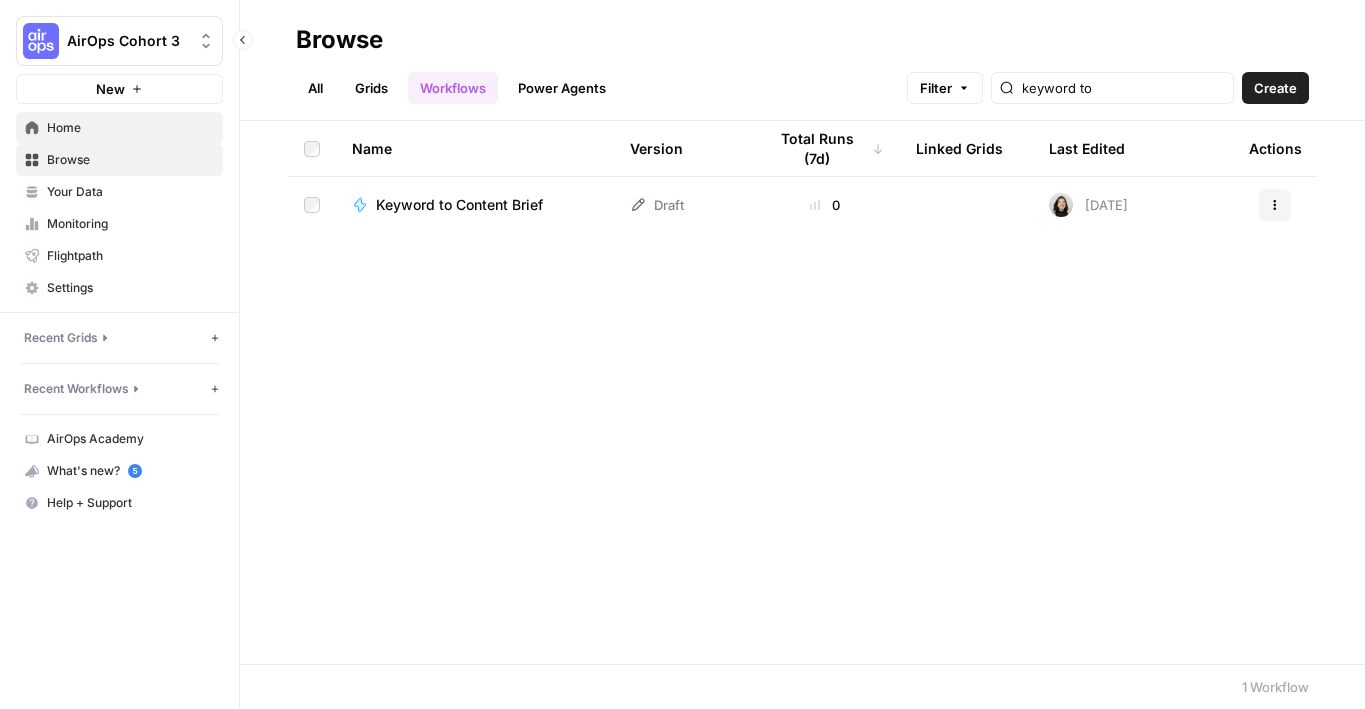 click on "Home" at bounding box center [130, 128] 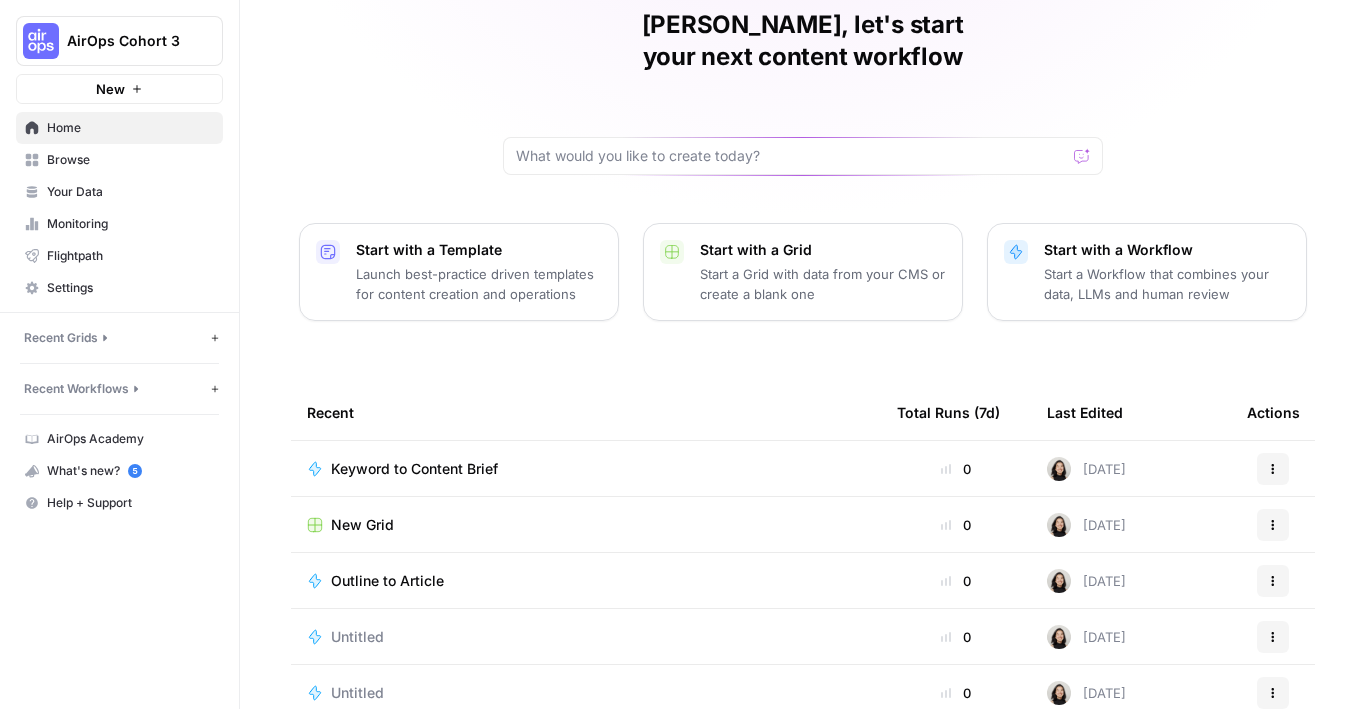 scroll, scrollTop: 211, scrollLeft: 0, axis: vertical 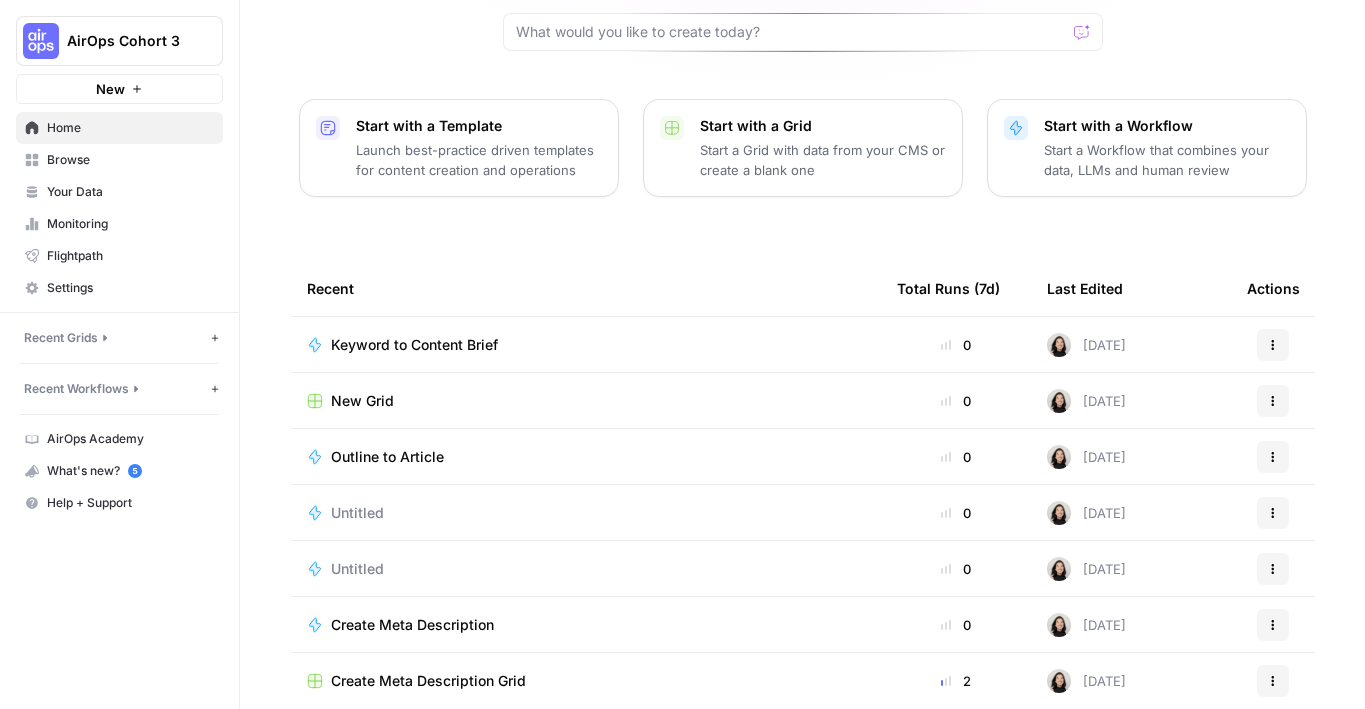 click on "Untitled" at bounding box center (586, 513) 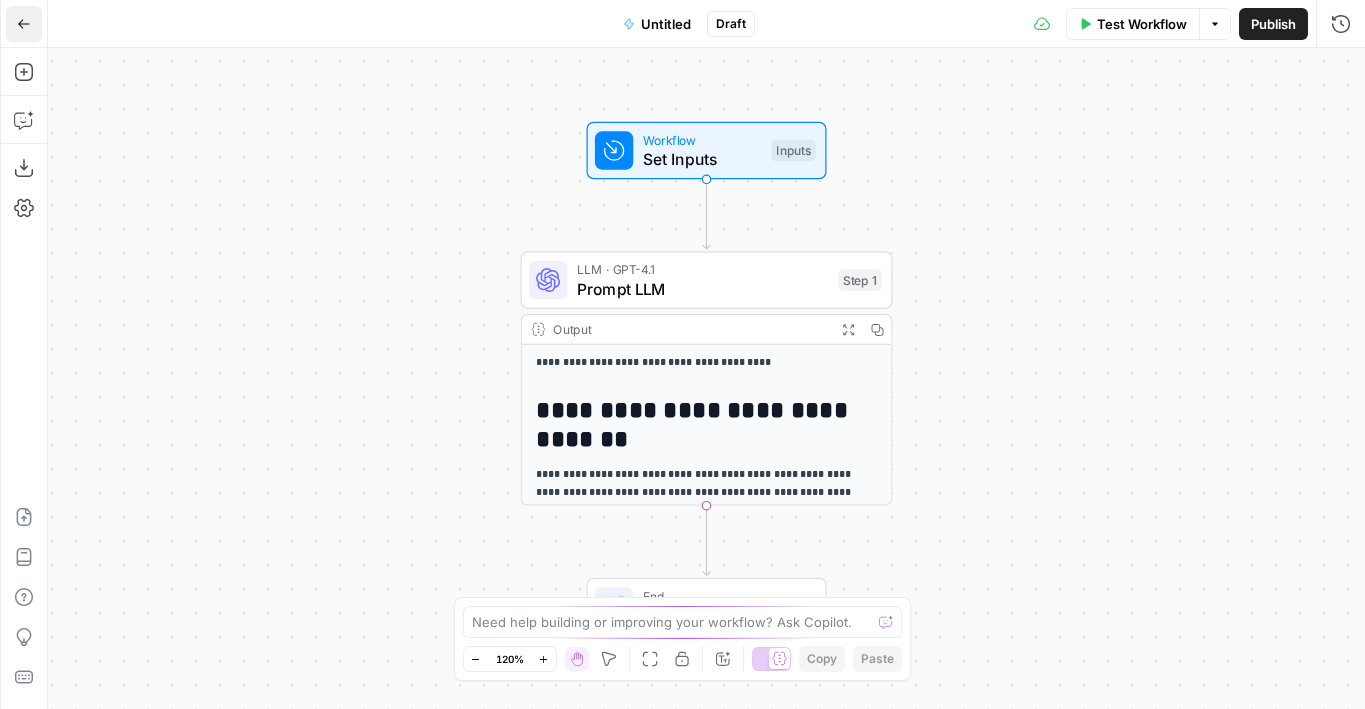click on "Go Back" at bounding box center (24, 24) 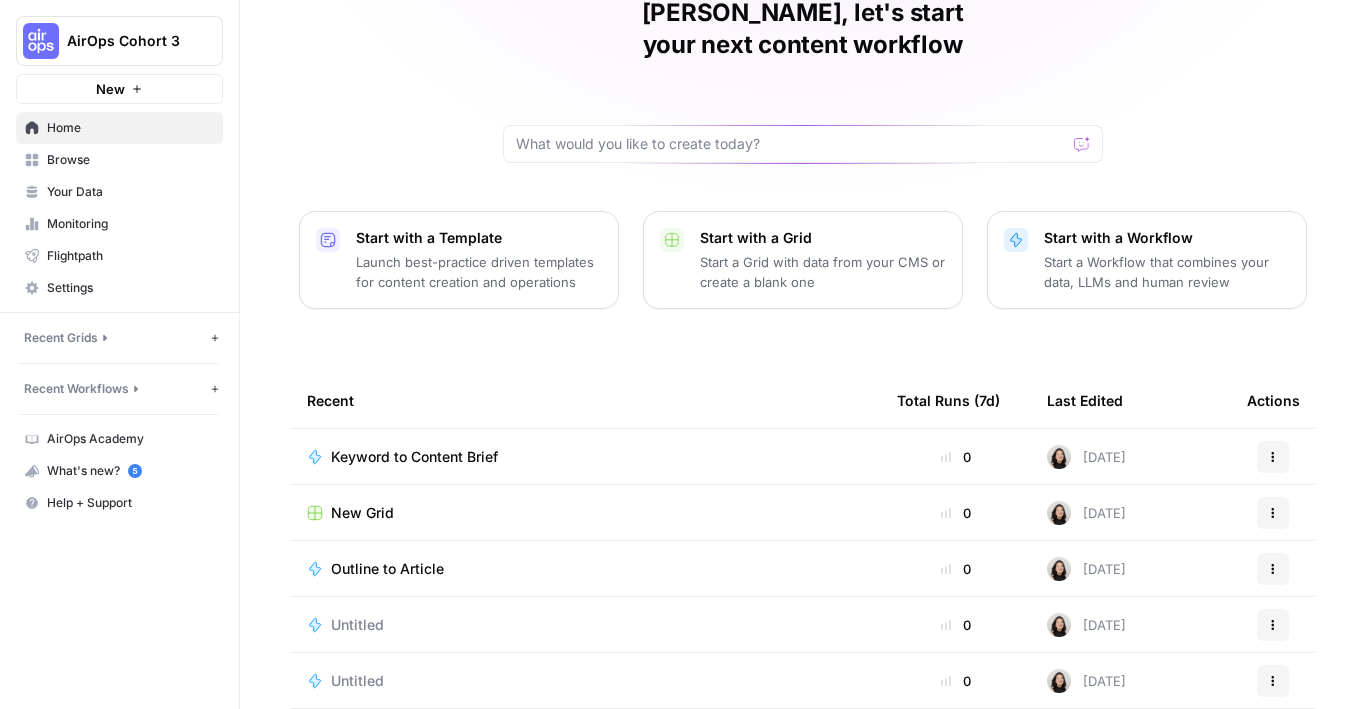 scroll, scrollTop: 211, scrollLeft: 0, axis: vertical 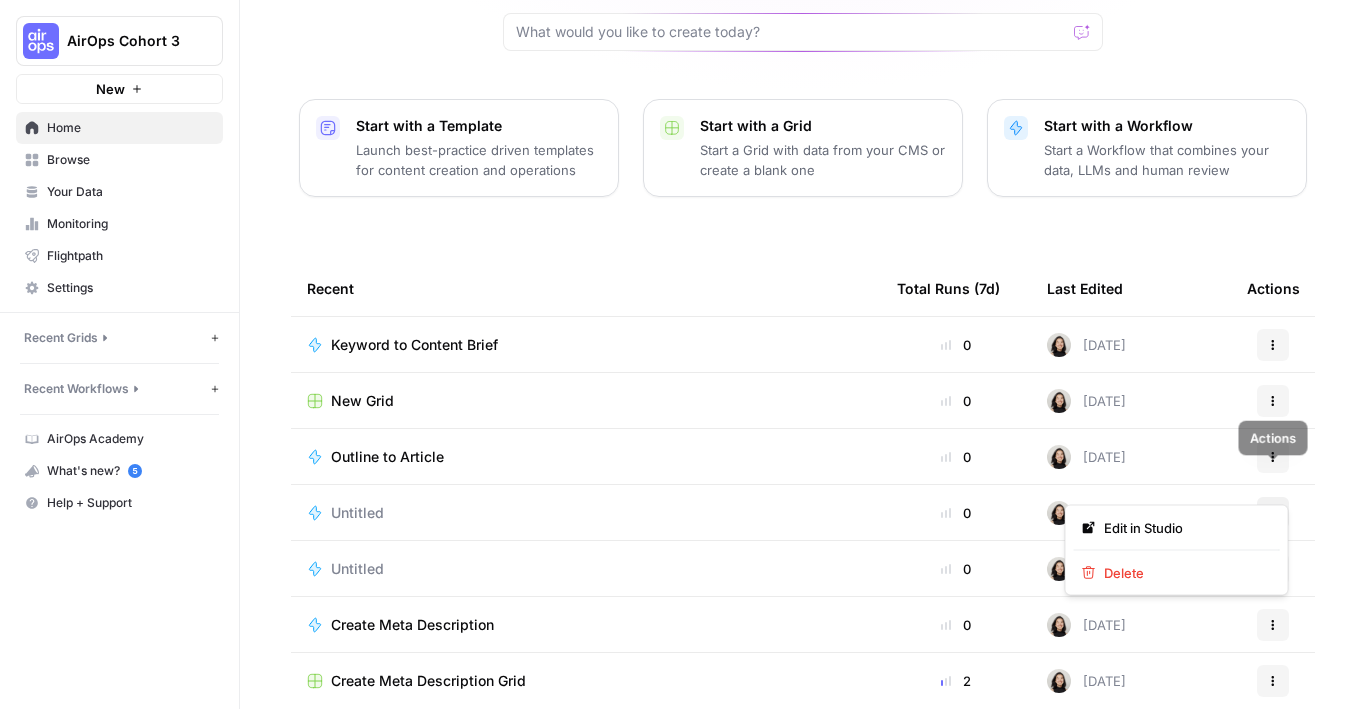 click 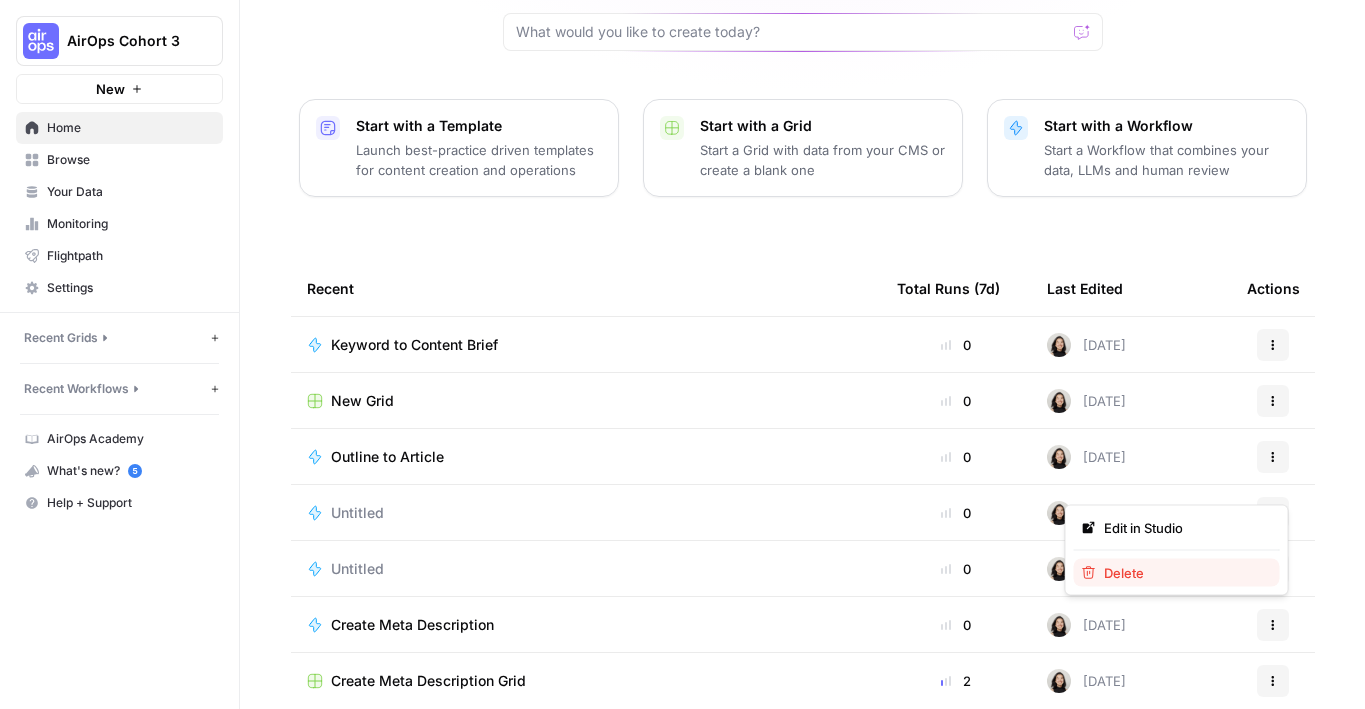 click on "Delete" at bounding box center (1124, 573) 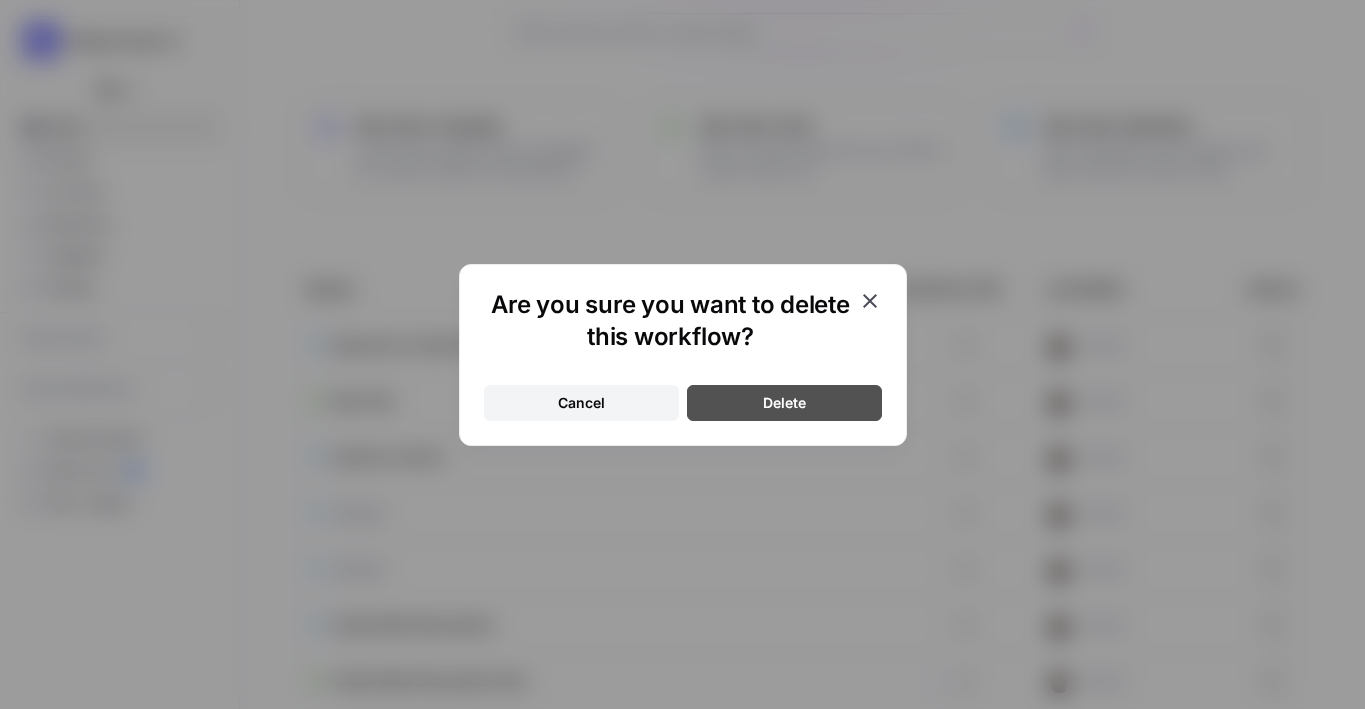 click on "Delete" at bounding box center (784, 403) 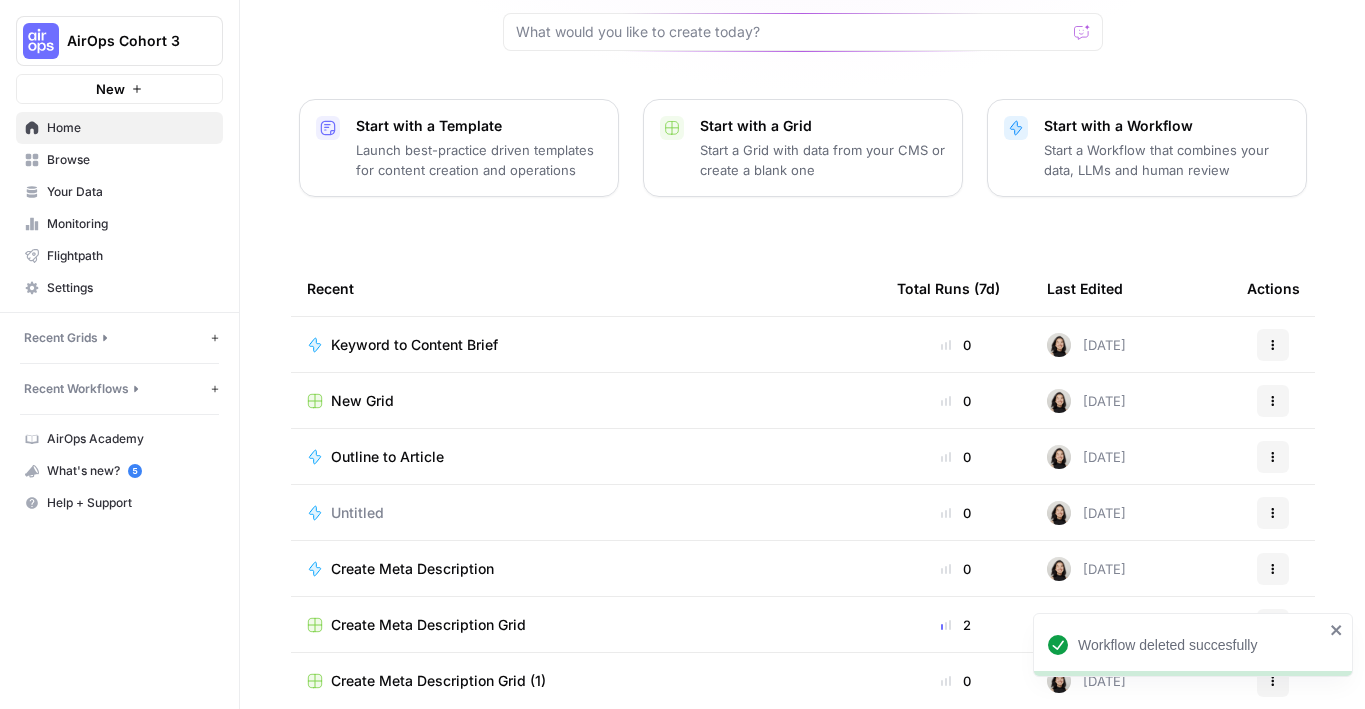 click on "Untitled" at bounding box center (357, 513) 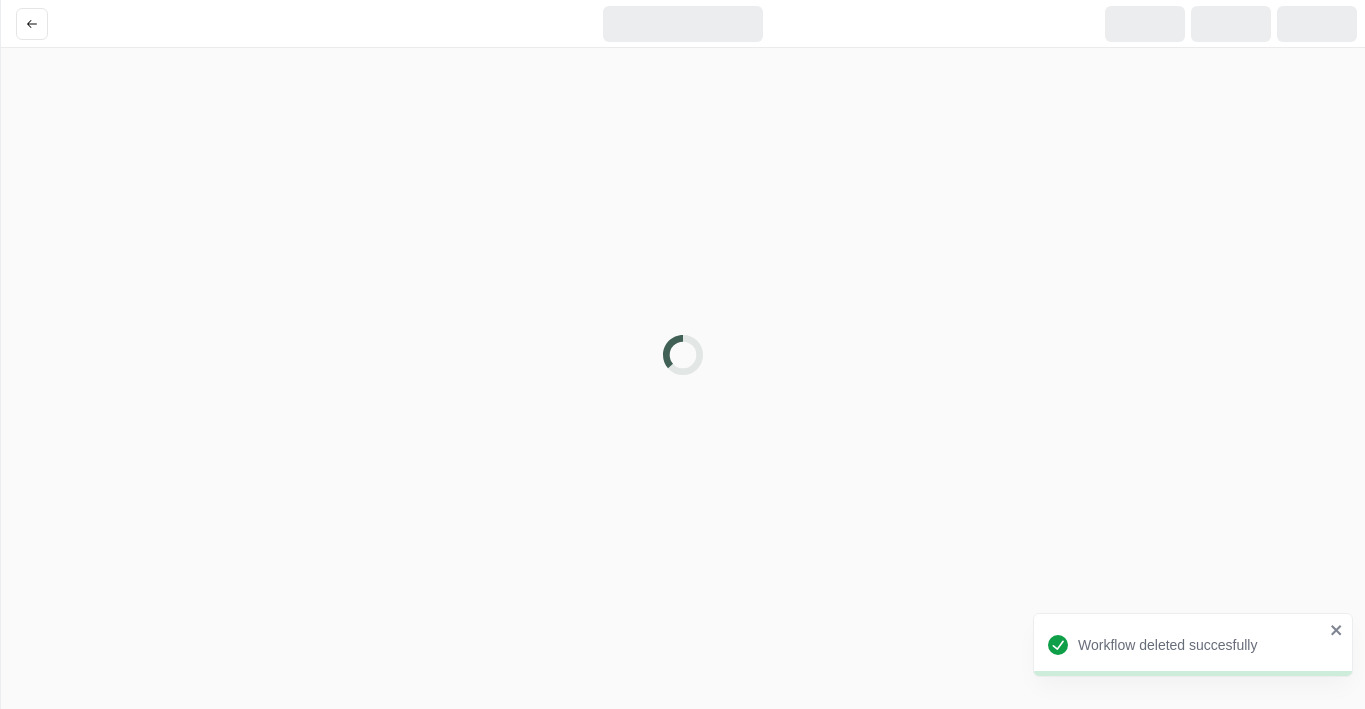 scroll, scrollTop: 0, scrollLeft: 0, axis: both 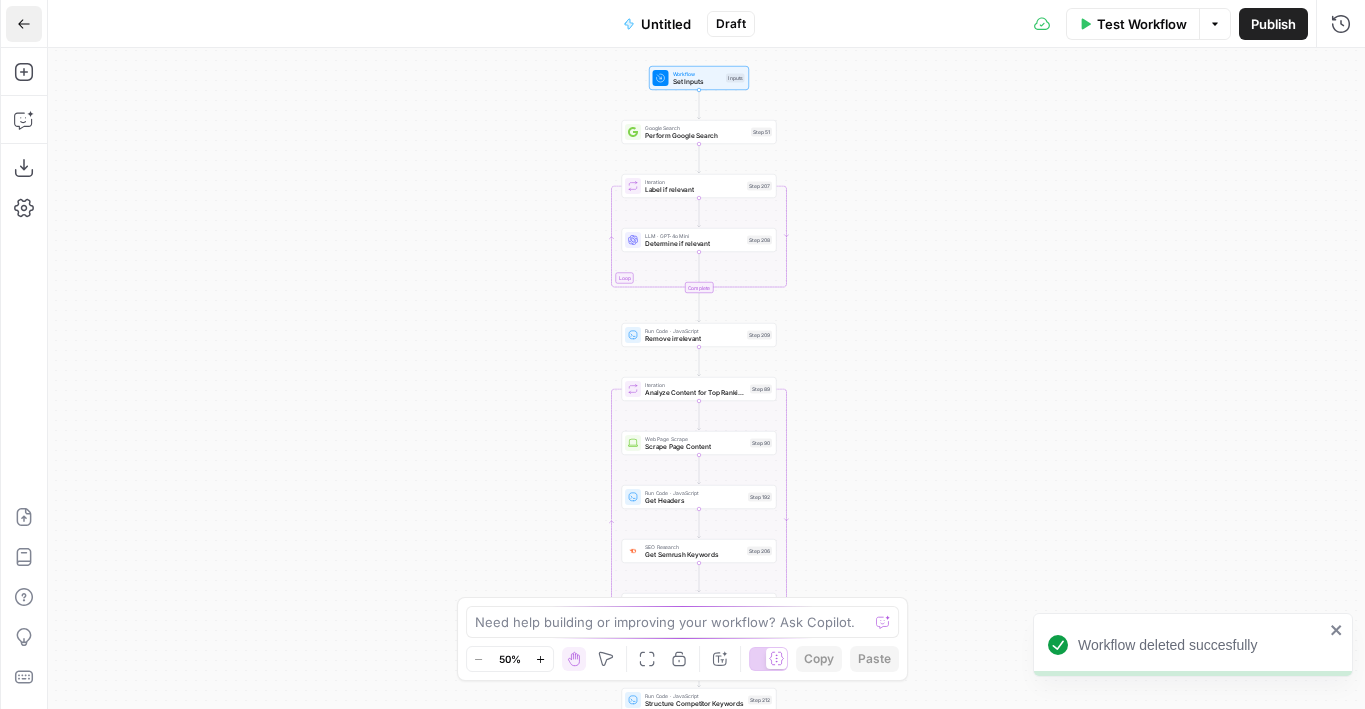 click 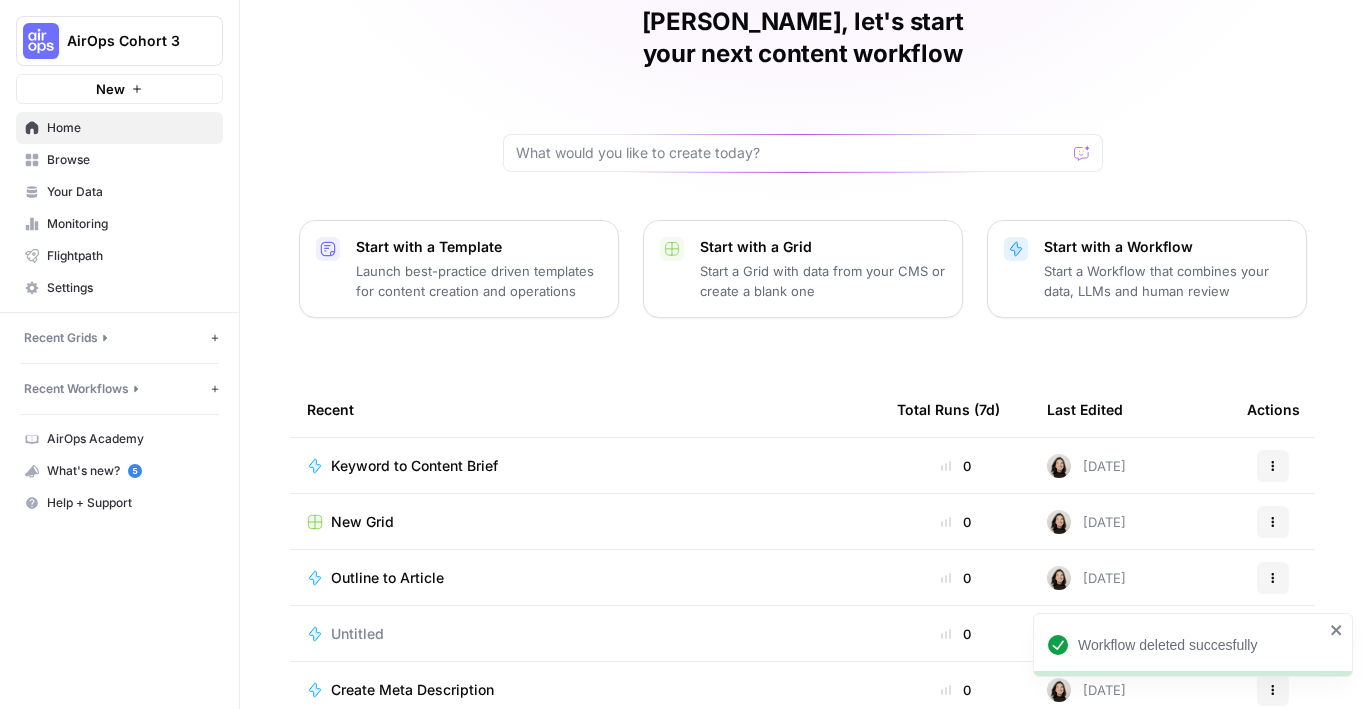scroll, scrollTop: 126, scrollLeft: 0, axis: vertical 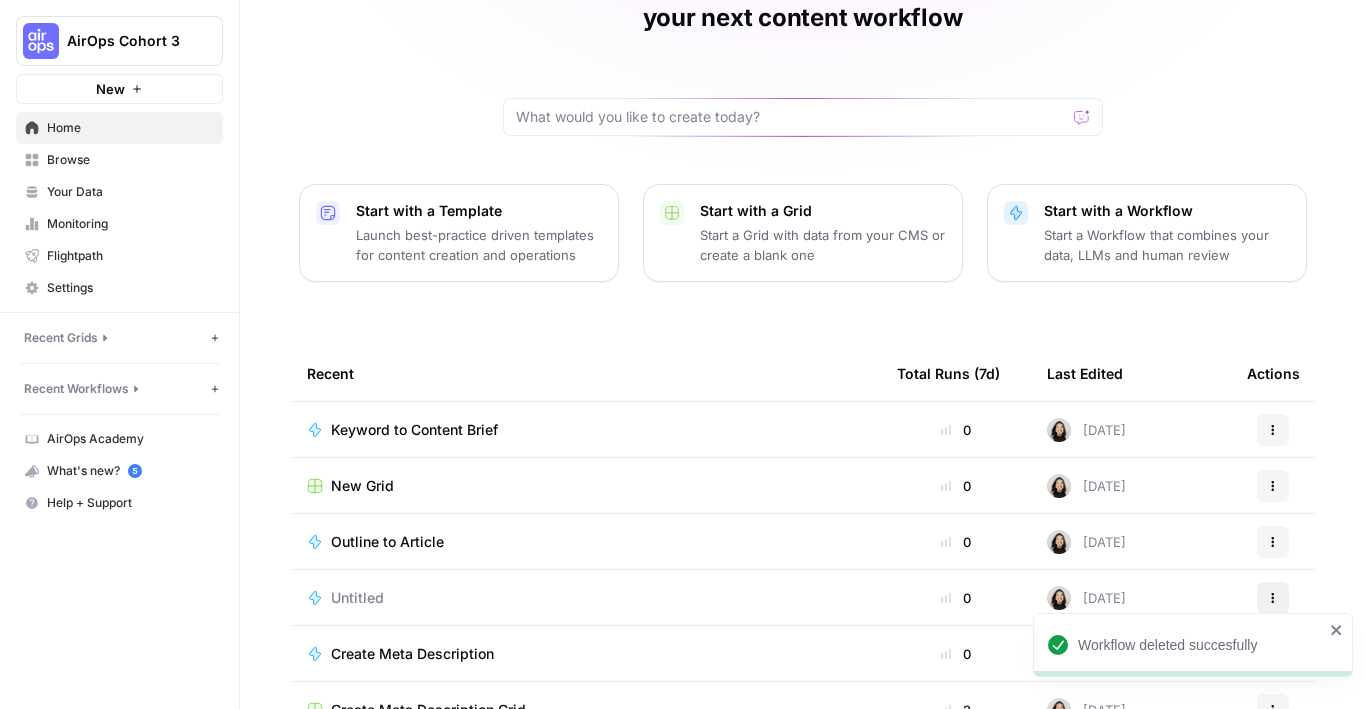 click 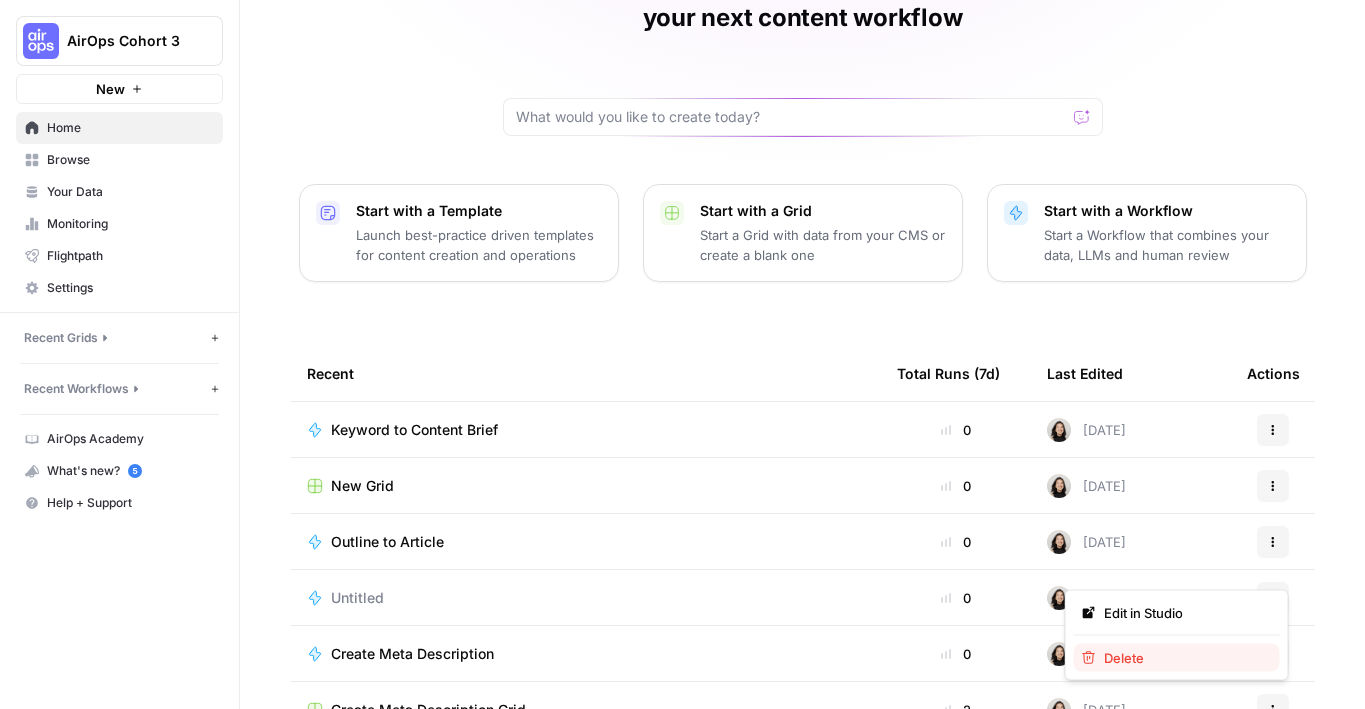 click on "Delete" at bounding box center [1124, 658] 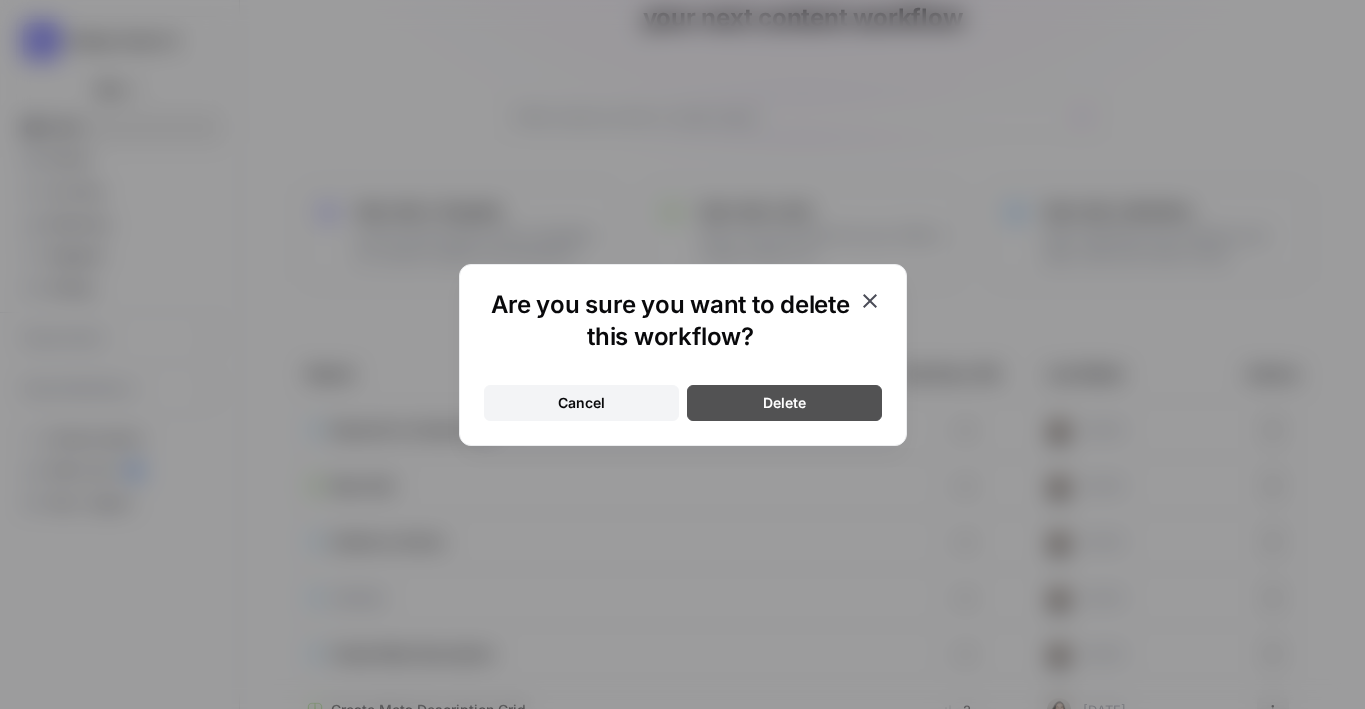 click on "Delete" at bounding box center [784, 403] 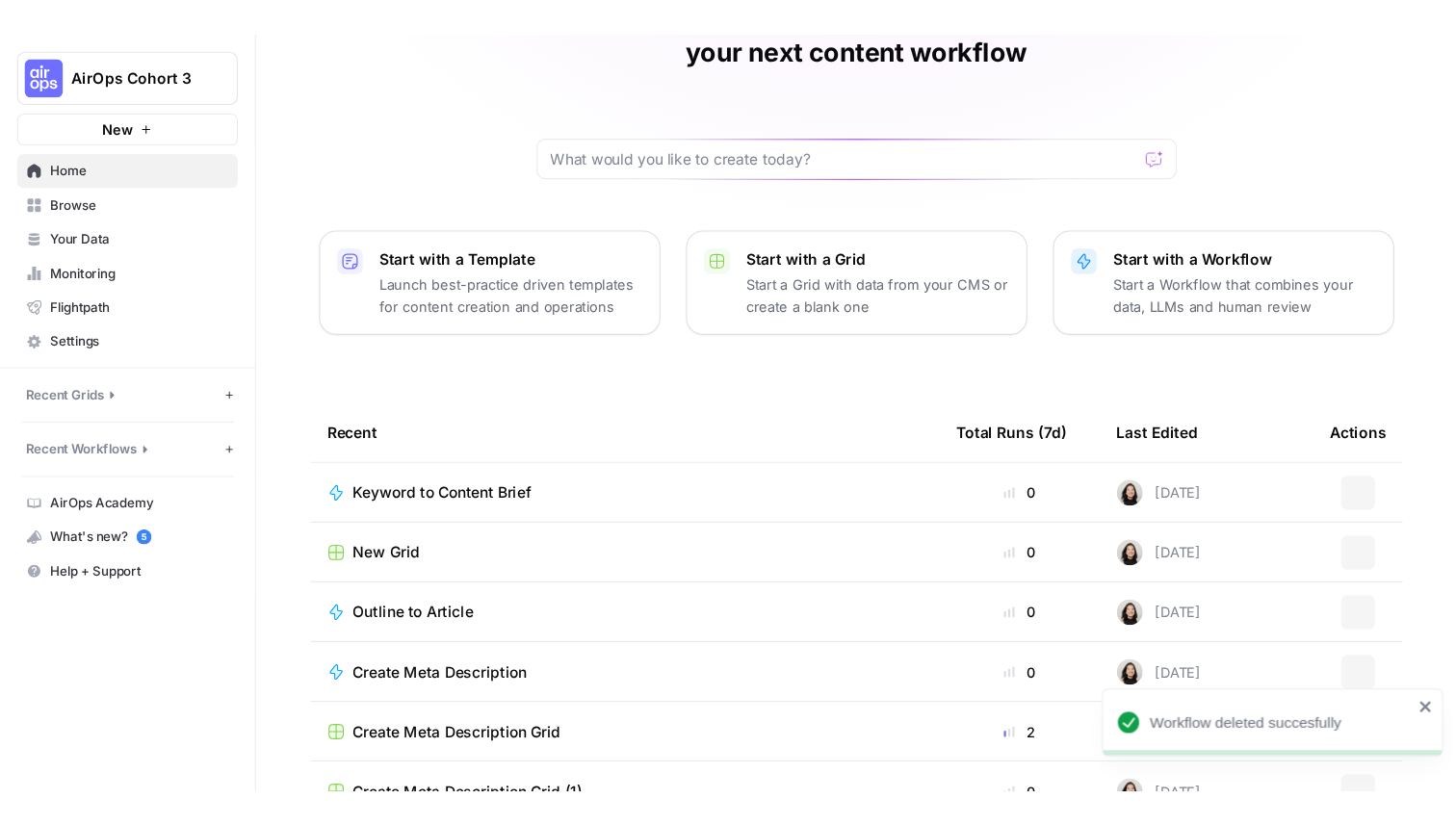 scroll, scrollTop: 0, scrollLeft: 0, axis: both 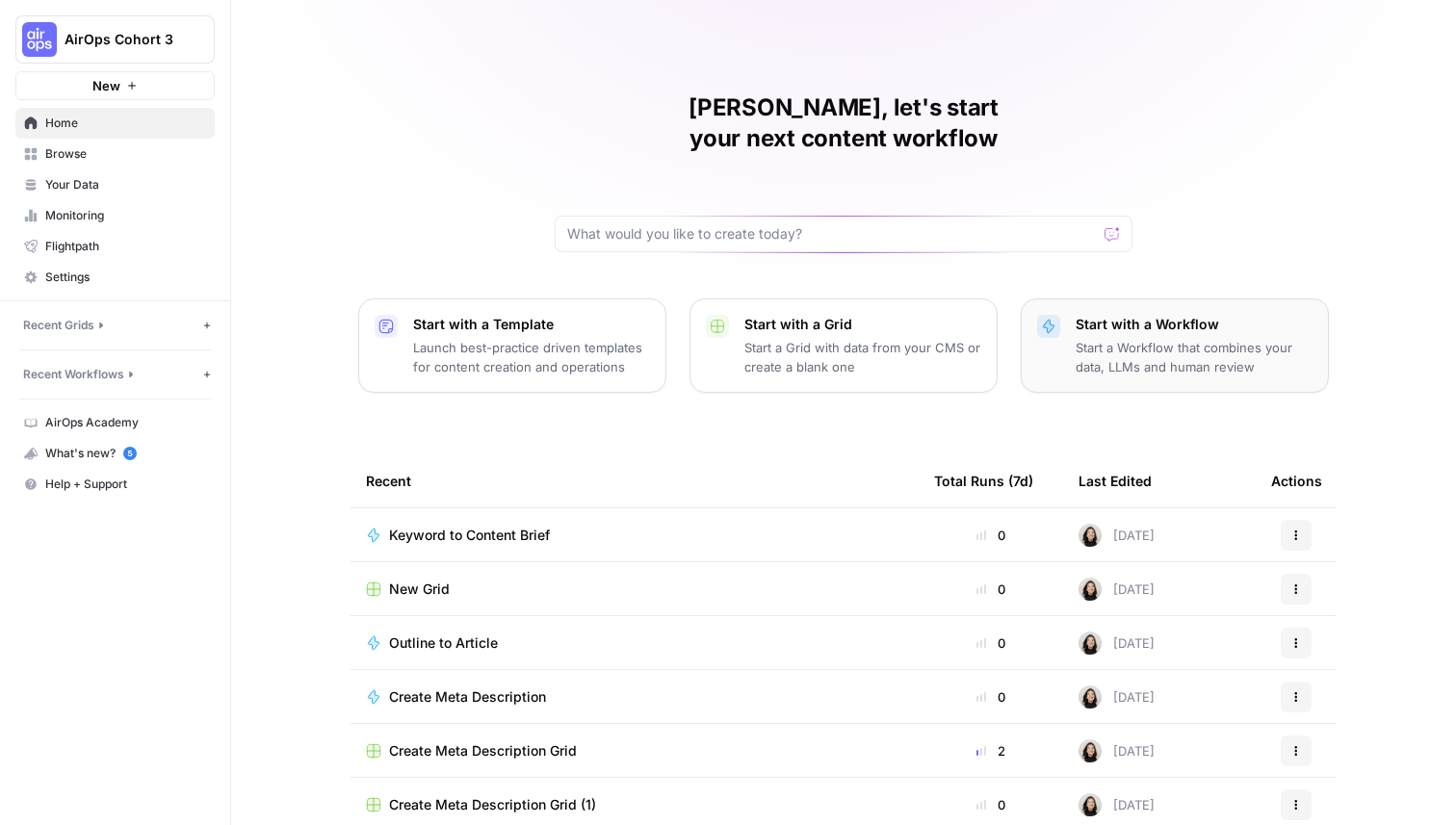 click on "Start a Workflow that combines your data, LLMs and human review" at bounding box center [1194, 357] 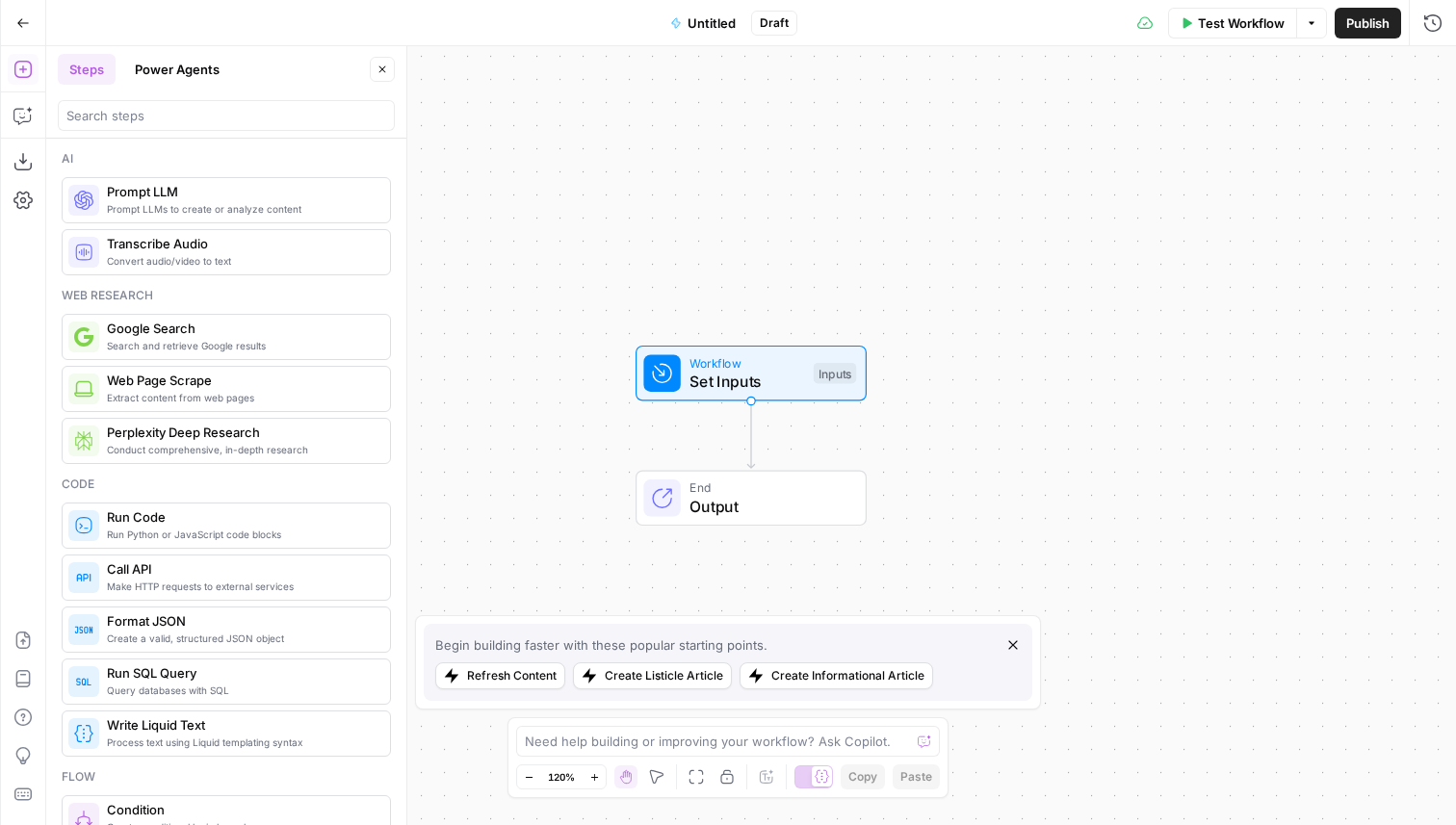 click 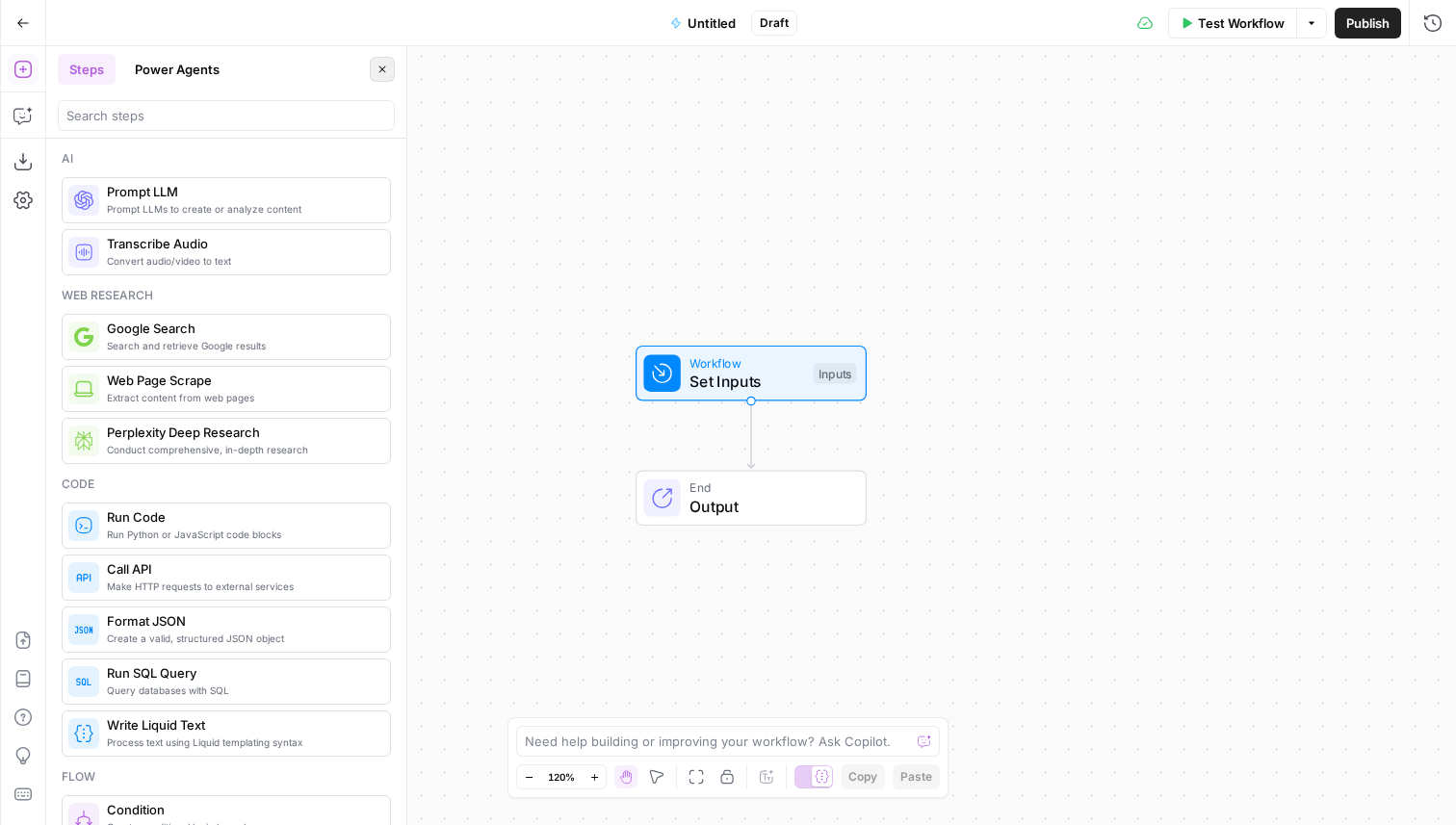 click 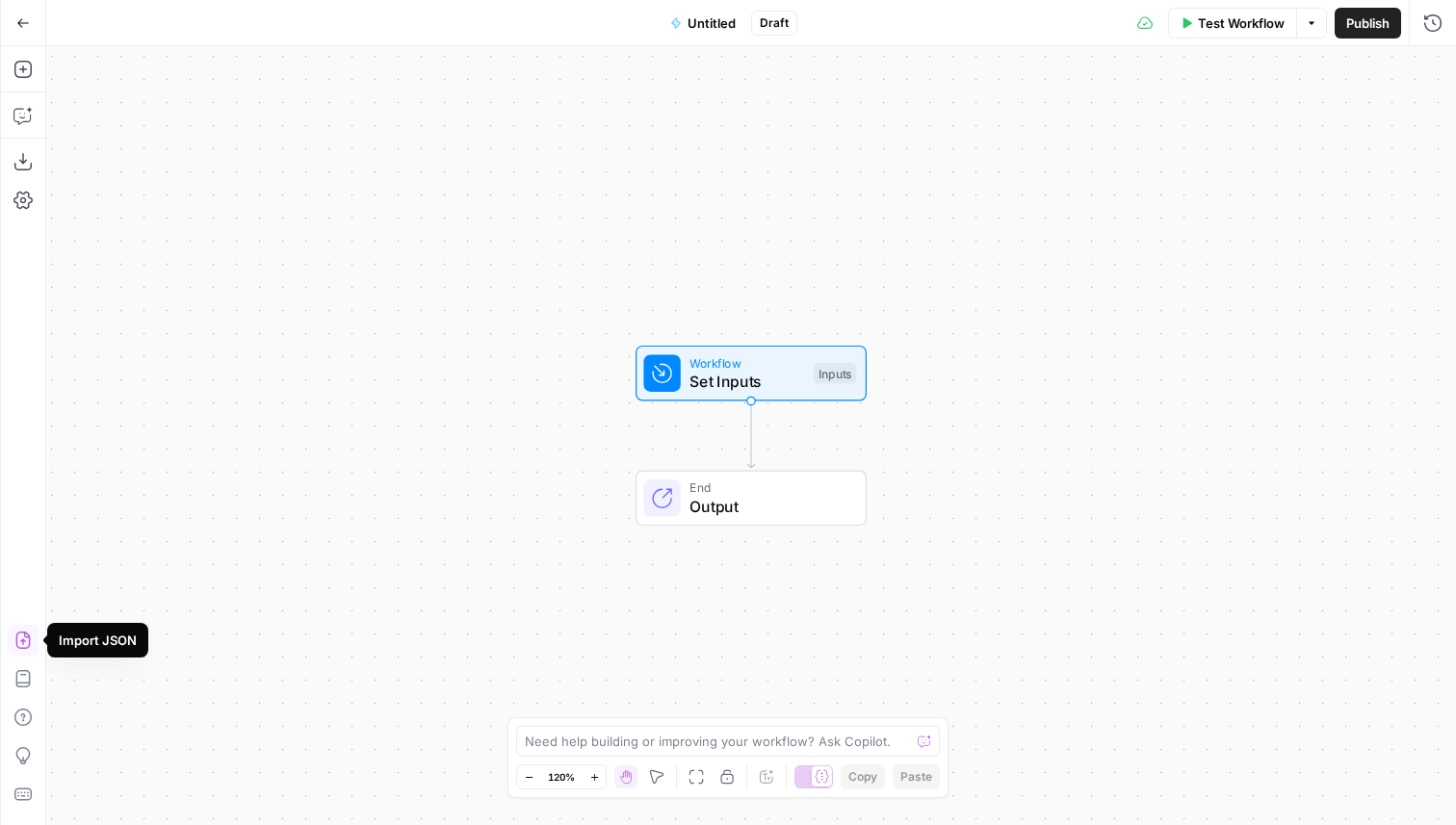 click 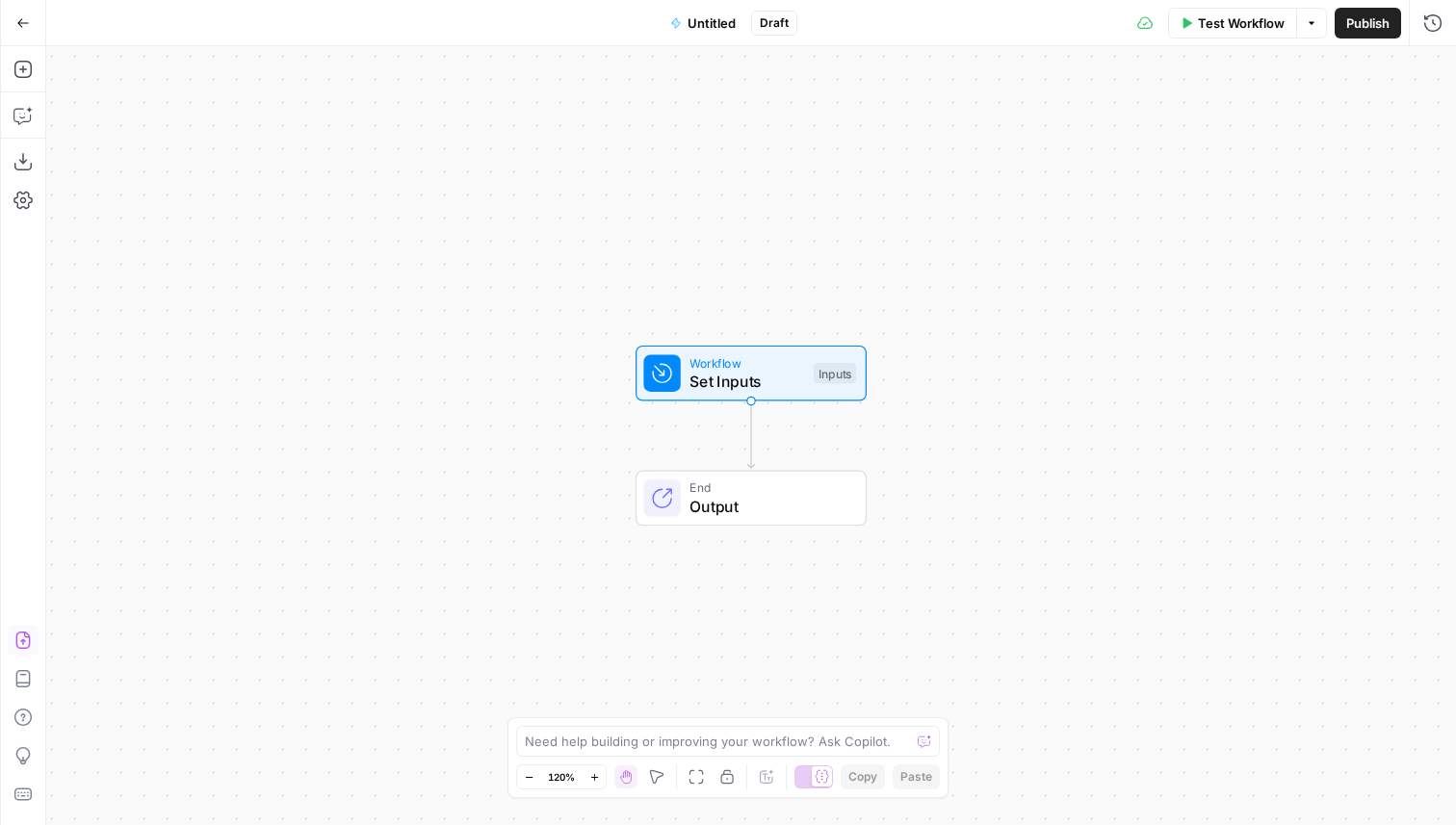 click 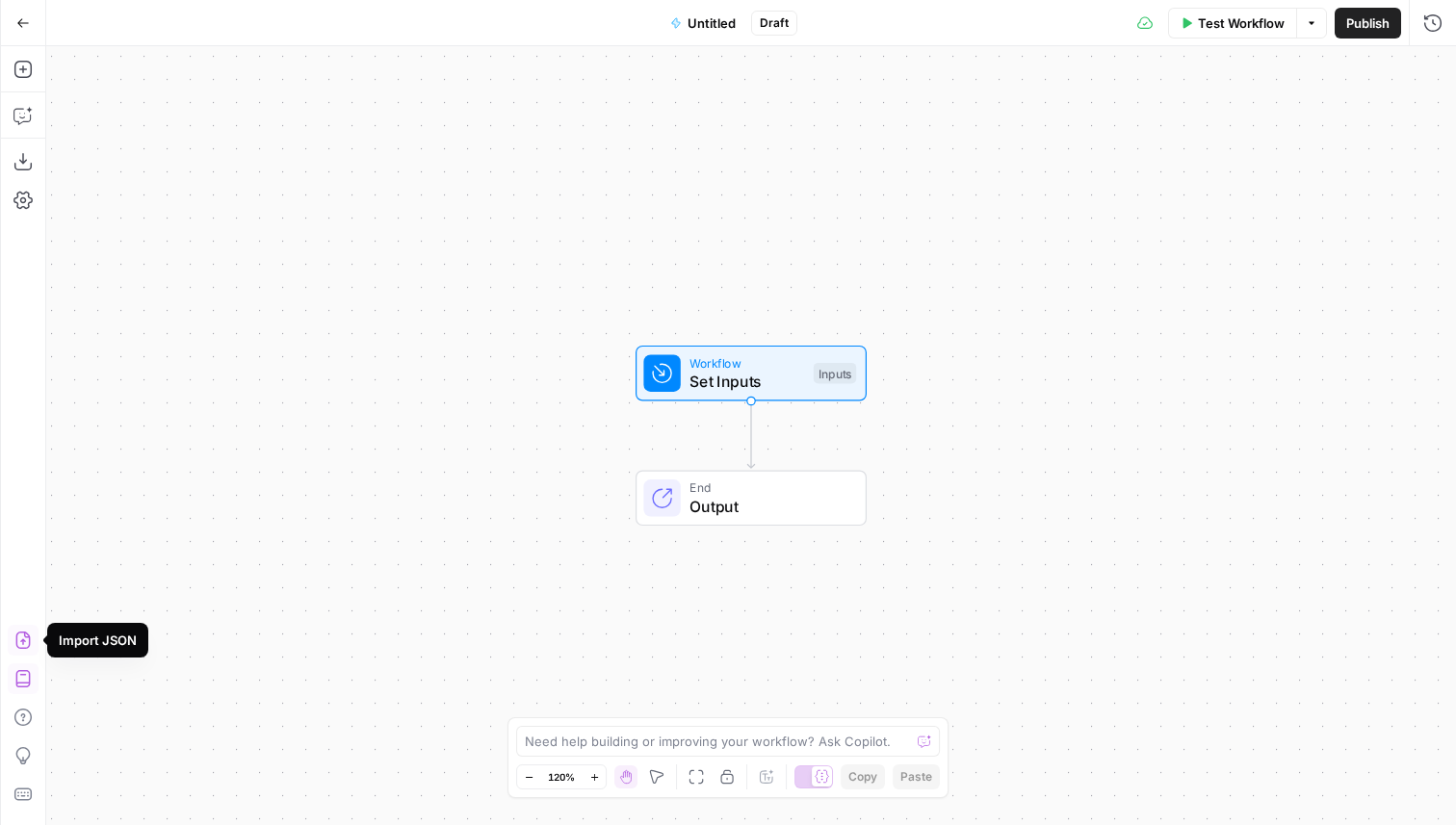 click 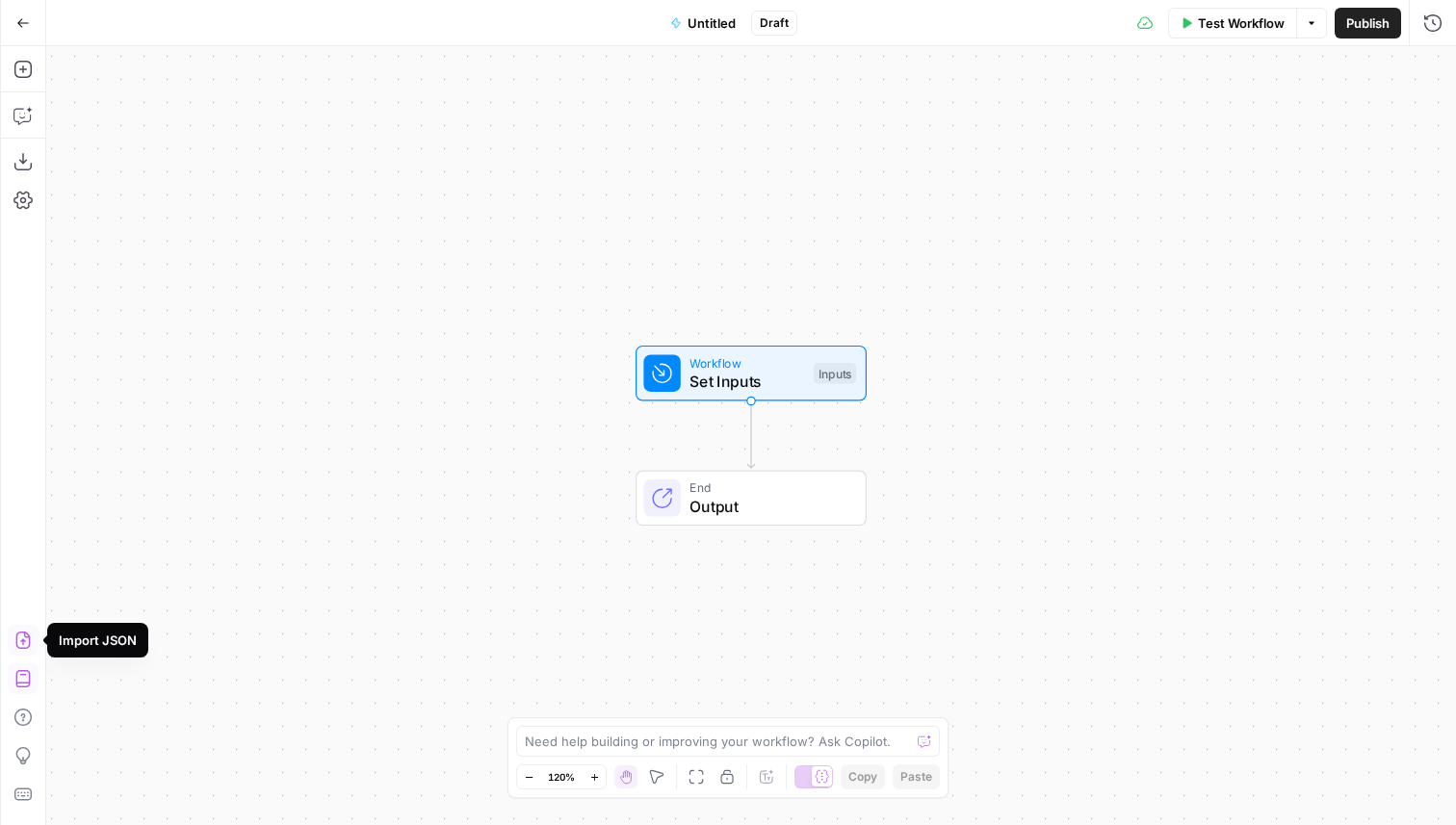 click 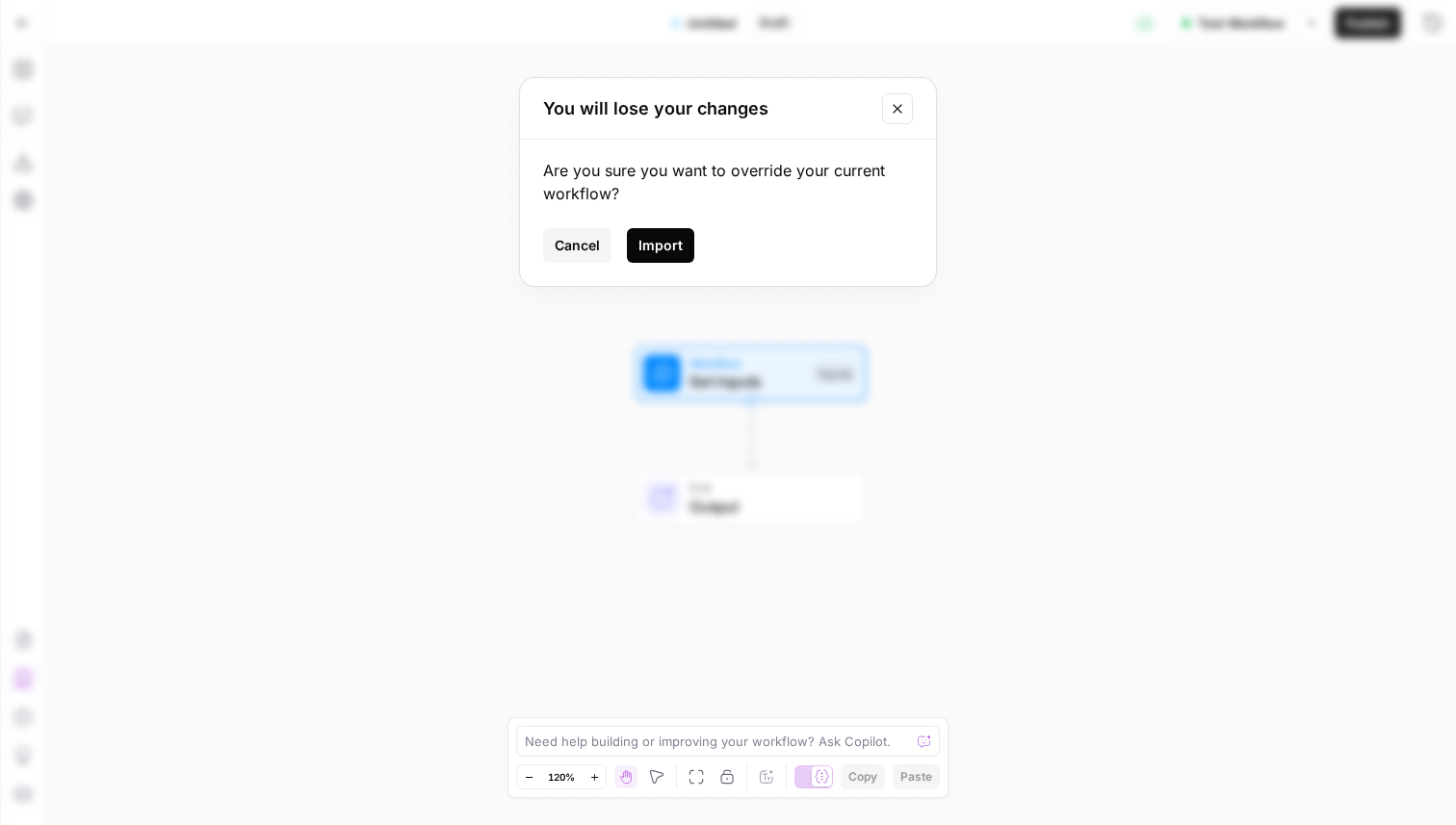 click on "Import" at bounding box center (661, 245) 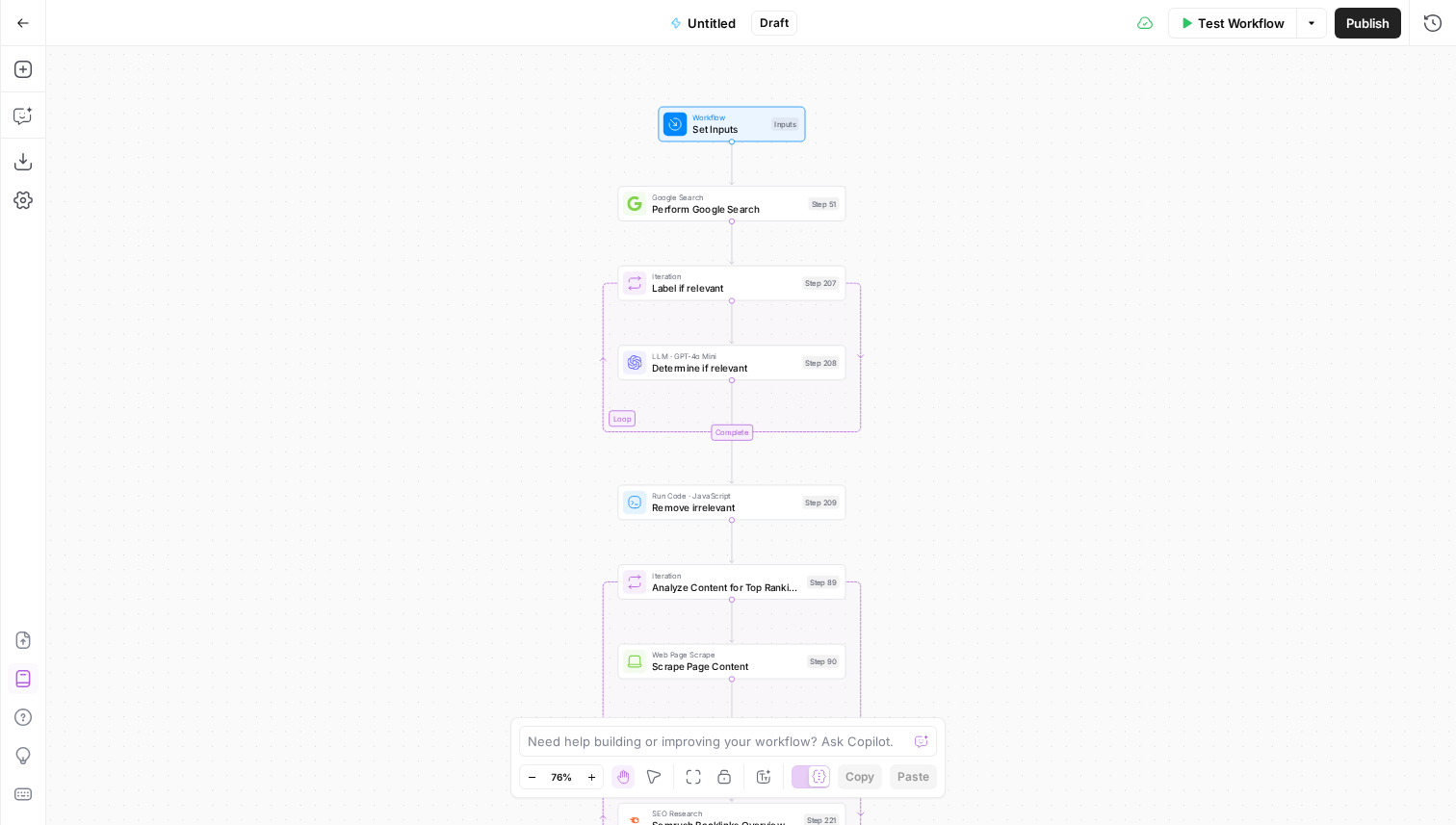 drag, startPoint x: 409, startPoint y: 516, endPoint x: 490, endPoint y: 262, distance: 266.6027 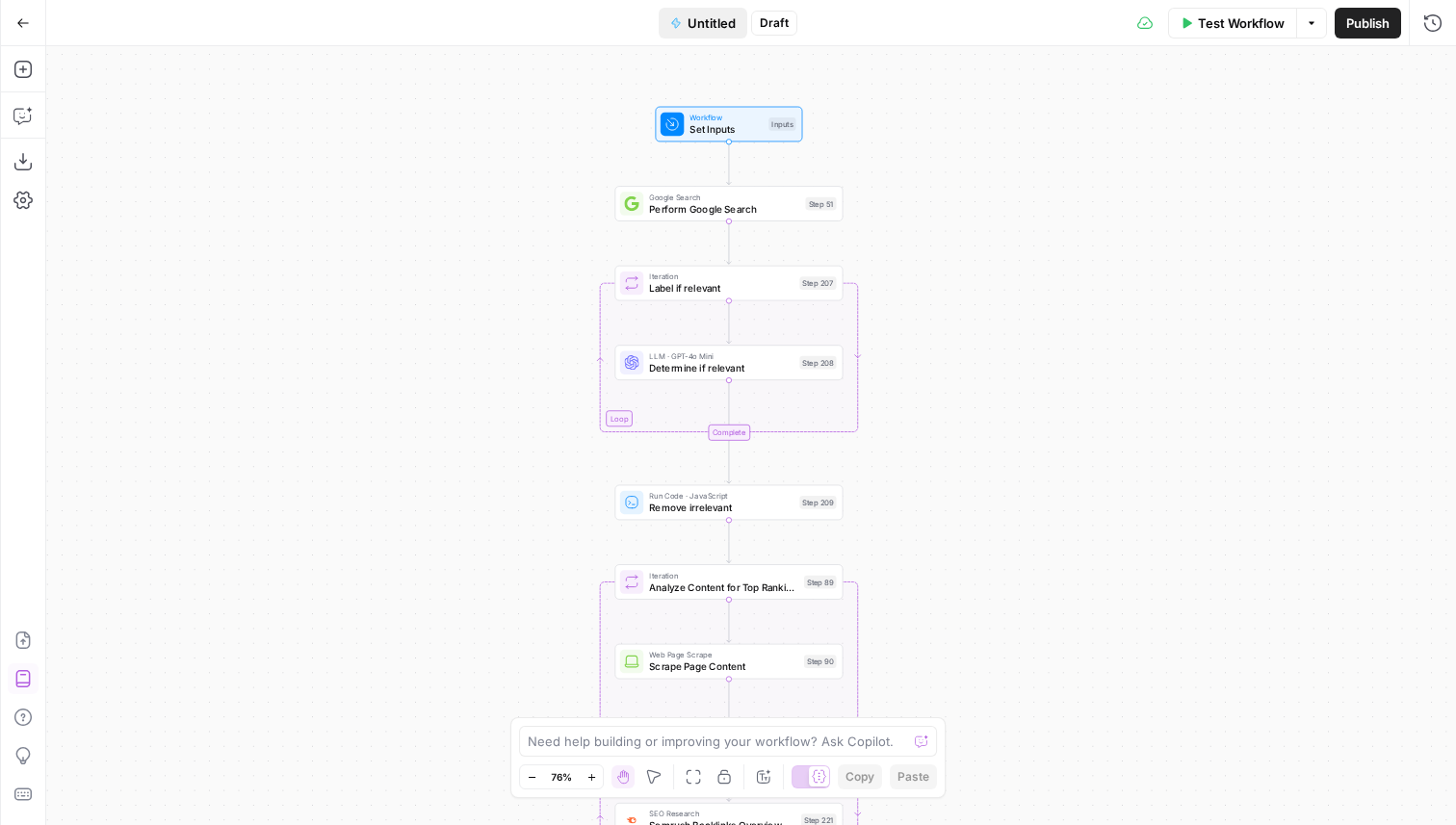 click on "Untitled" at bounding box center [712, 23] 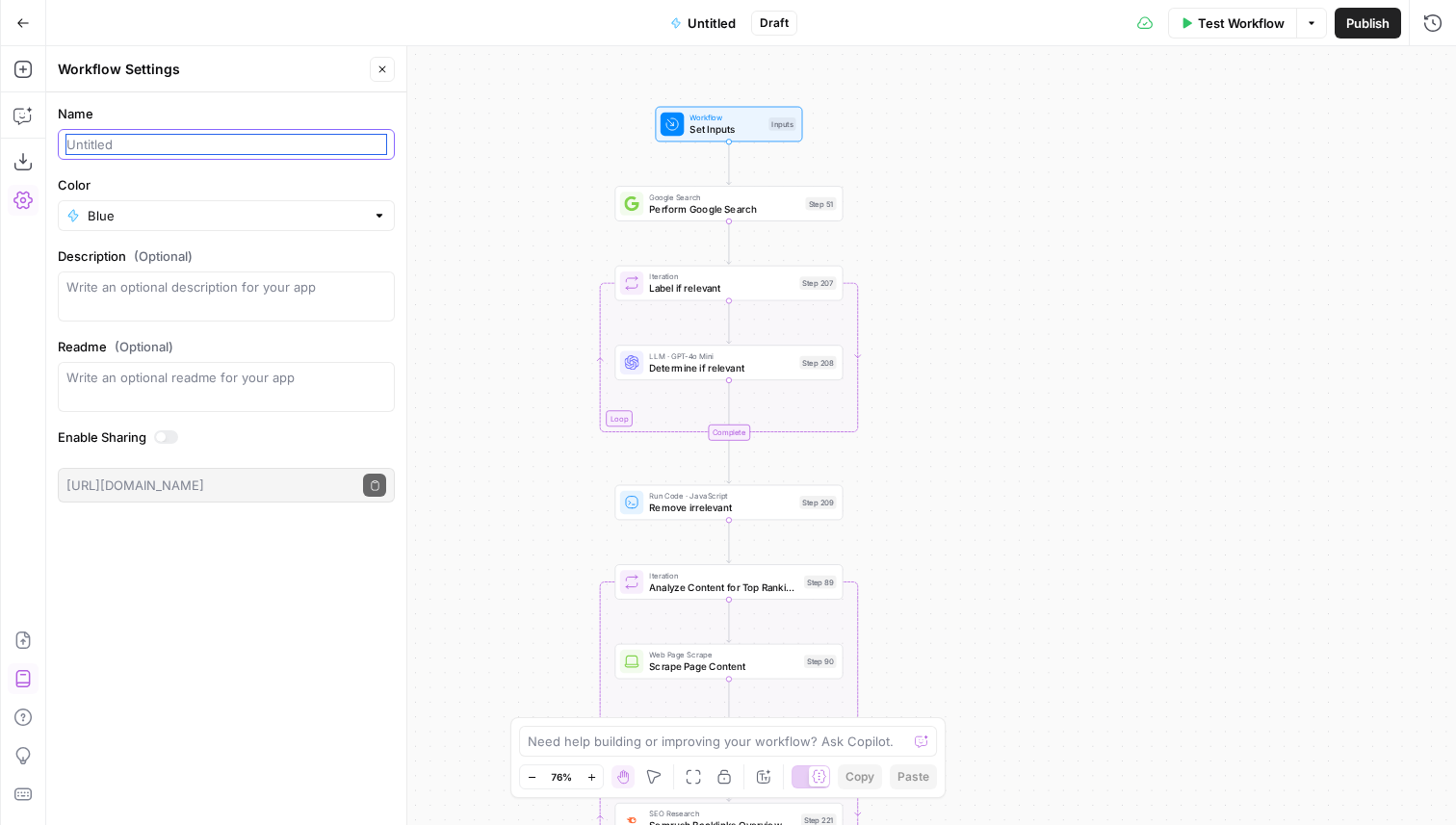 click on "Name" at bounding box center (226, 144) 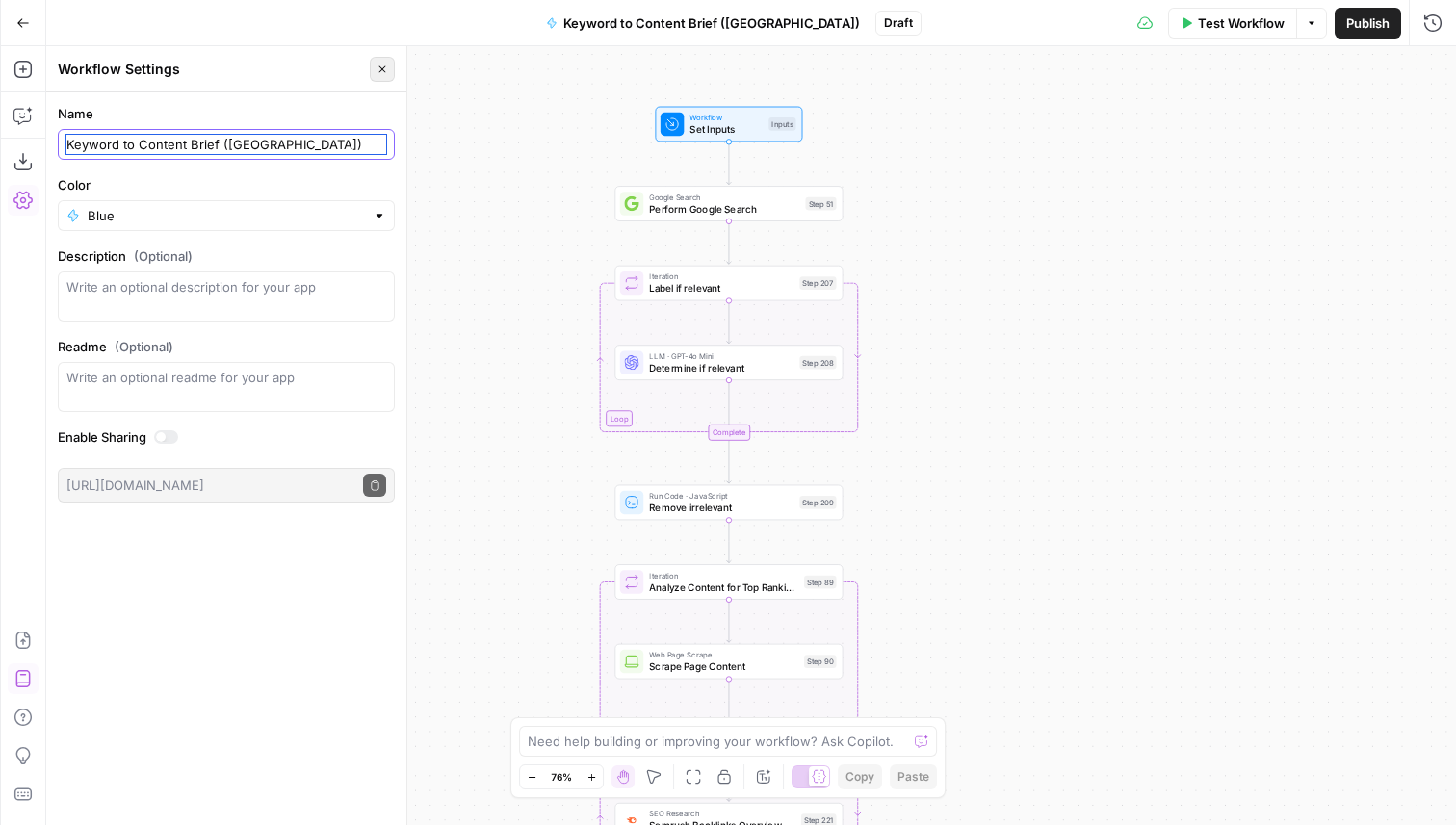 type on "Keyword to Content Brief ([GEOGRAPHIC_DATA])" 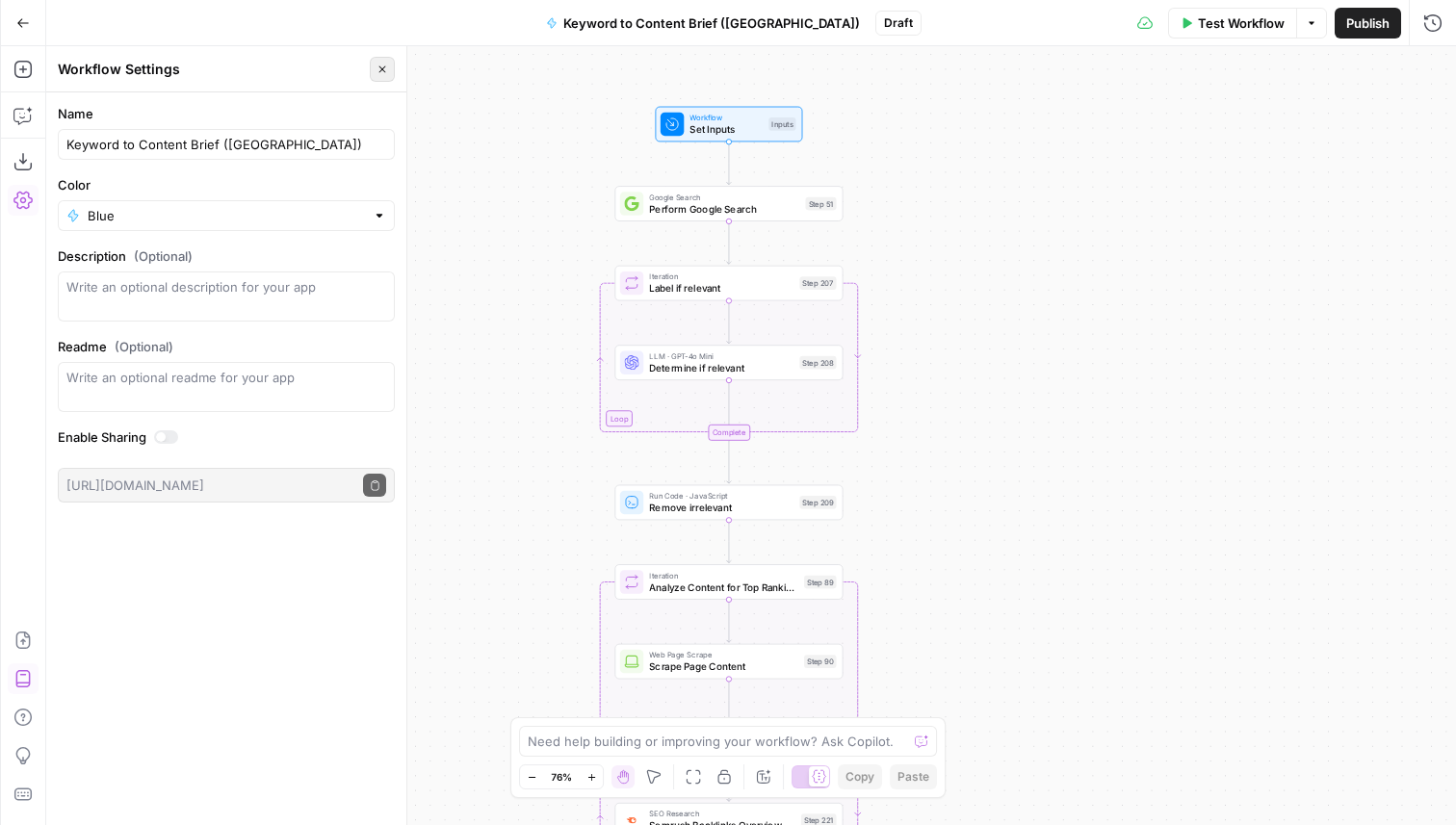 click 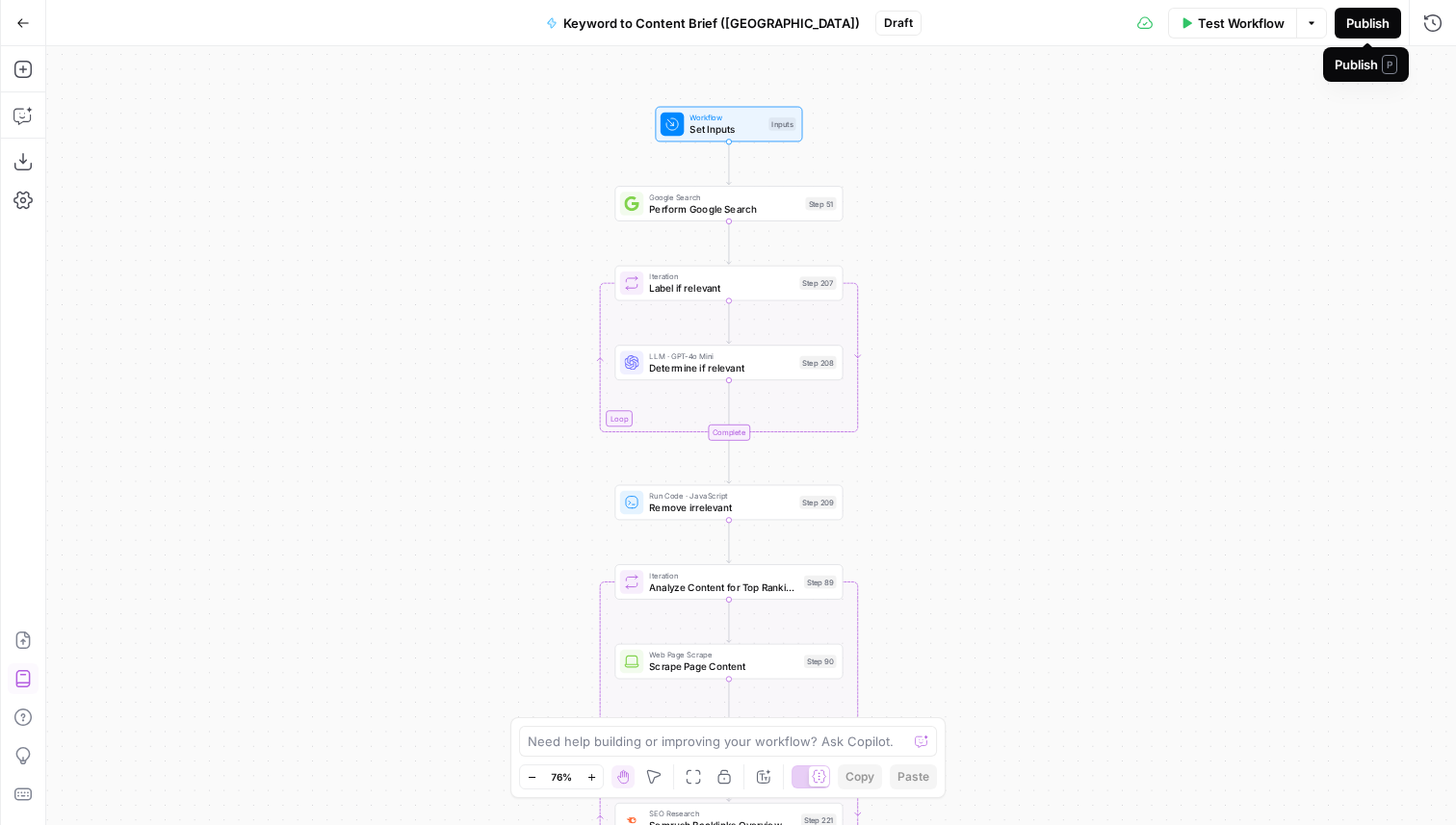 click on "Publish" at bounding box center [1367, 23] 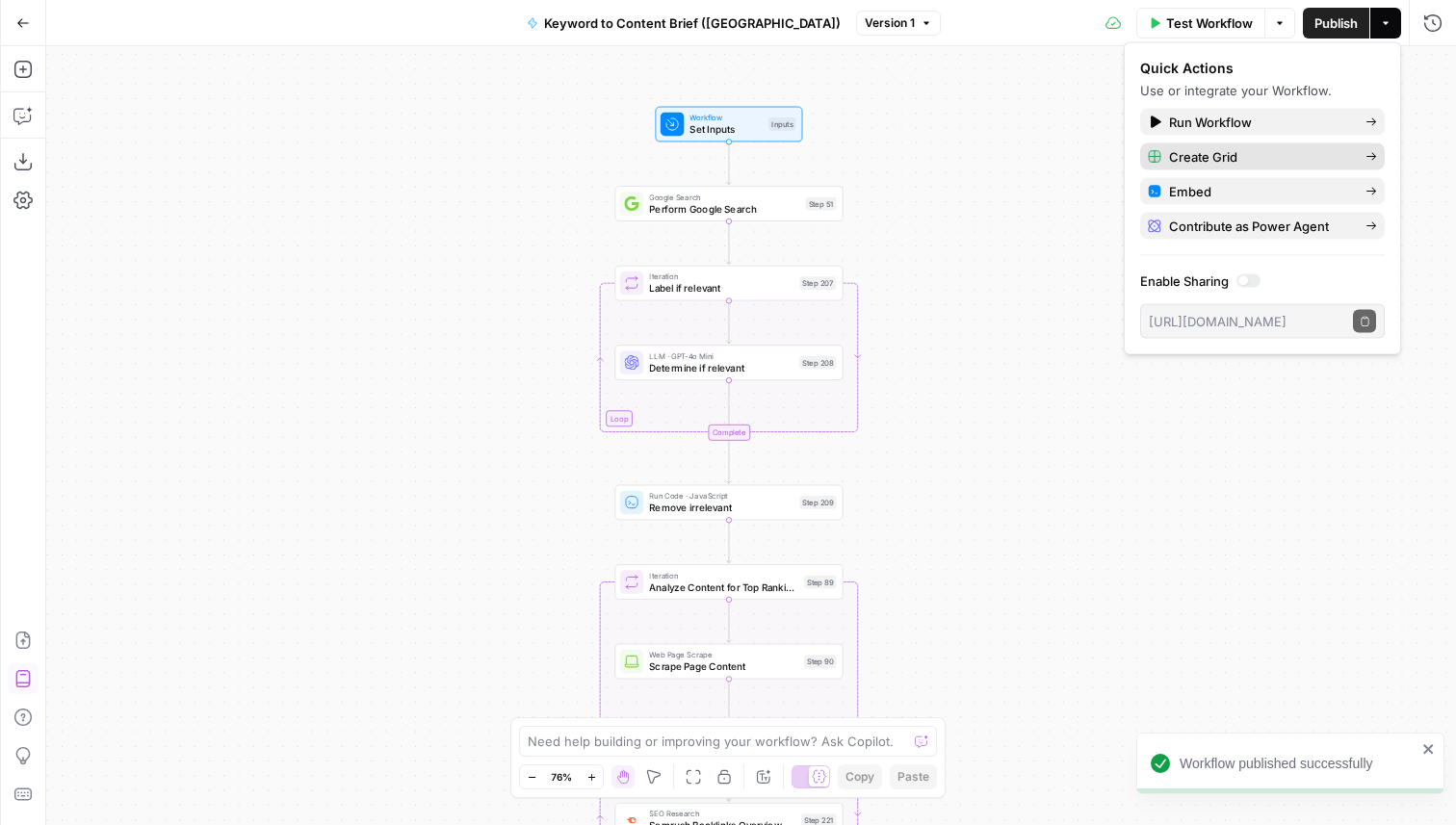 click on "Create Grid" at bounding box center (1203, 157) 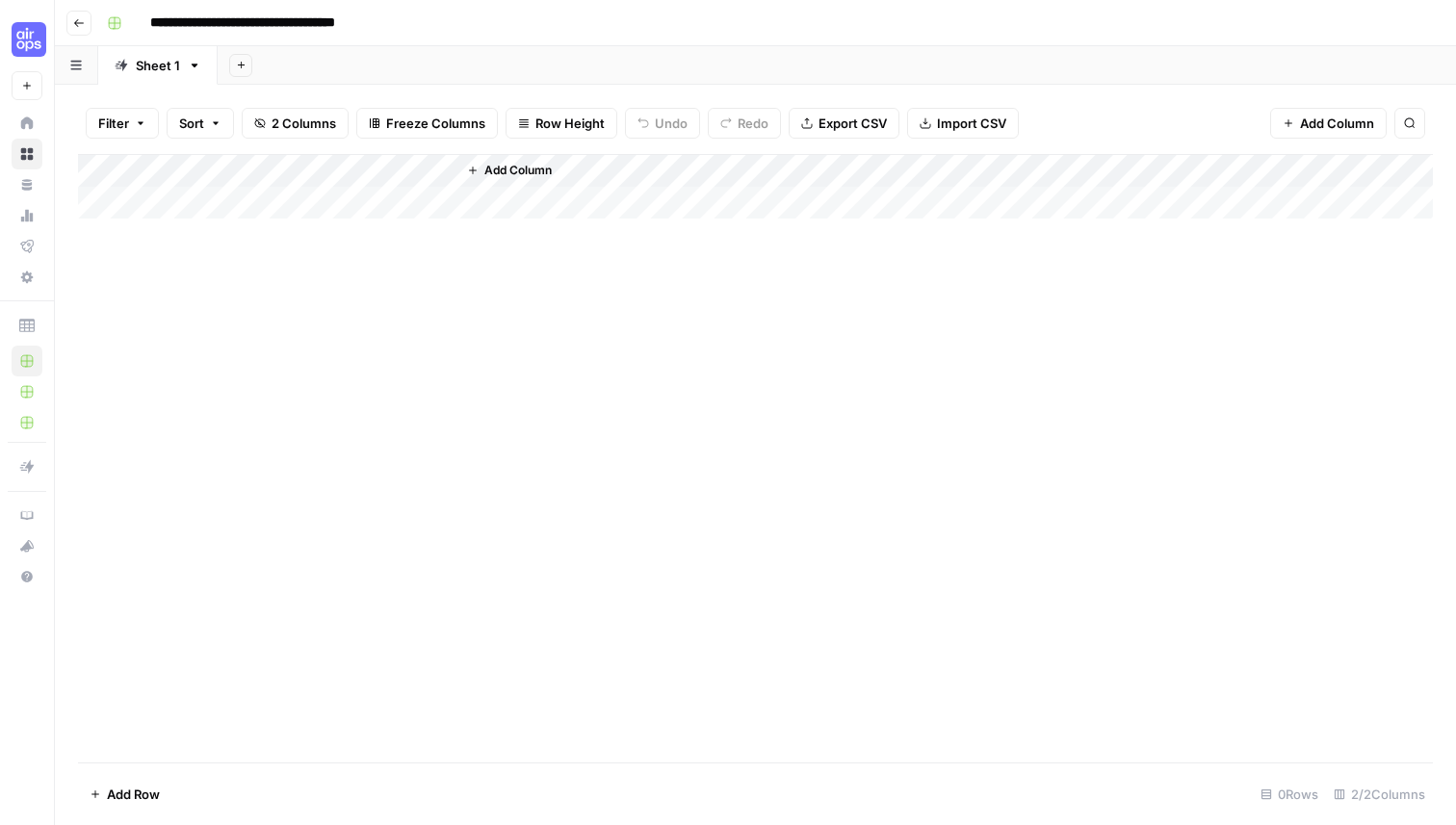click on "Add Column" at bounding box center [755, 187] 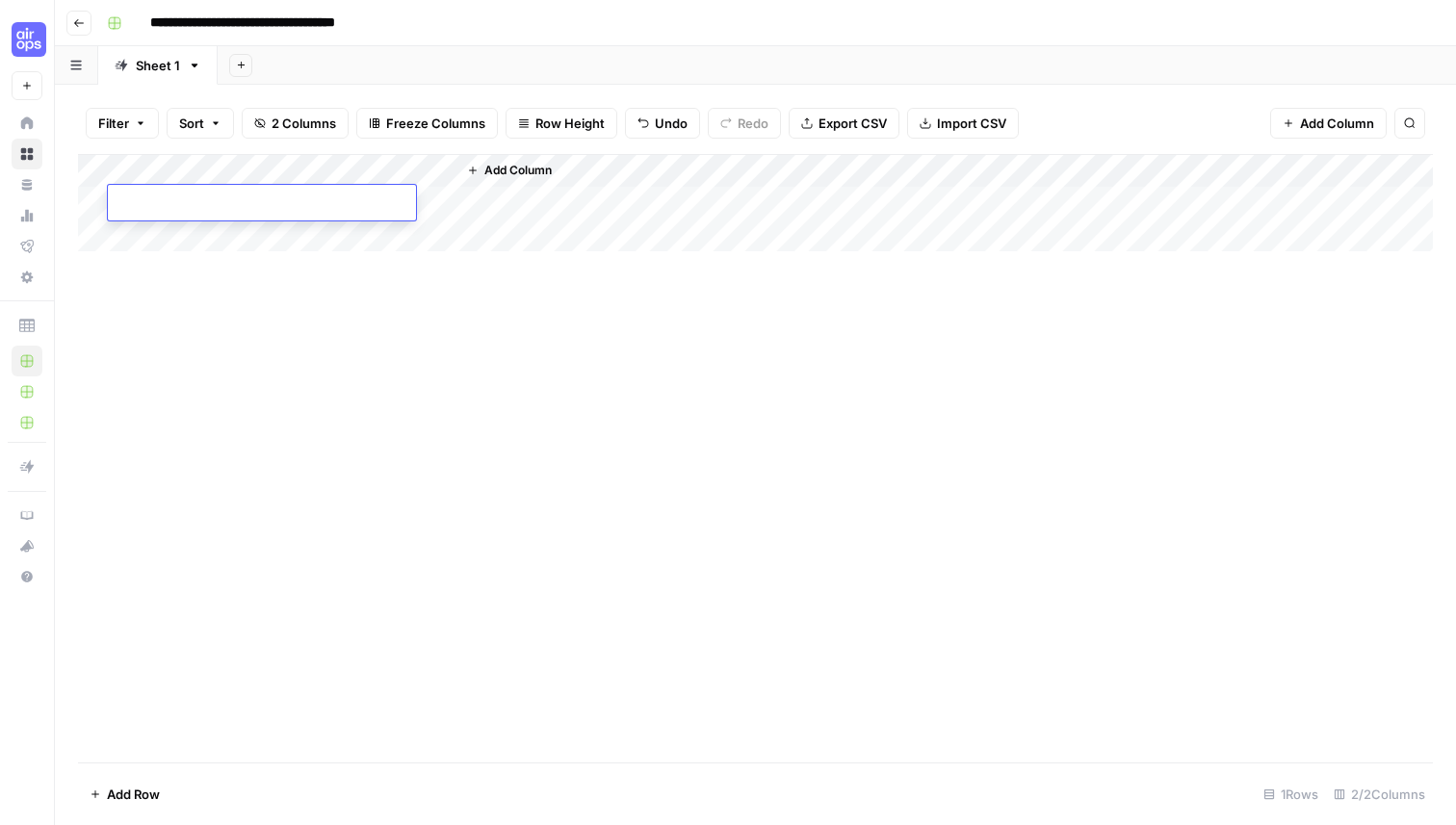 click on "Add Column" at bounding box center [755, 458] 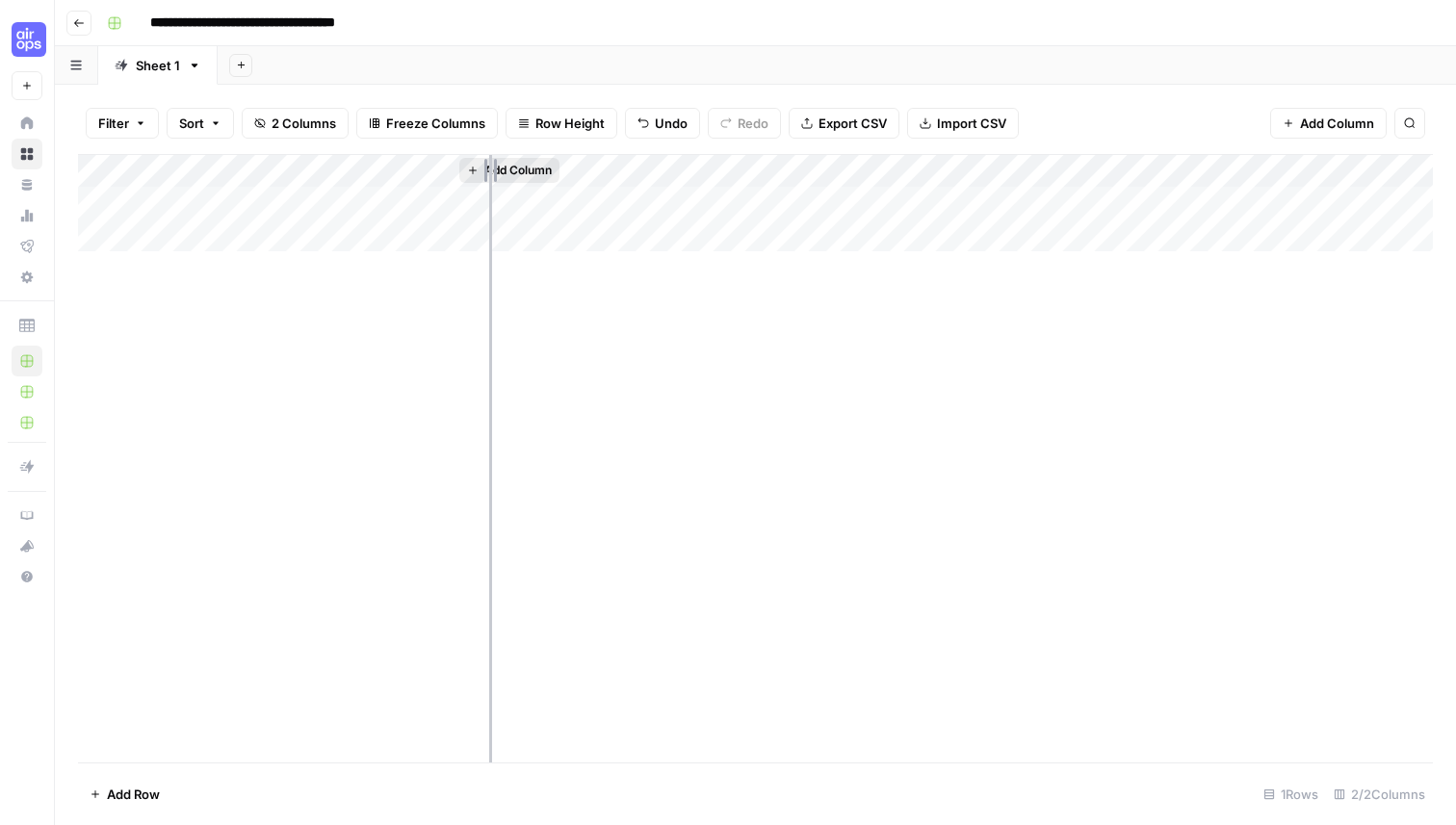 drag, startPoint x: 454, startPoint y: 170, endPoint x: 489, endPoint y: 170, distance: 35 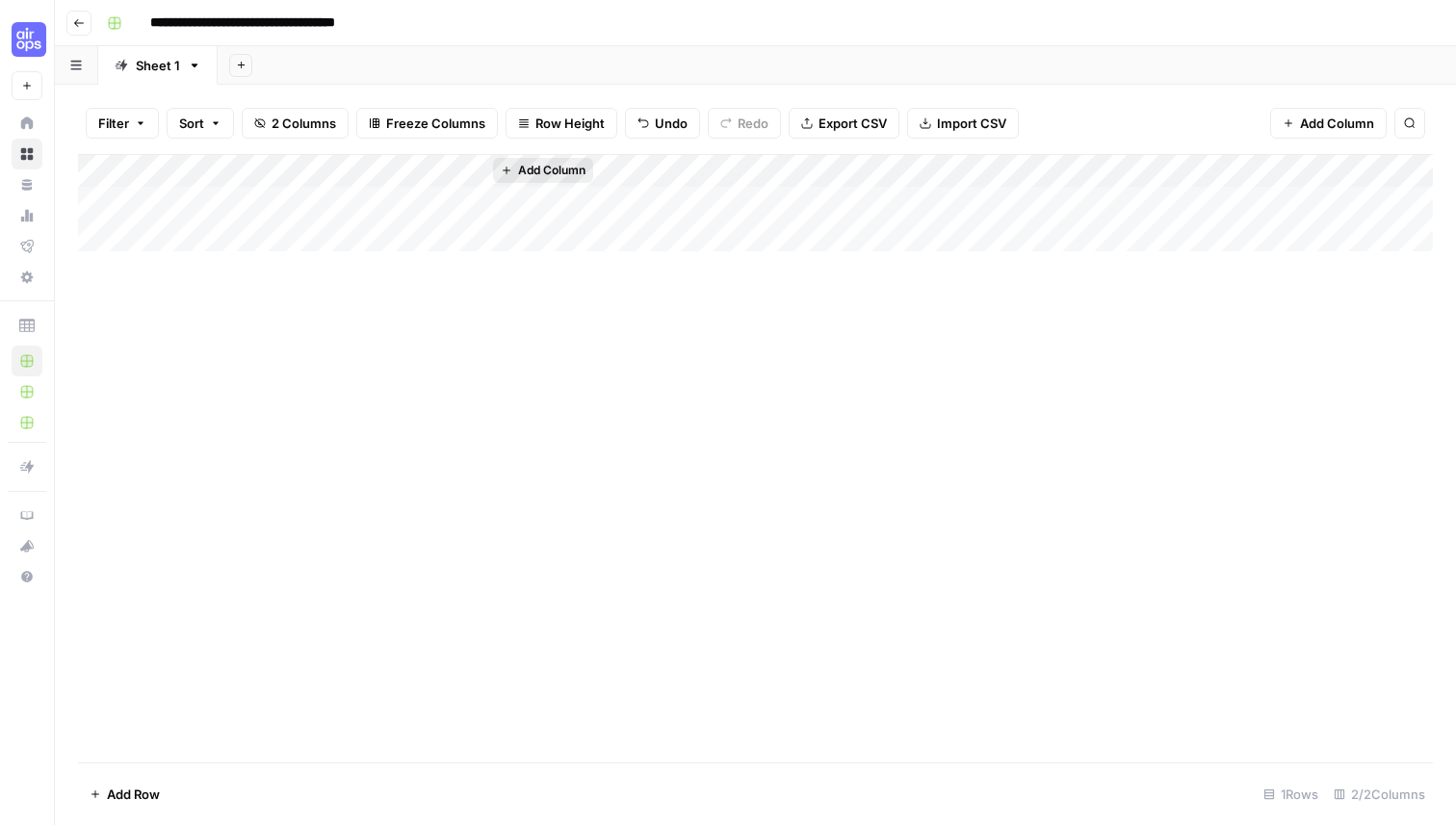 drag, startPoint x: 487, startPoint y: 168, endPoint x: 591, endPoint y: 172, distance: 104.07689 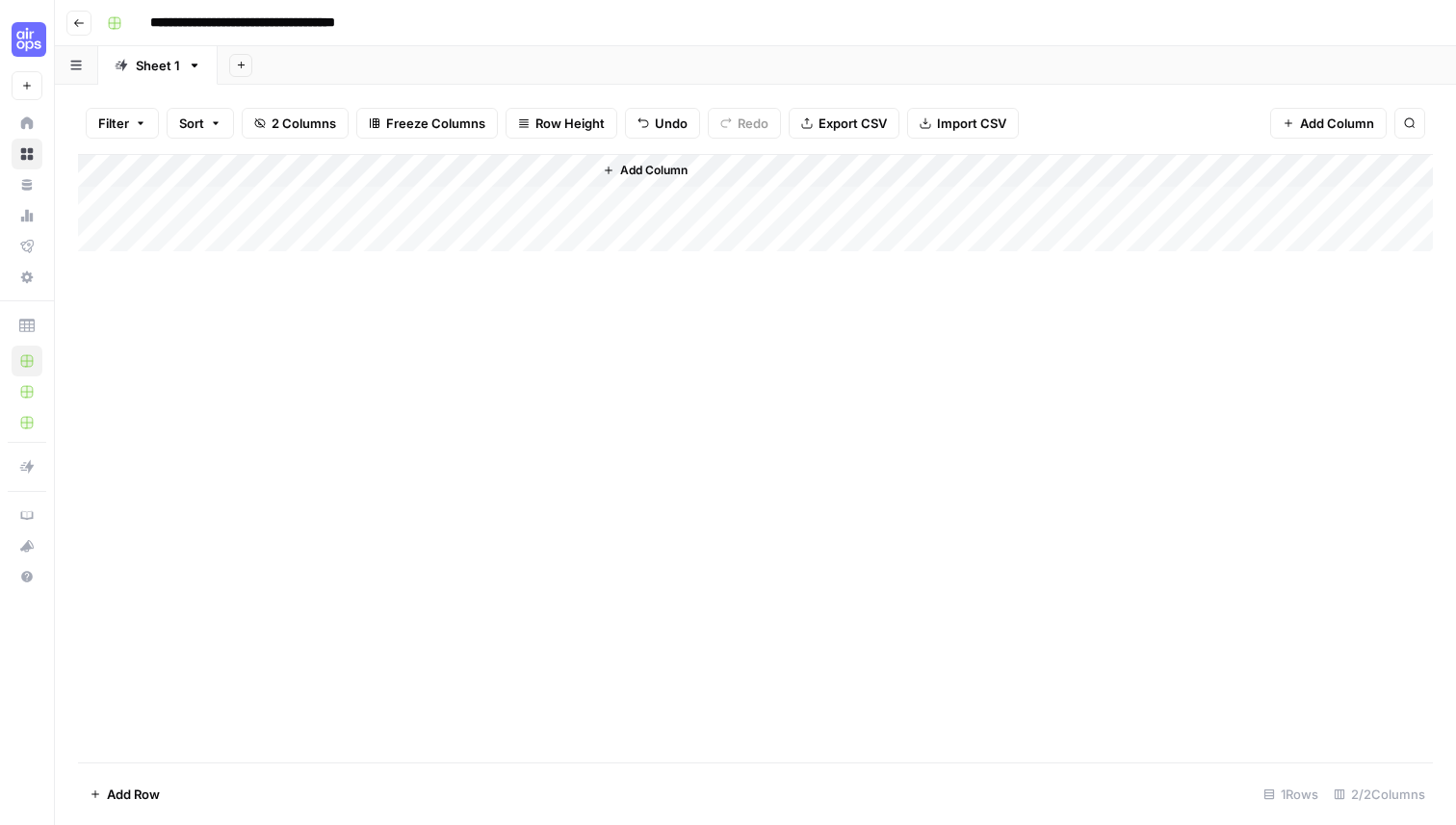 click on "Add Column" at bounding box center [755, 203] 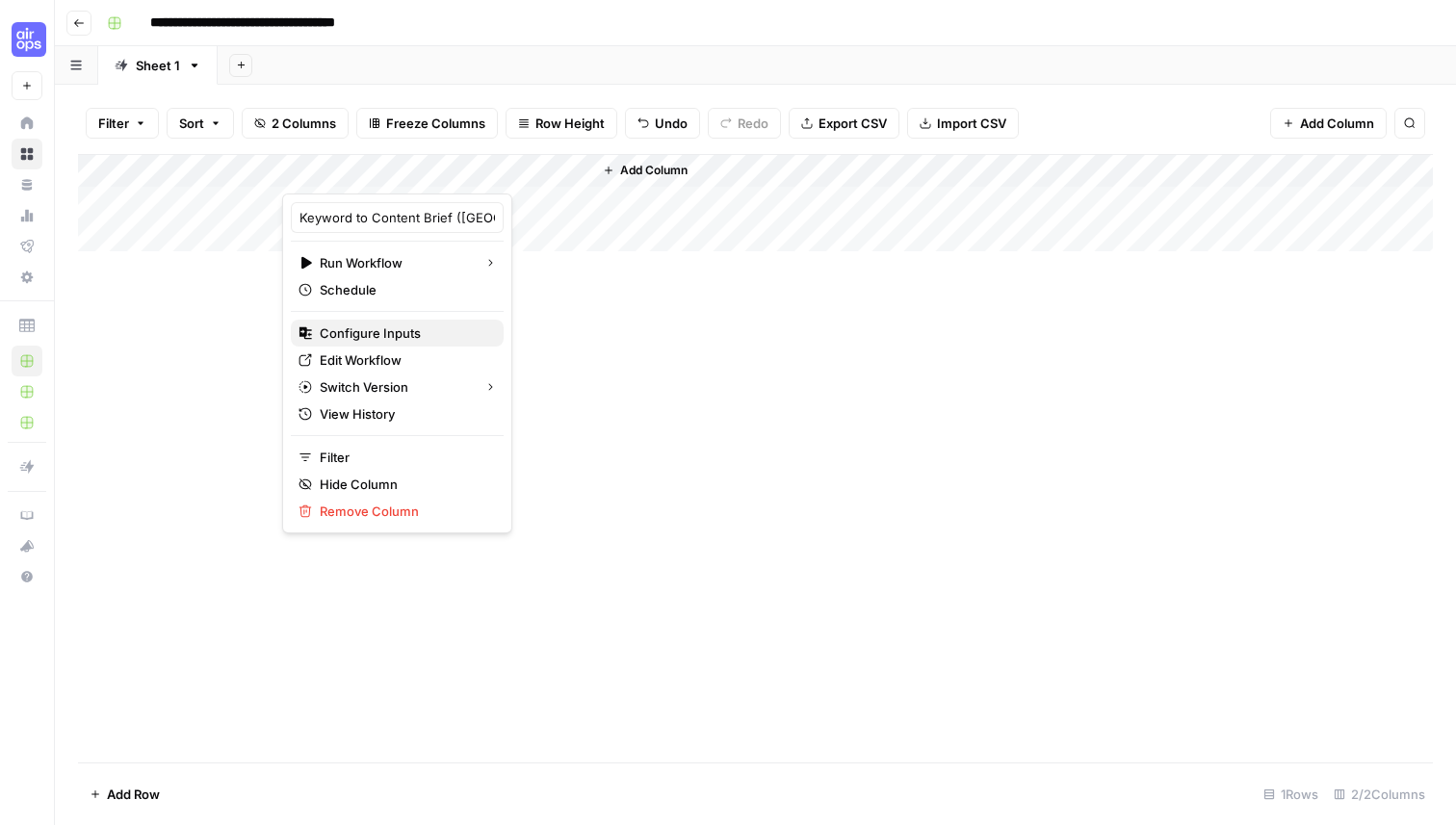 click on "Configure Inputs" at bounding box center [370, 333] 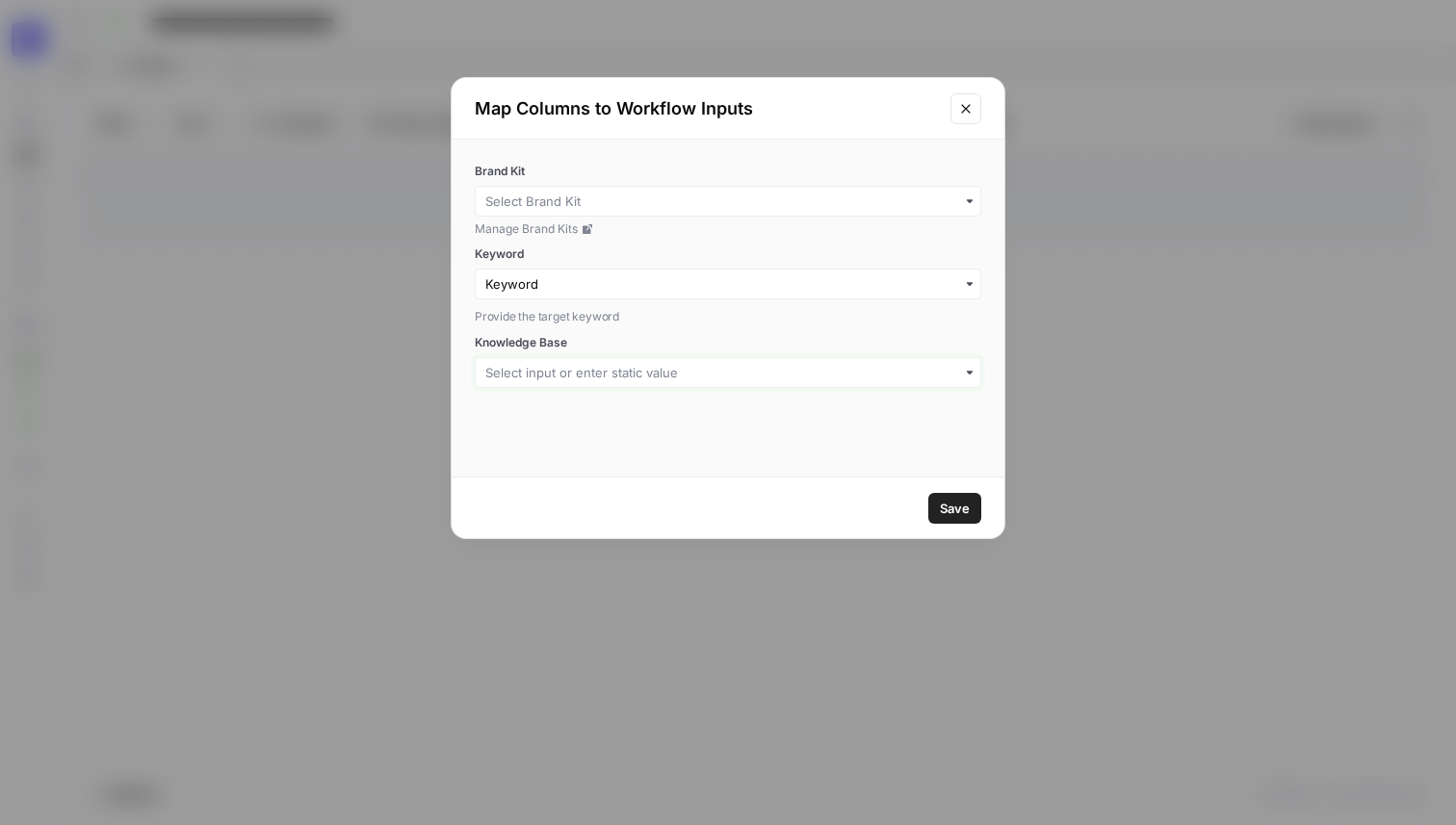 click on "Knowledge Base" at bounding box center [728, 373] 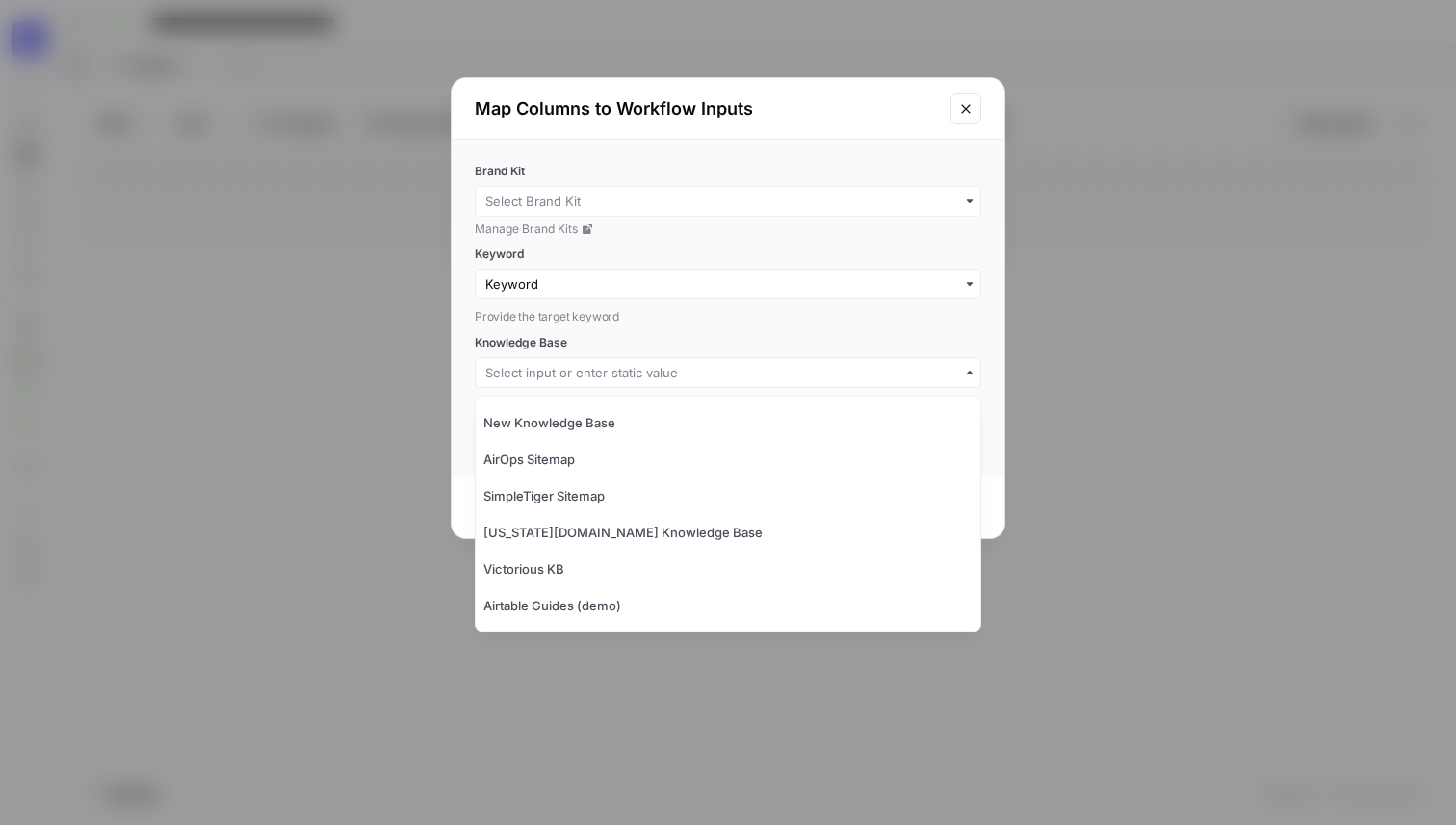click on "Provide the target keyword" at bounding box center (728, 317) 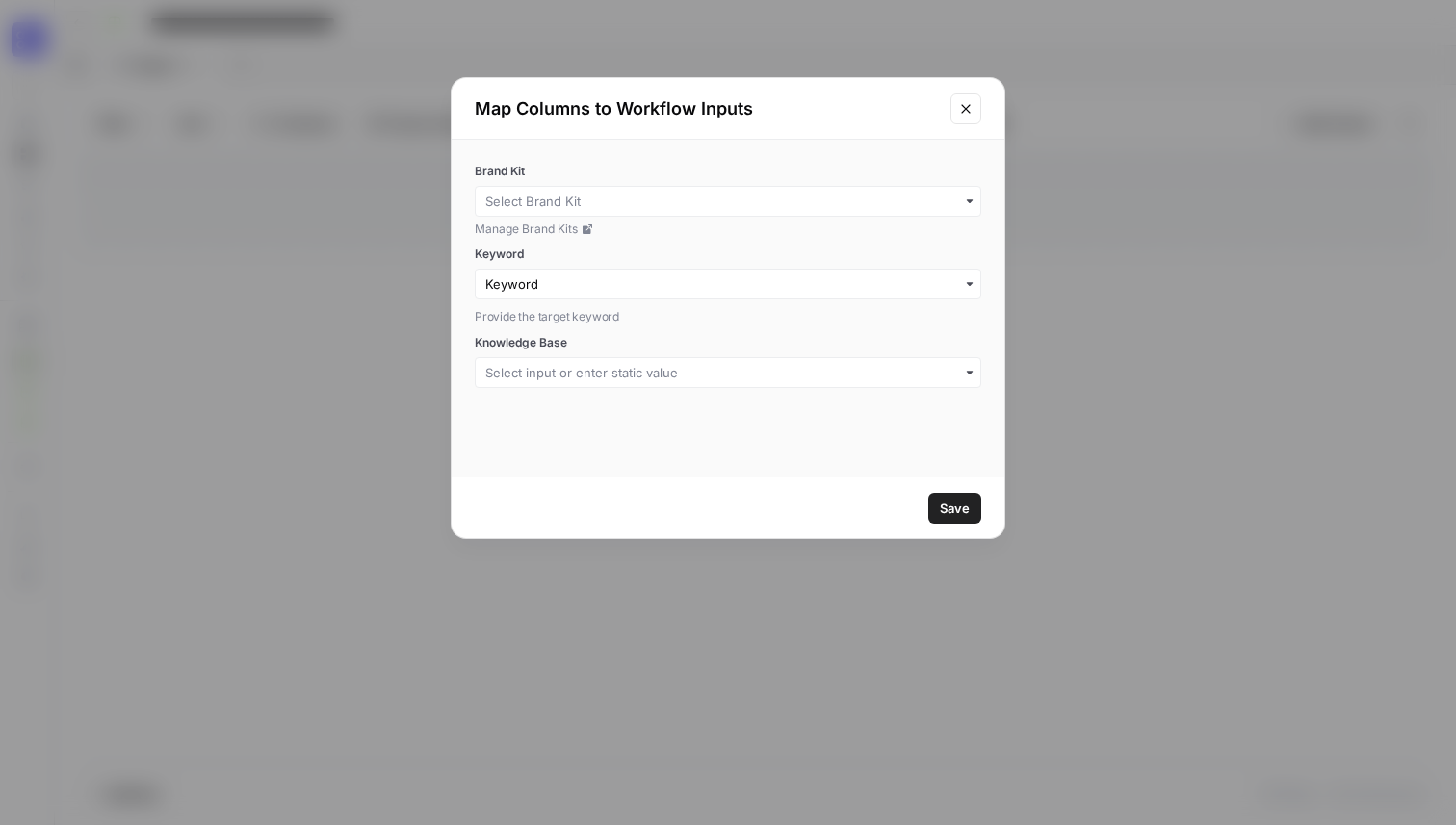 click at bounding box center [728, 201] 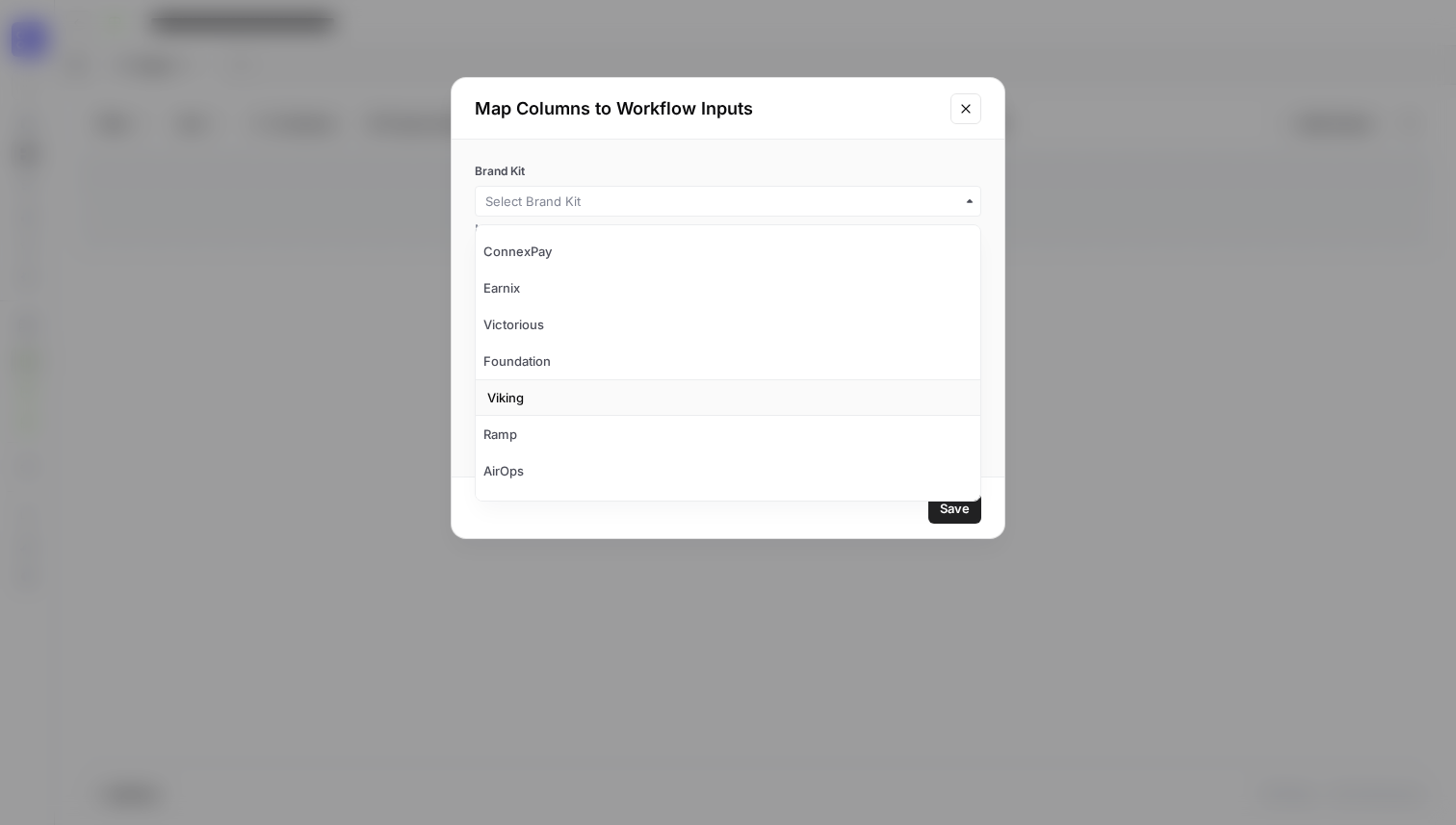 scroll, scrollTop: 14, scrollLeft: 0, axis: vertical 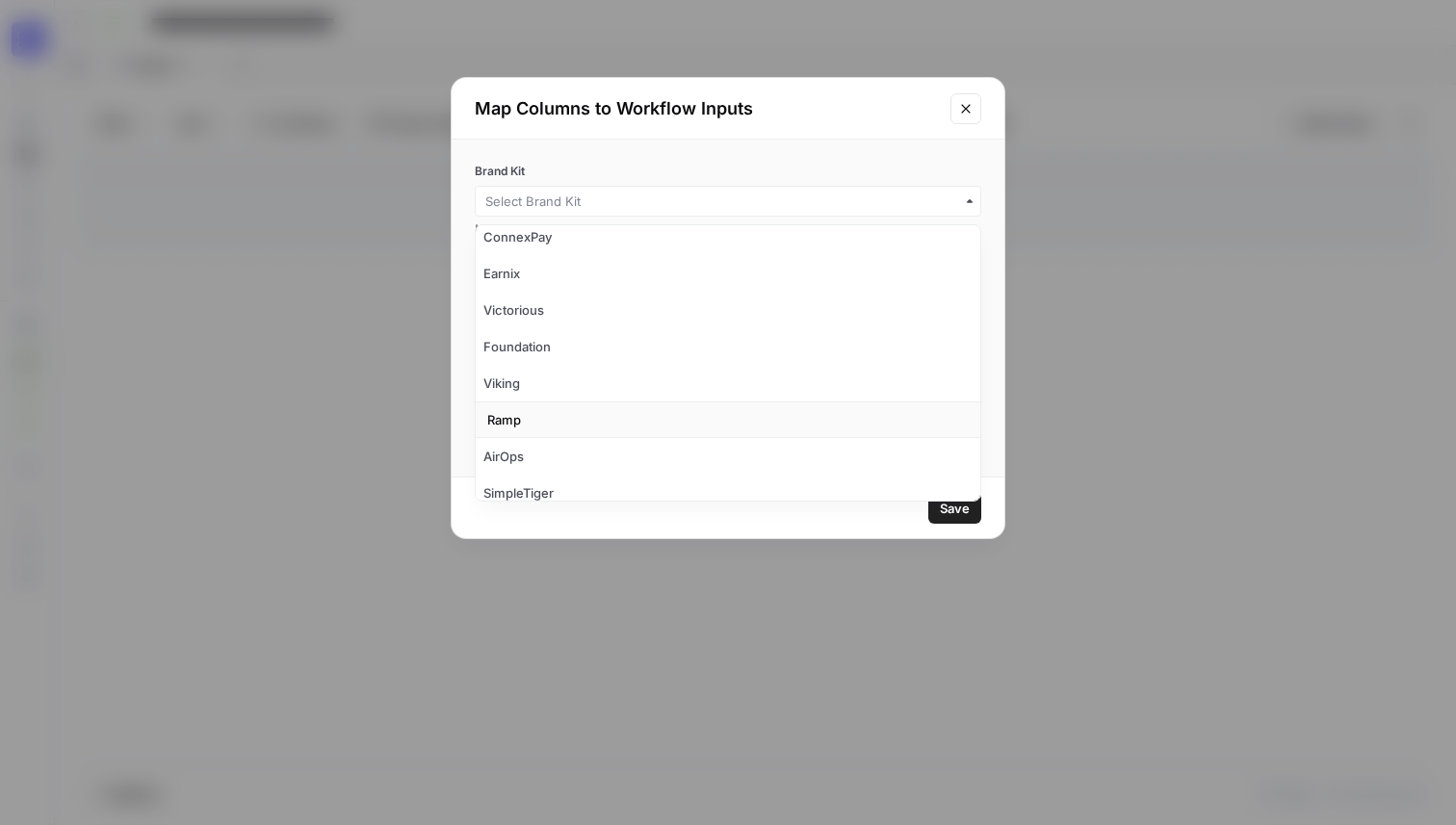click on "Ramp" at bounding box center [728, 420] 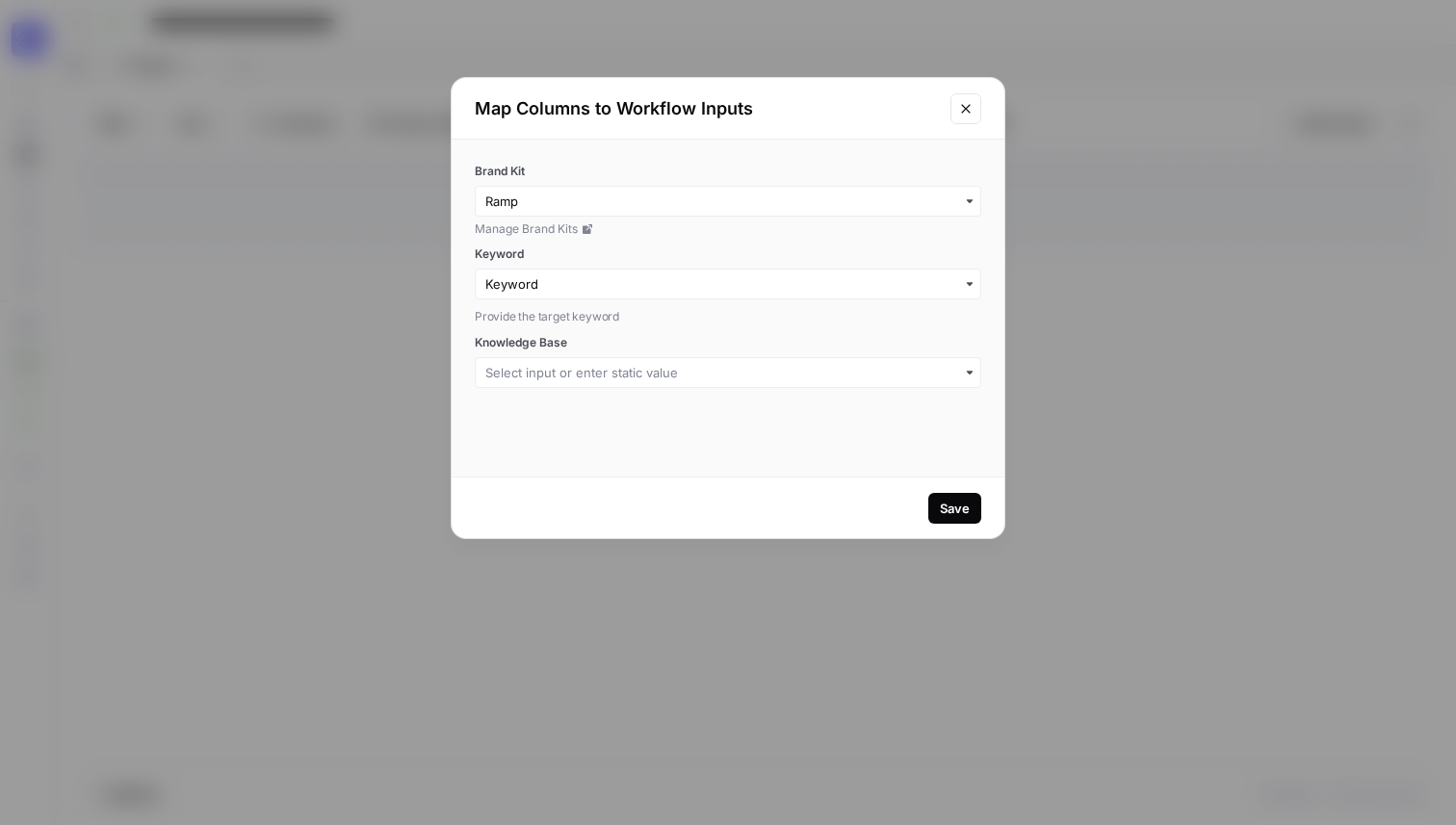 click on "Save" at bounding box center (954, 508) 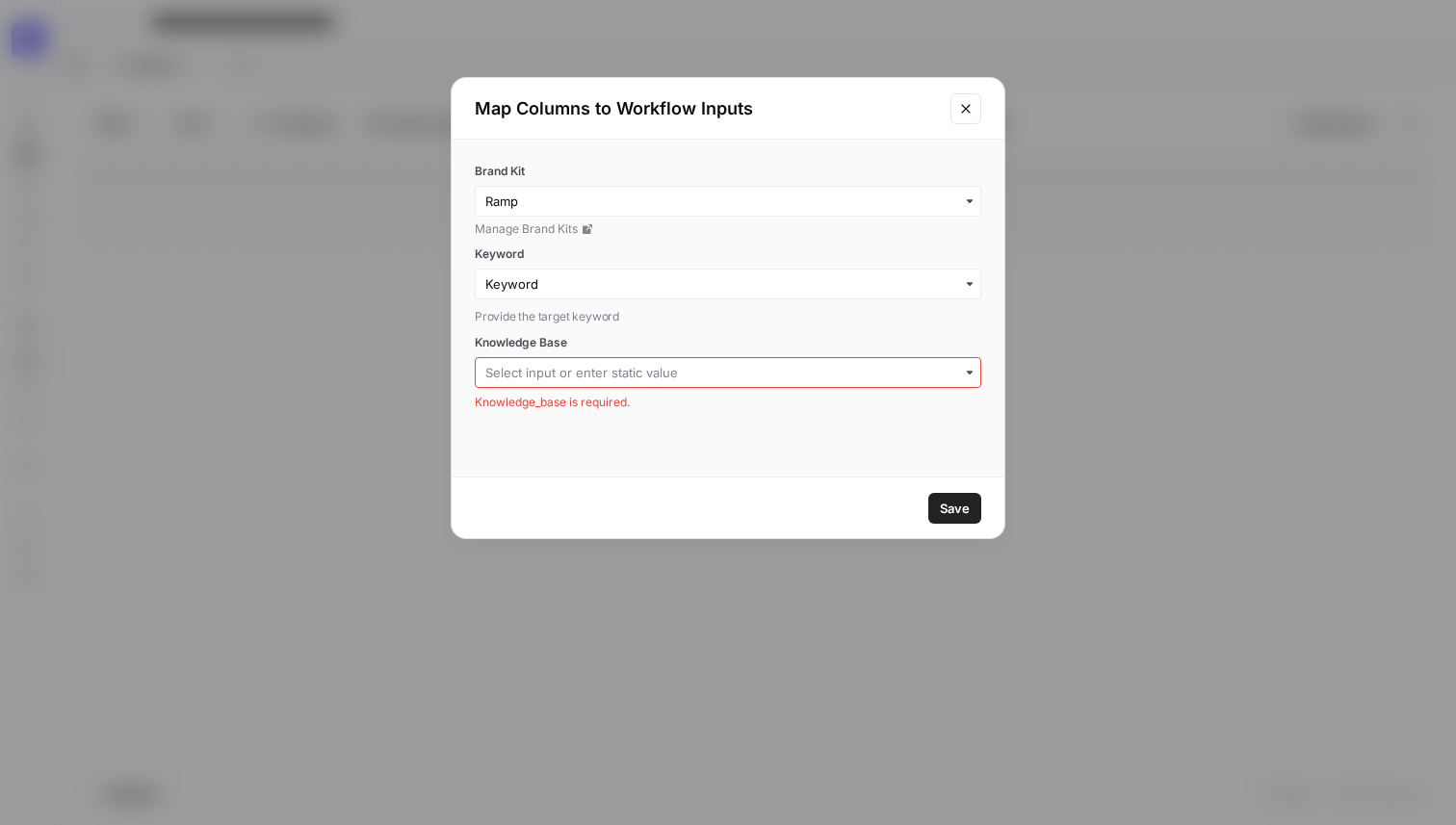 click at bounding box center (728, 373) 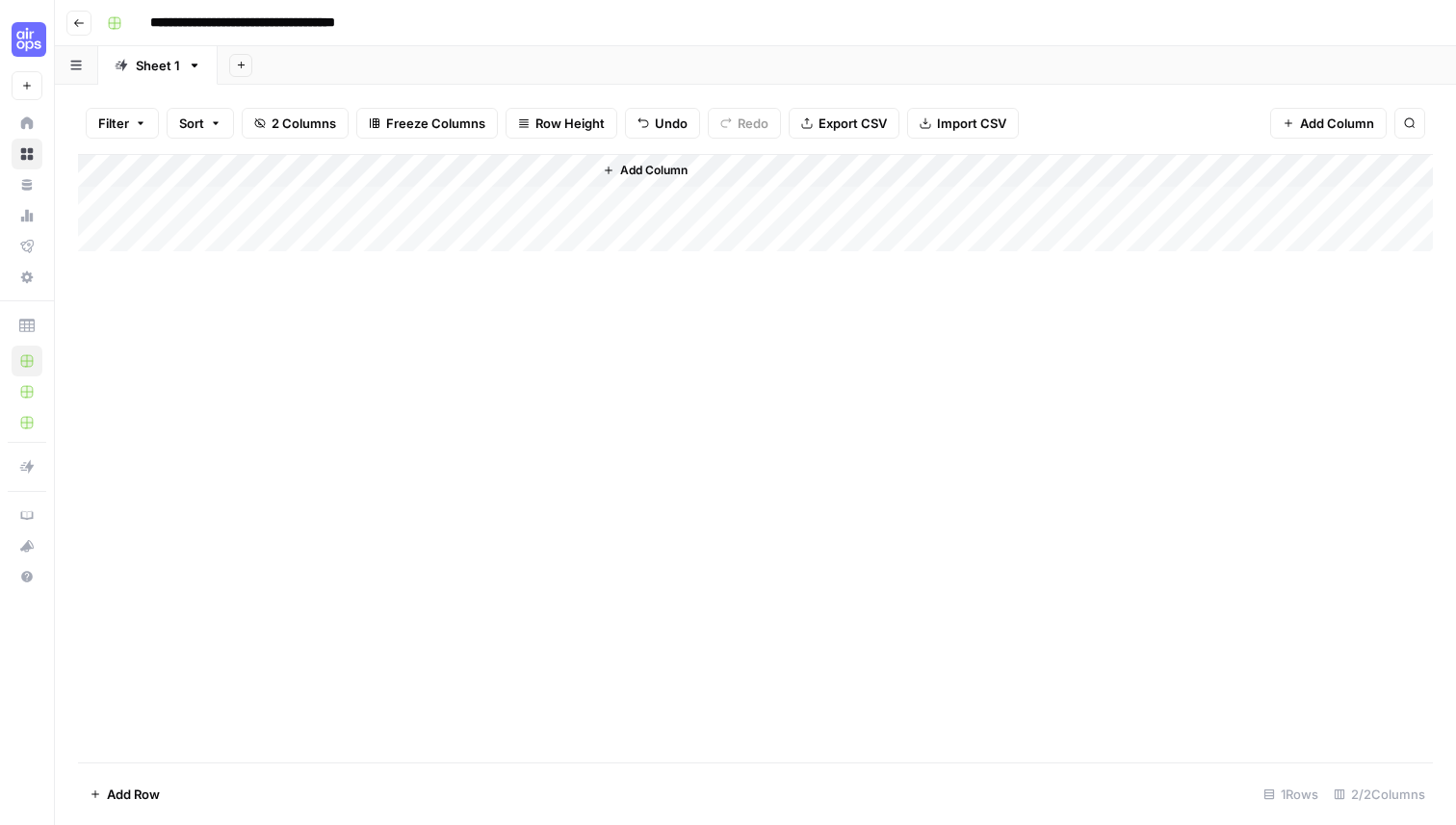 click on "Add Column" at bounding box center [755, 203] 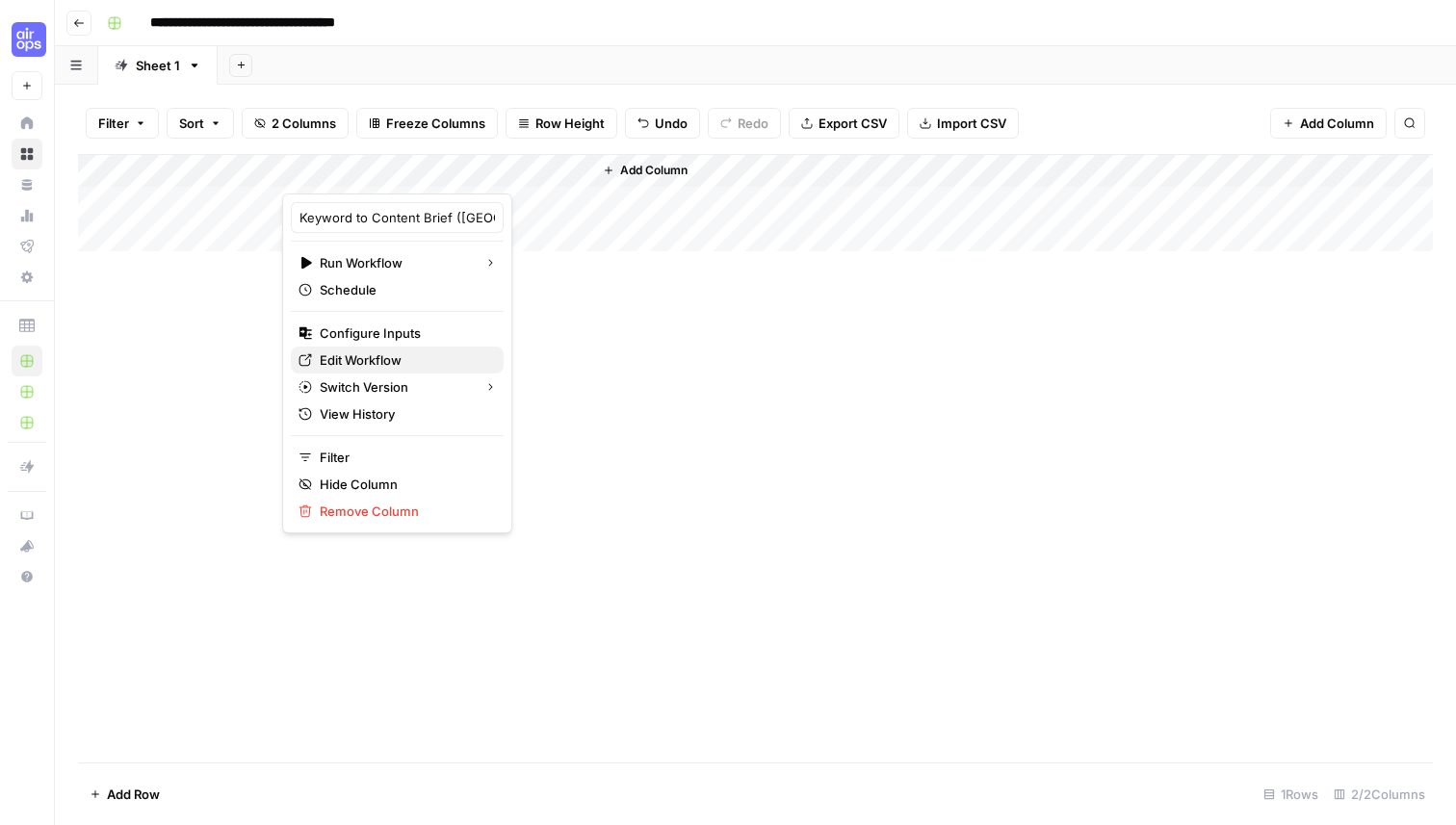 click on "Edit Workflow" at bounding box center (360, 360) 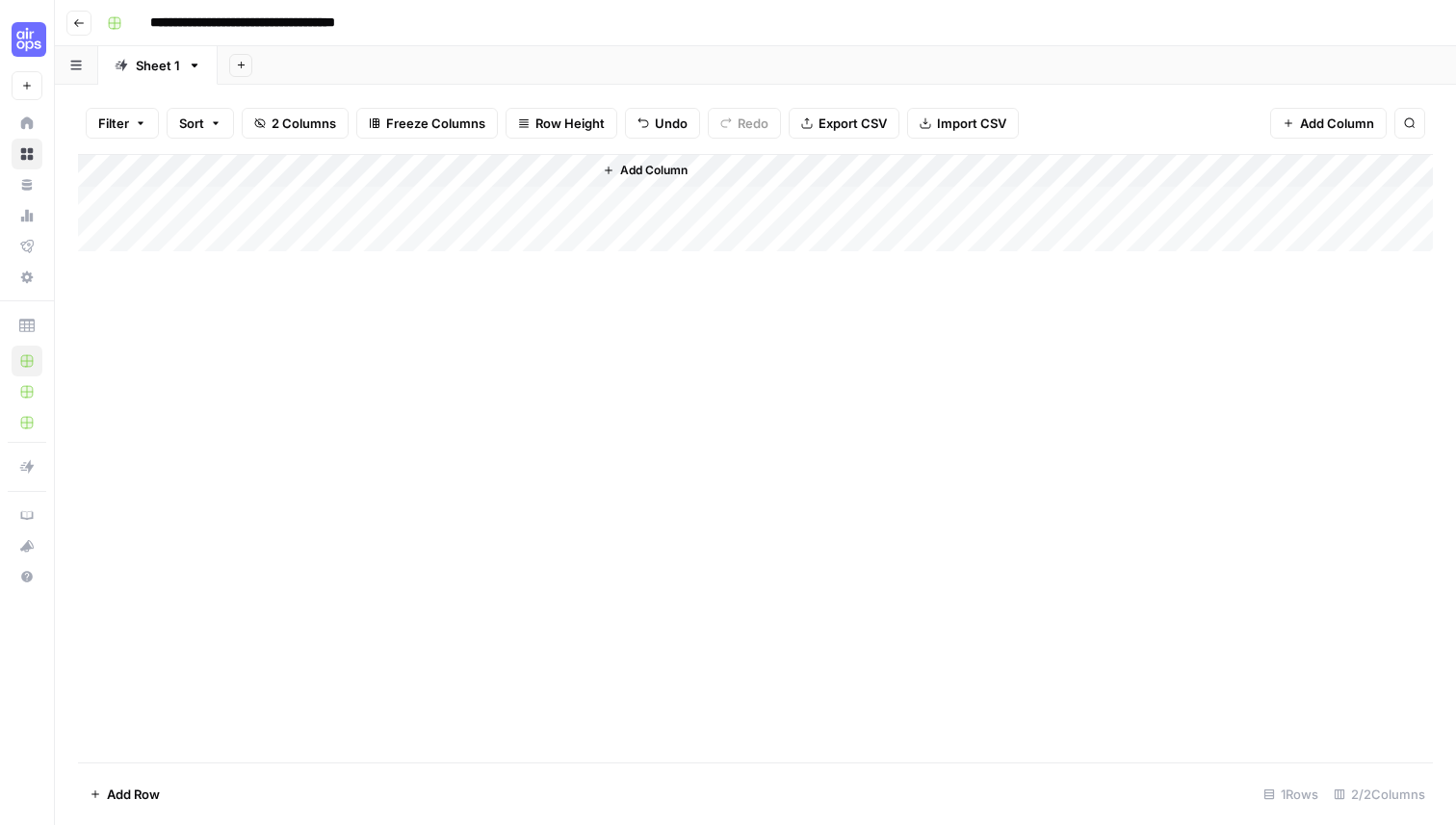 click on "Add Column" at bounding box center [755, 203] 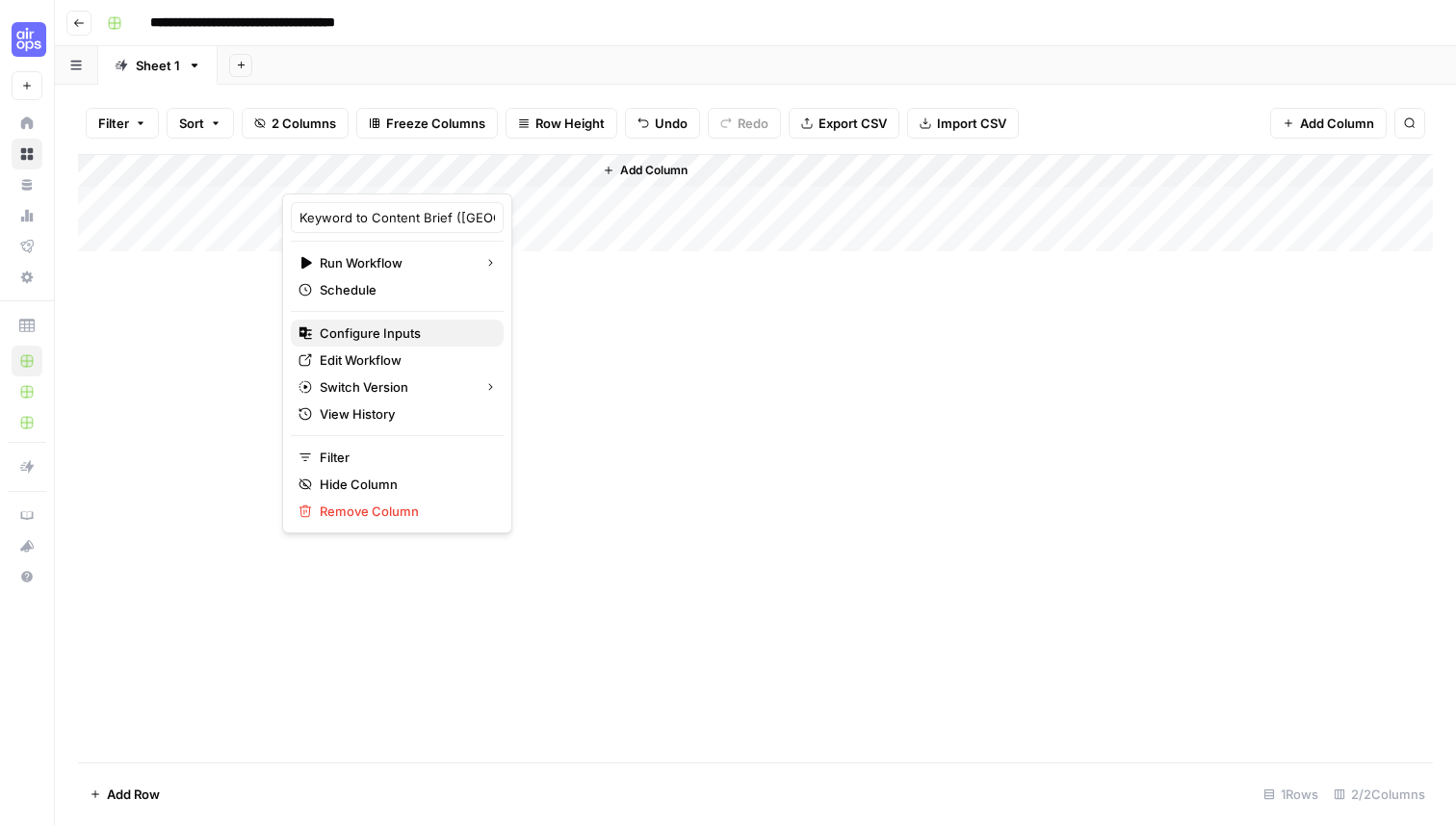 click on "Configure Inputs" at bounding box center (370, 333) 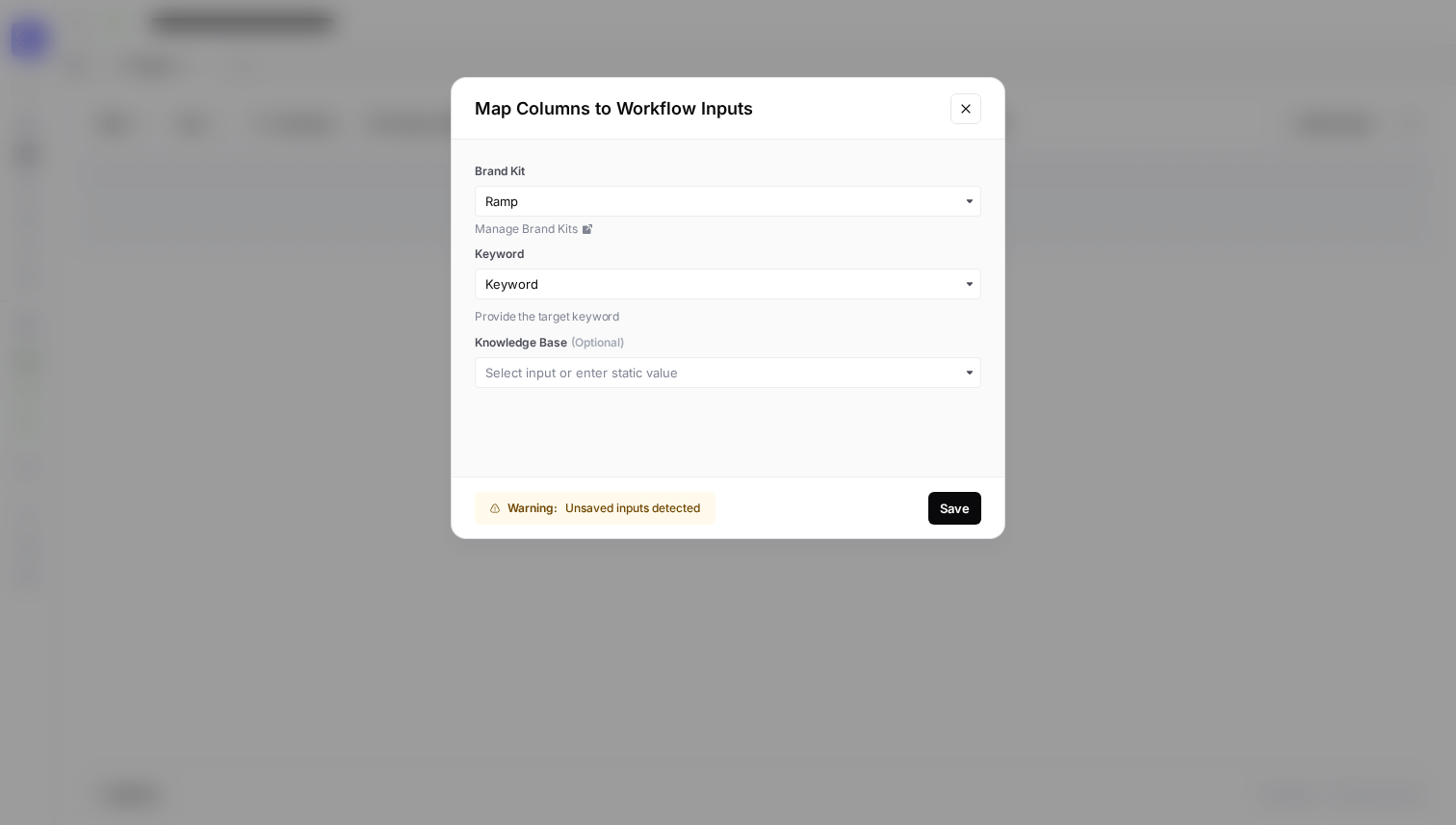 click on "Save" at bounding box center (954, 508) 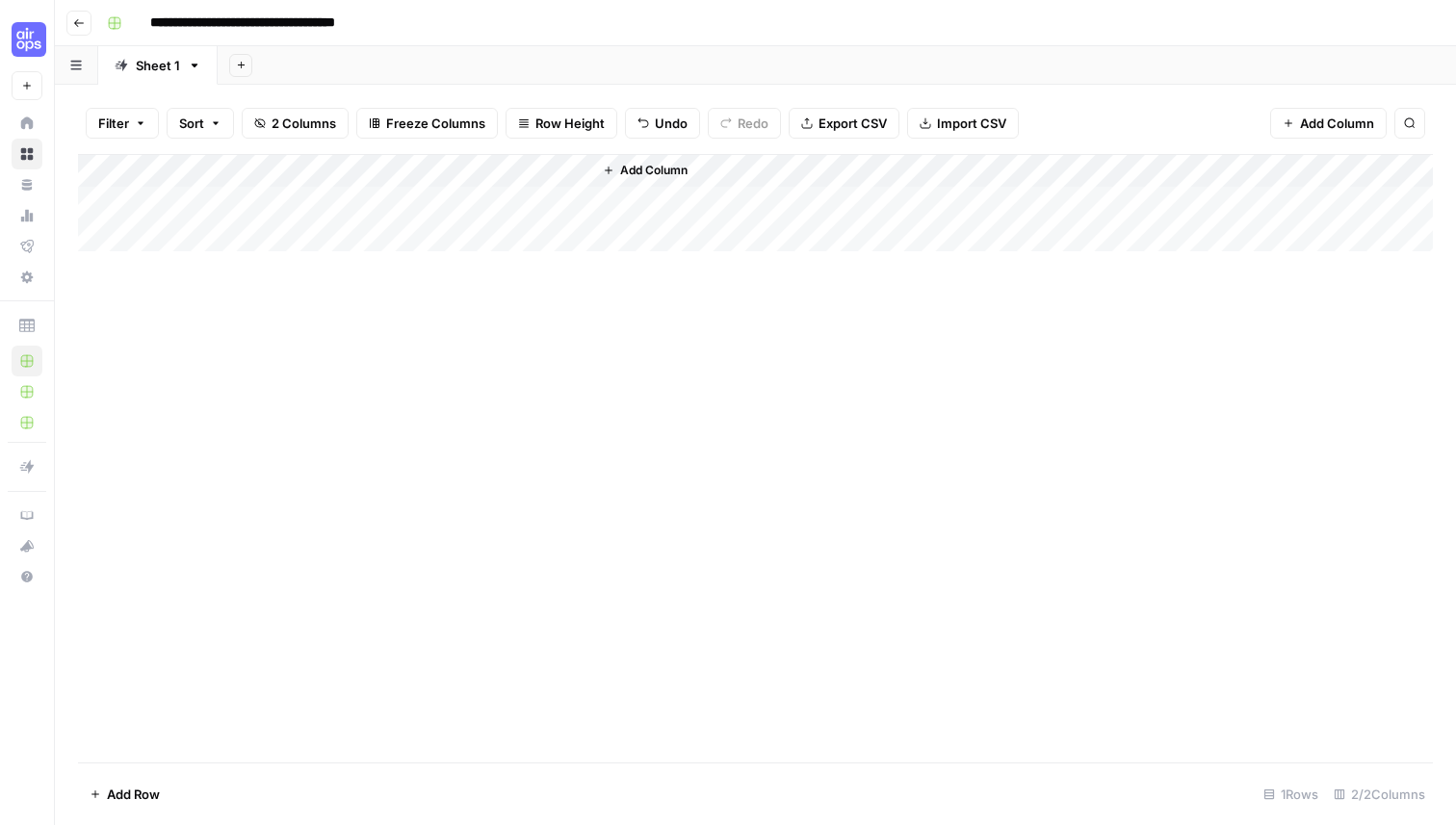 click on "Add Column" at bounding box center [755, 203] 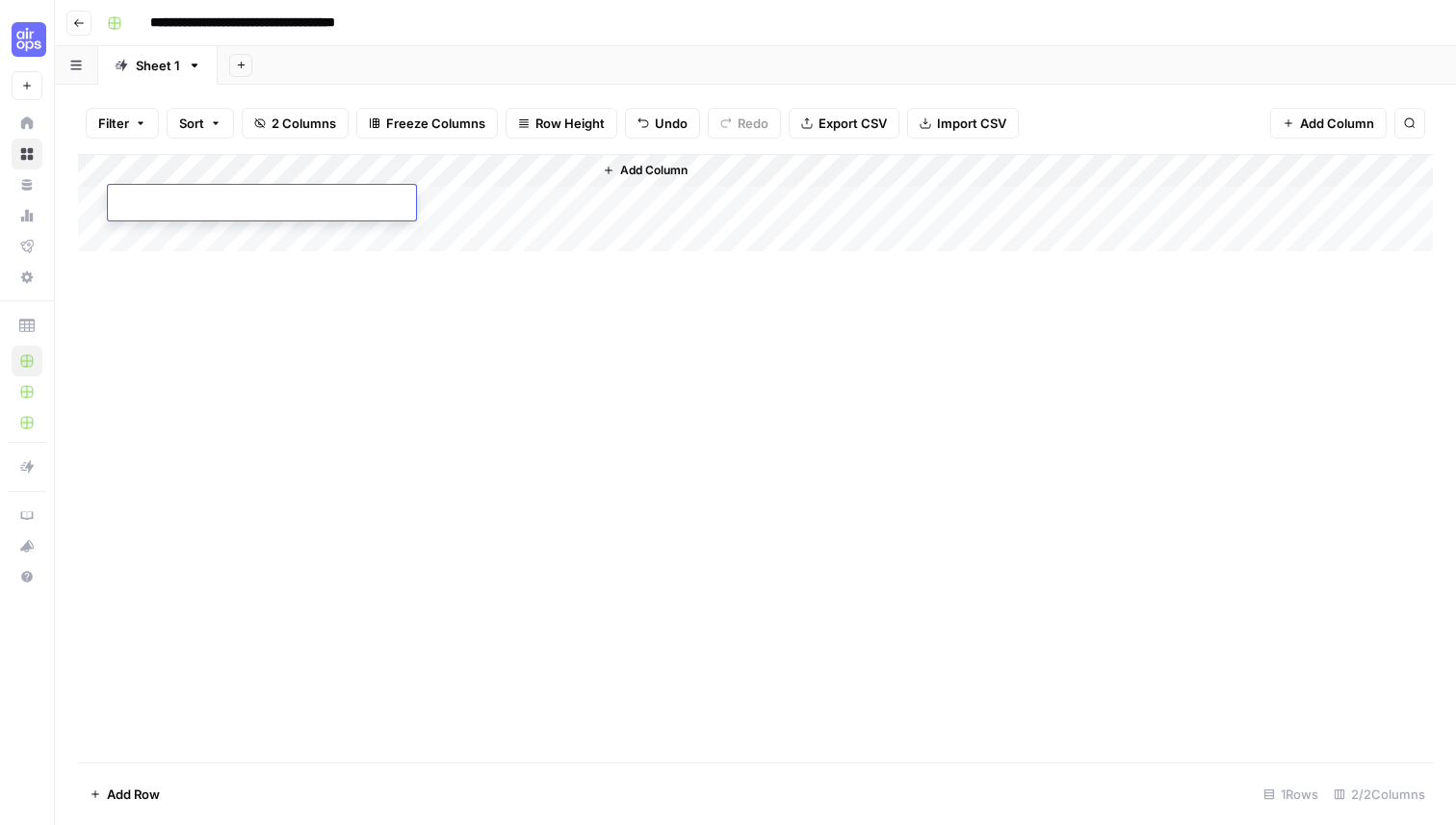 click on "Add Sheet" at bounding box center (837, 65) 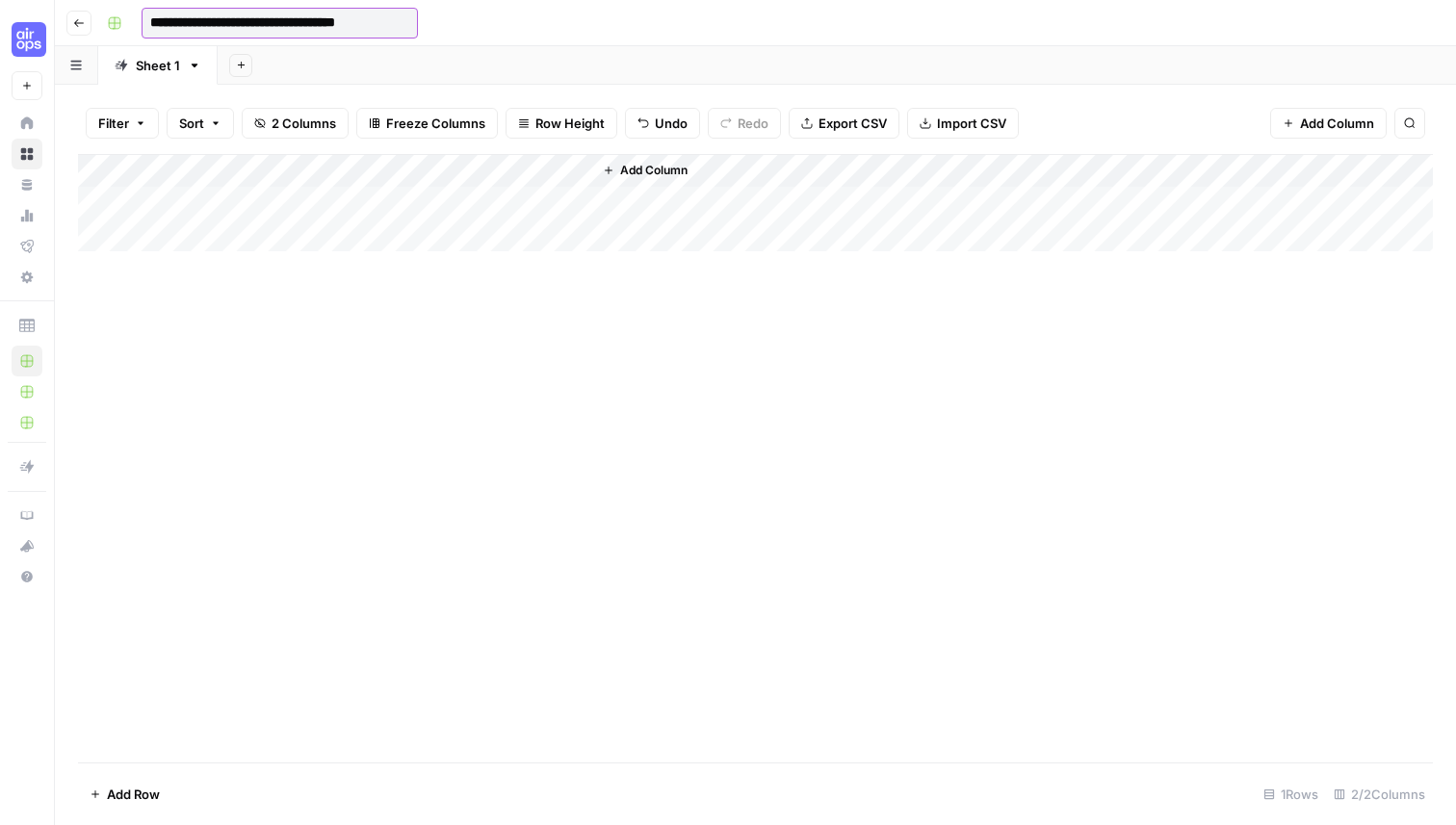 click on "**********" at bounding box center [279, 23] 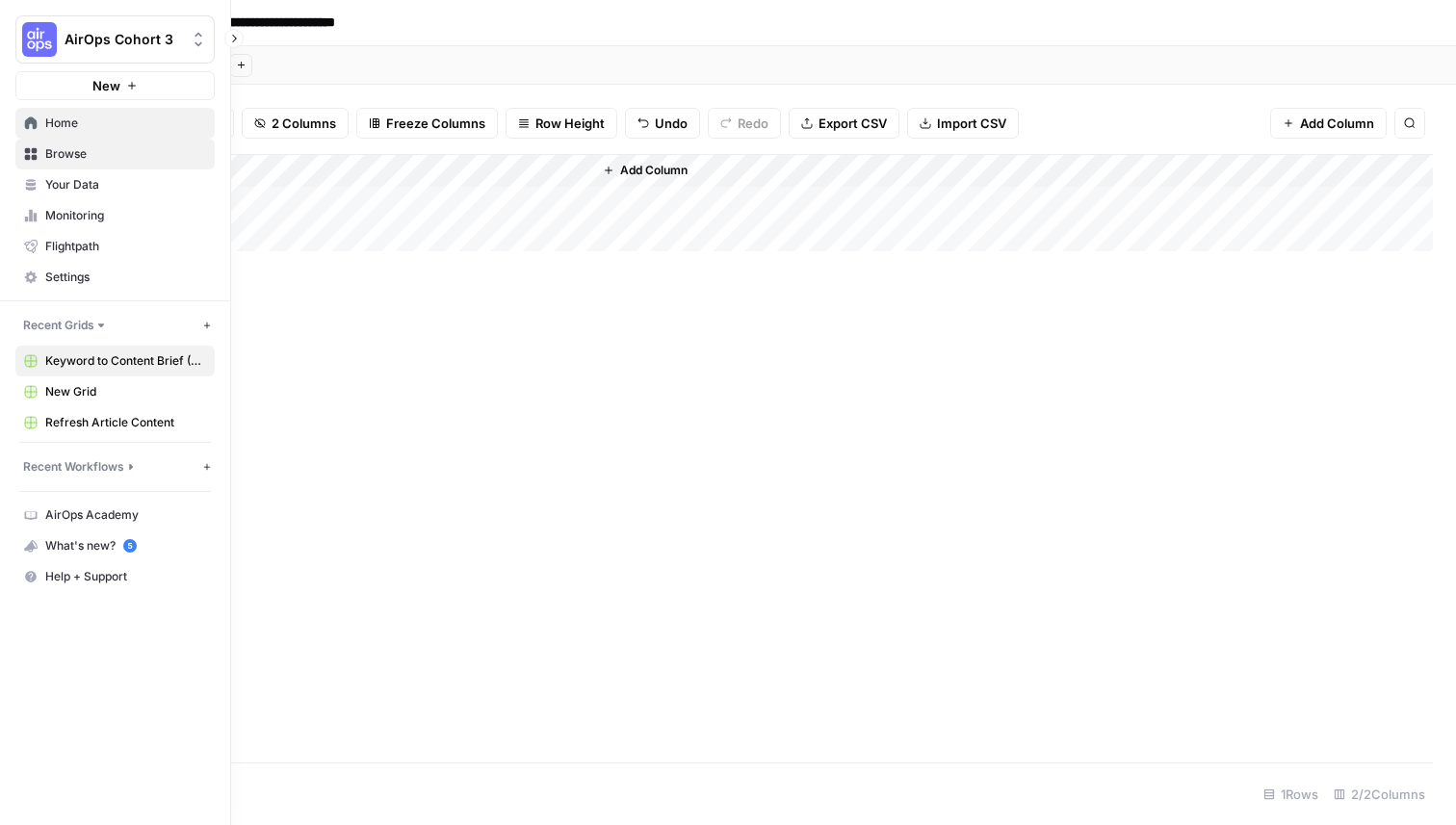 click on "Home" at bounding box center [125, 123] 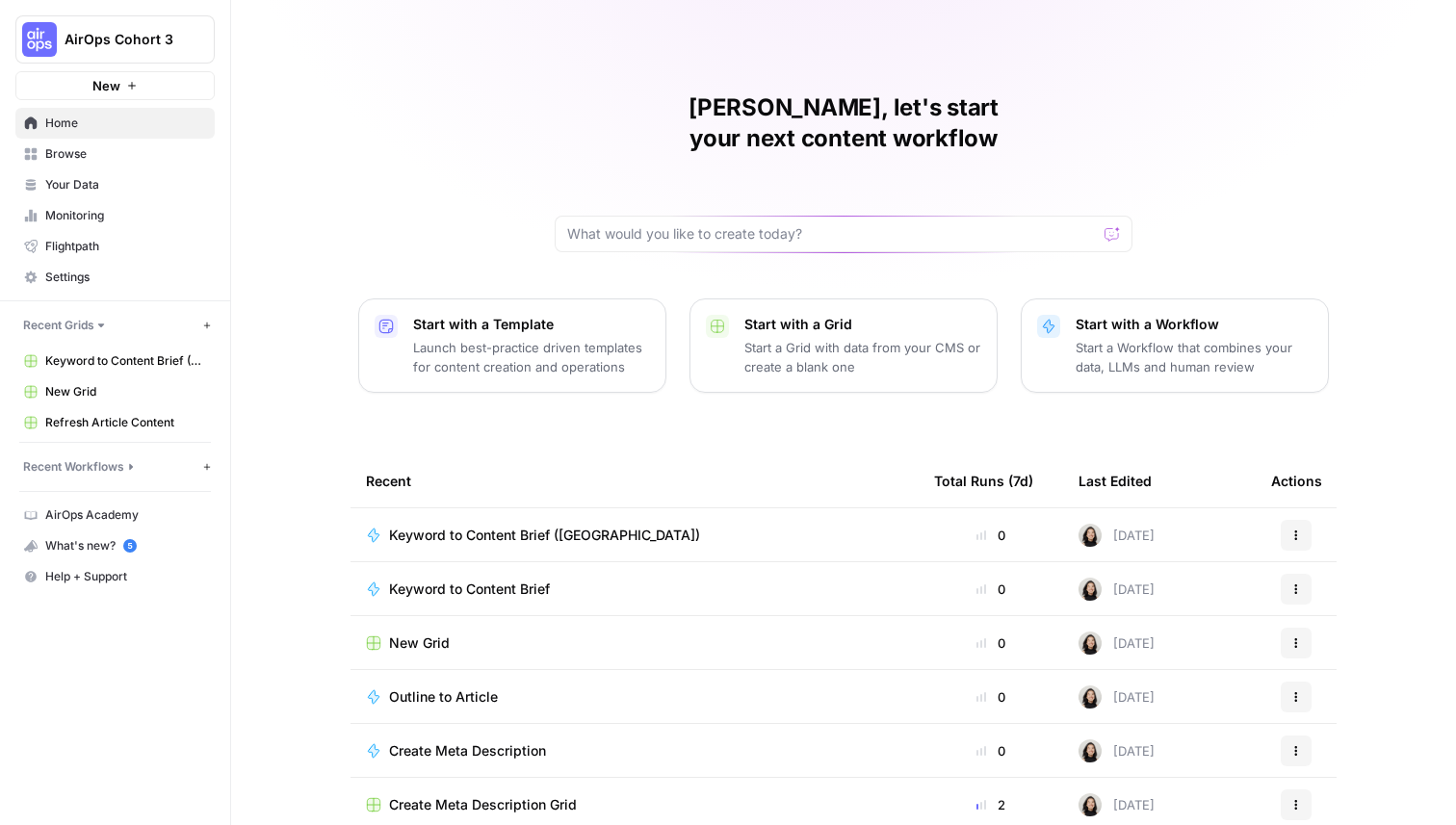 scroll, scrollTop: 53, scrollLeft: 0, axis: vertical 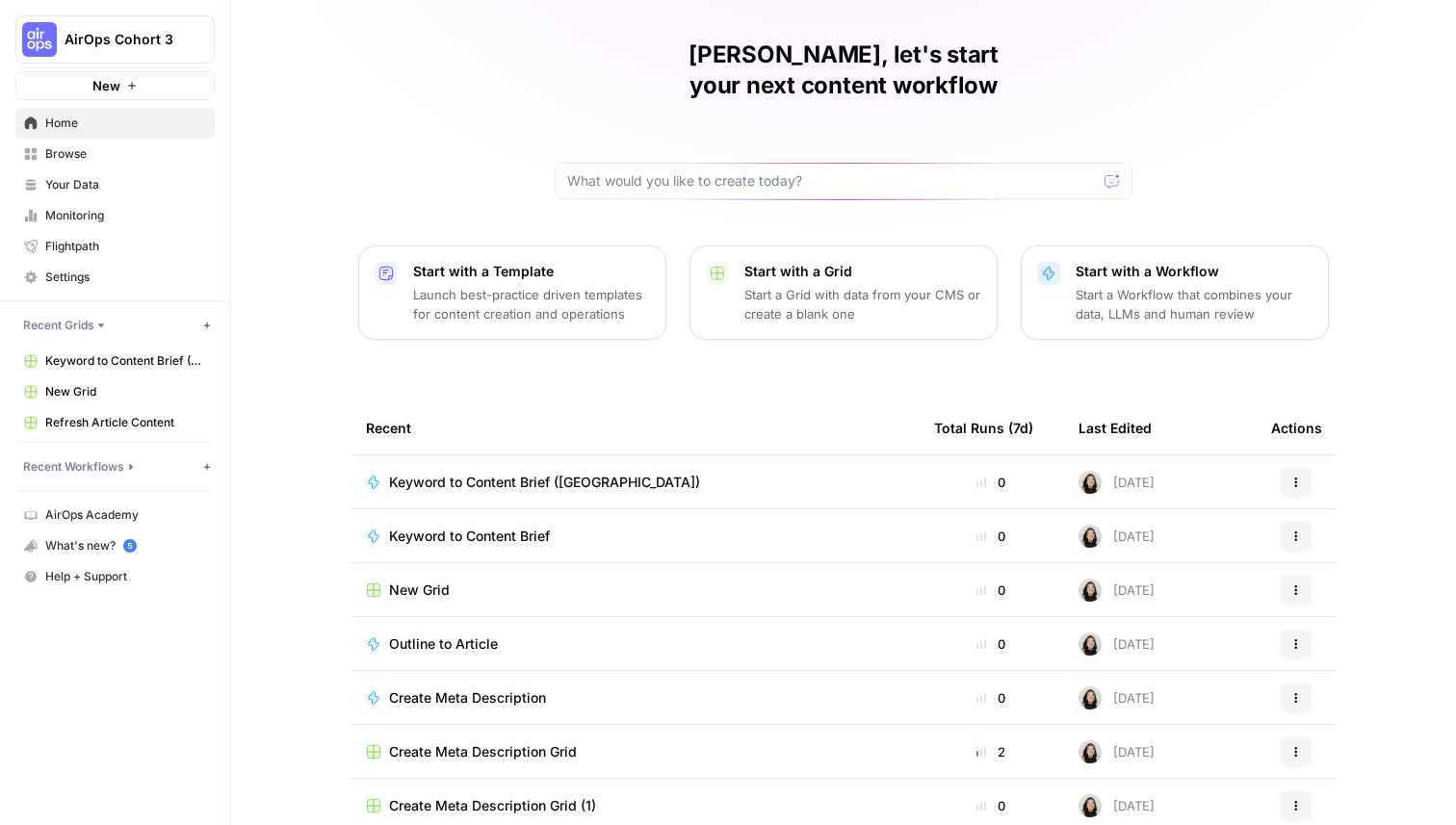 click on "Actions" at bounding box center [1296, 482] 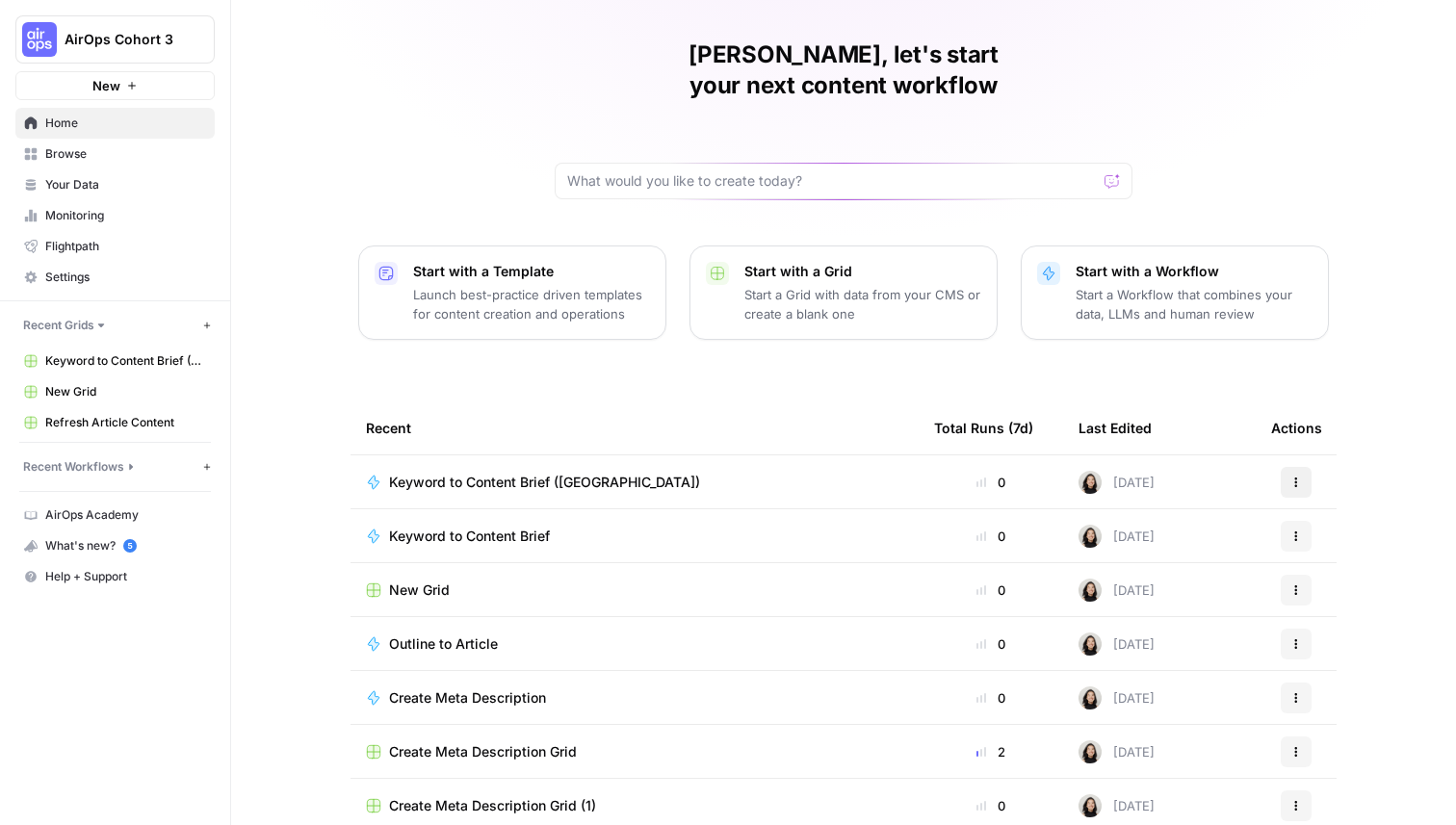 click on "Actions" at bounding box center (1296, 482) 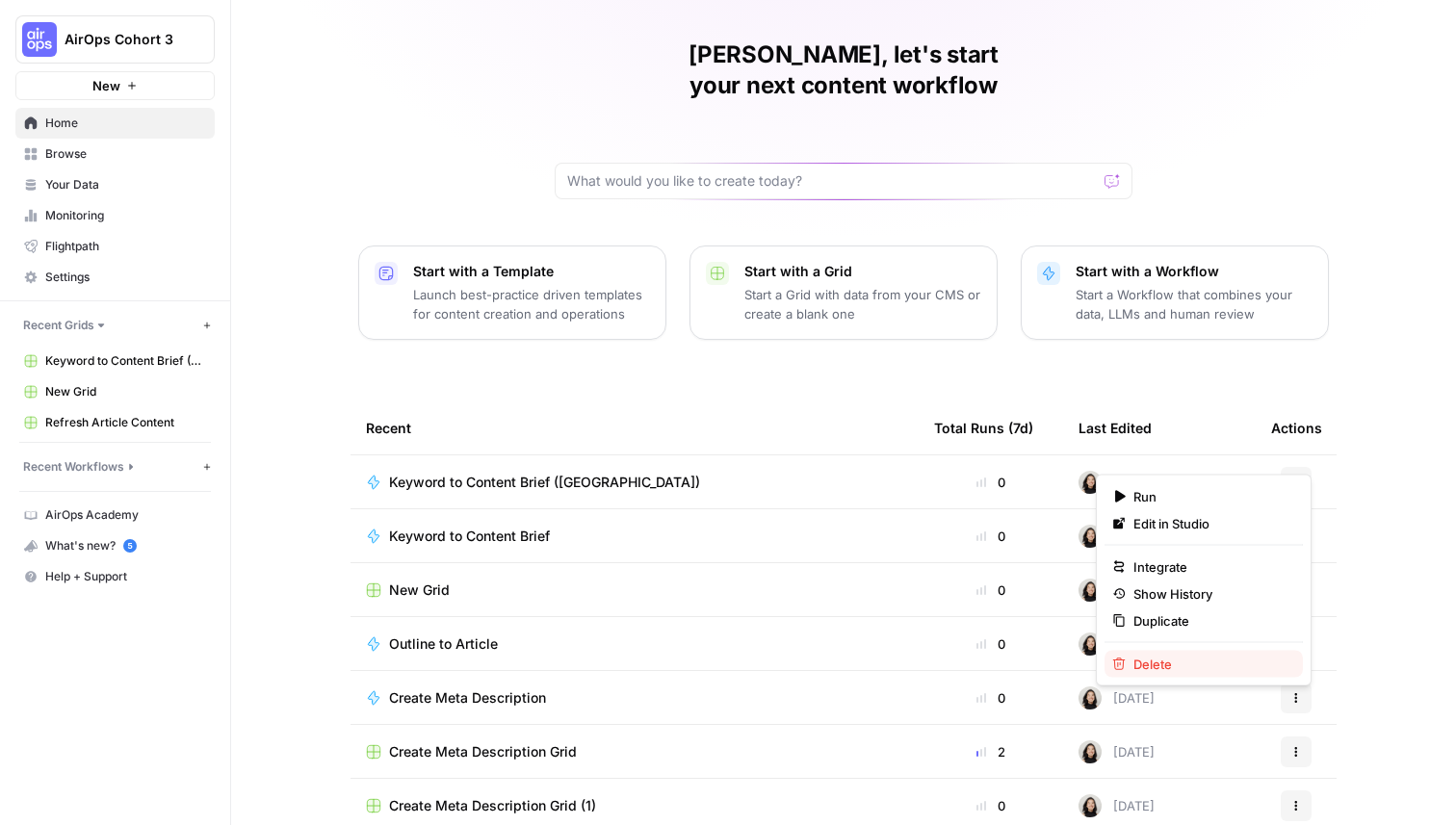 click on "Delete" at bounding box center [1204, 664] 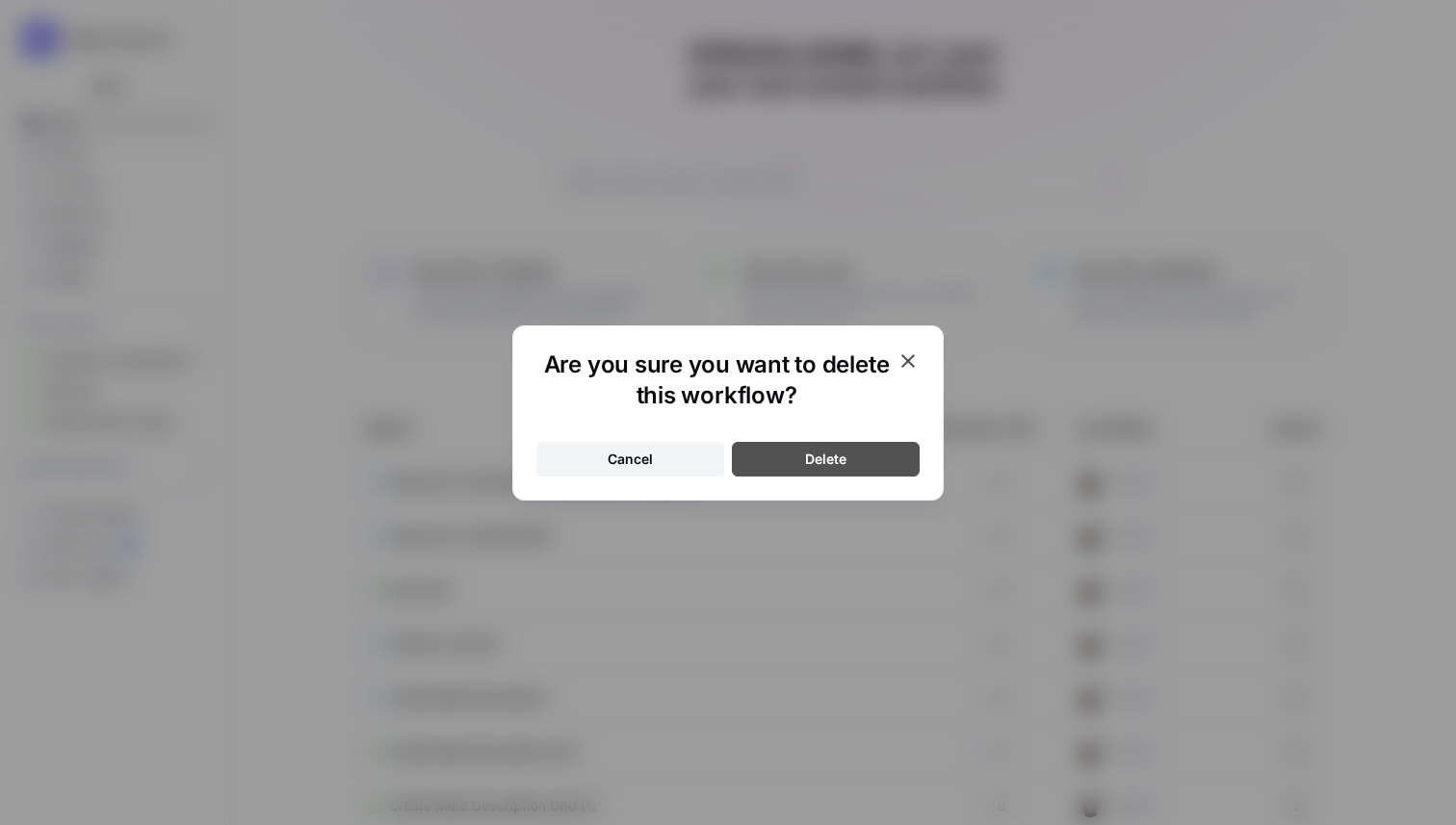 click on "Delete" at bounding box center [825, 459] 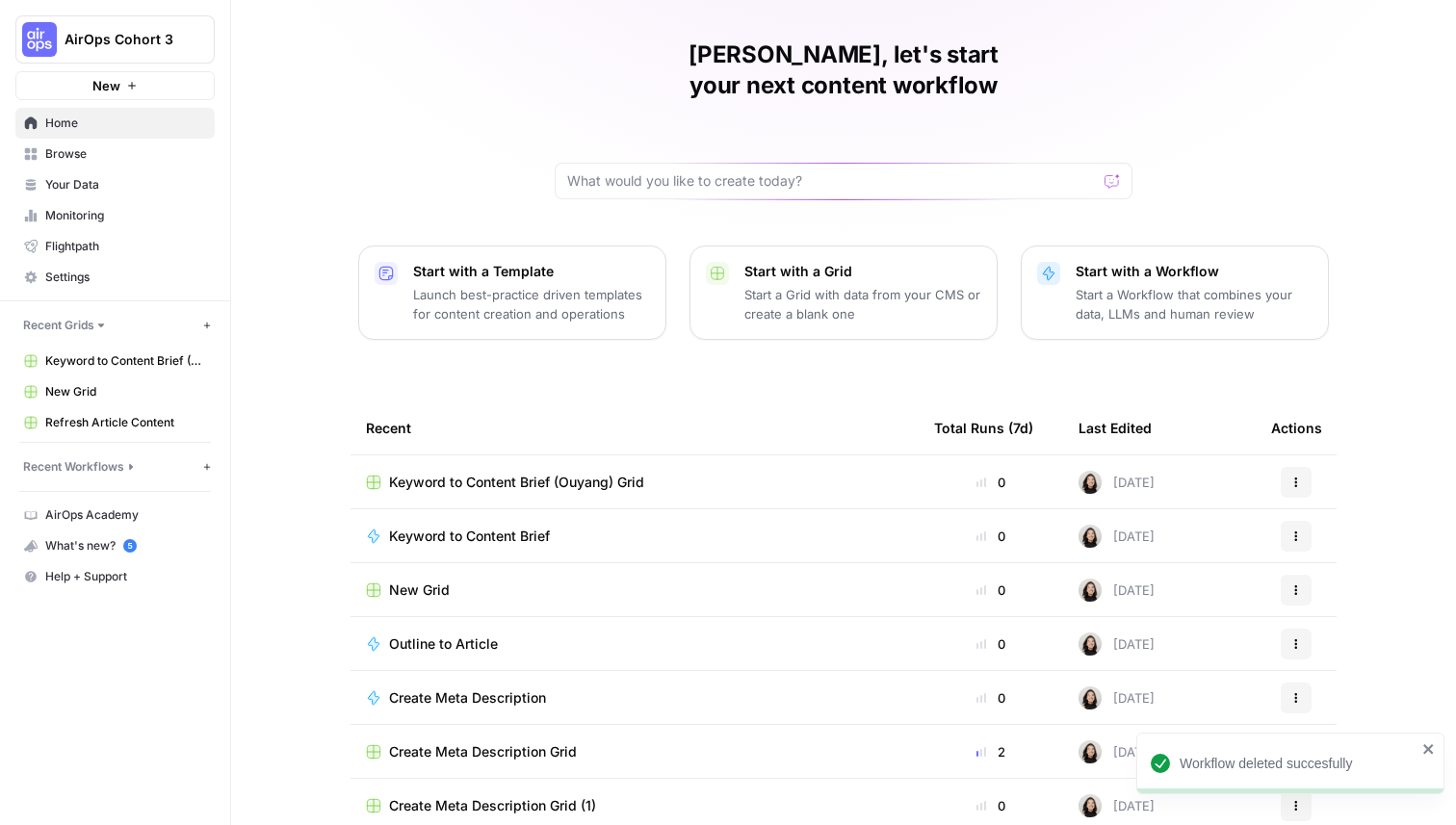 scroll, scrollTop: 61, scrollLeft: 0, axis: vertical 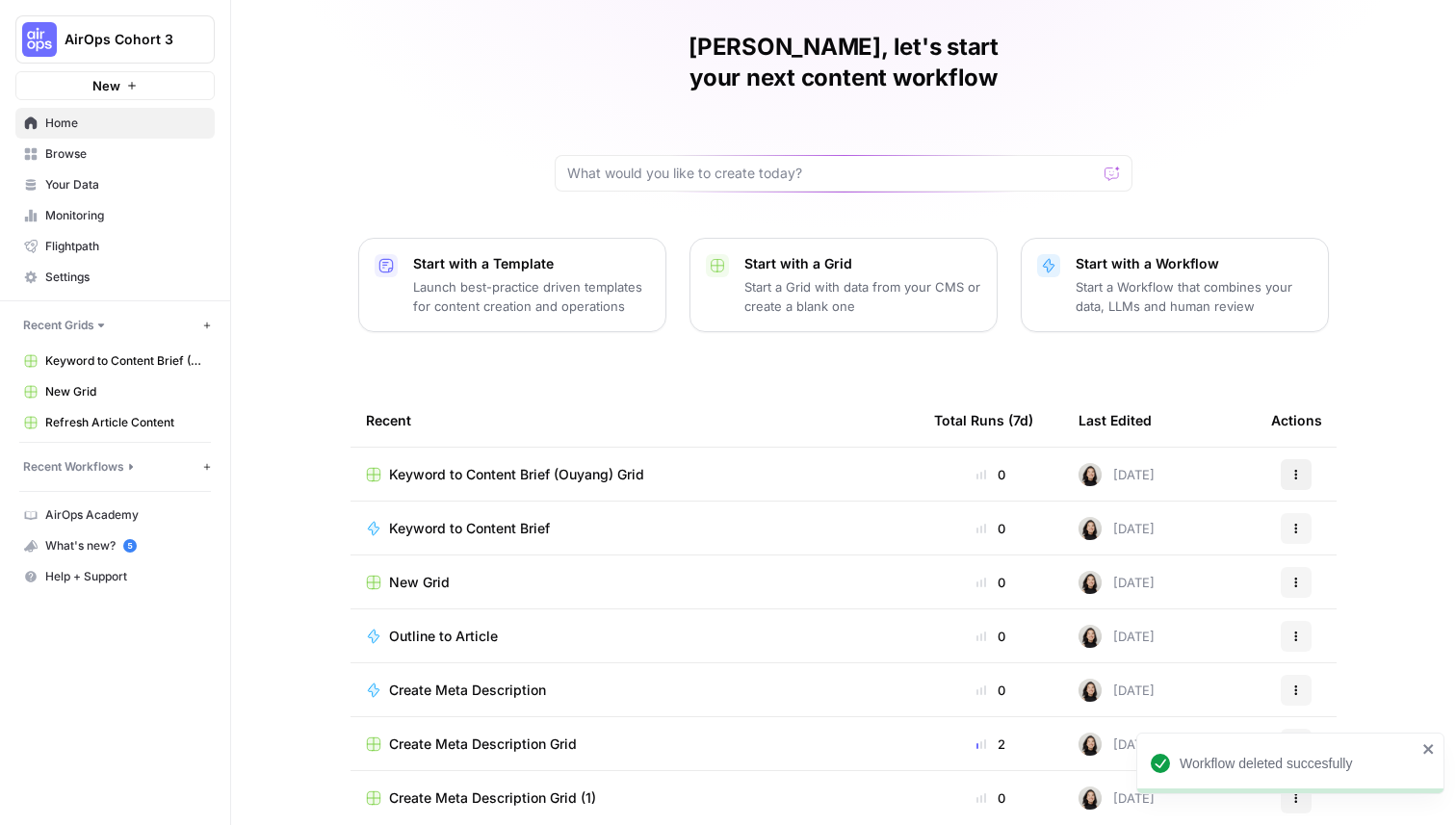 click on "Actions" at bounding box center [1296, 475] 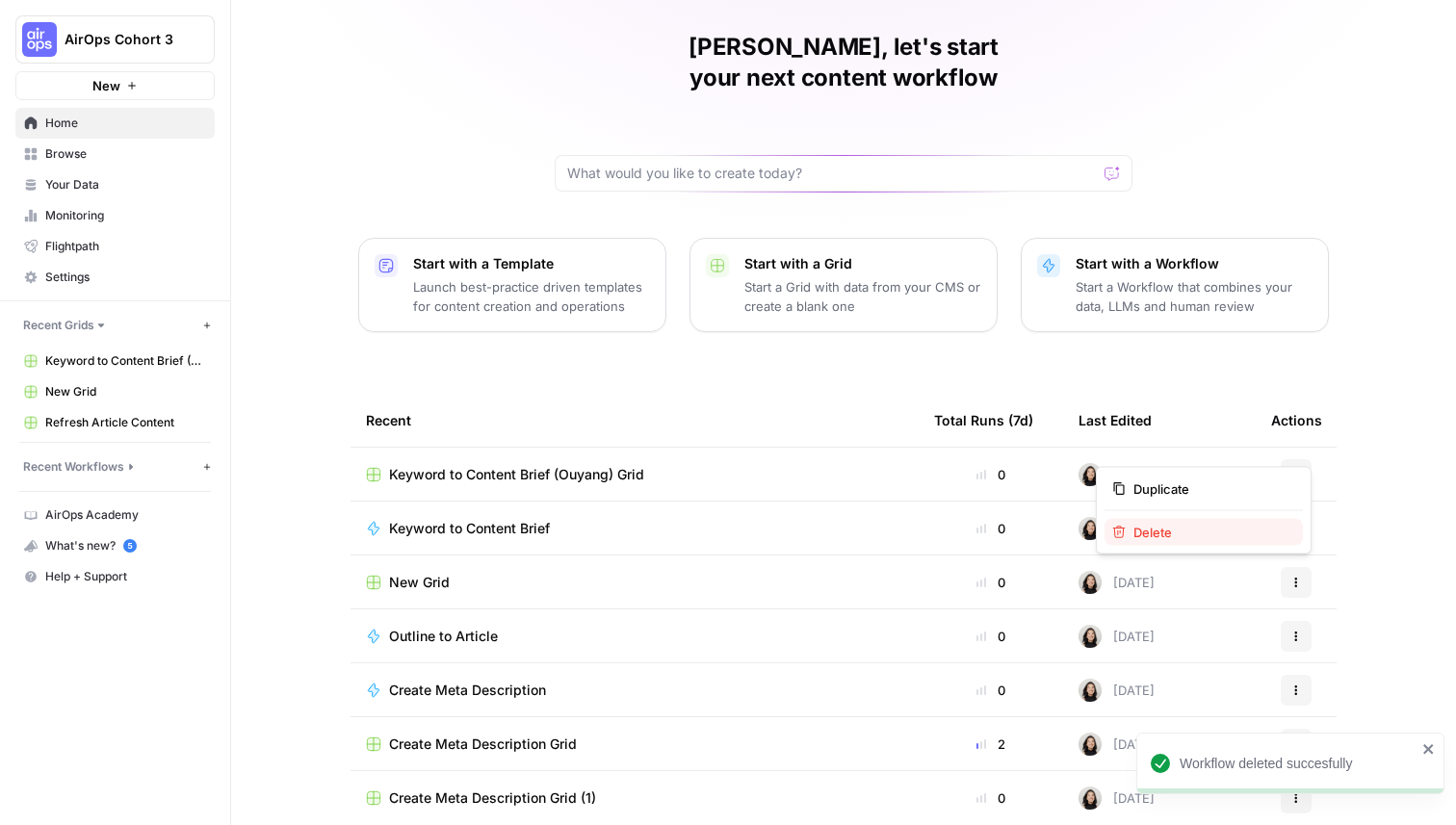 click on "Delete" at bounding box center (1204, 532) 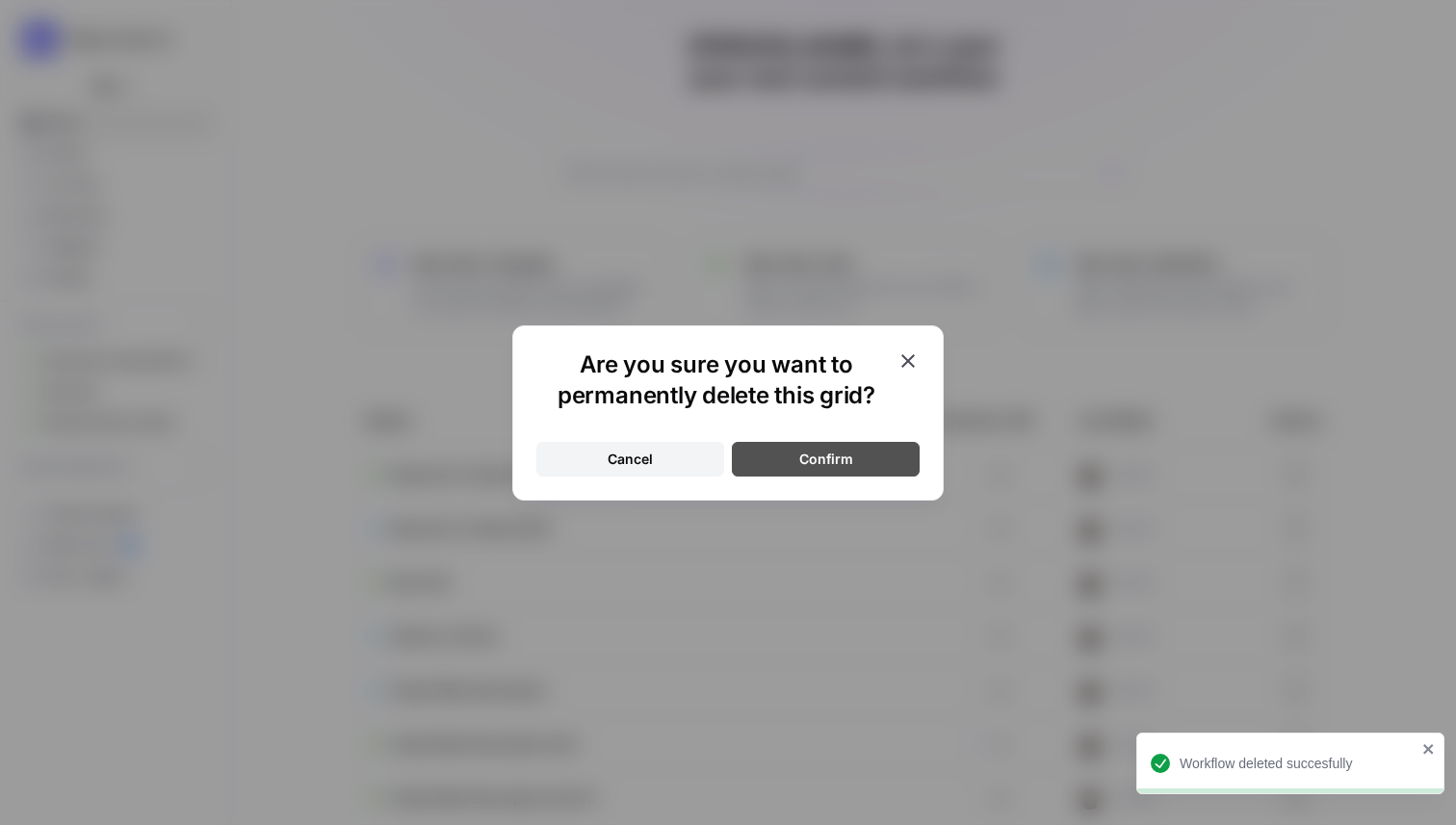 click on "Confirm" at bounding box center [825, 459] 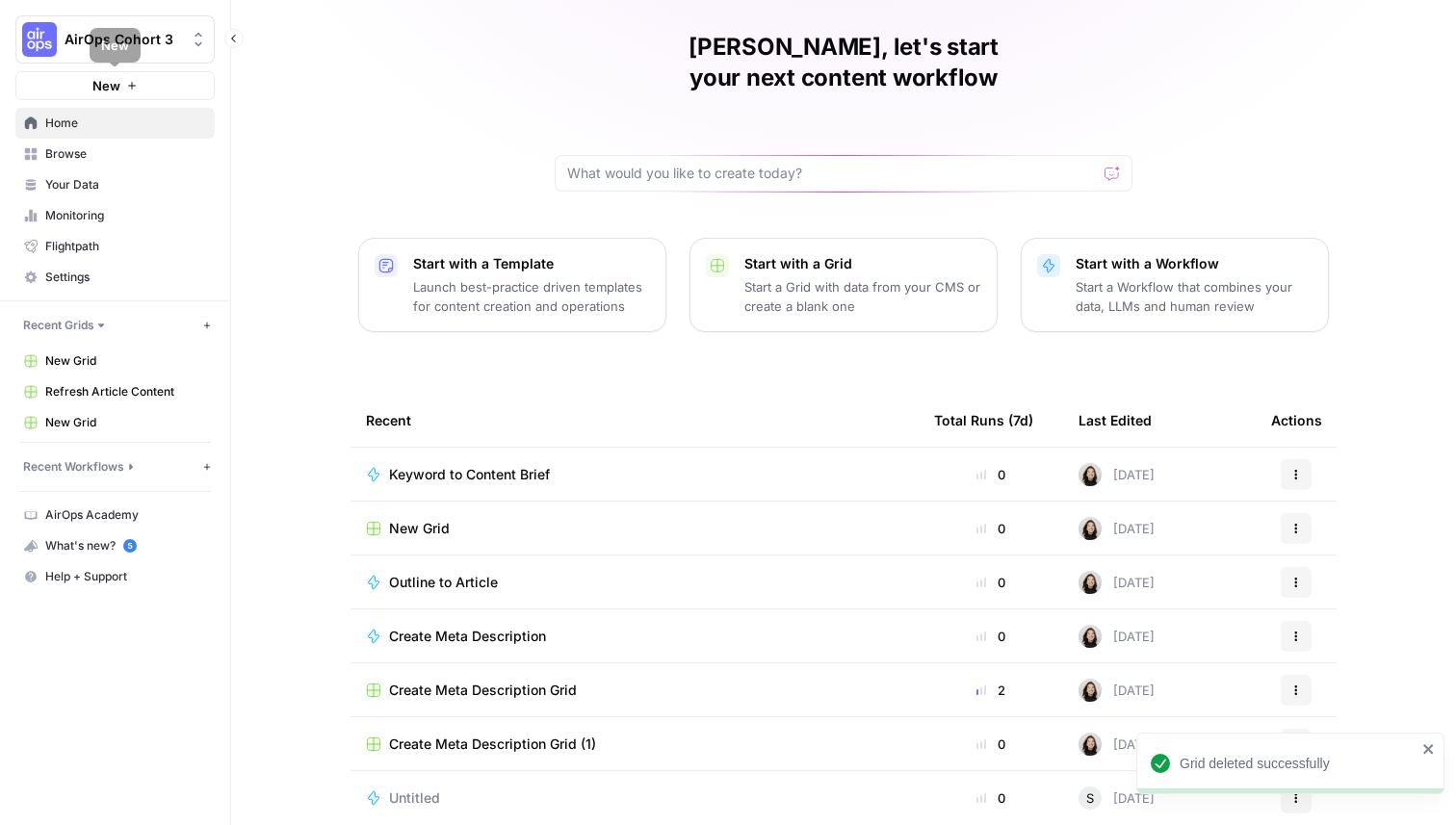 click on "Home" at bounding box center [115, 123] 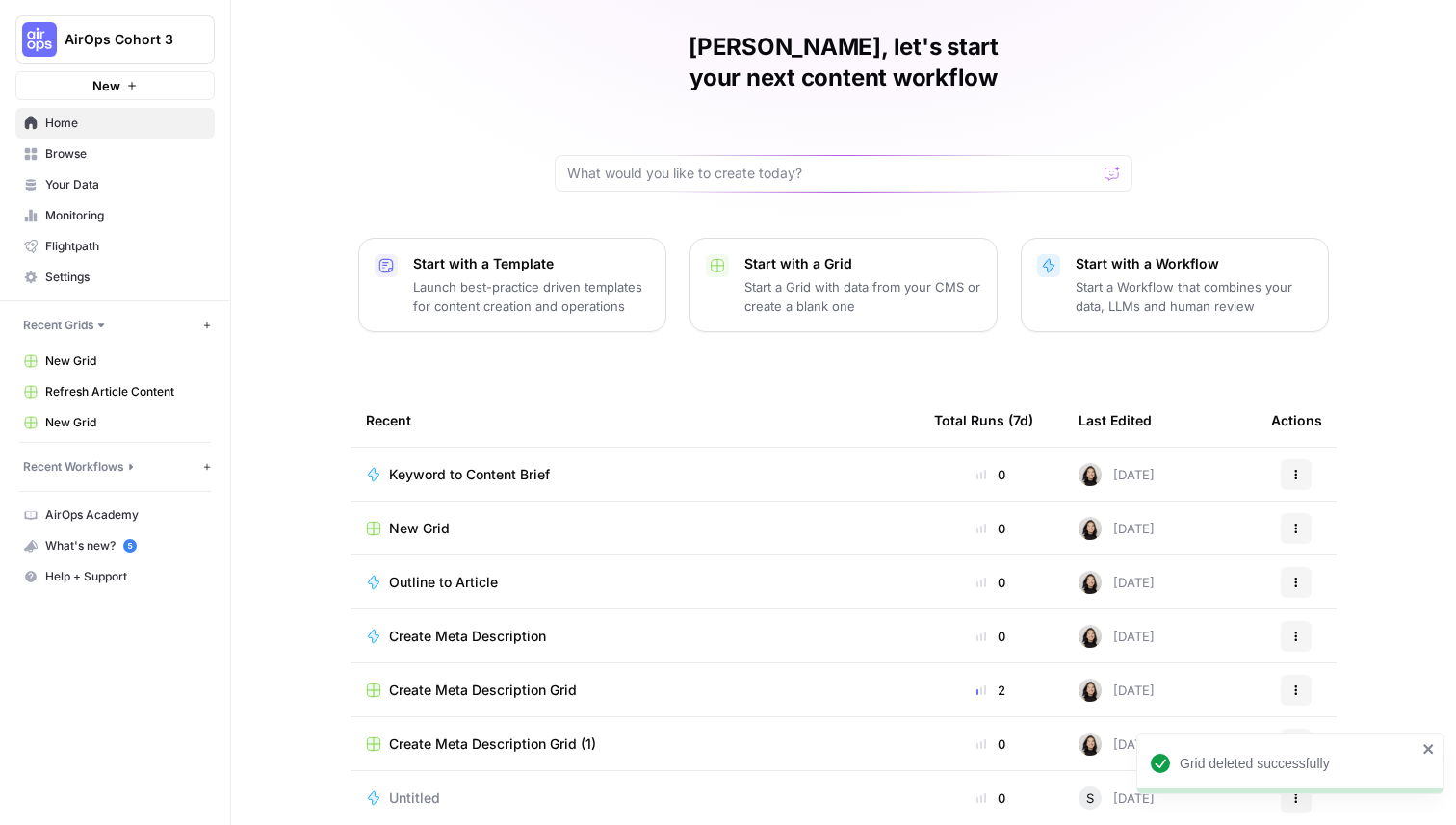 click on "Cindy, let's start your next content workflow Start with a Template Launch best-practice driven templates for content creation and operations Start with a Grid Start a Grid with data from your CMS or create a blank one Start with a Workflow Start a Workflow that combines your data, LLMs and human review Recent Total Runs (7d) Last Edited Actions Keyword to Content Brief 0 Today Actions New Grid 0 Yesterday Actions Outline to Article 0 Yesterday Actions Create Meta Description 0 6 days ago Actions Create Meta Description Grid 2 6 days ago Actions Create Meta Description Grid (1) 0 6 days ago Actions Untitled 0 S Today Actions" at bounding box center [844, 398] 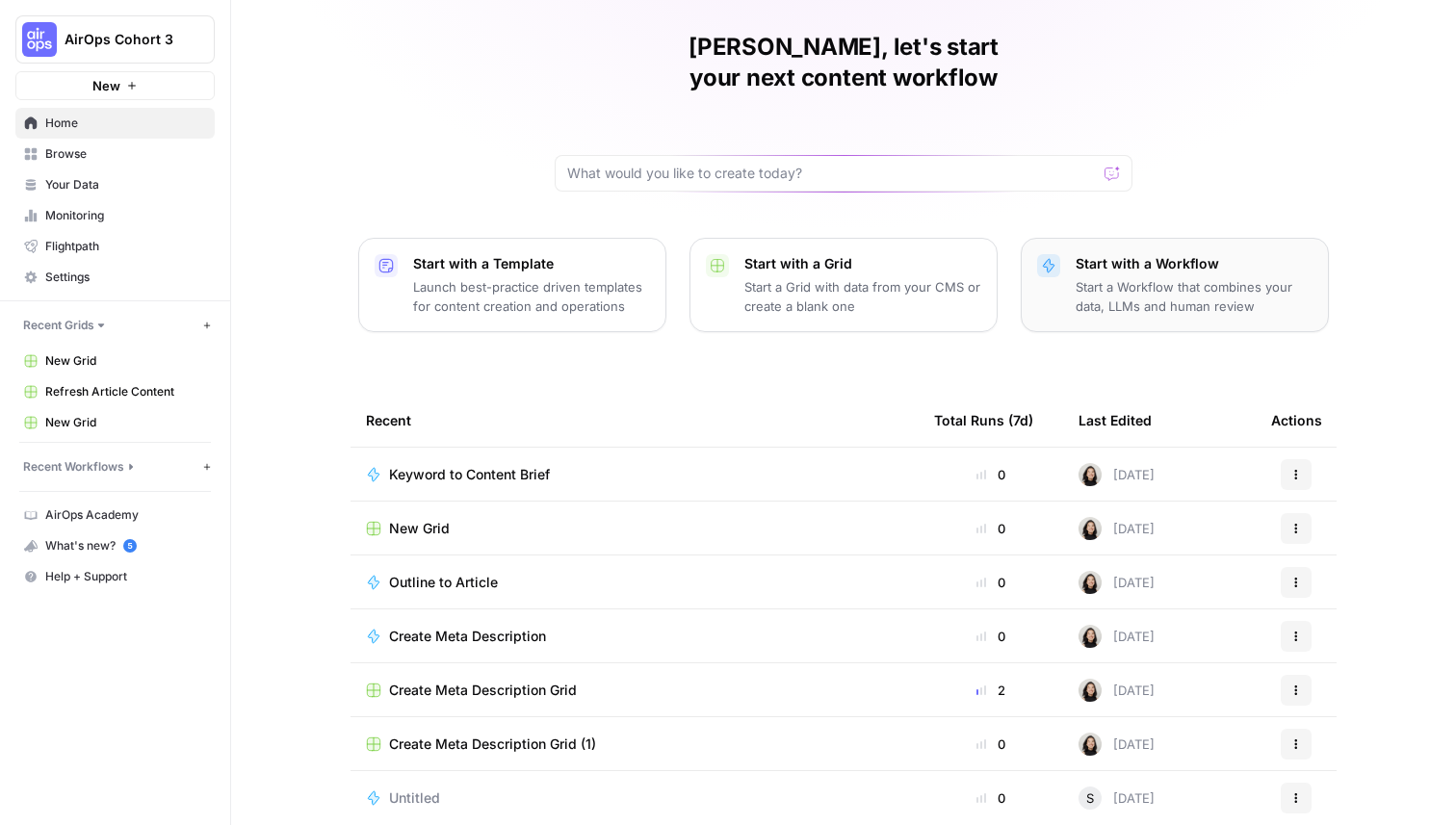 click on "Start with a Workflow Start a Workflow that combines your data, LLMs and human review" at bounding box center (1175, 285) 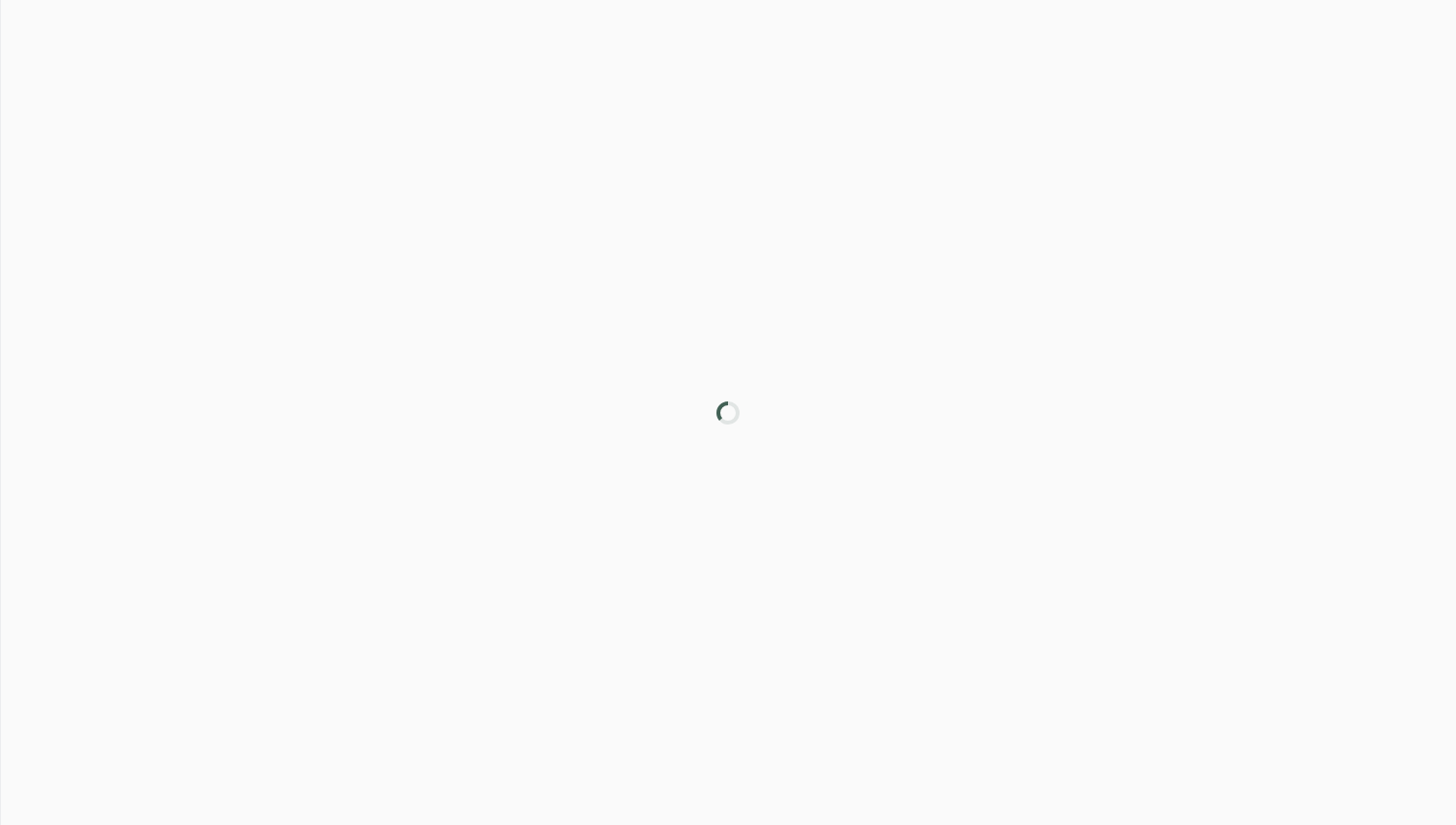 scroll, scrollTop: 0, scrollLeft: 0, axis: both 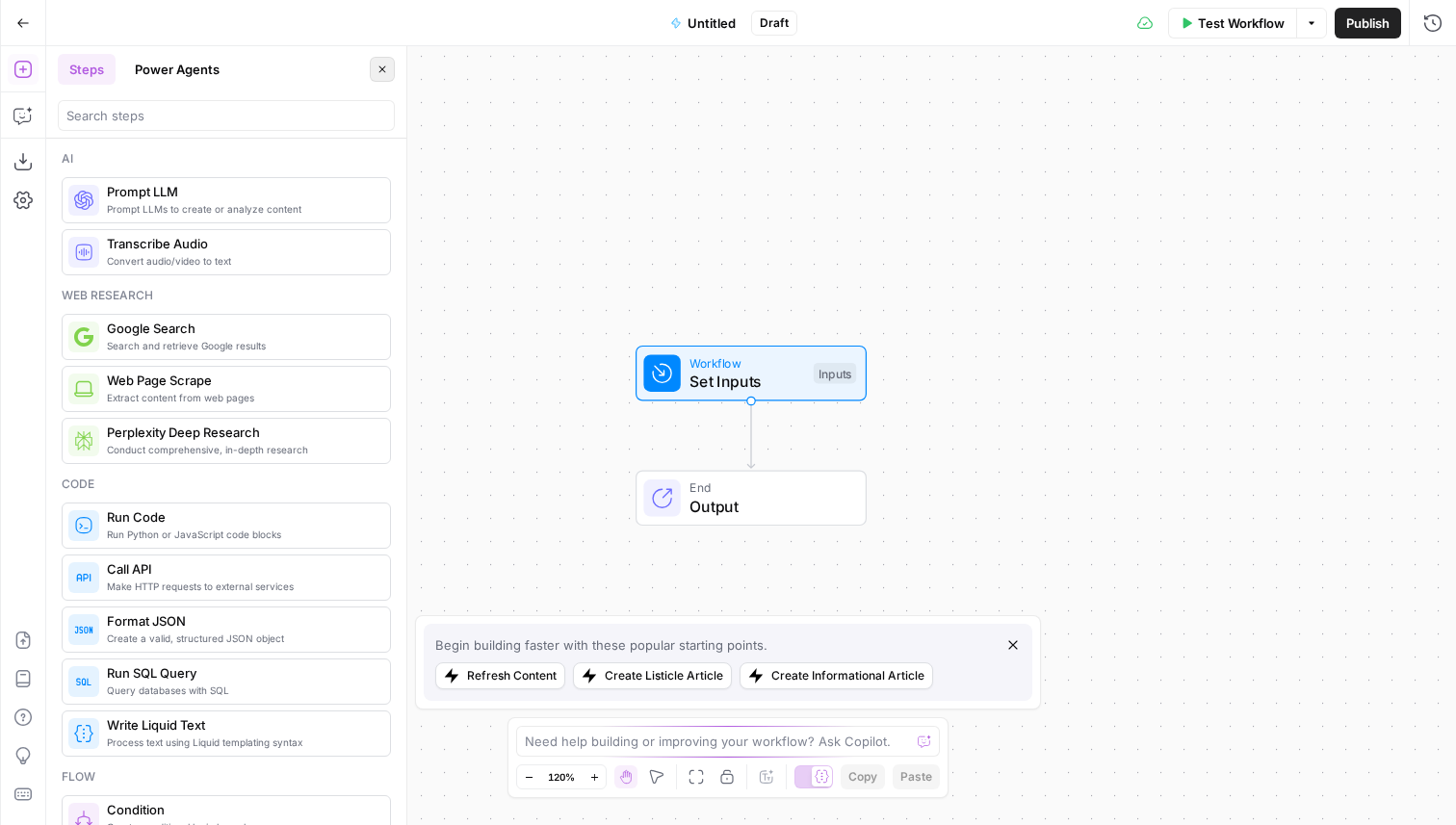 click 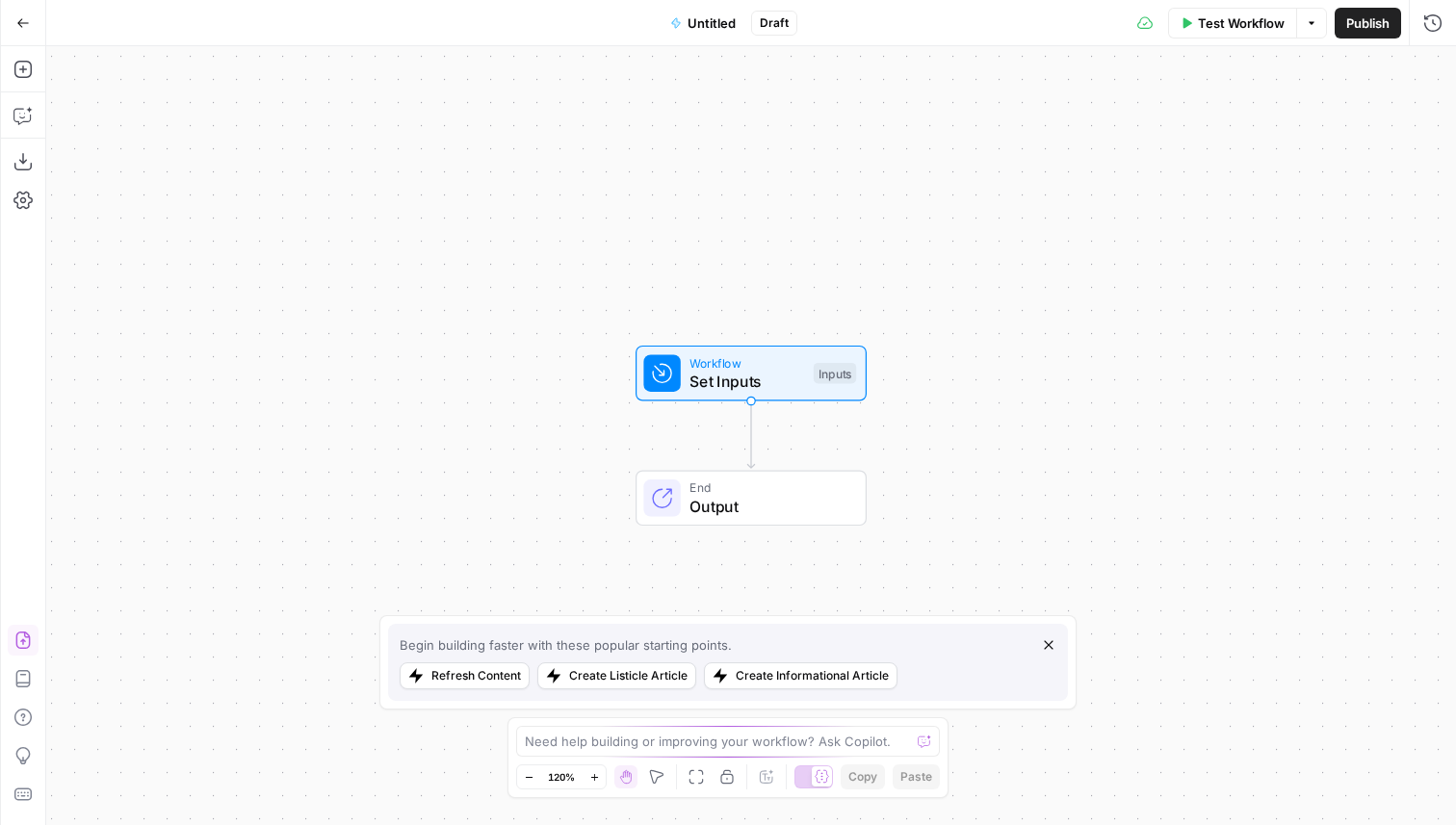 click on "Import JSON" at bounding box center [23, 640] 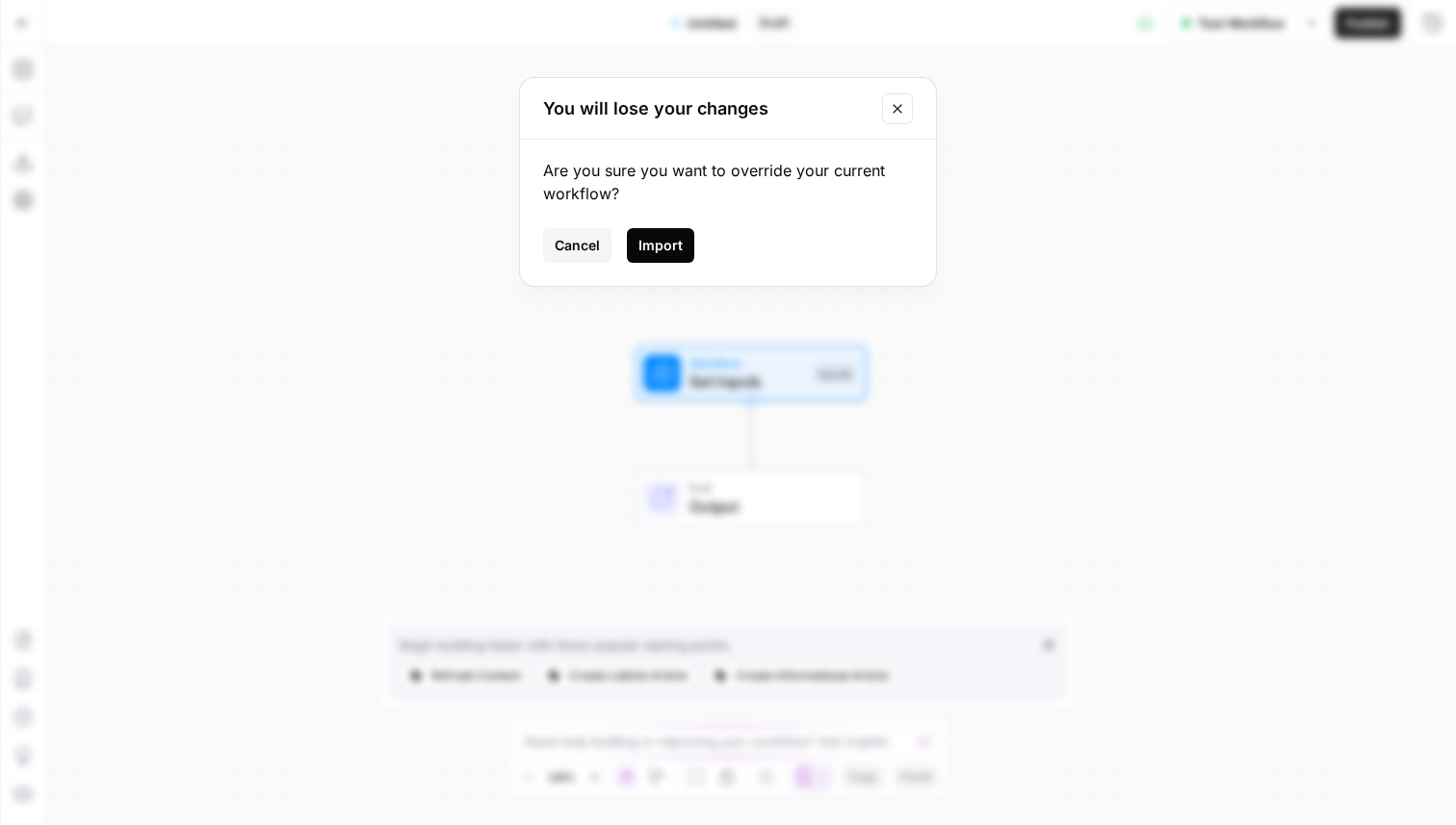 click on "Import" at bounding box center [661, 245] 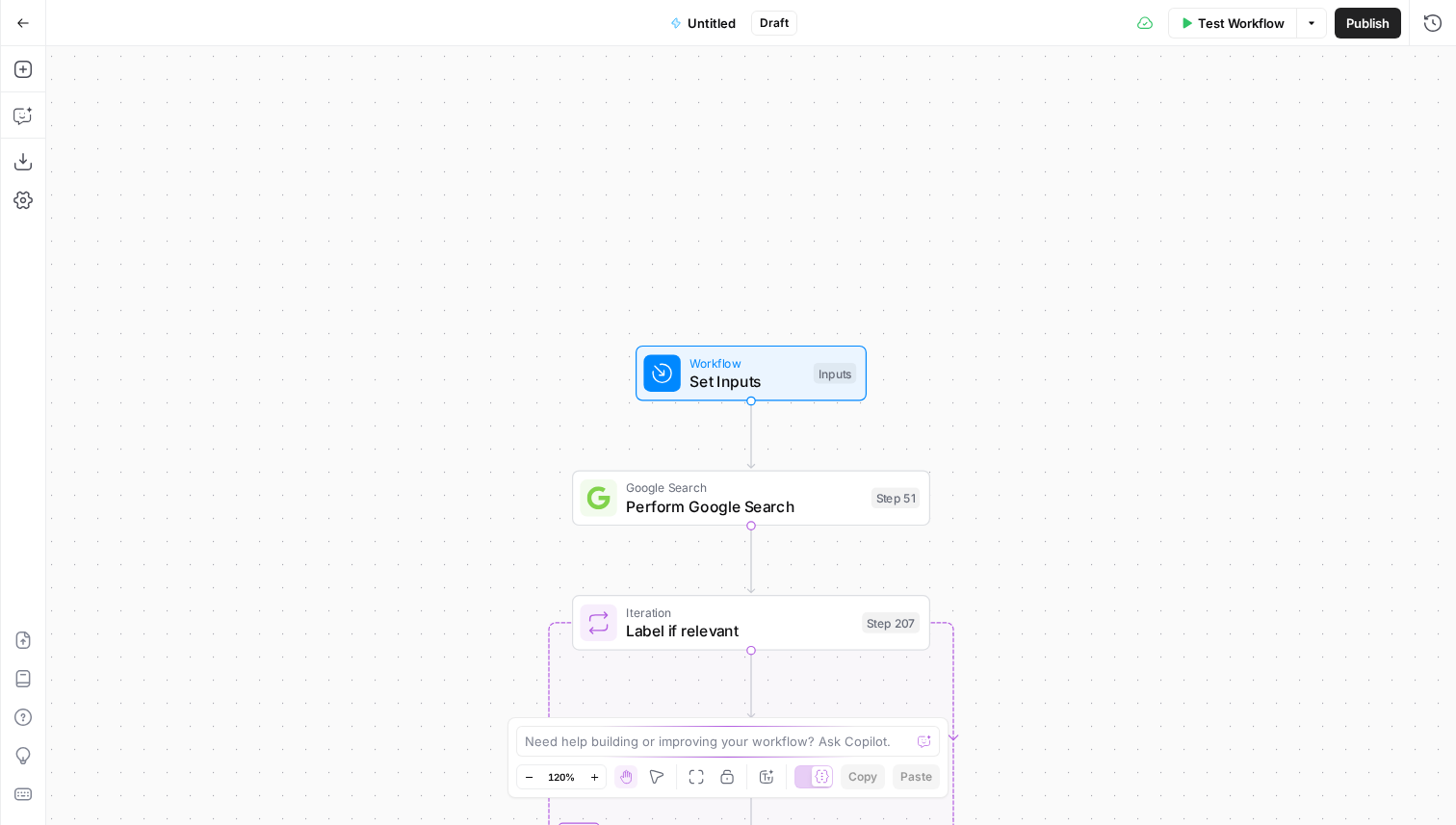 click on "Set Inputs" at bounding box center [746, 381] 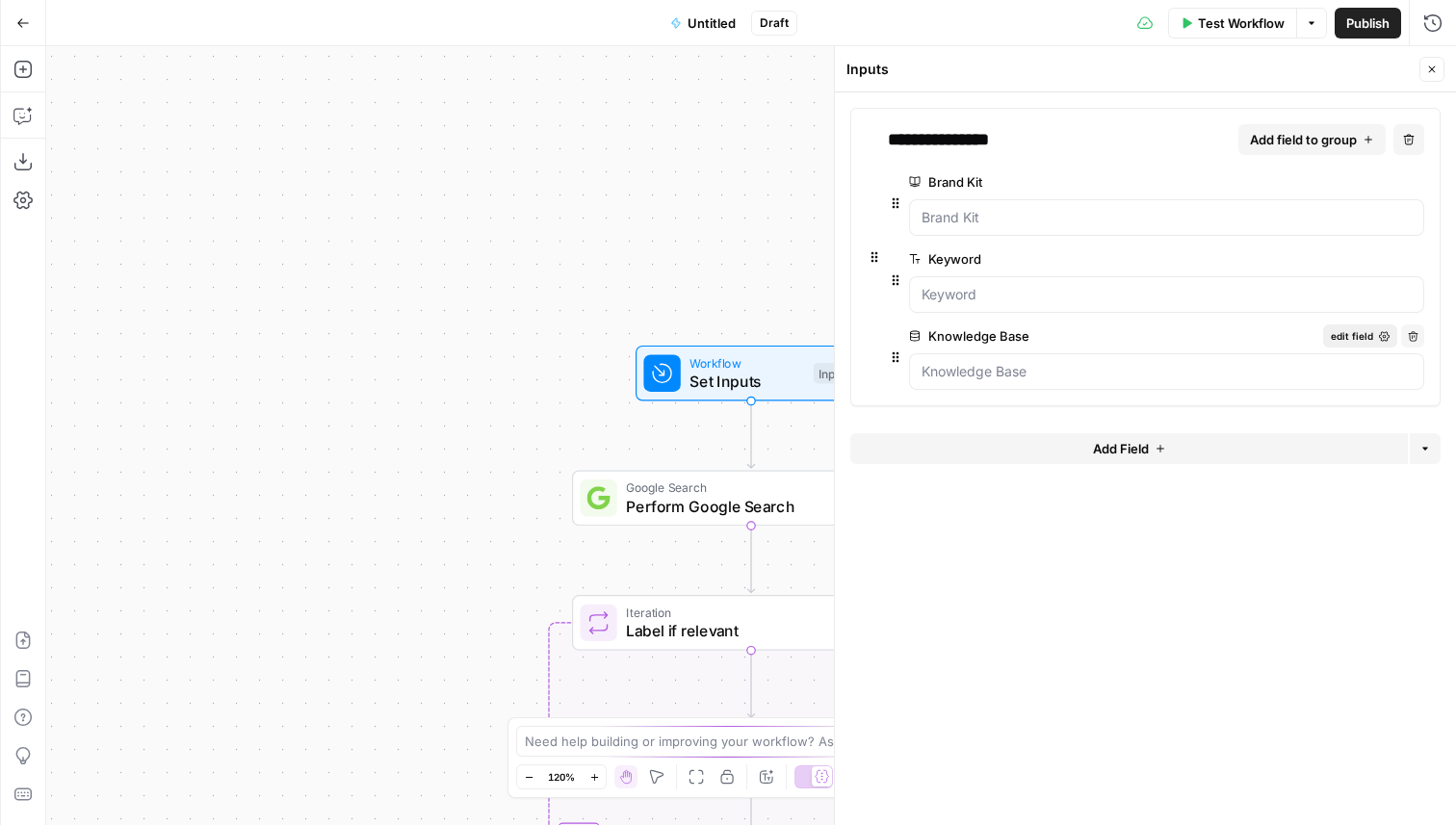 click on "edit field" at bounding box center [1352, 336] 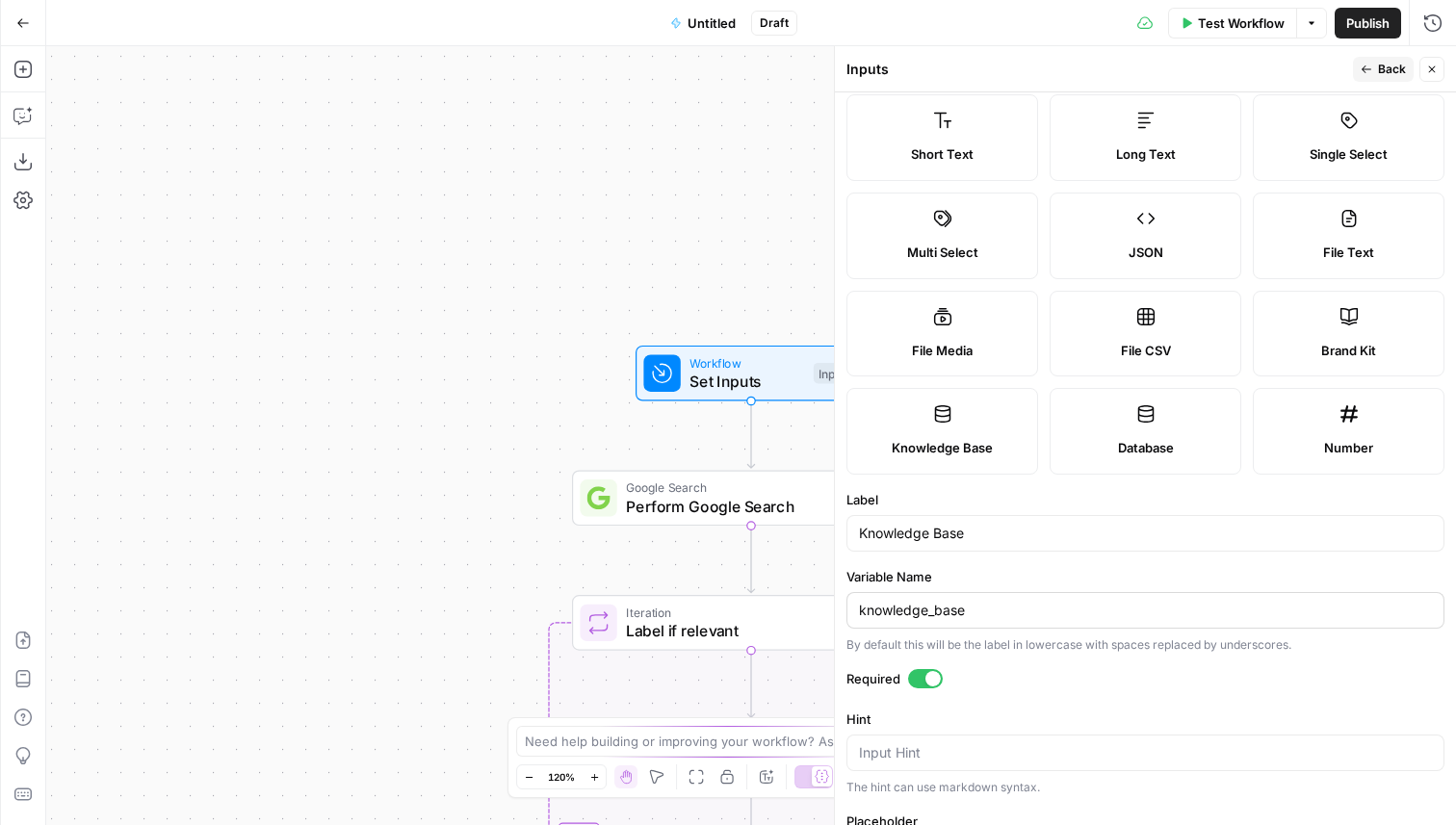 scroll, scrollTop: 47, scrollLeft: 0, axis: vertical 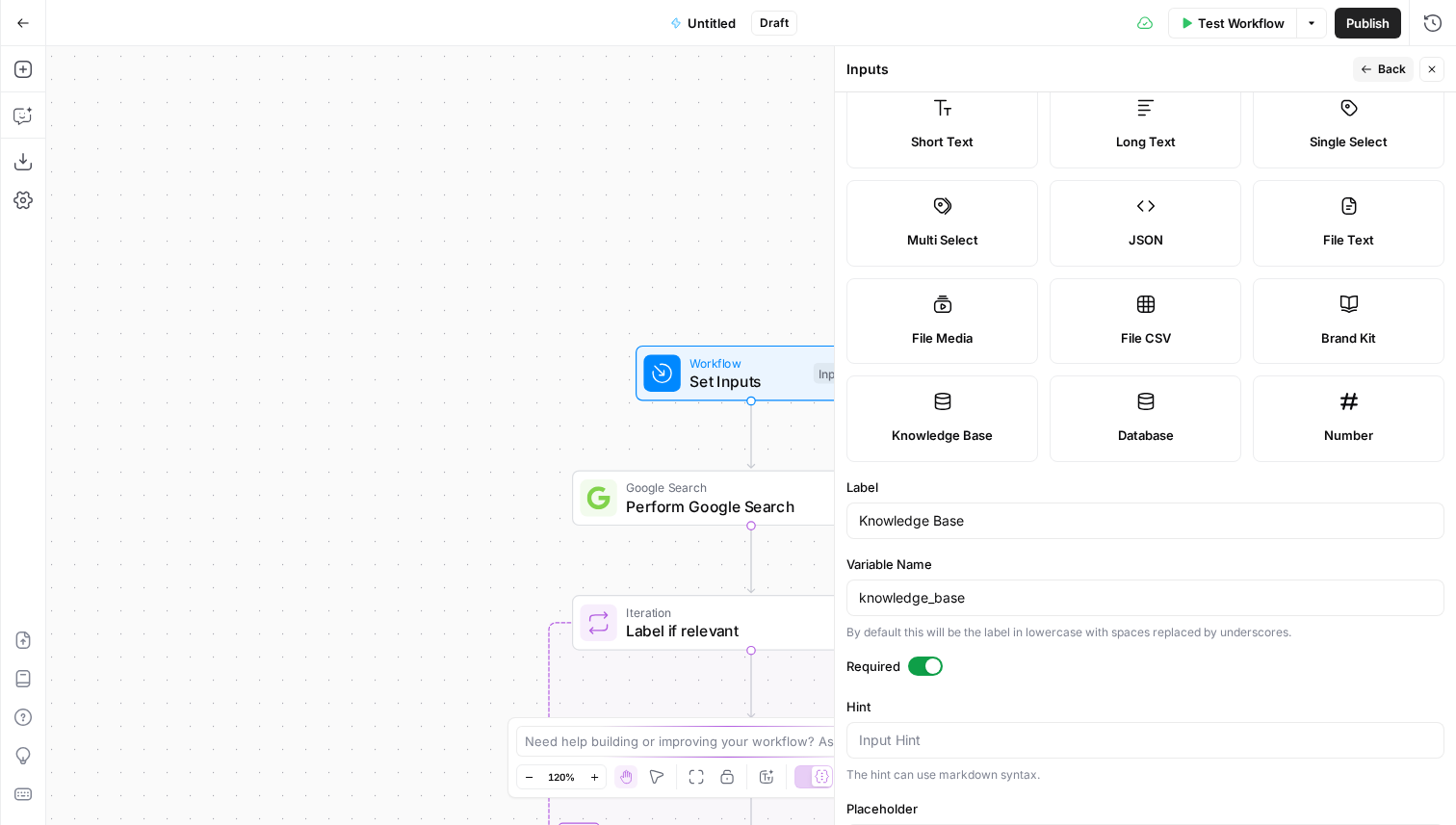 click at bounding box center (925, 666) 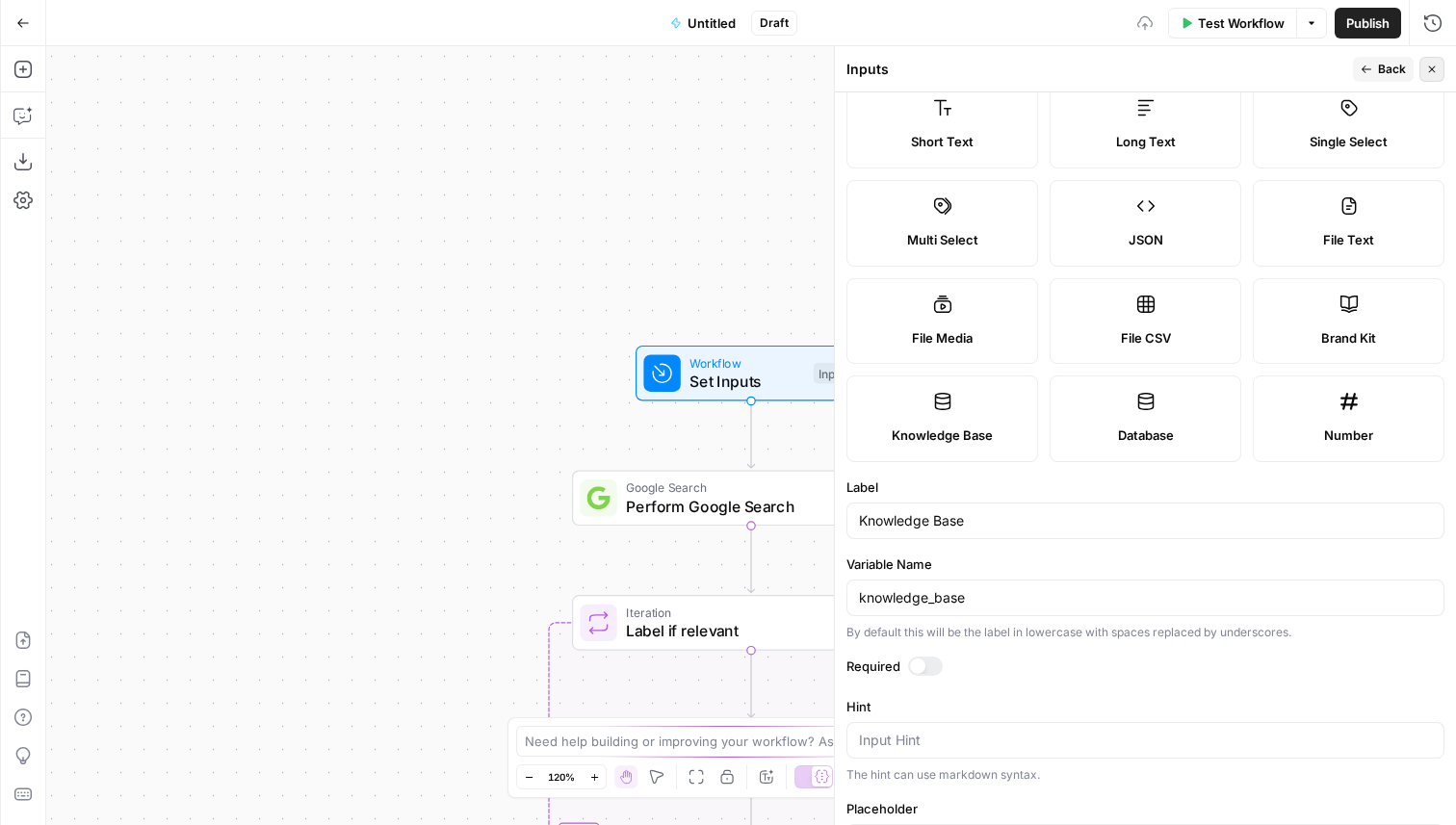 click on "Close" at bounding box center (1432, 69) 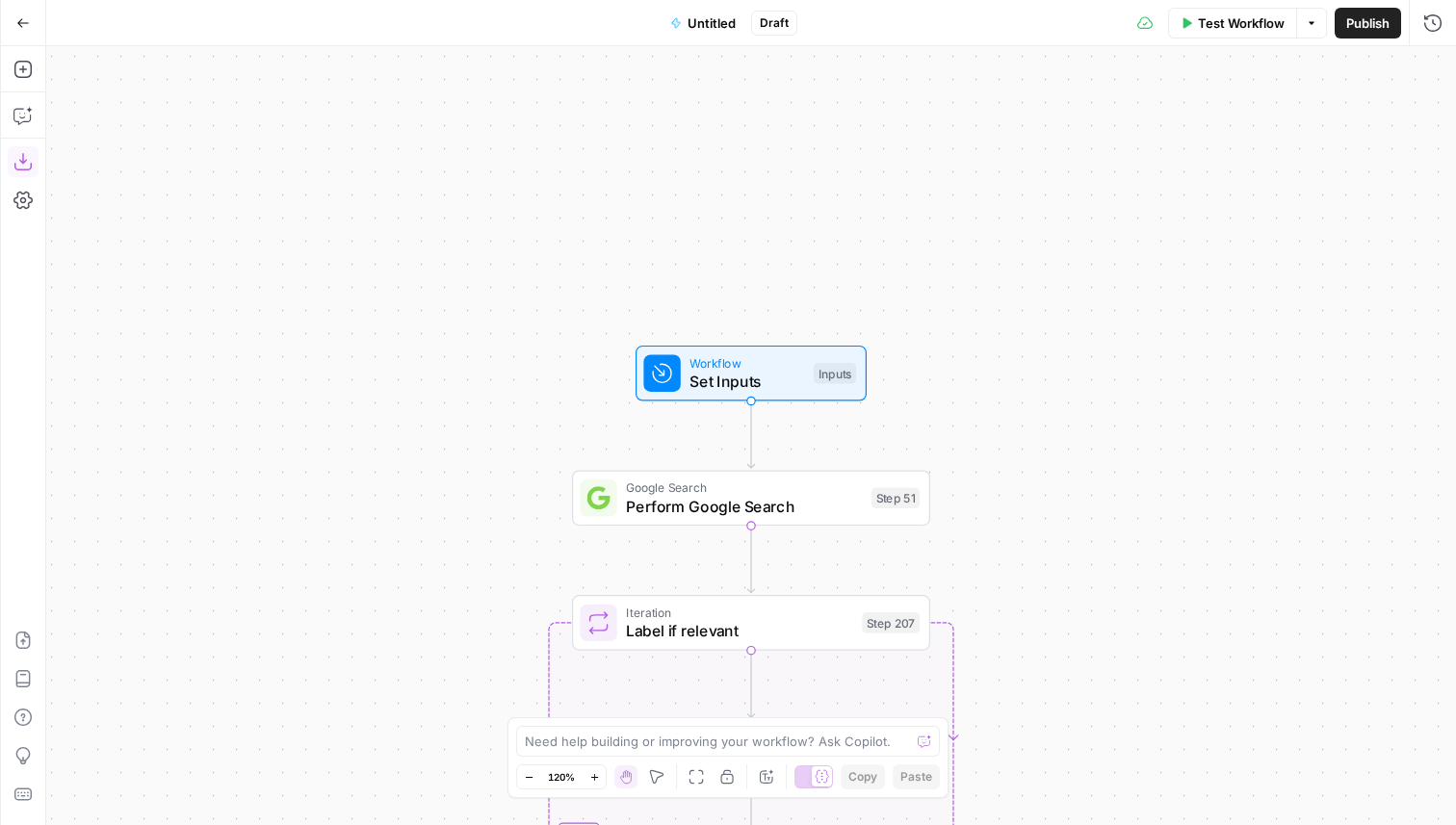 click 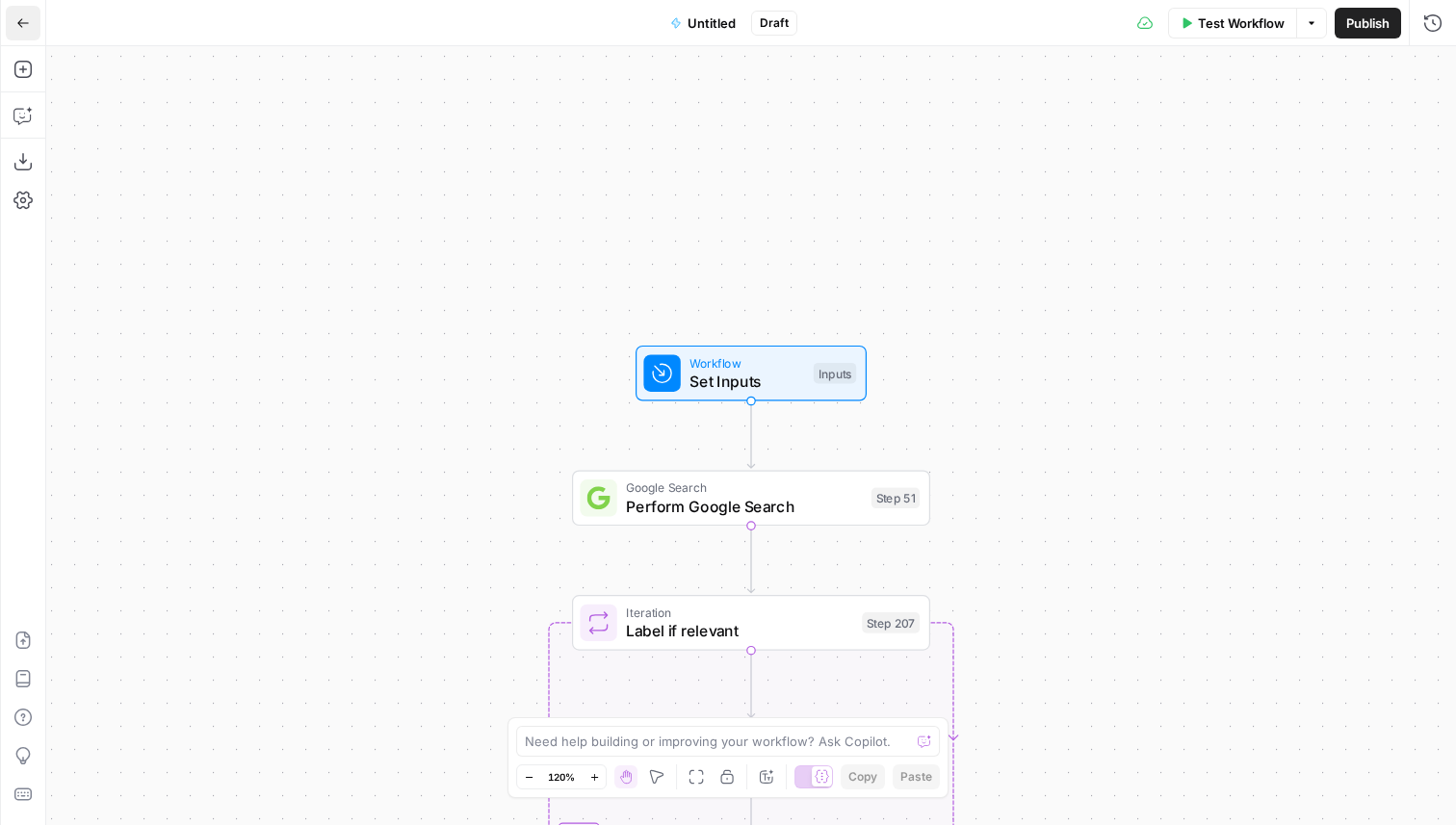 click on "Go Back" at bounding box center [23, 23] 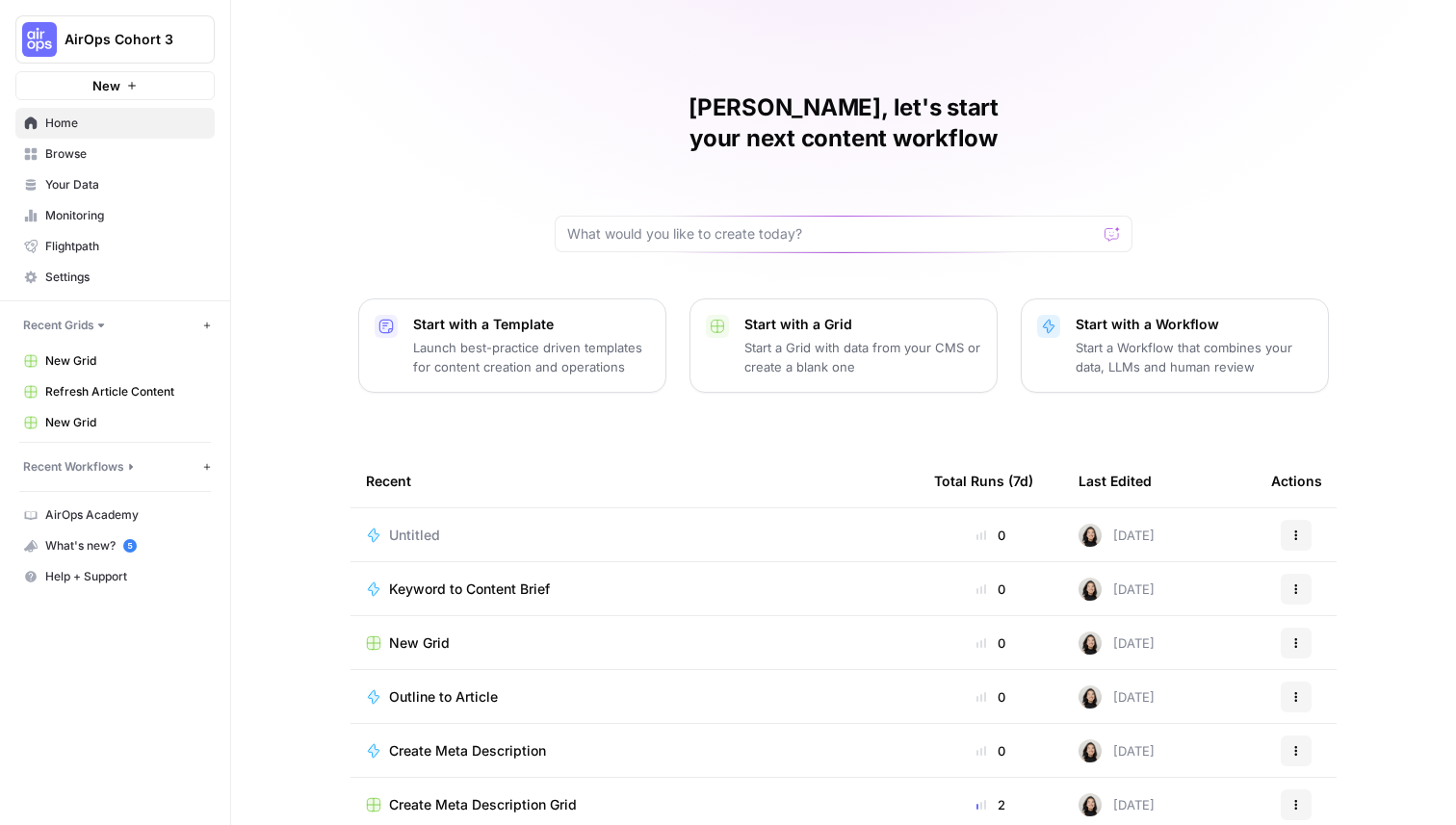 click on "Actions" at bounding box center [1296, 535] 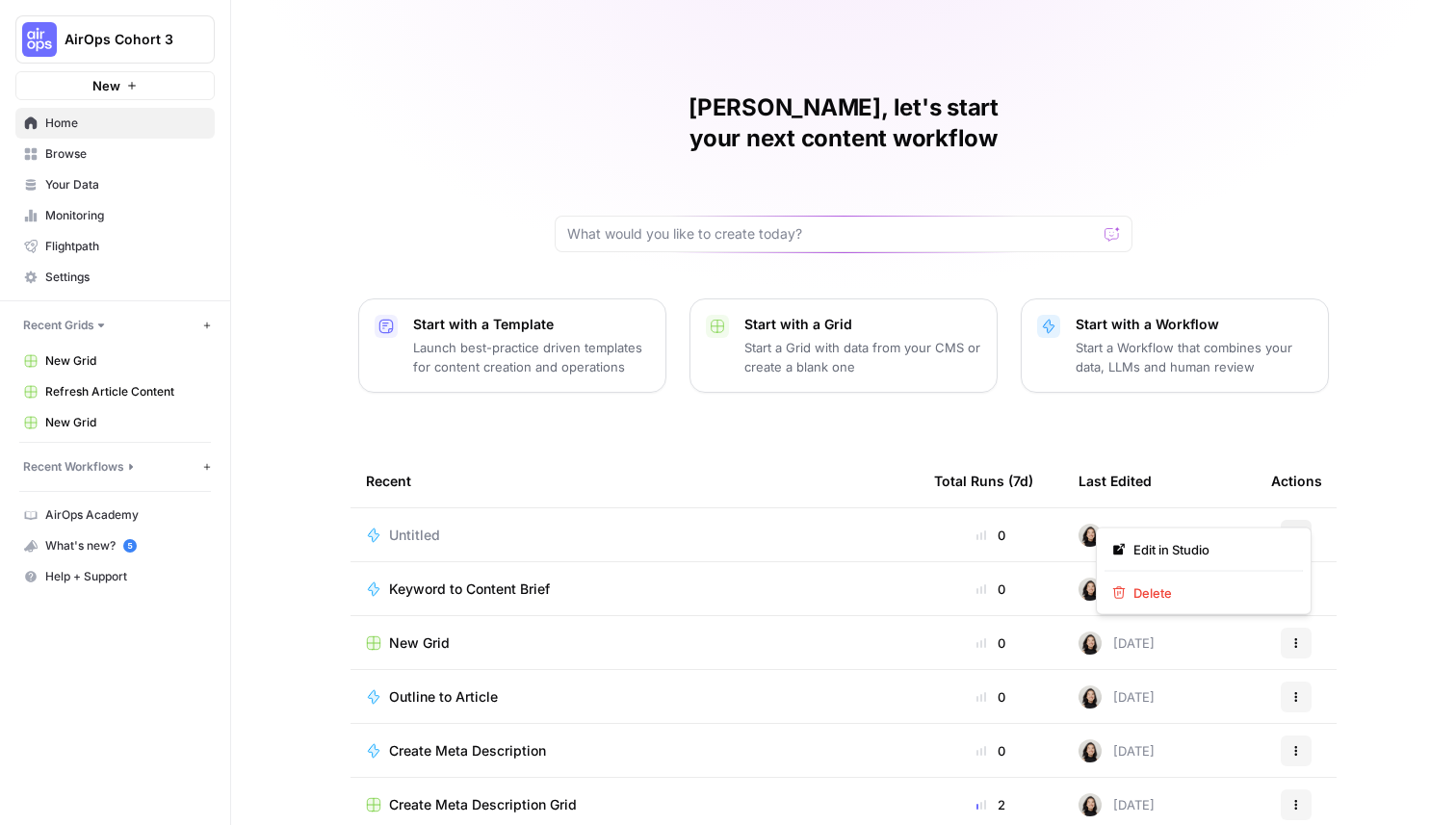 click 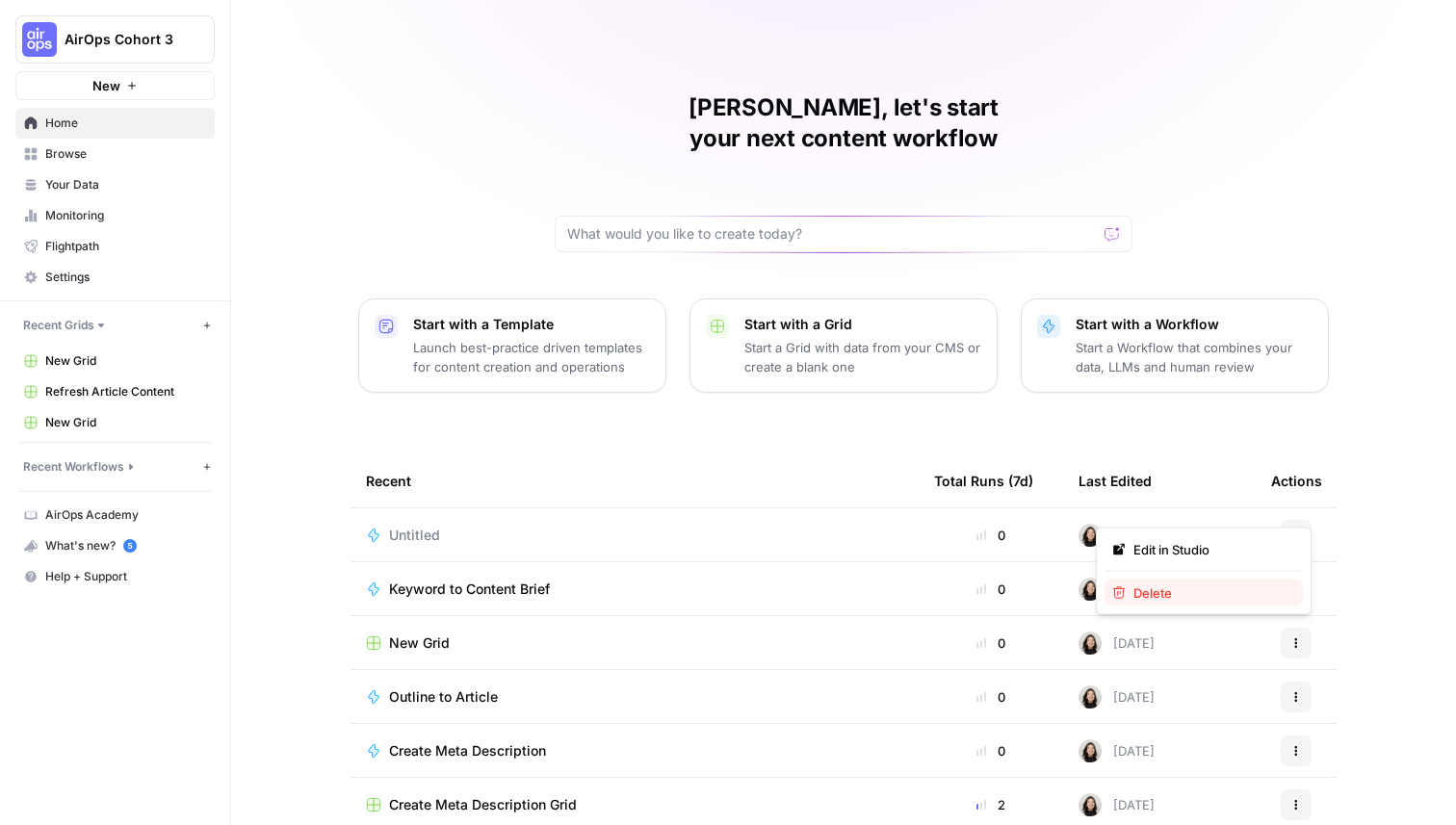 click on "Delete" at bounding box center [1153, 593] 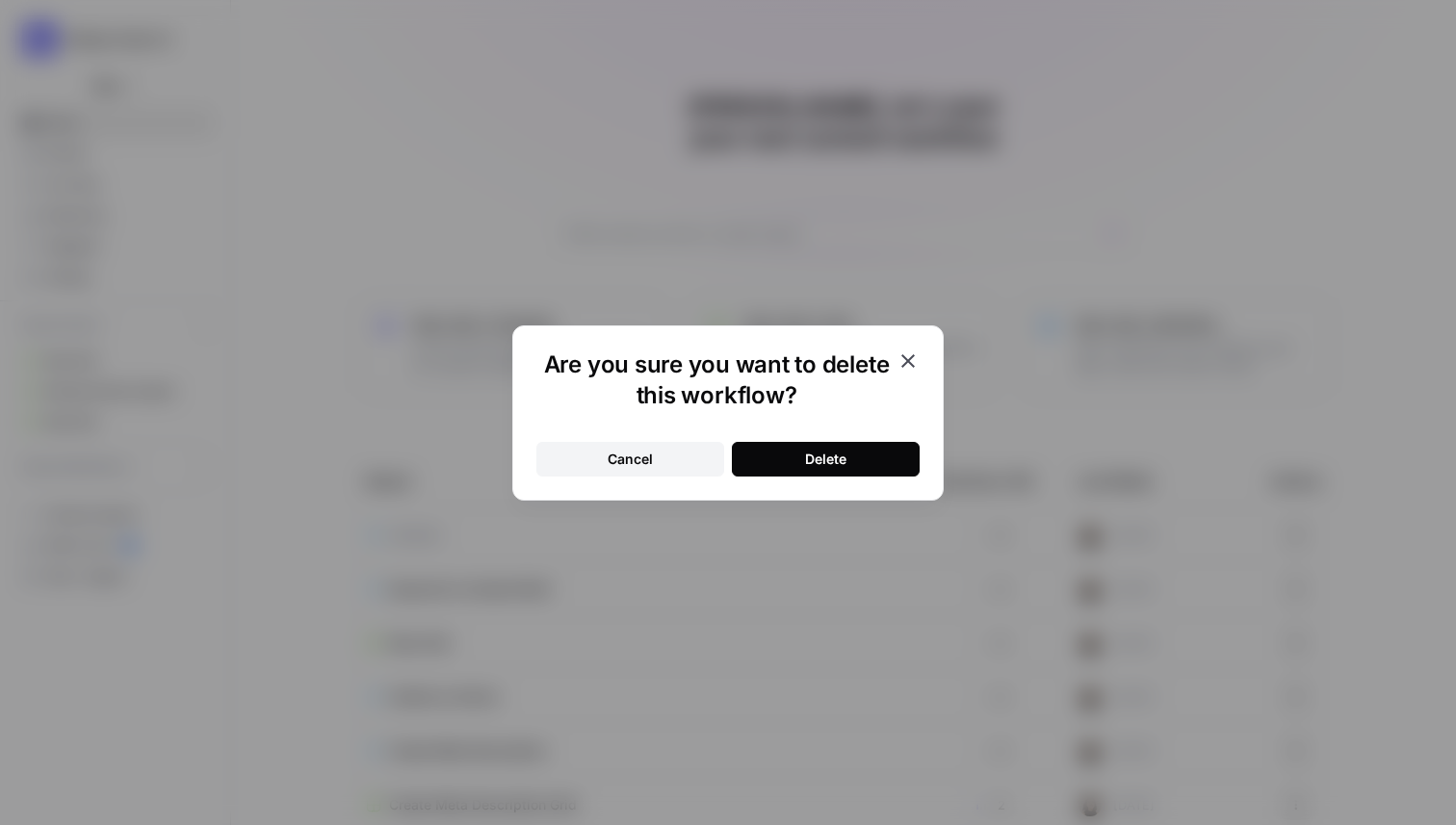 click on "Cancel Delete" at bounding box center (728, 448) 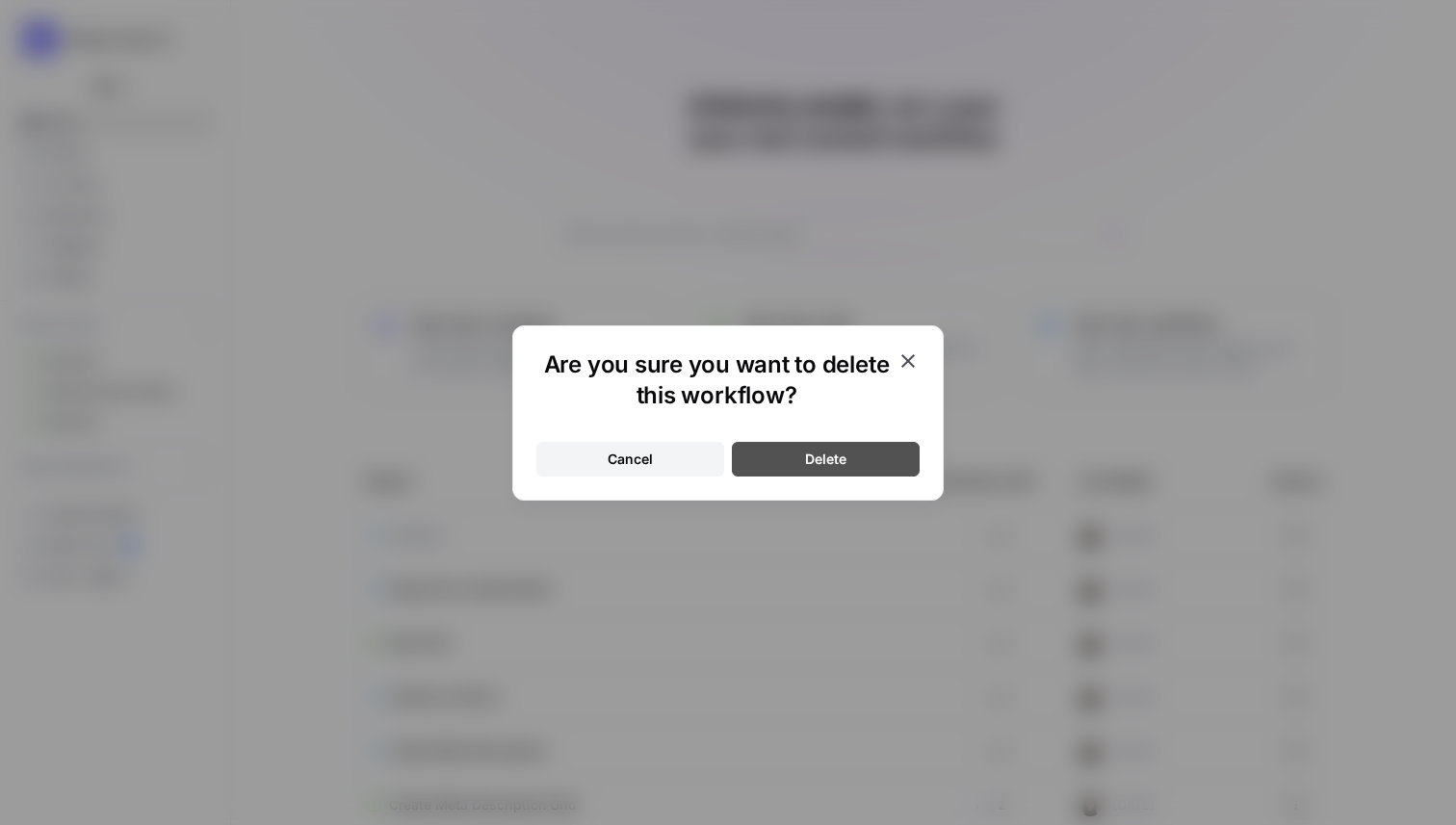 click on "Delete" at bounding box center [825, 459] 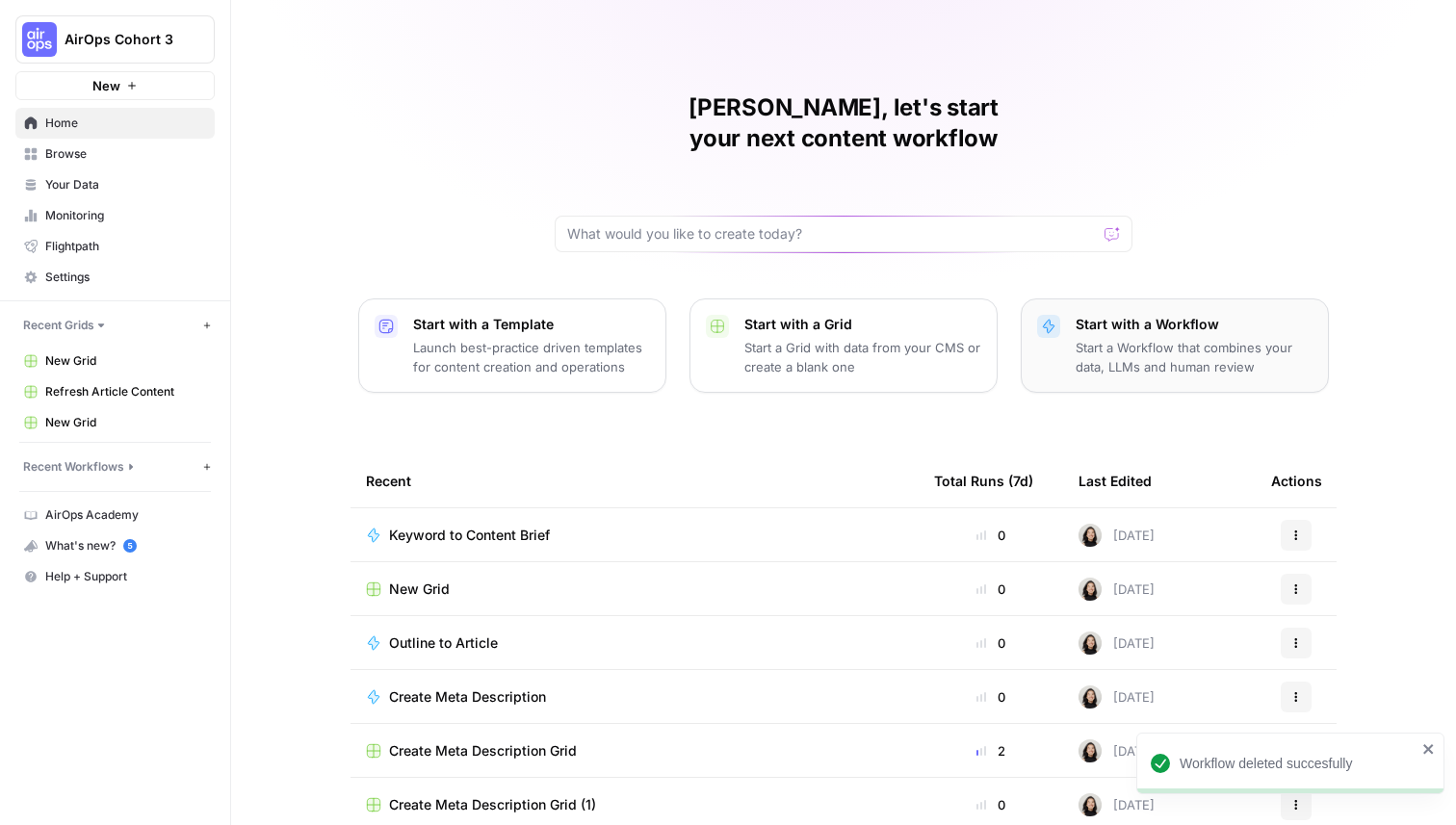 click on "Start with a Workflow" at bounding box center (1194, 324) 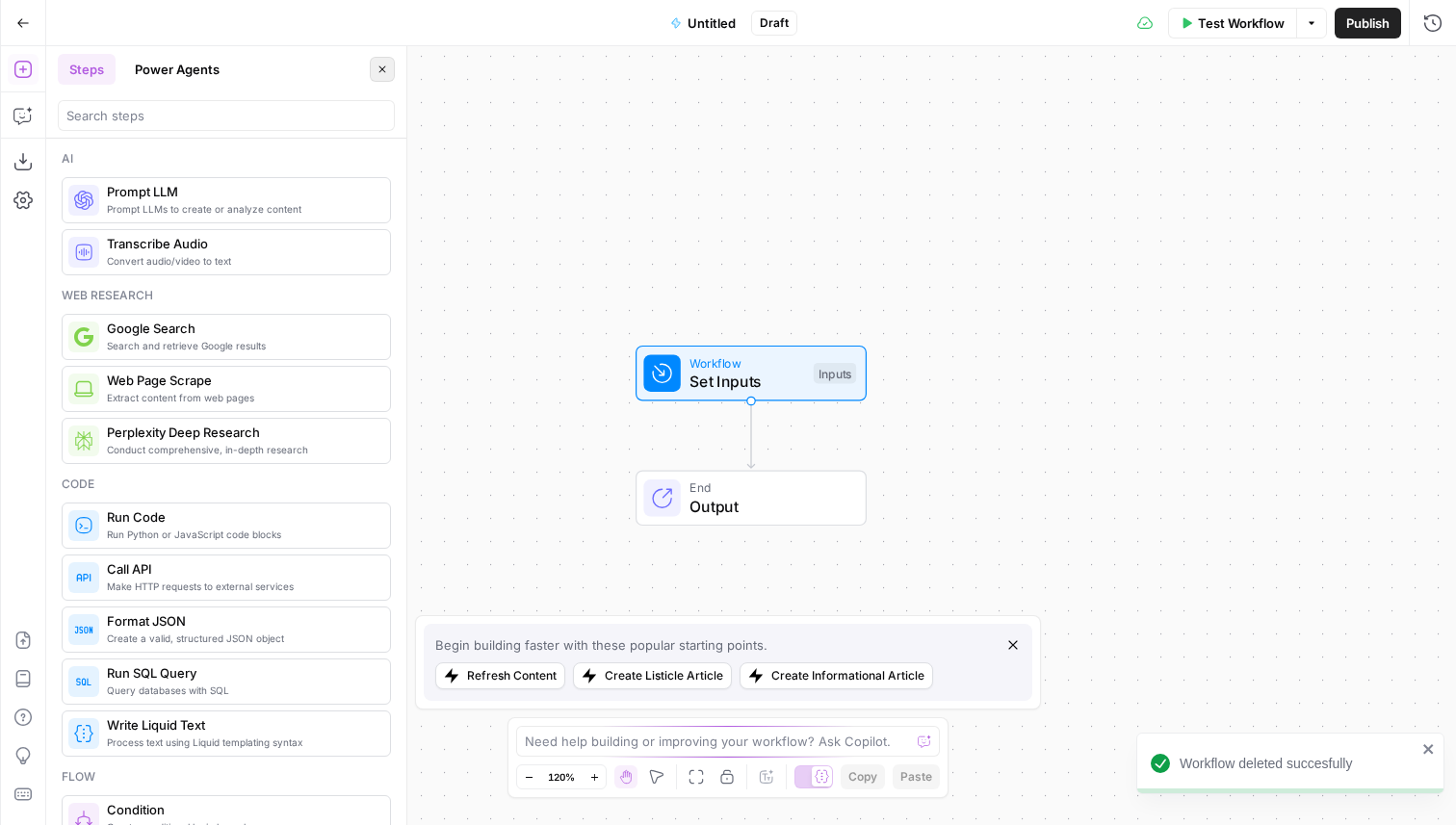 click 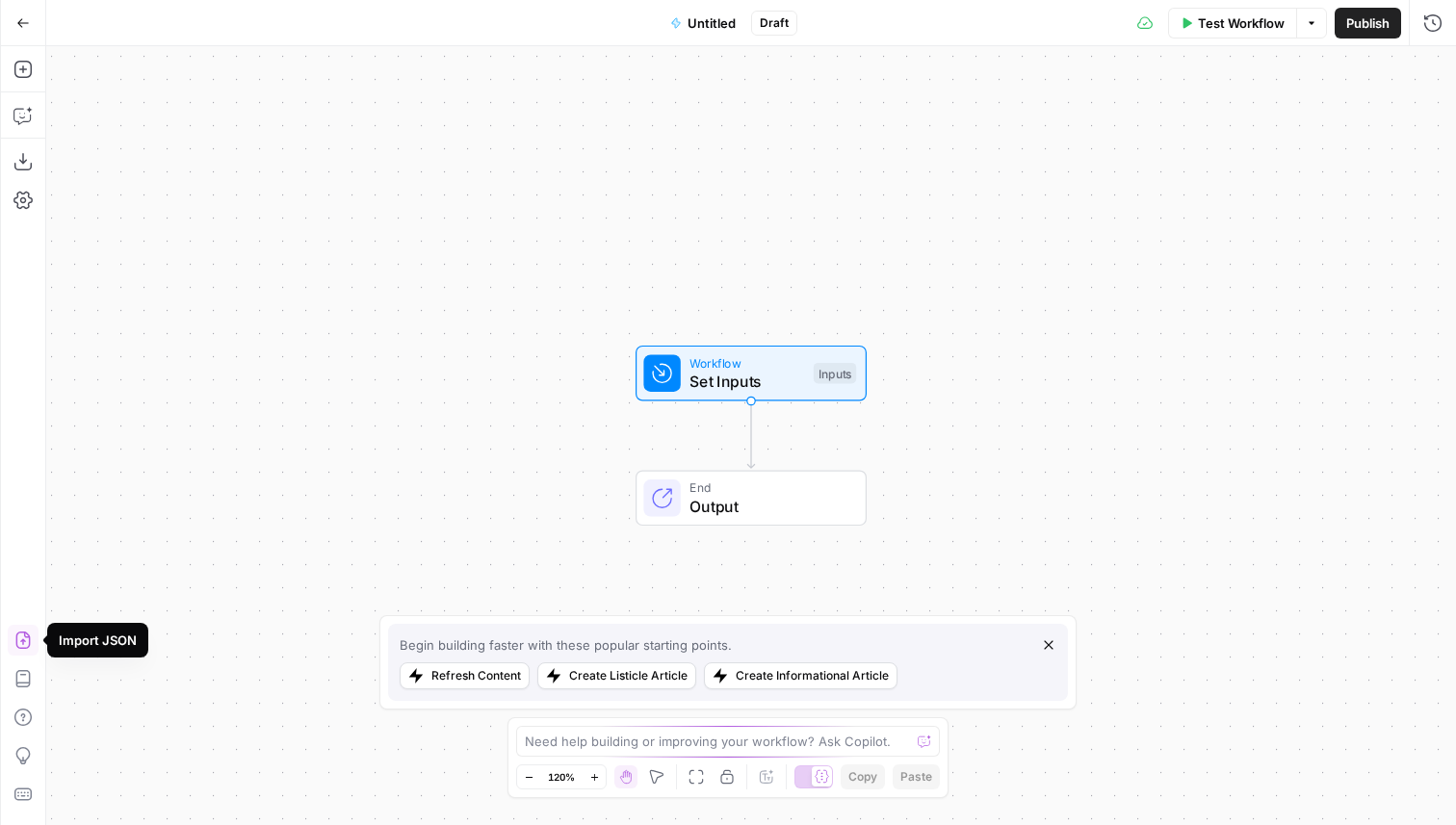 click 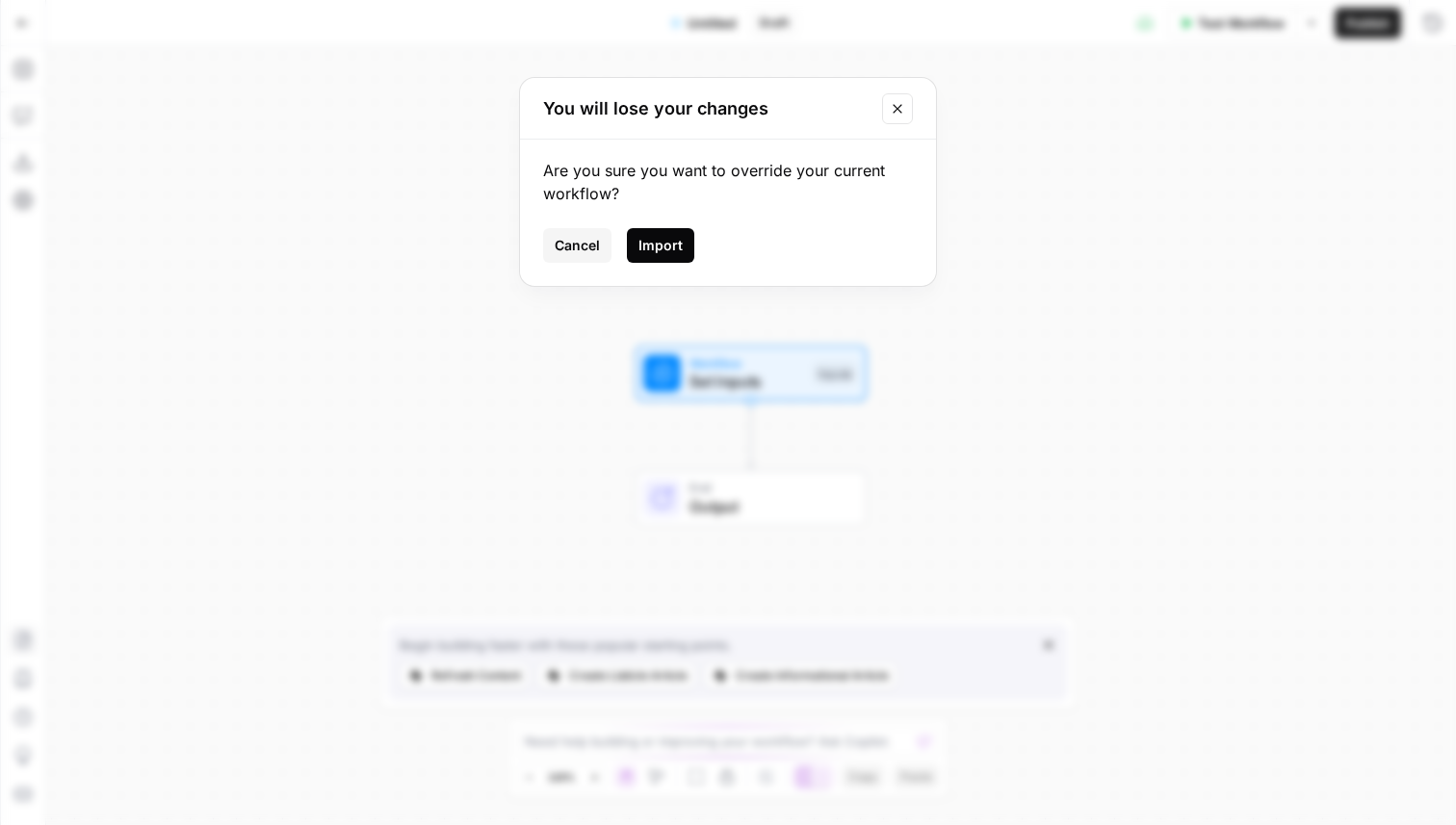click on "Import" at bounding box center [661, 245] 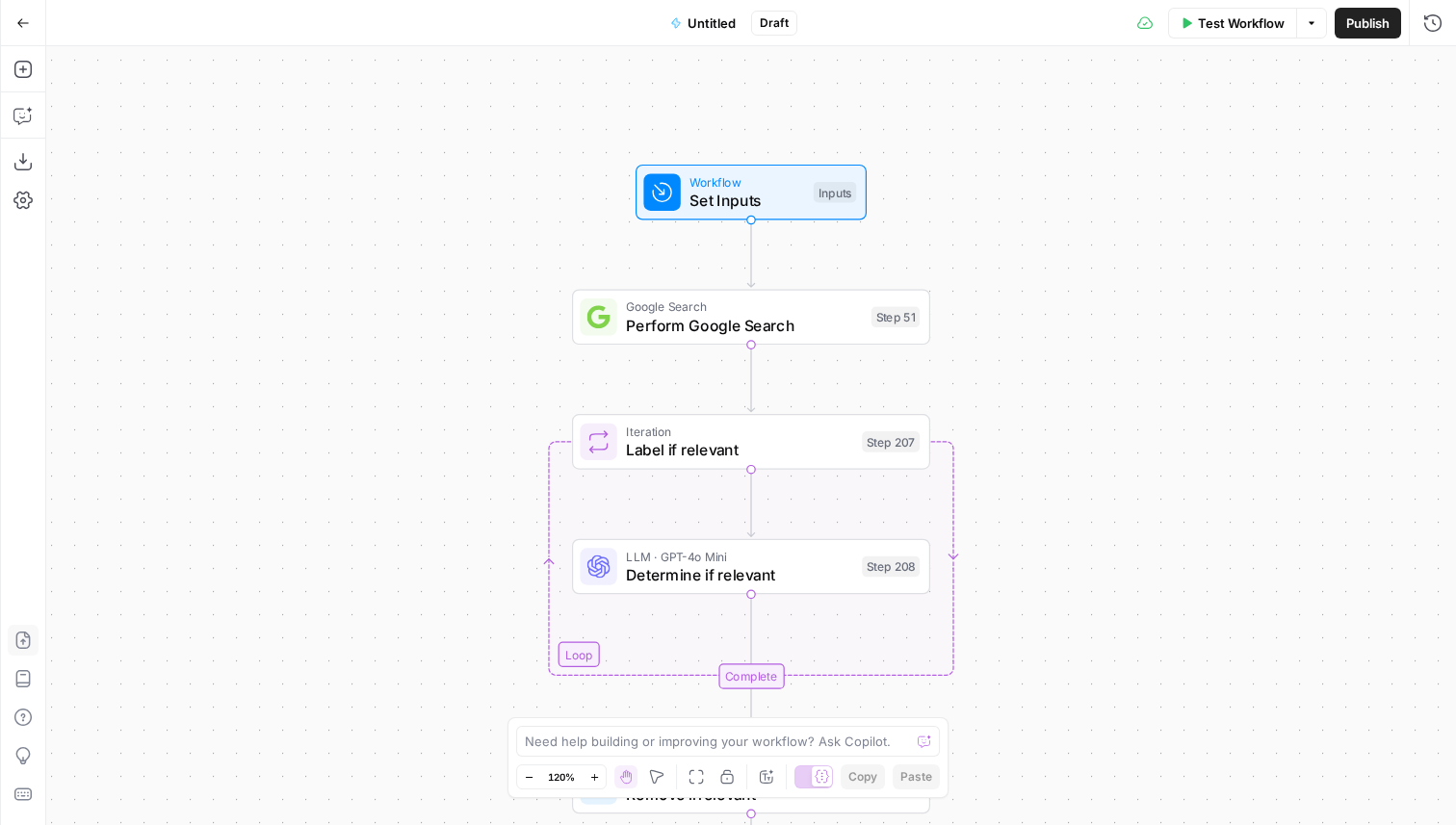drag, startPoint x: 444, startPoint y: 436, endPoint x: 444, endPoint y: 249, distance: 187 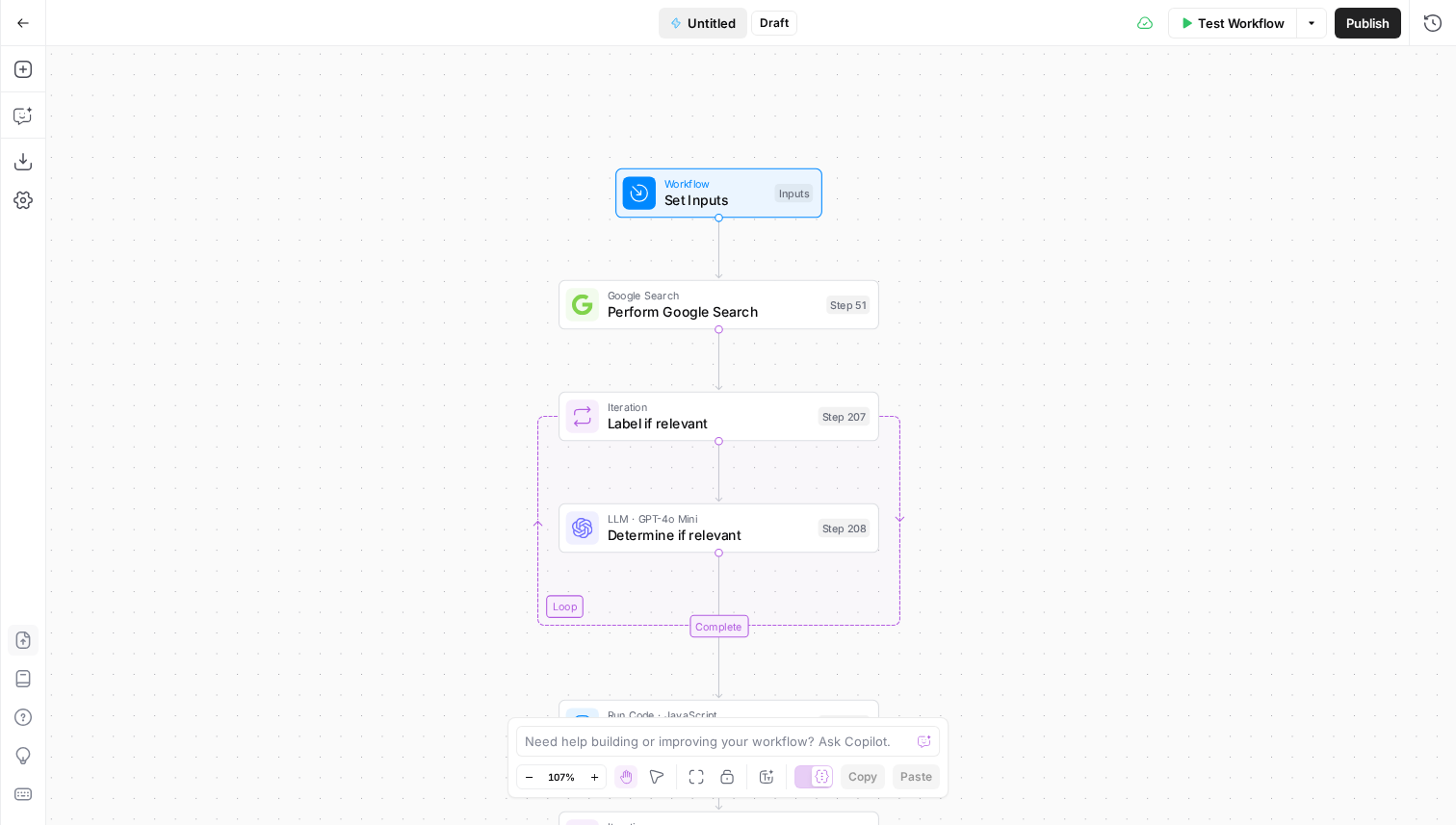 click on "Untitled" at bounding box center (712, 23) 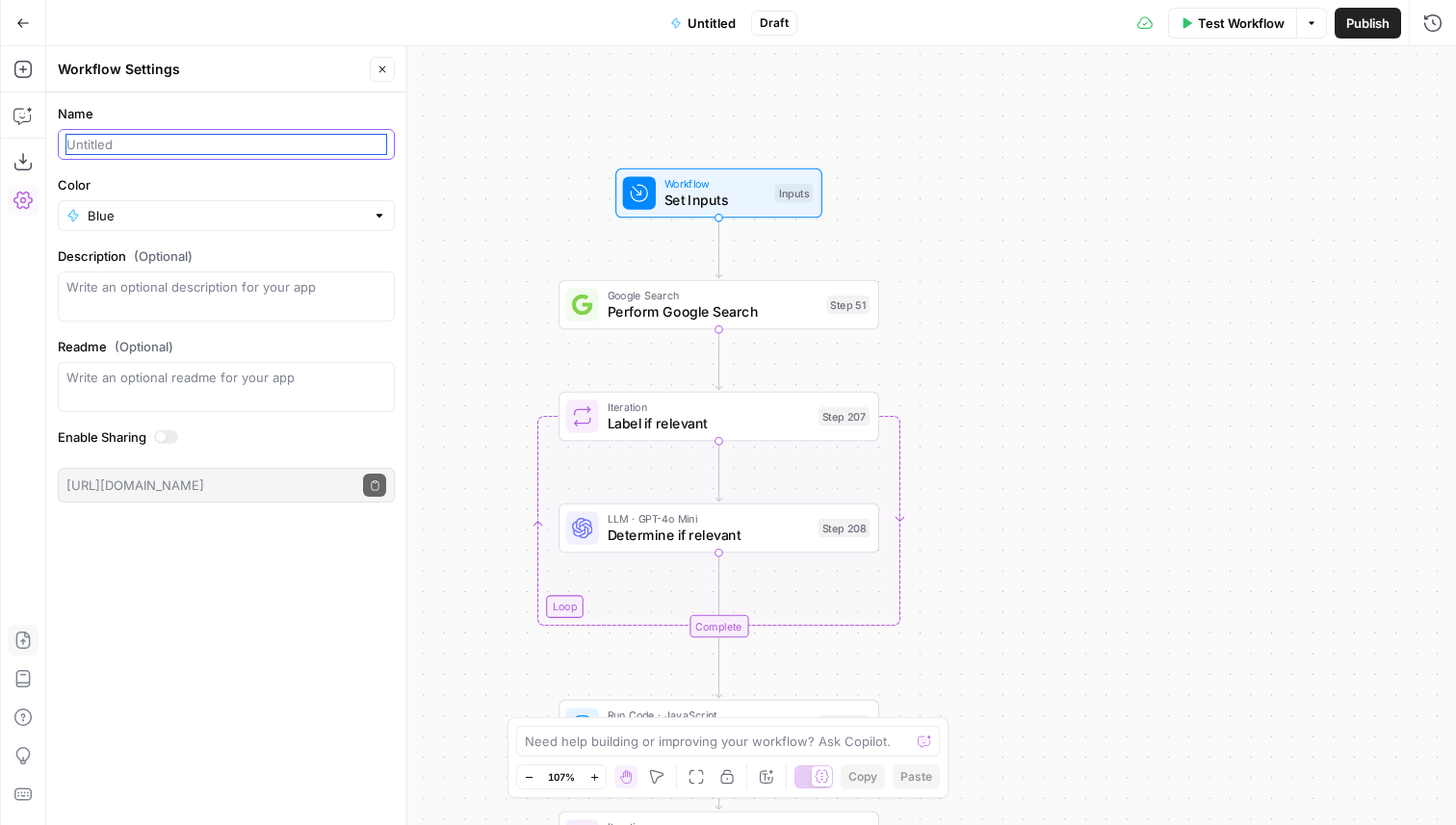 click on "Name" at bounding box center [226, 144] 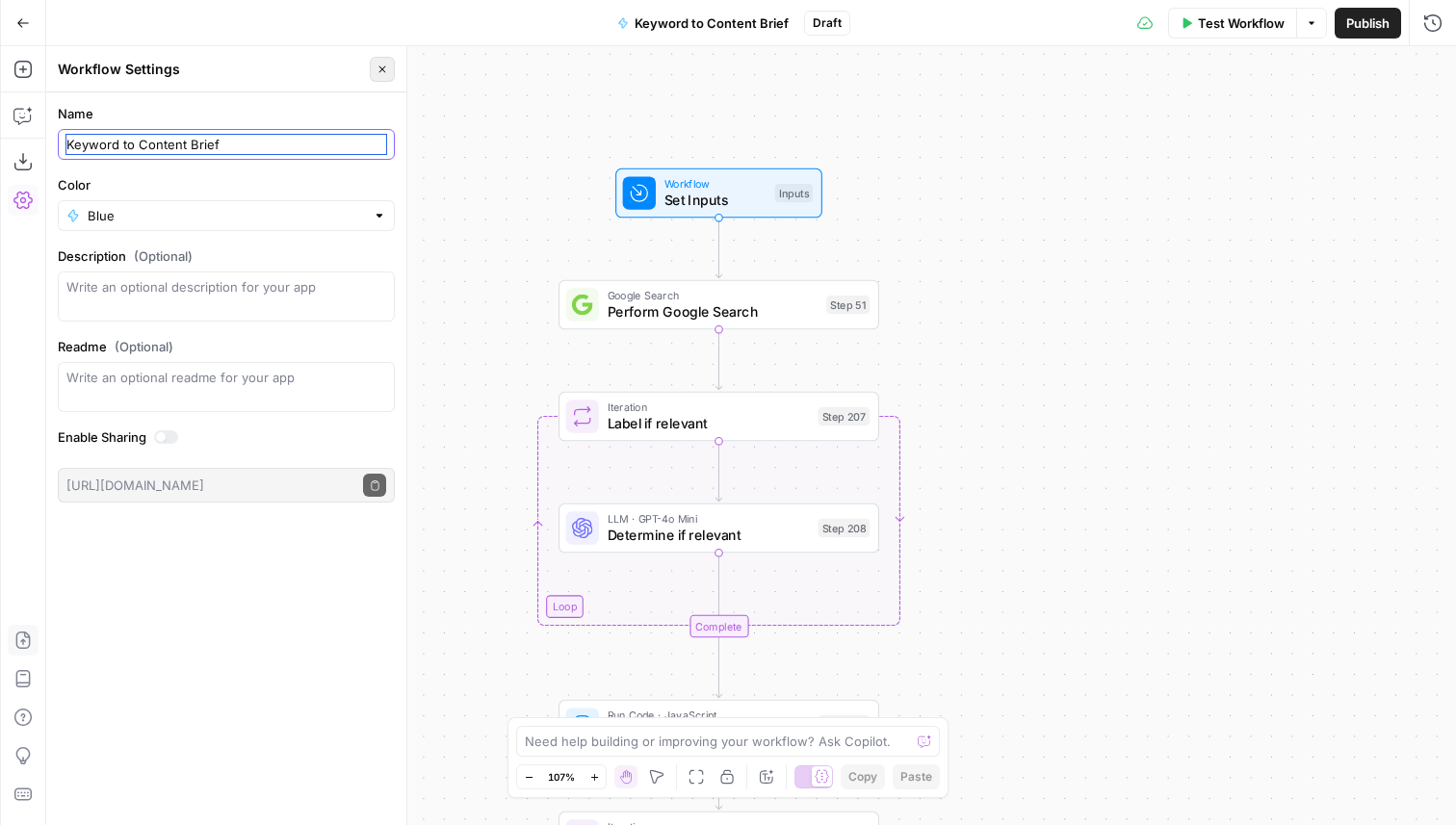 type on "Keyword to Content Brief" 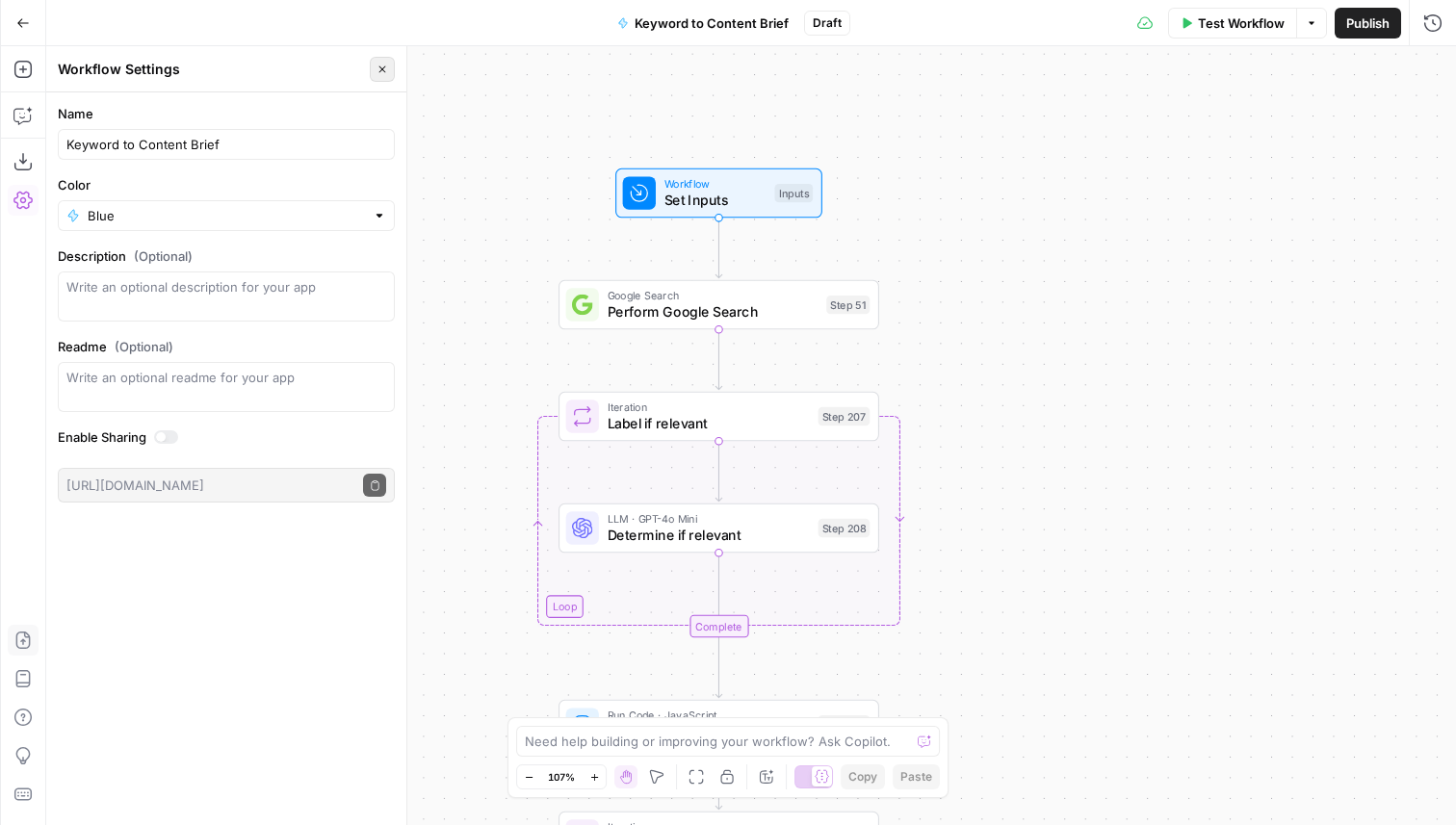 click 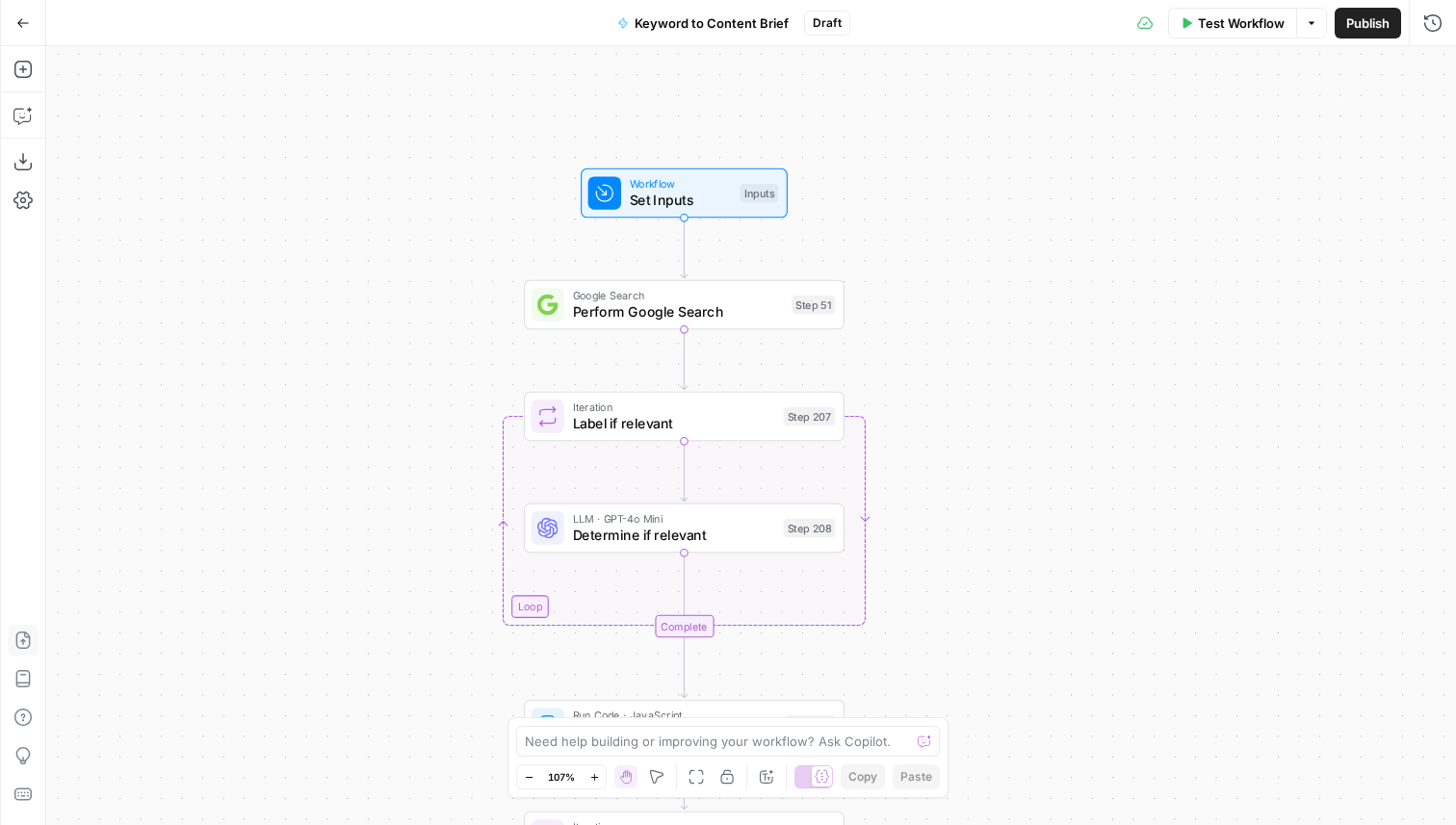 drag, startPoint x: 801, startPoint y: 133, endPoint x: 705, endPoint y: 133, distance: 96 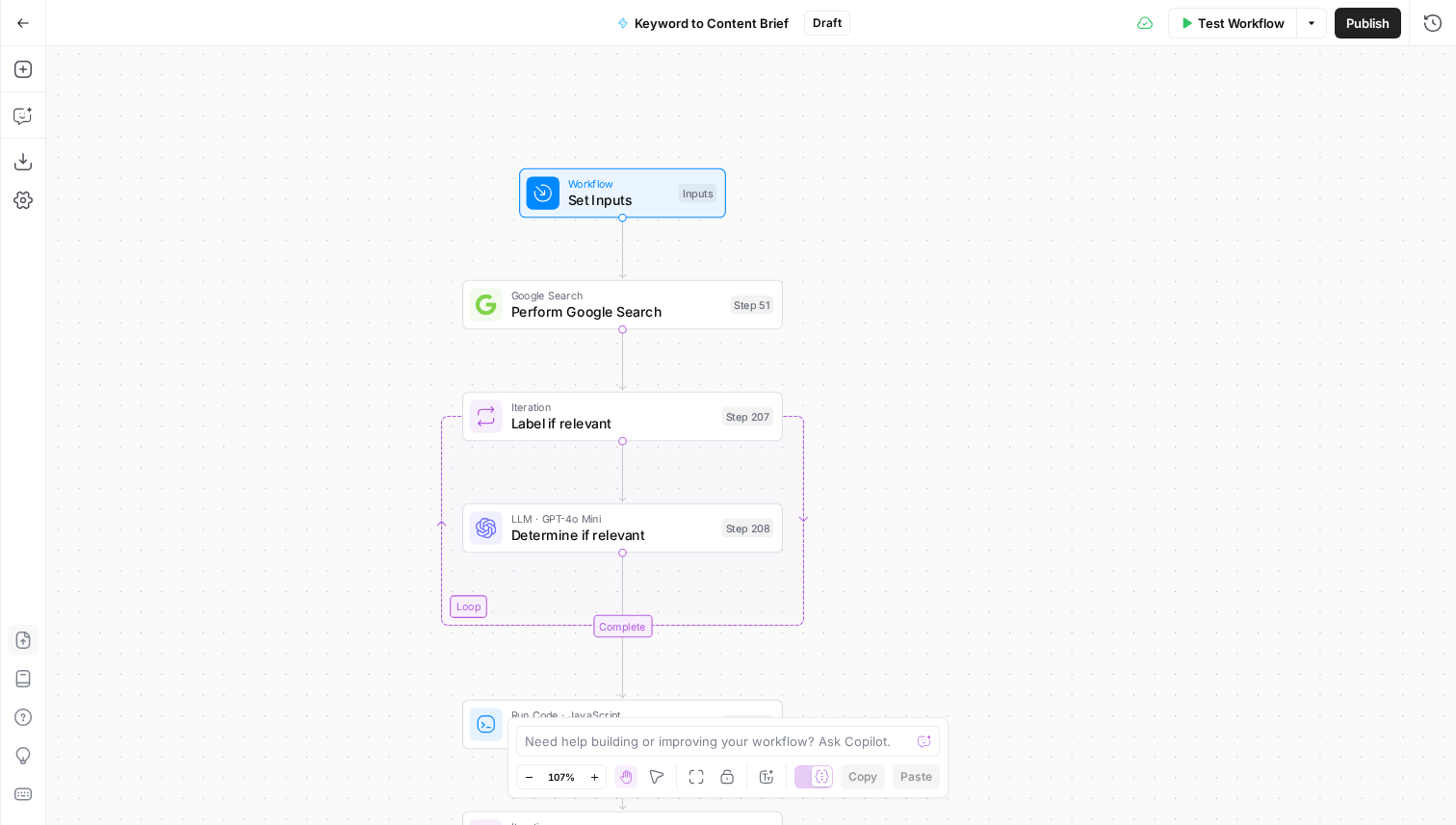 drag, startPoint x: 726, startPoint y: 133, endPoint x: 750, endPoint y: 133, distance: 24 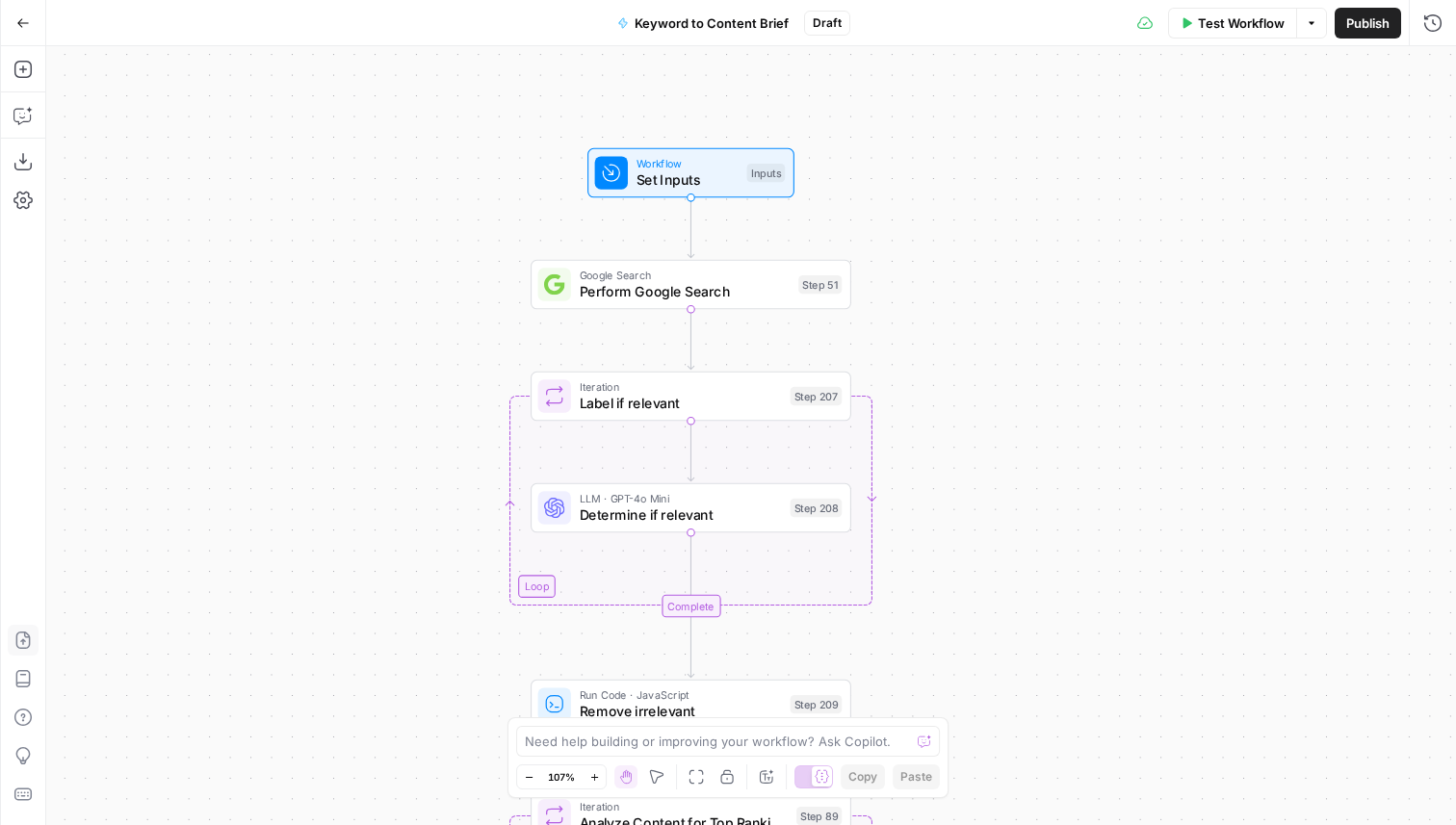 drag, startPoint x: 667, startPoint y: 115, endPoint x: 711, endPoint y: 95, distance: 48.33218 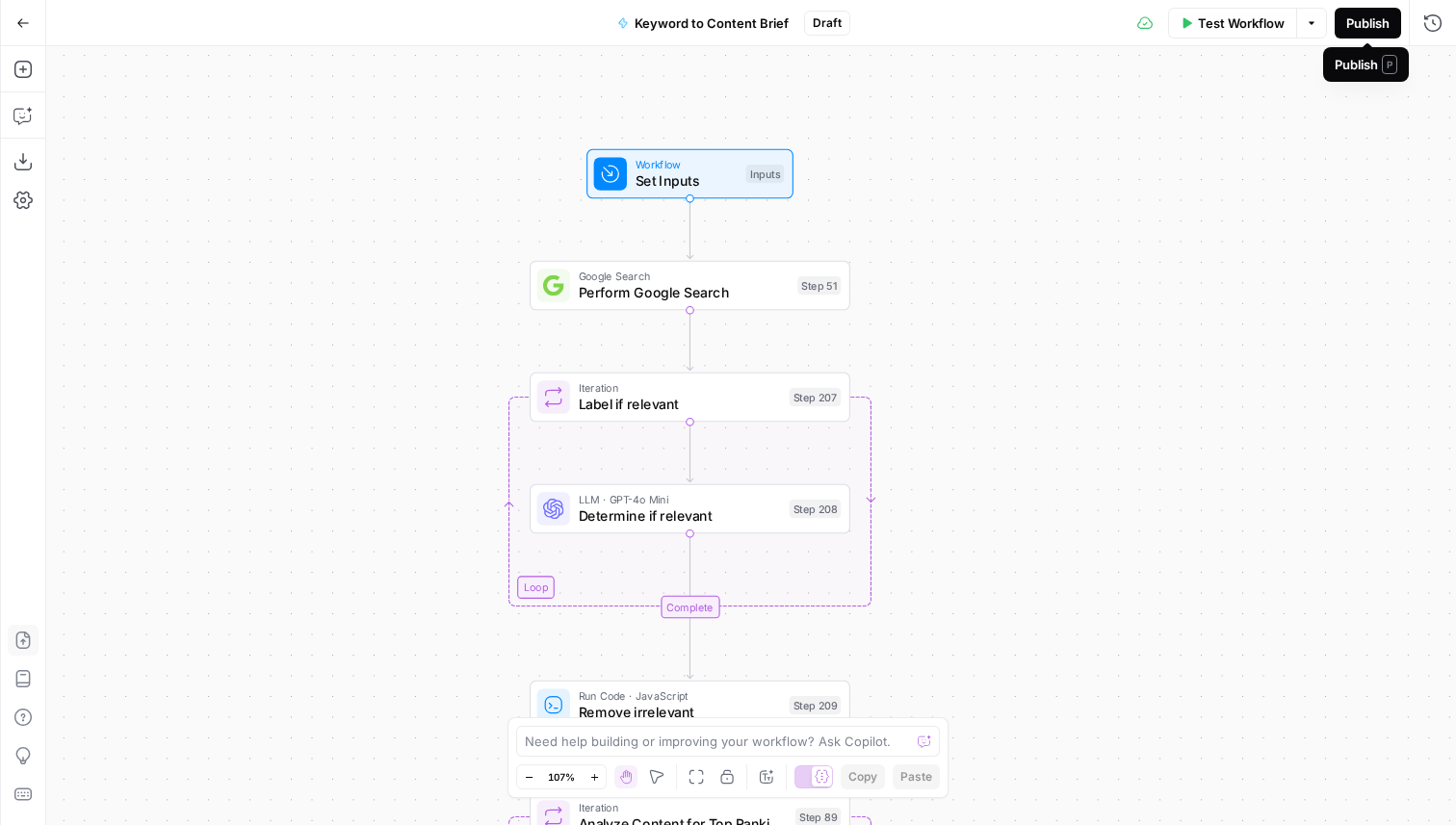 click on "Publish" at bounding box center [1367, 23] 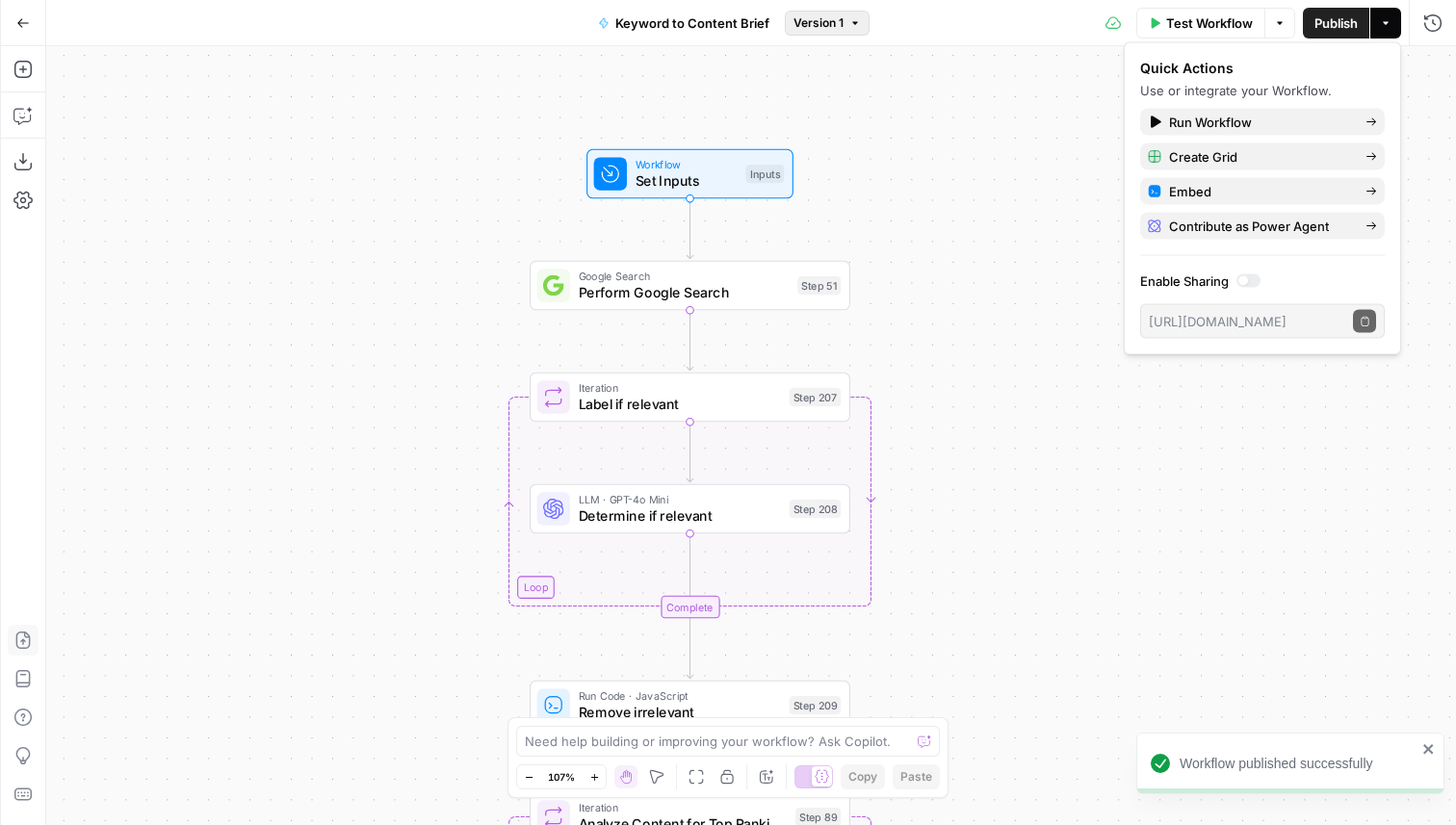 click on "Version 1" at bounding box center [819, 23] 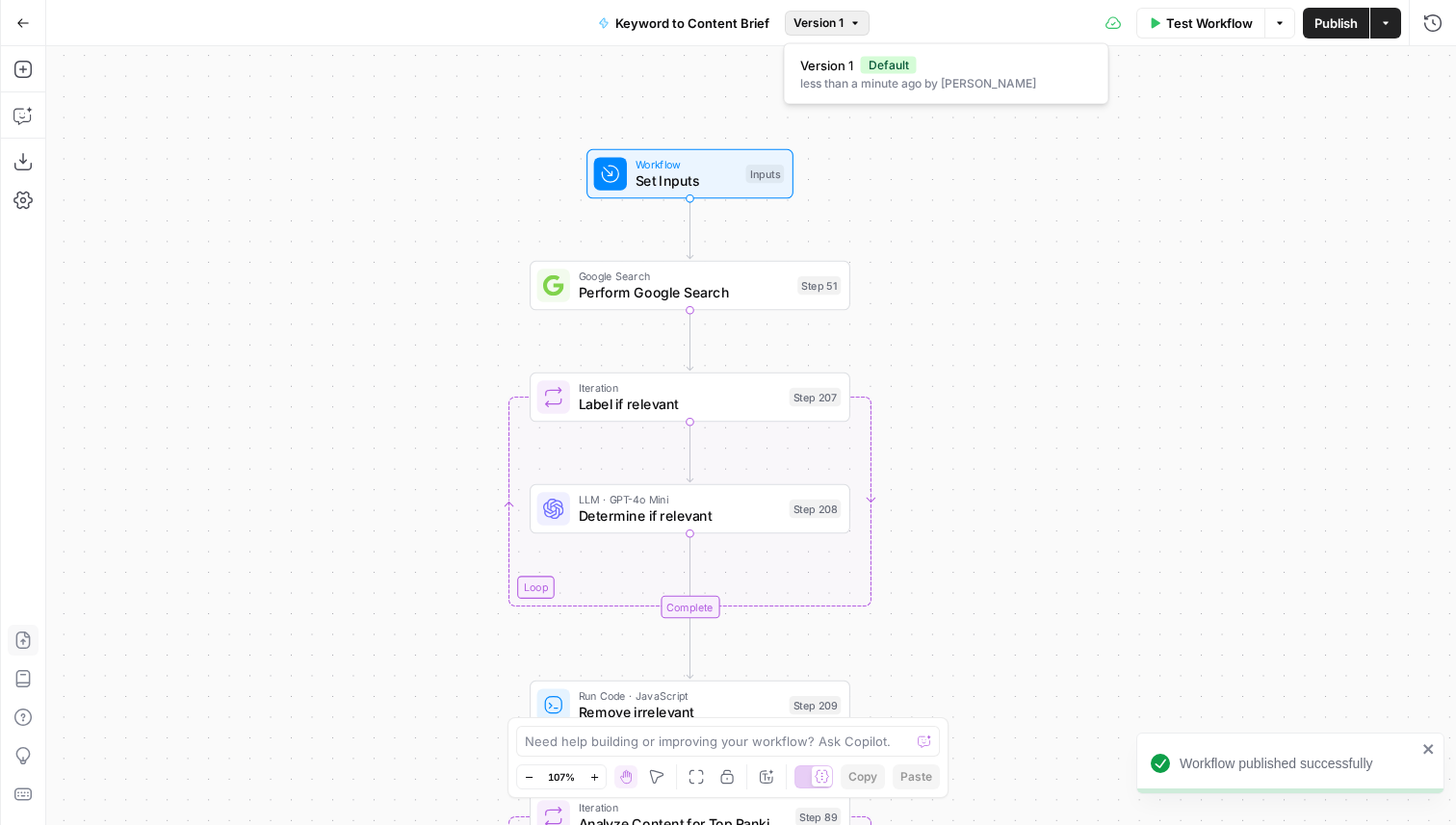 click on "Test Workflow Options Publish Actions Run History" at bounding box center (1162, 22) 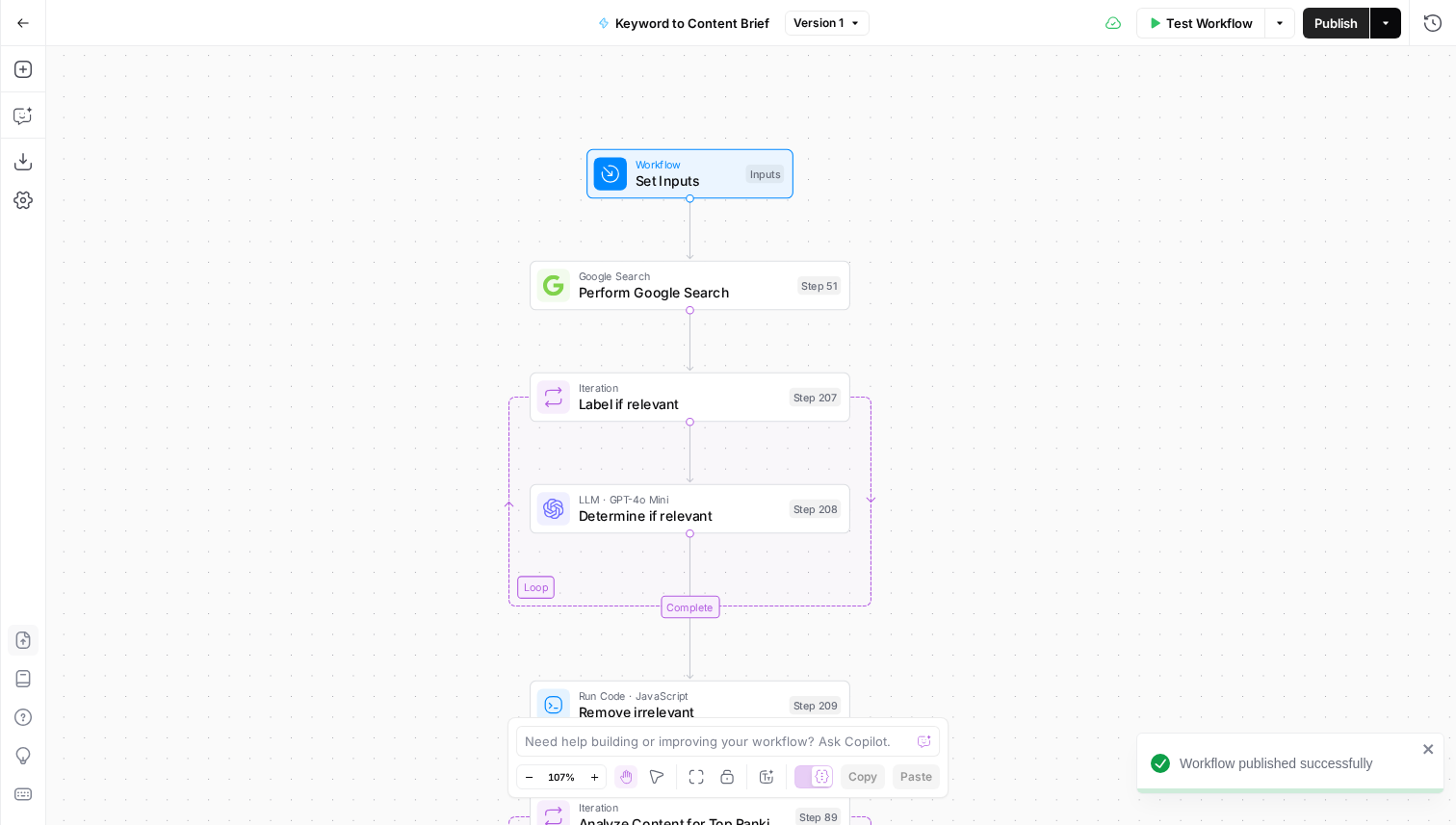 click on "Actions" at bounding box center [1386, 23] 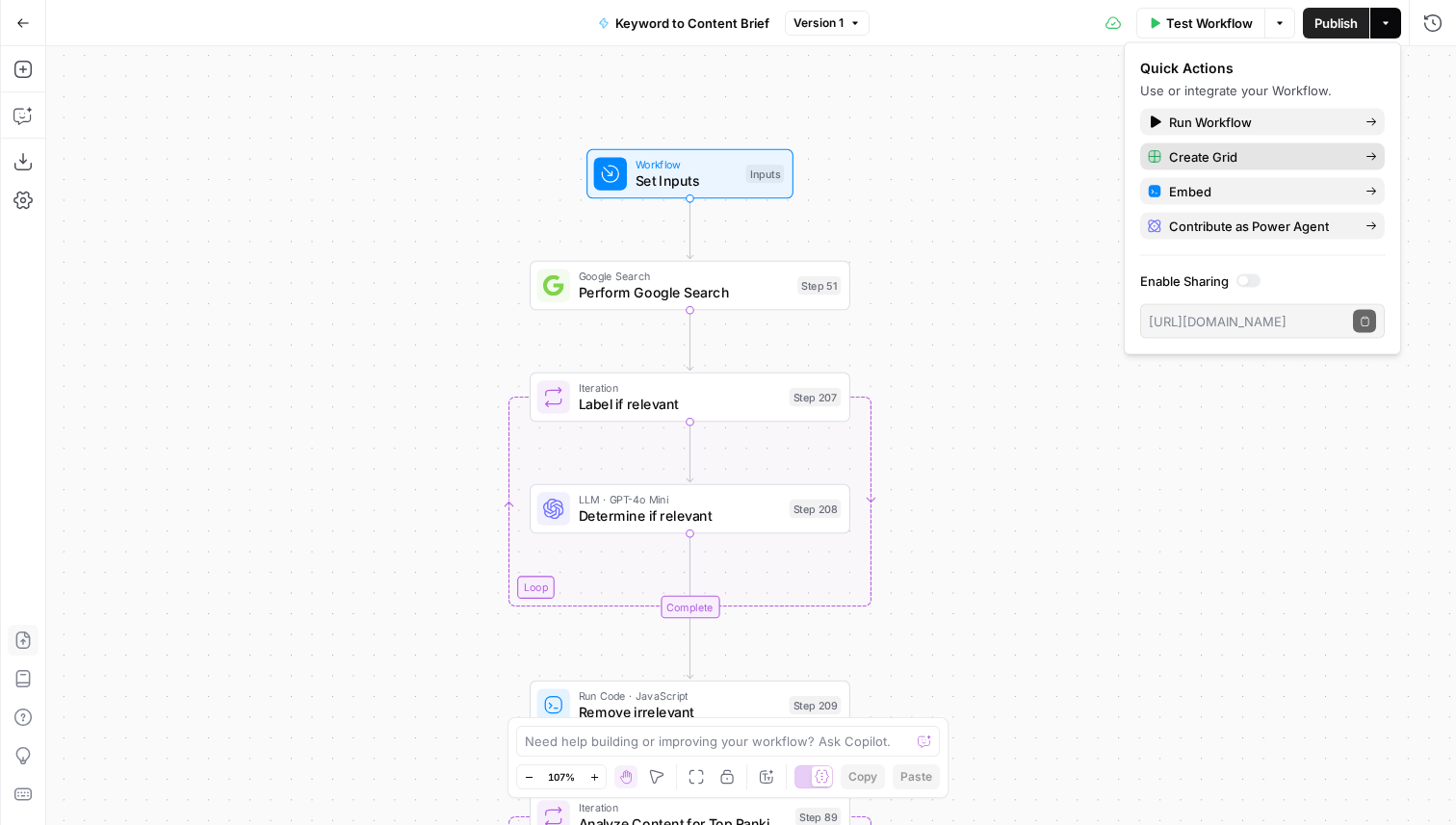 click on "Create Grid" at bounding box center (1203, 157) 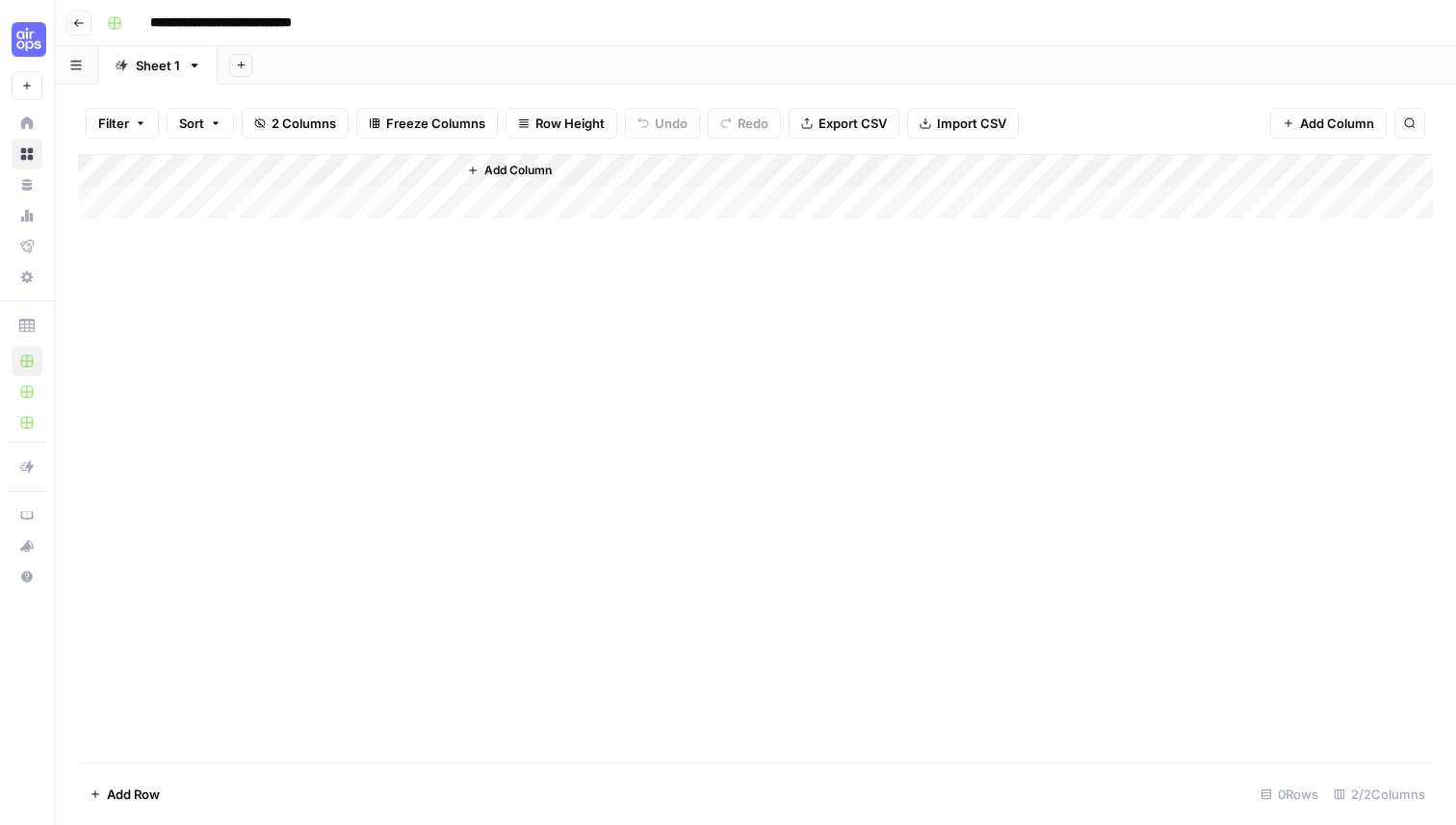 click on "Add Column" at bounding box center (755, 187) 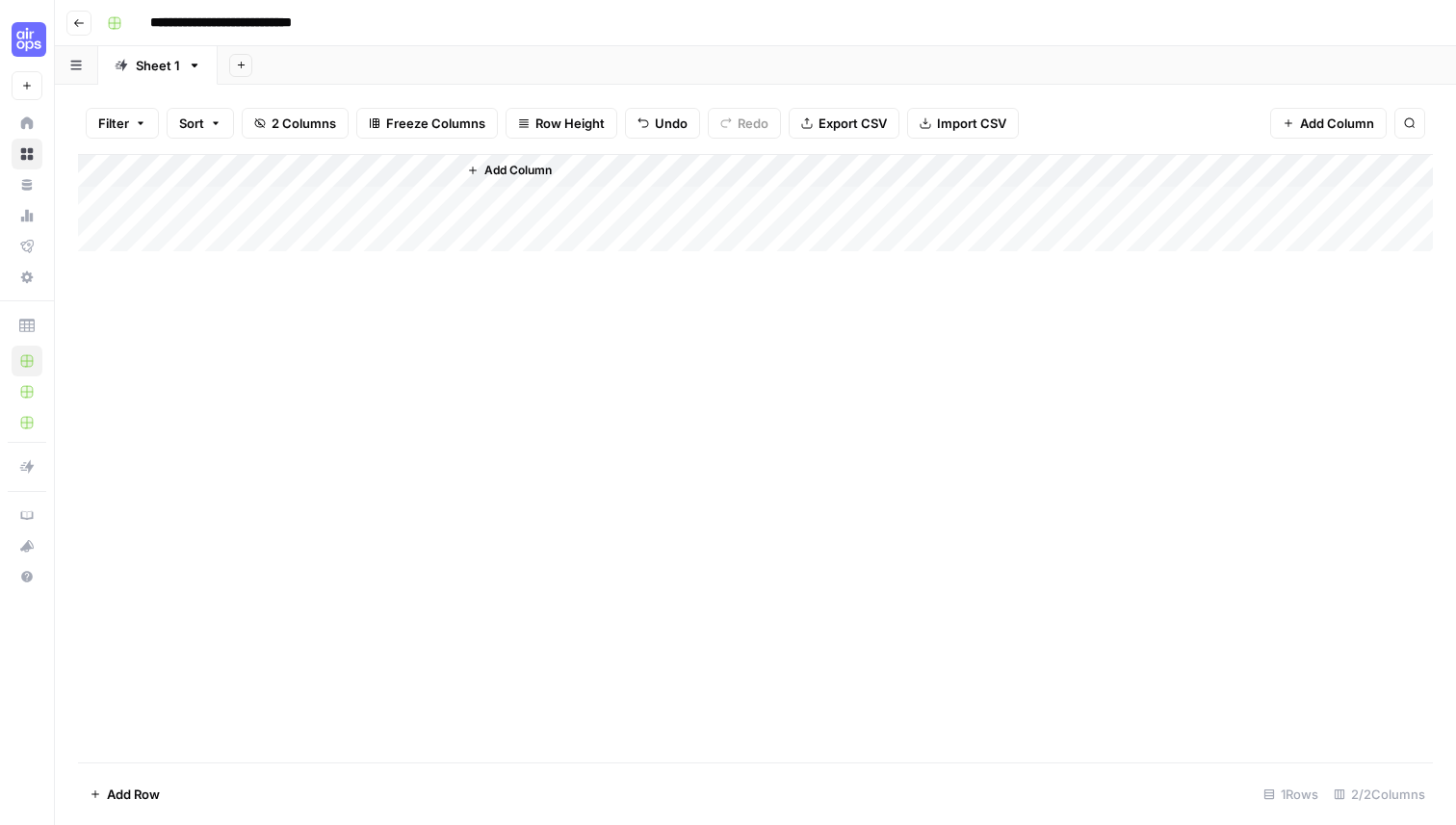 click on "Add Column" at bounding box center [755, 458] 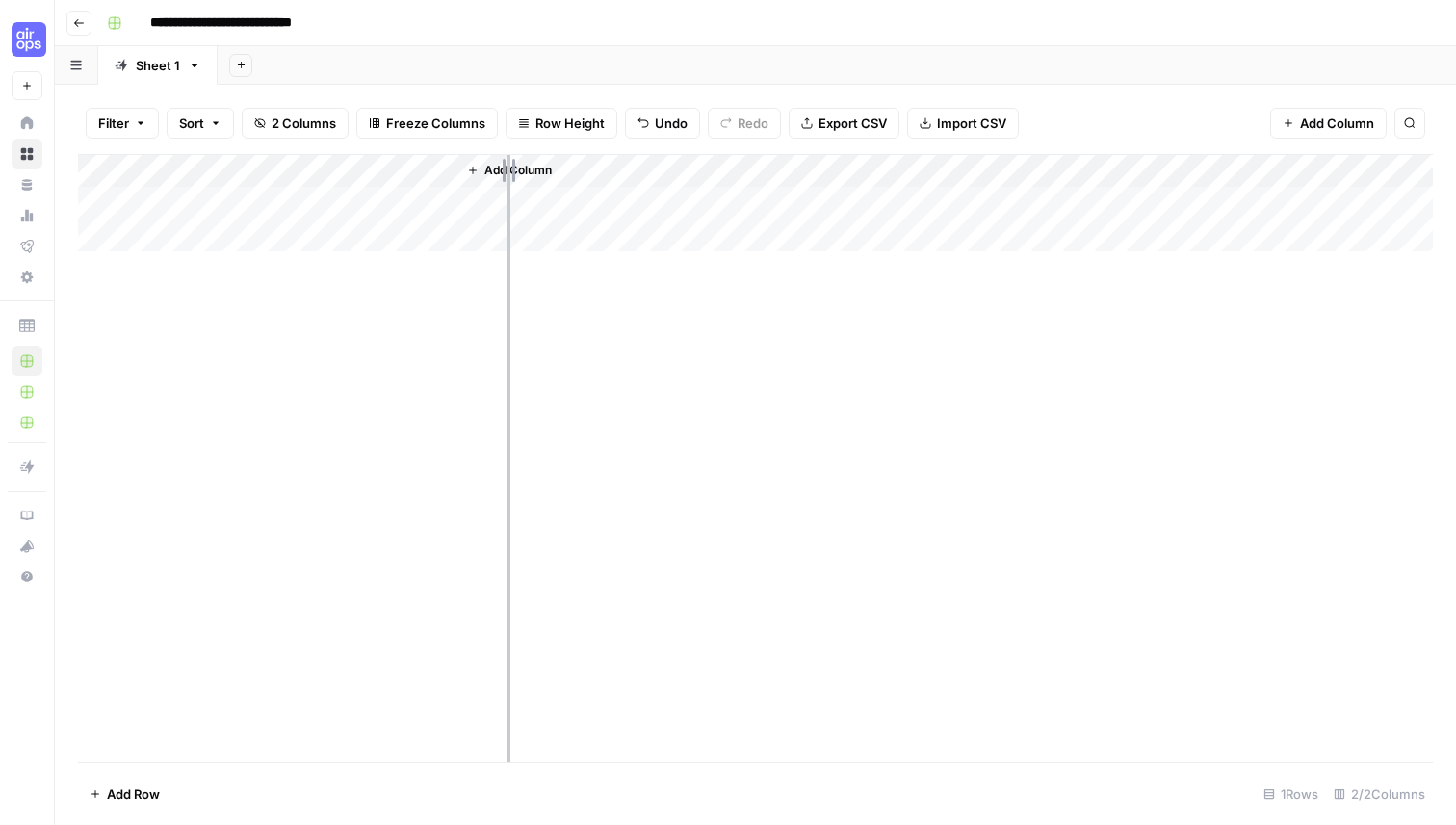 drag, startPoint x: 453, startPoint y: 170, endPoint x: 507, endPoint y: 169, distance: 54.00926 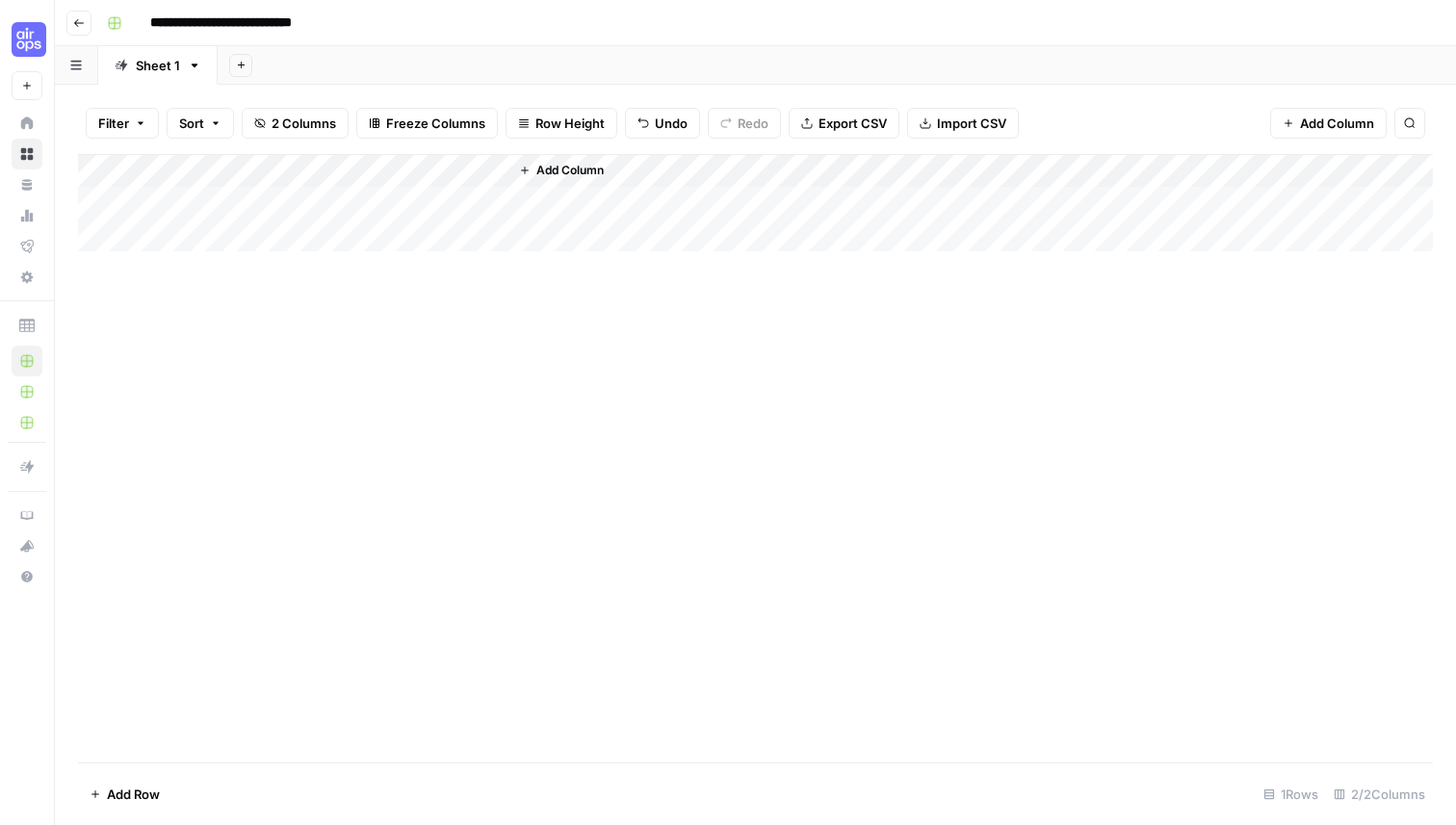 click on "Add Column" at bounding box center (755, 203) 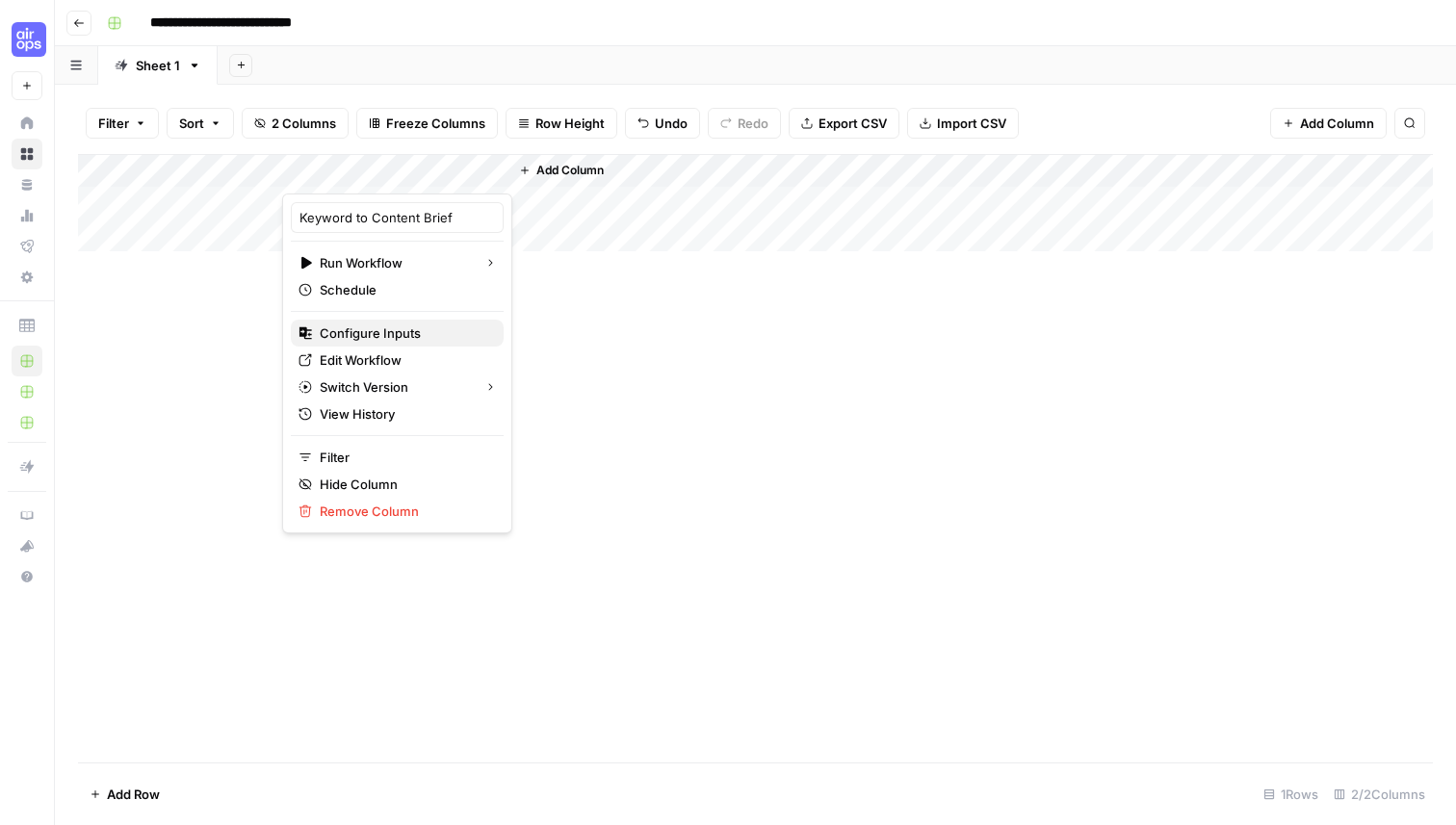 click on "Configure Inputs" at bounding box center (370, 333) 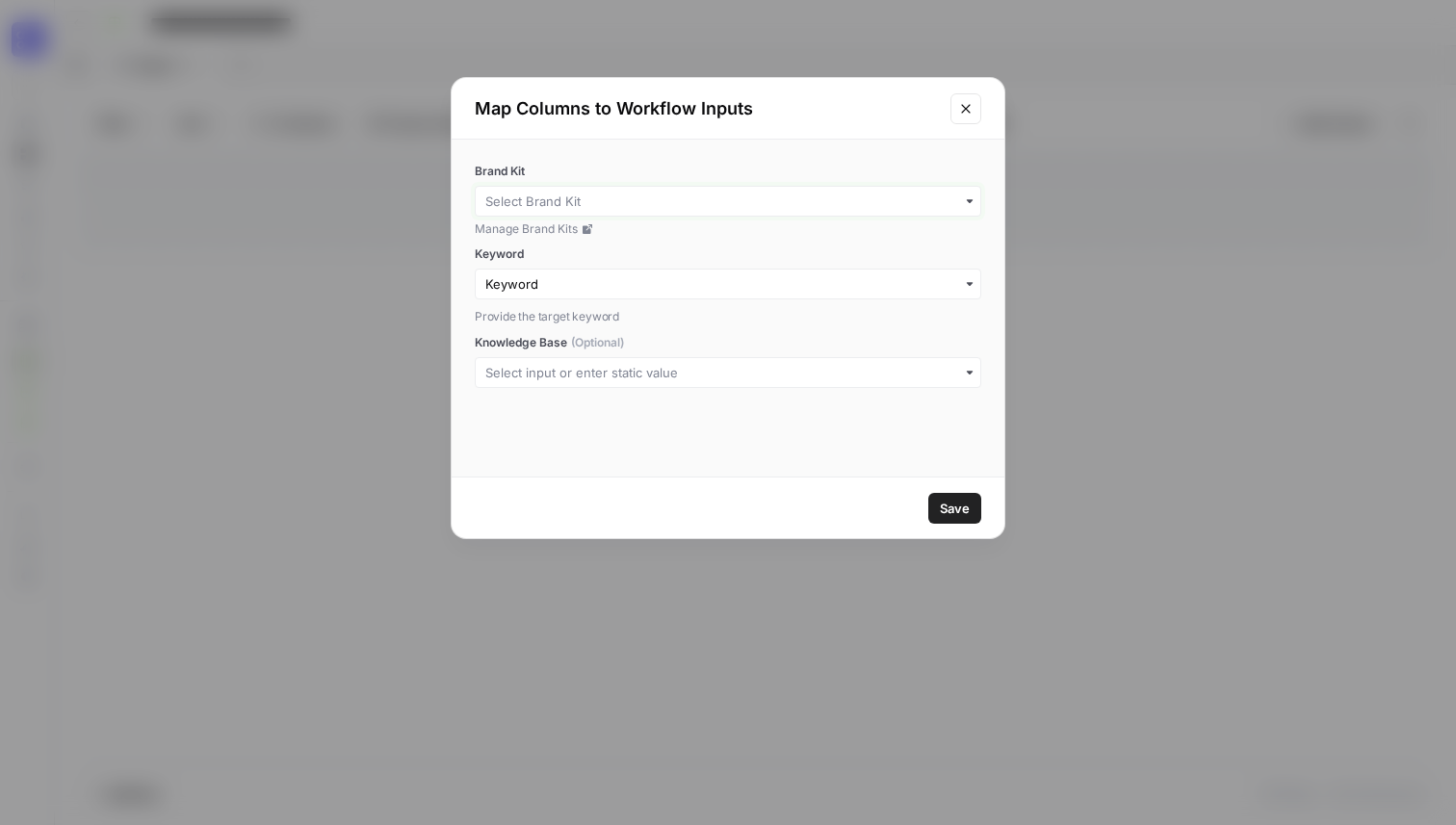 click on "Brand Kit" at bounding box center [728, 201] 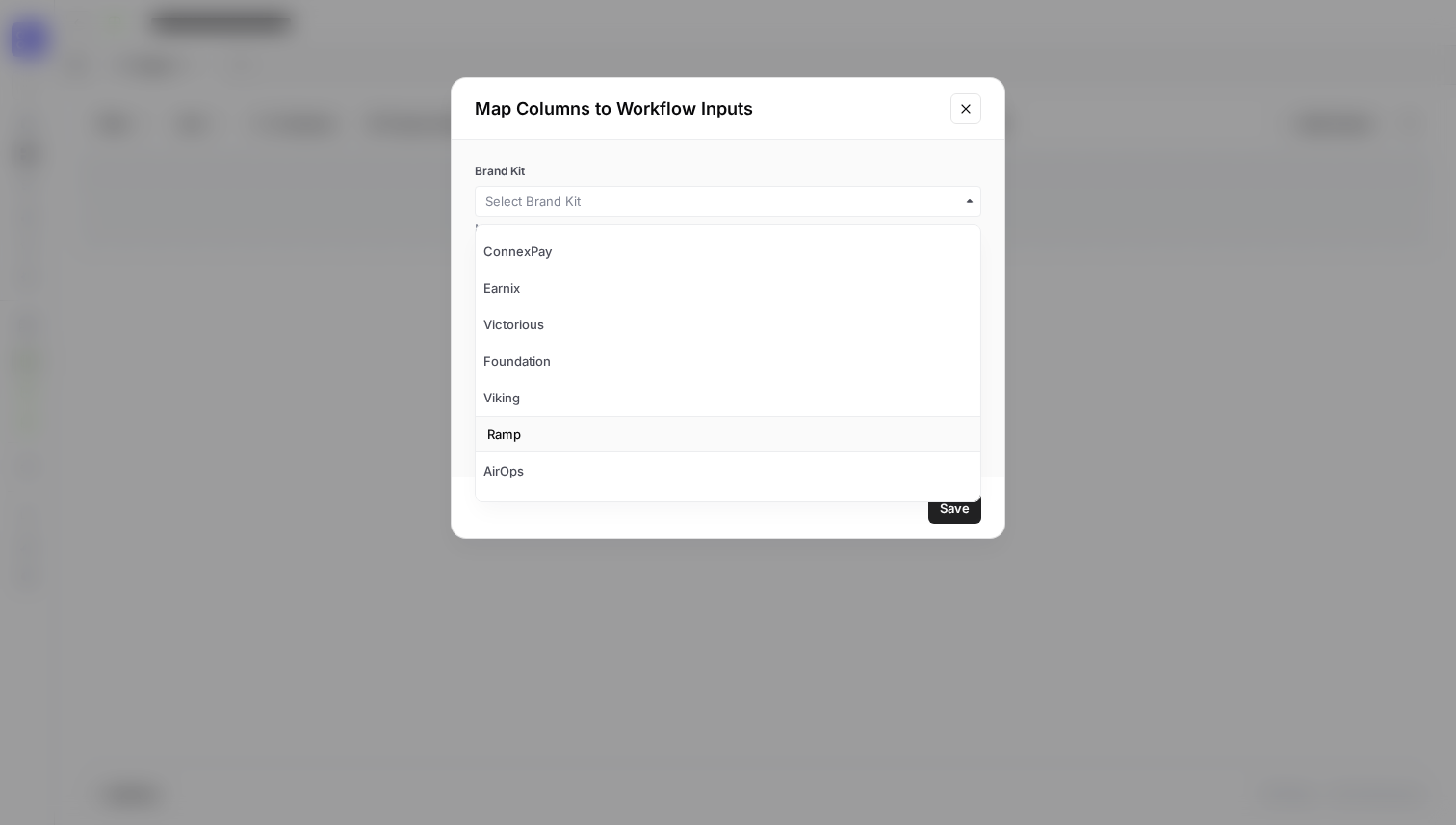 click on "Ramp" at bounding box center (728, 434) 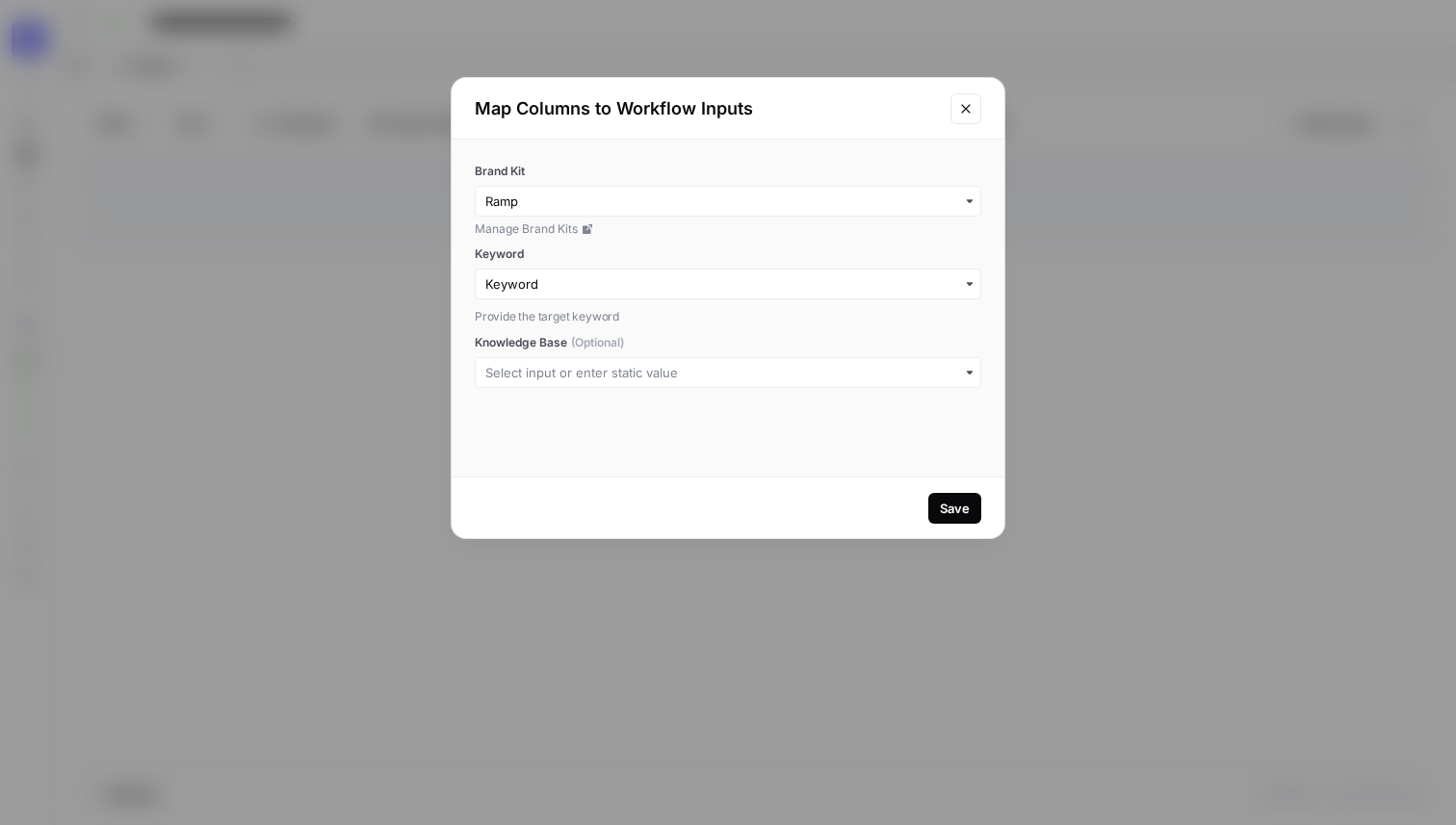 click on "Save" at bounding box center (954, 508) 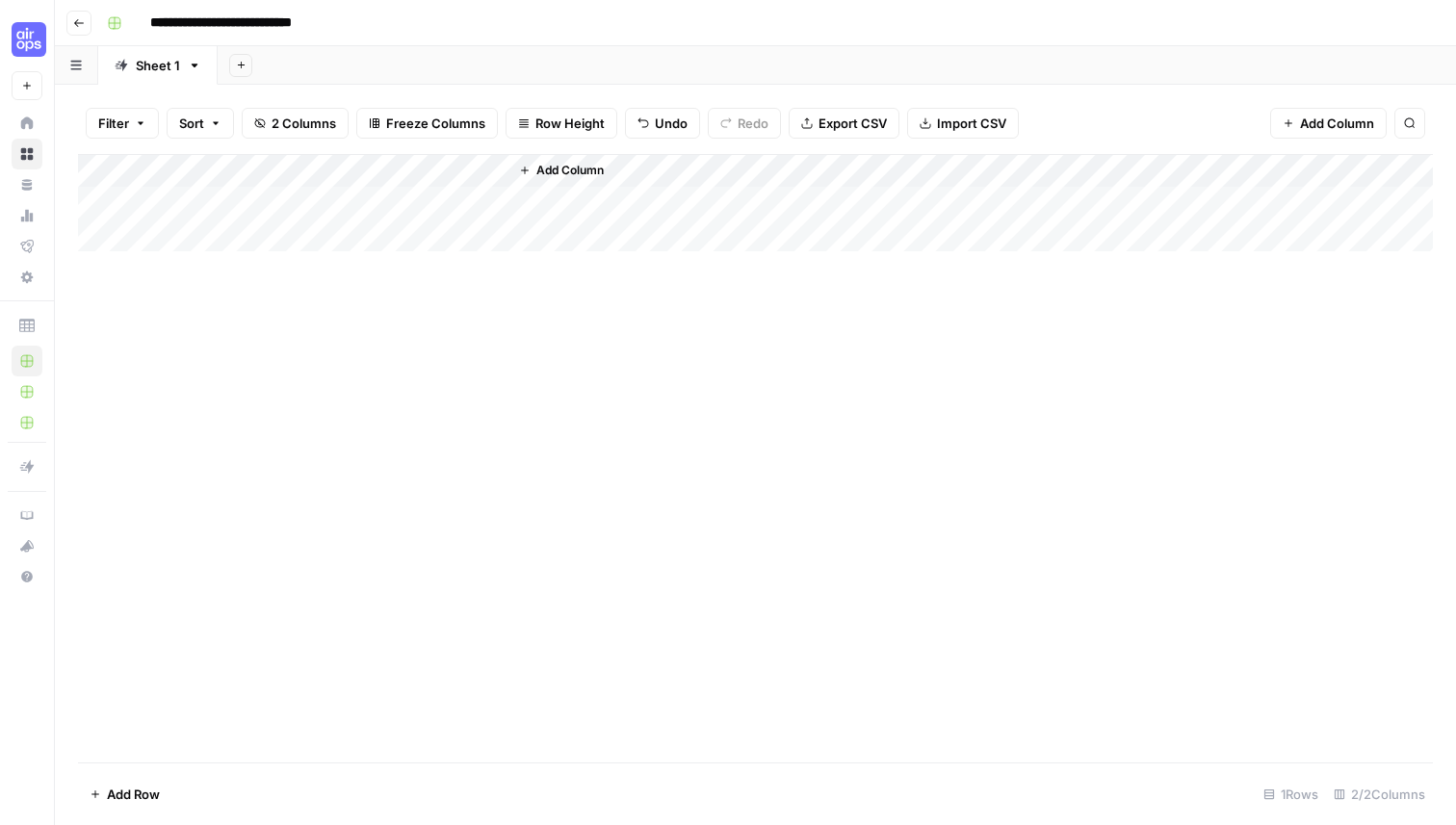 click on "Add Column" at bounding box center (755, 203) 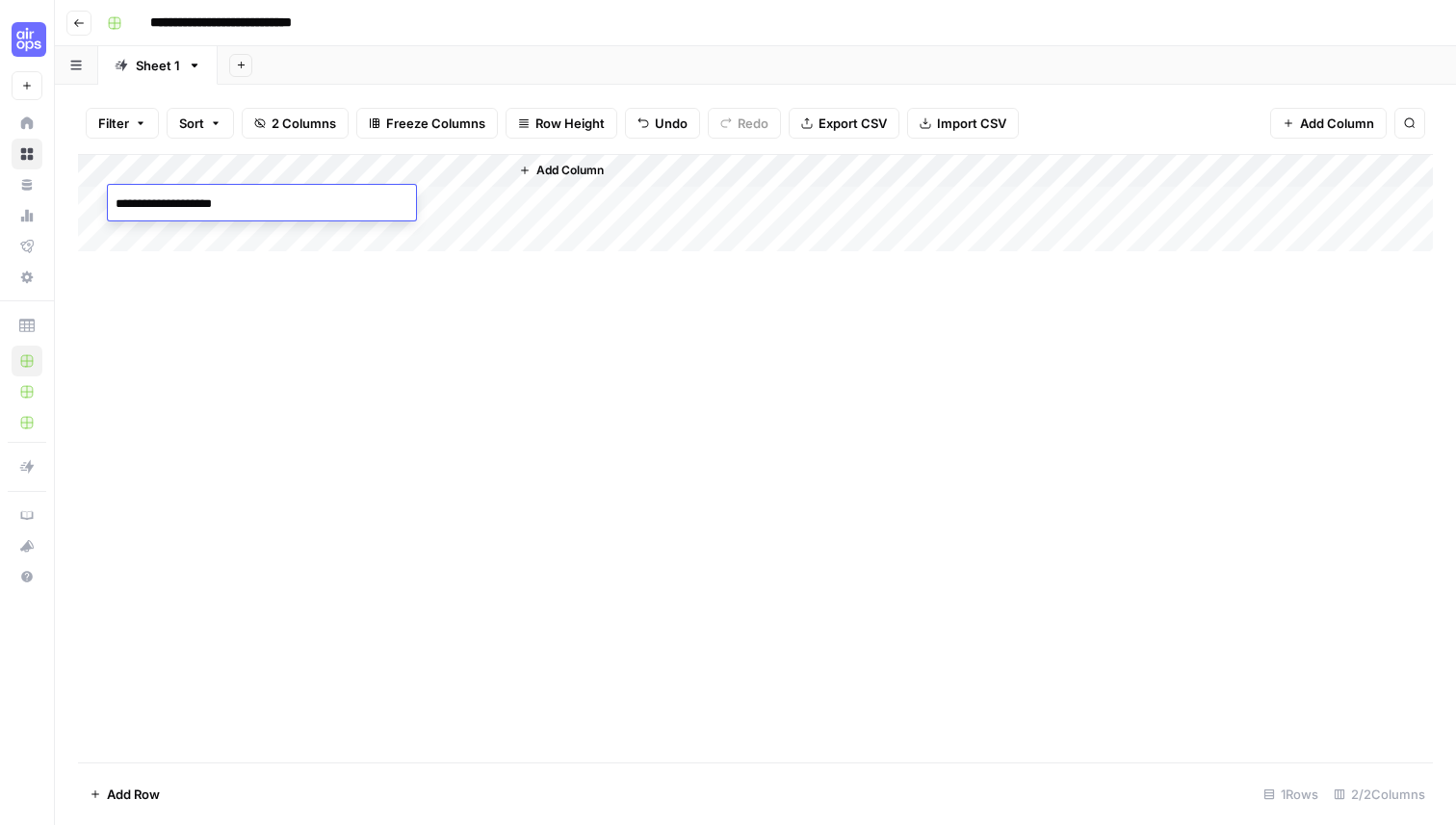 click on "**********" at bounding box center (262, 204) 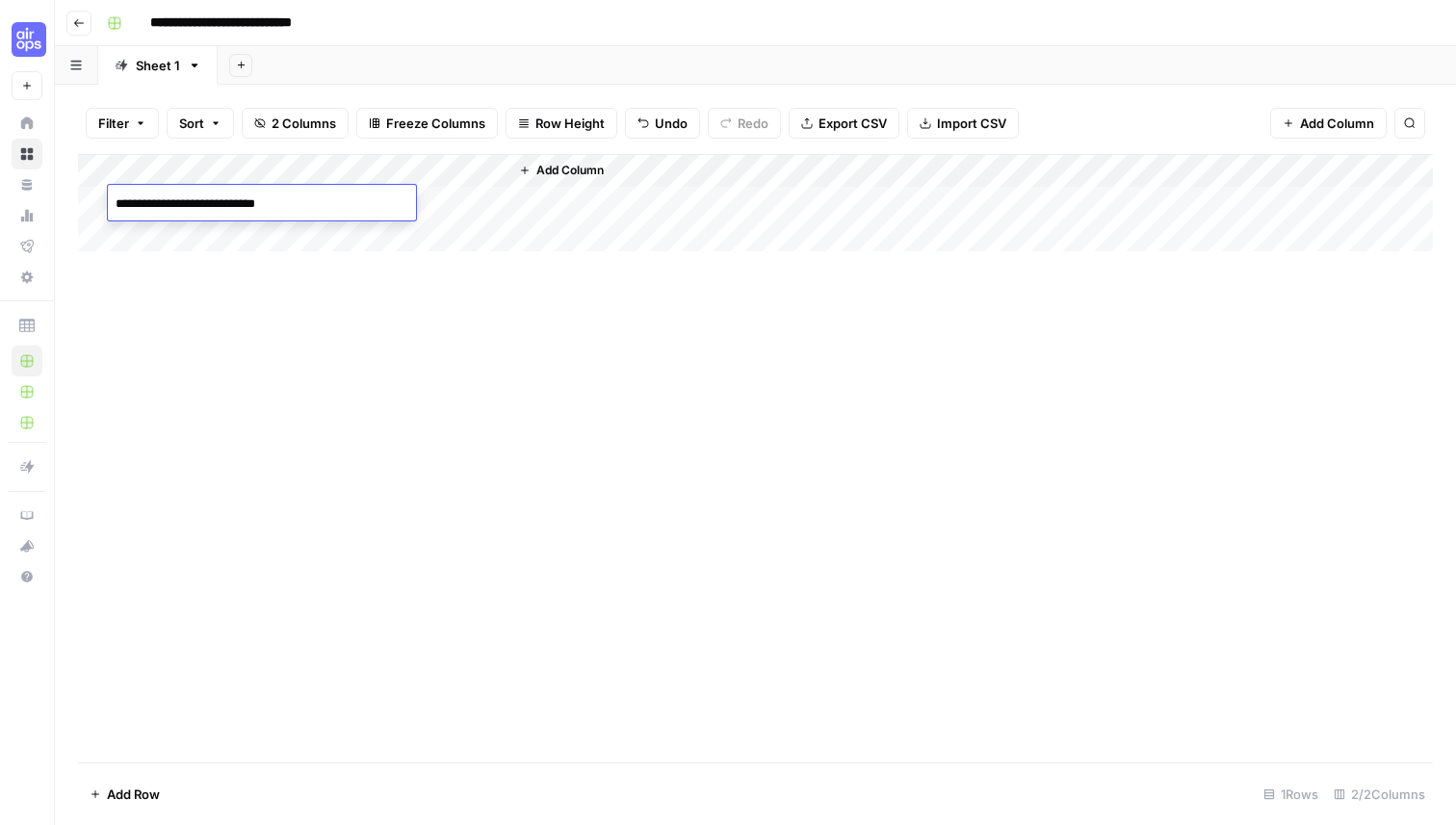 click on "**********" at bounding box center [262, 204] 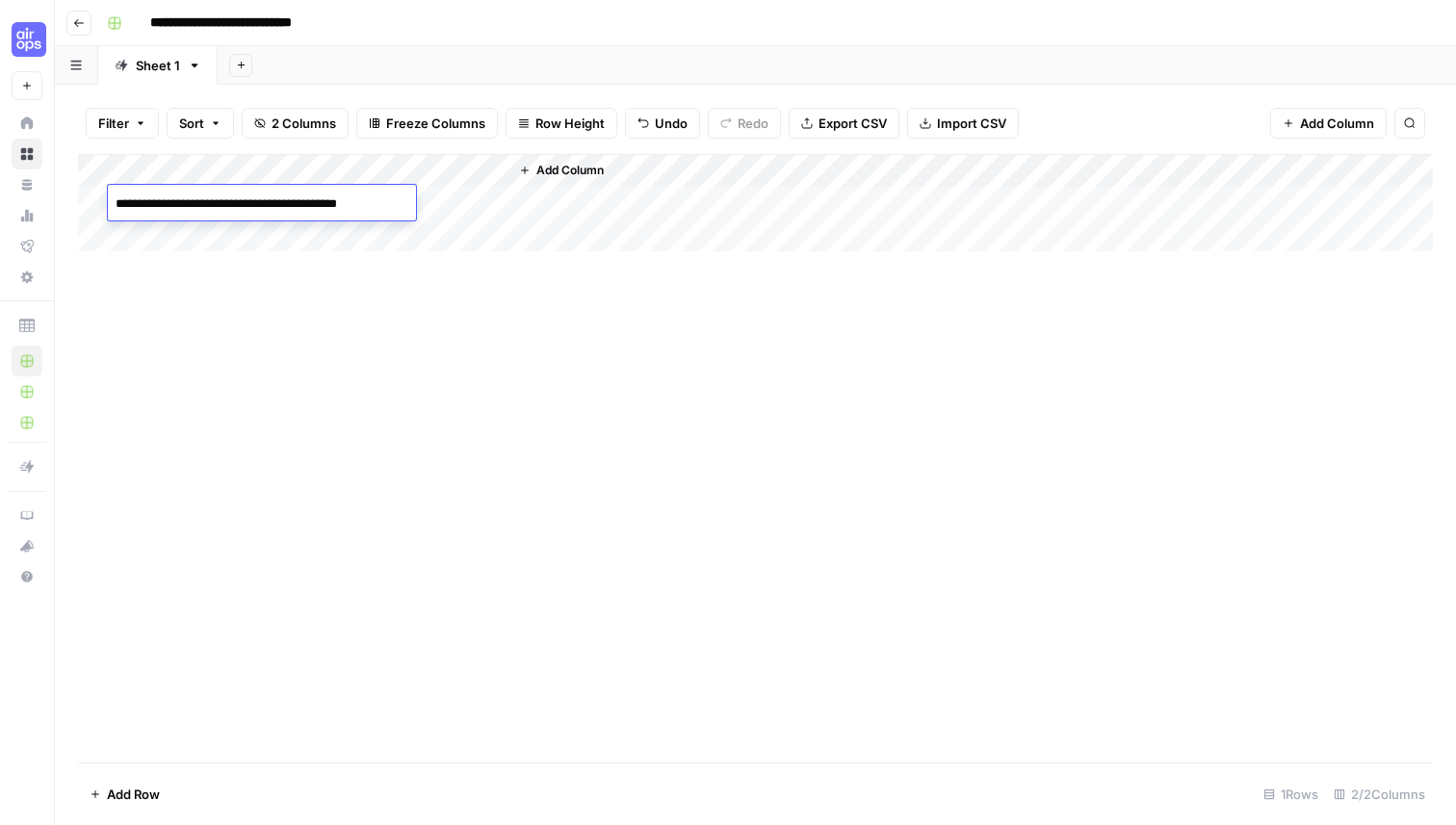 type on "**********" 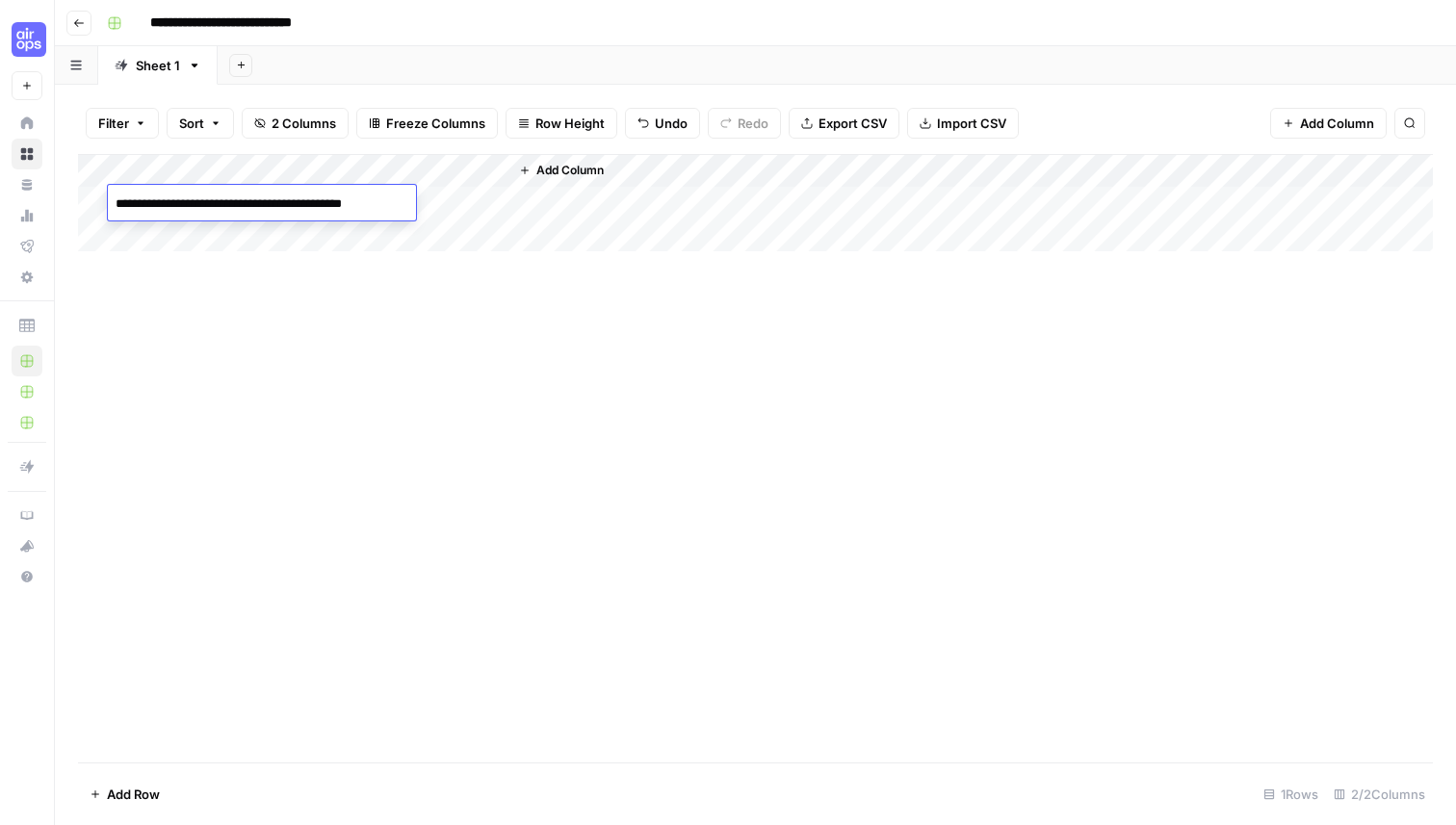 click on "Add Column" at bounding box center [755, 458] 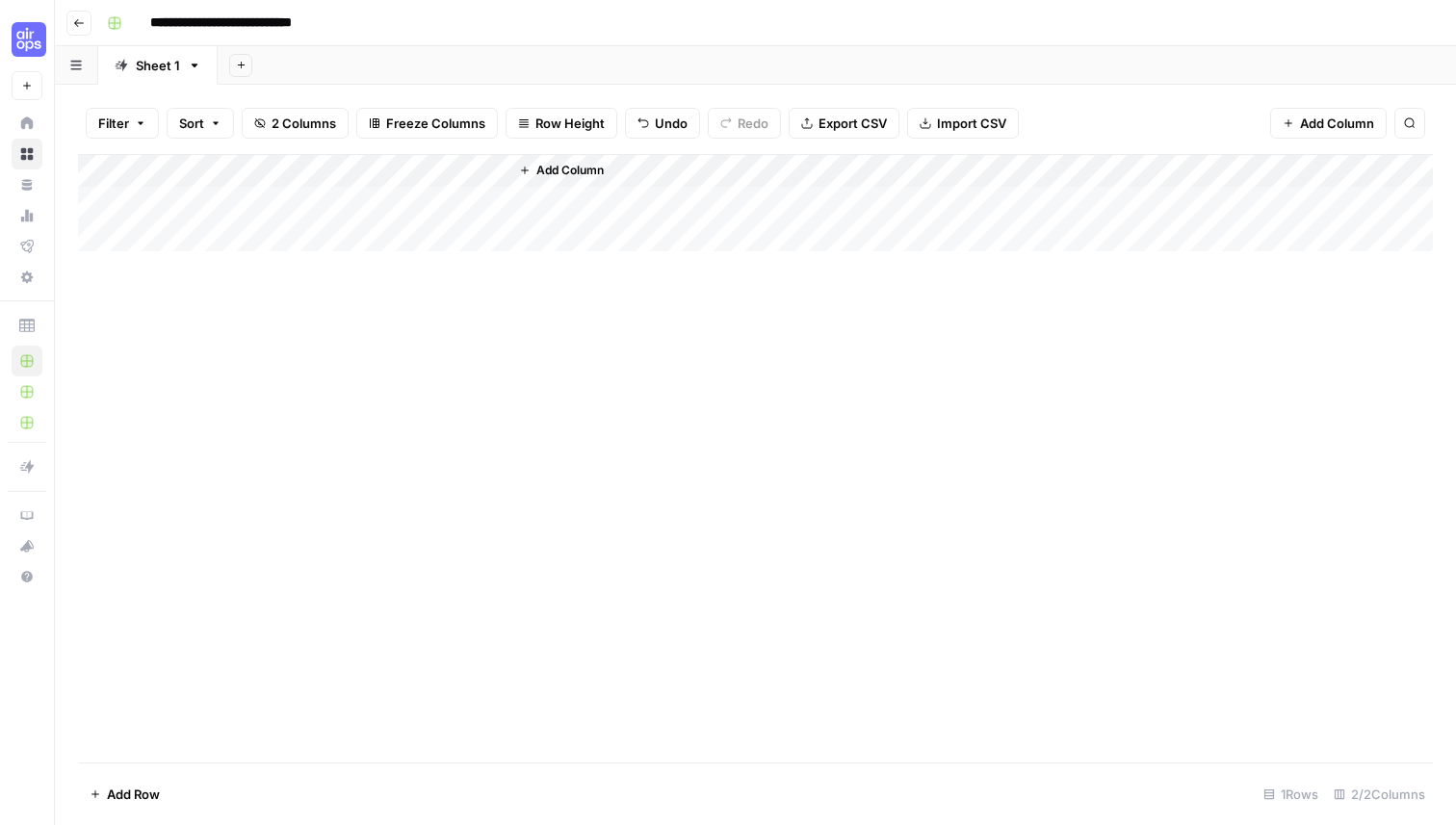 click on "Add Column" at bounding box center [755, 203] 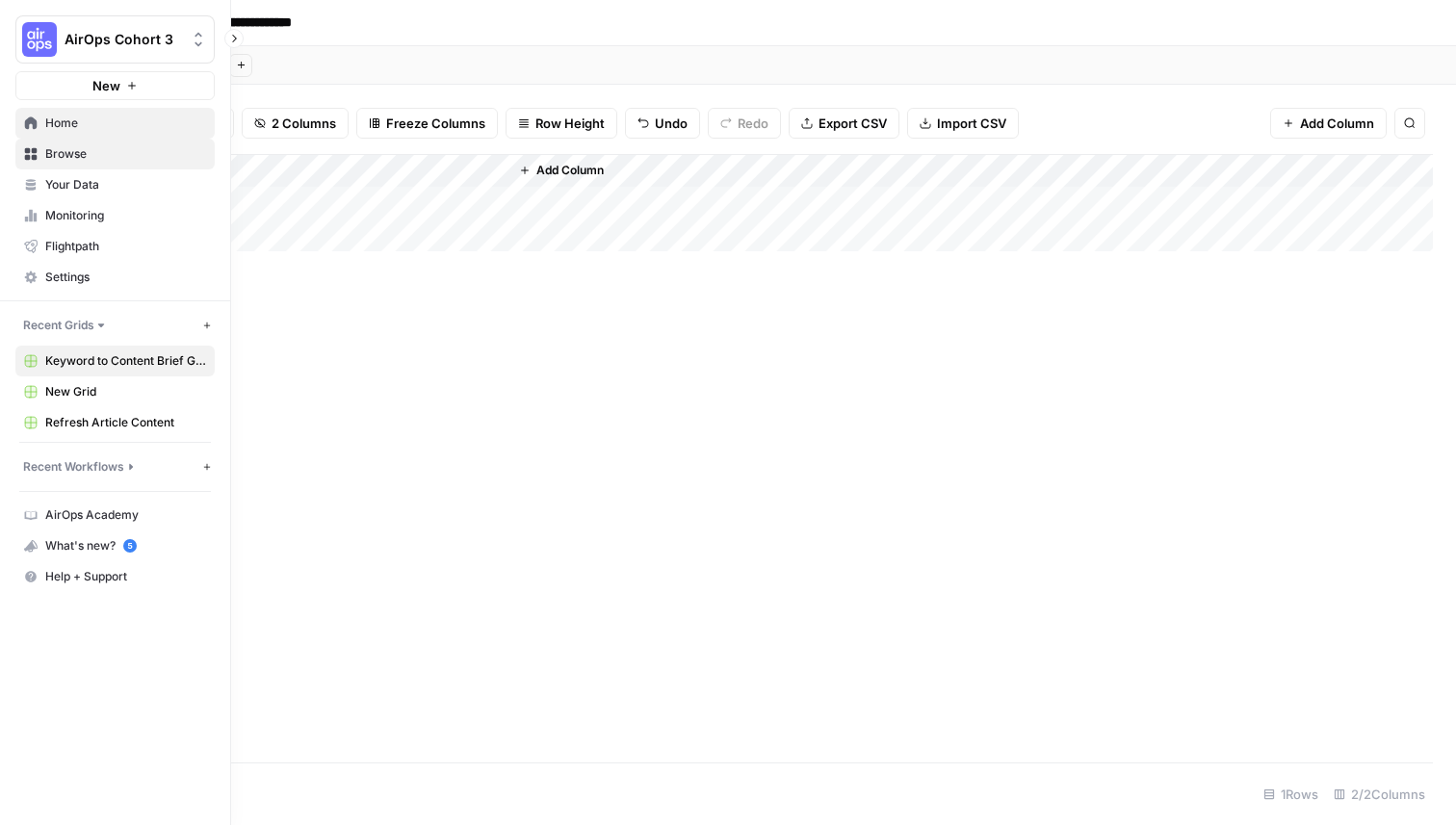 click on "Home" at bounding box center (125, 123) 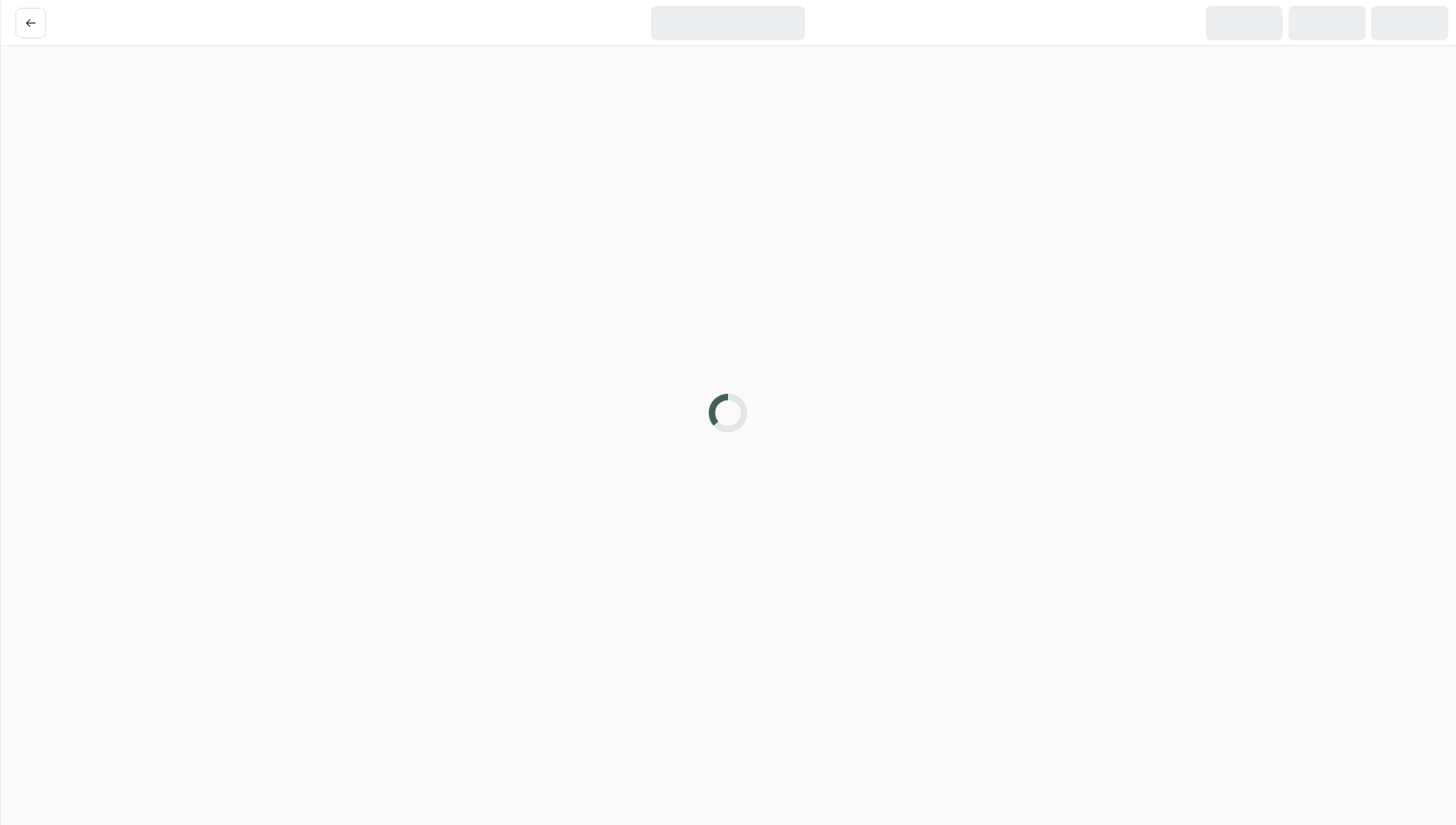 scroll, scrollTop: 0, scrollLeft: 0, axis: both 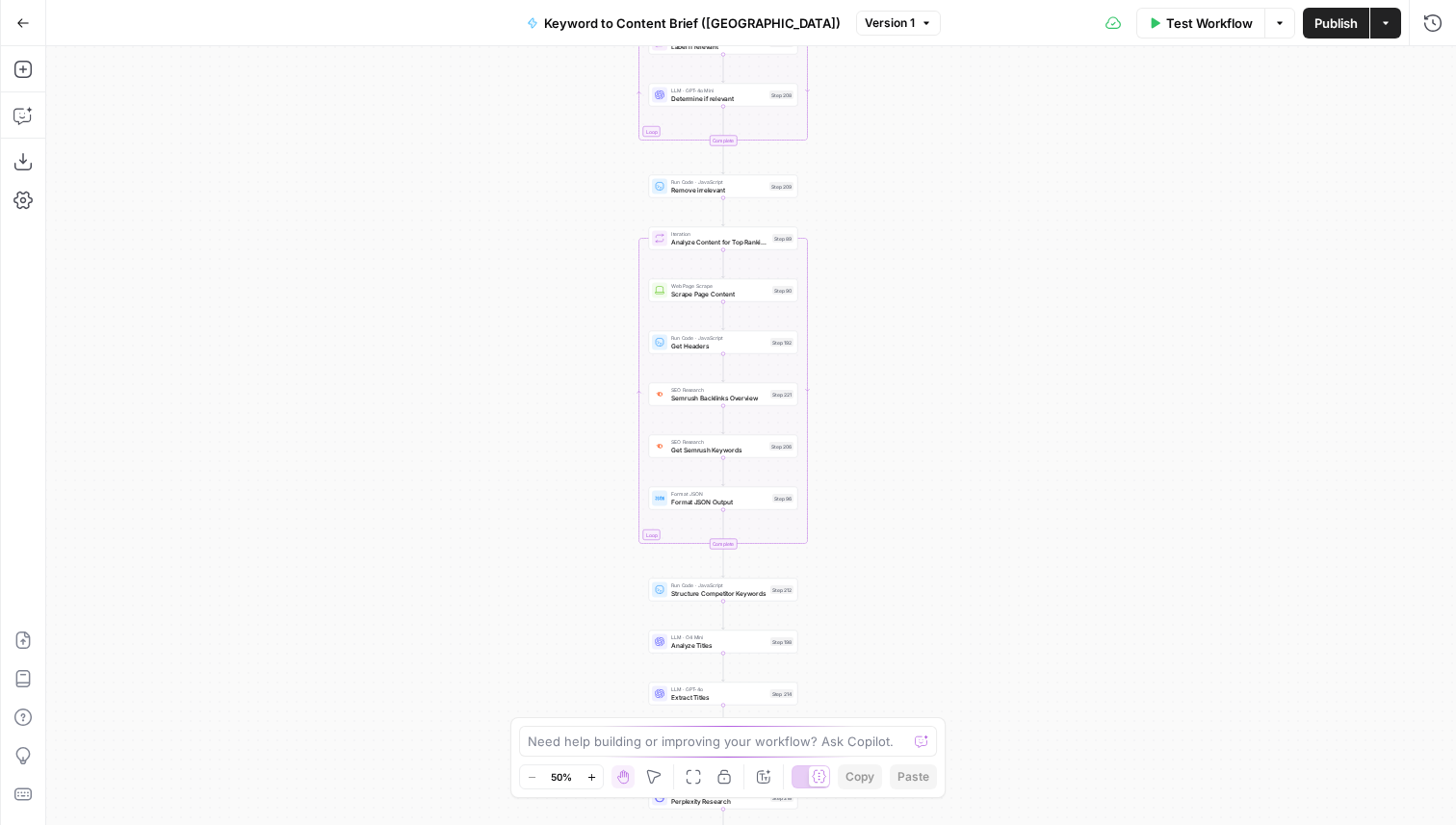 drag, startPoint x: 558, startPoint y: 261, endPoint x: 526, endPoint y: 481, distance: 222.31509 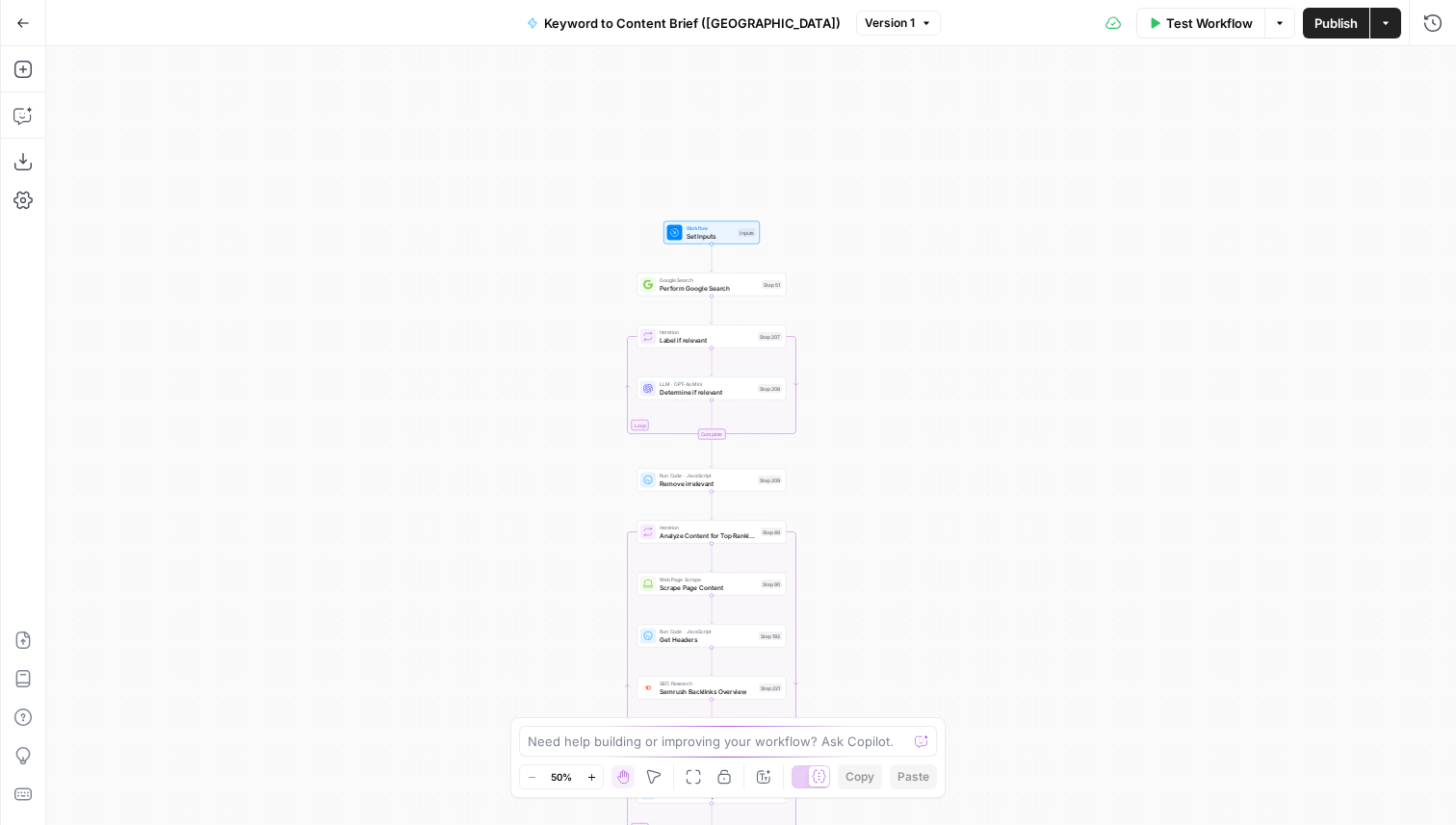 drag, startPoint x: 530, startPoint y: 296, endPoint x: 525, endPoint y: 424, distance: 128.09762 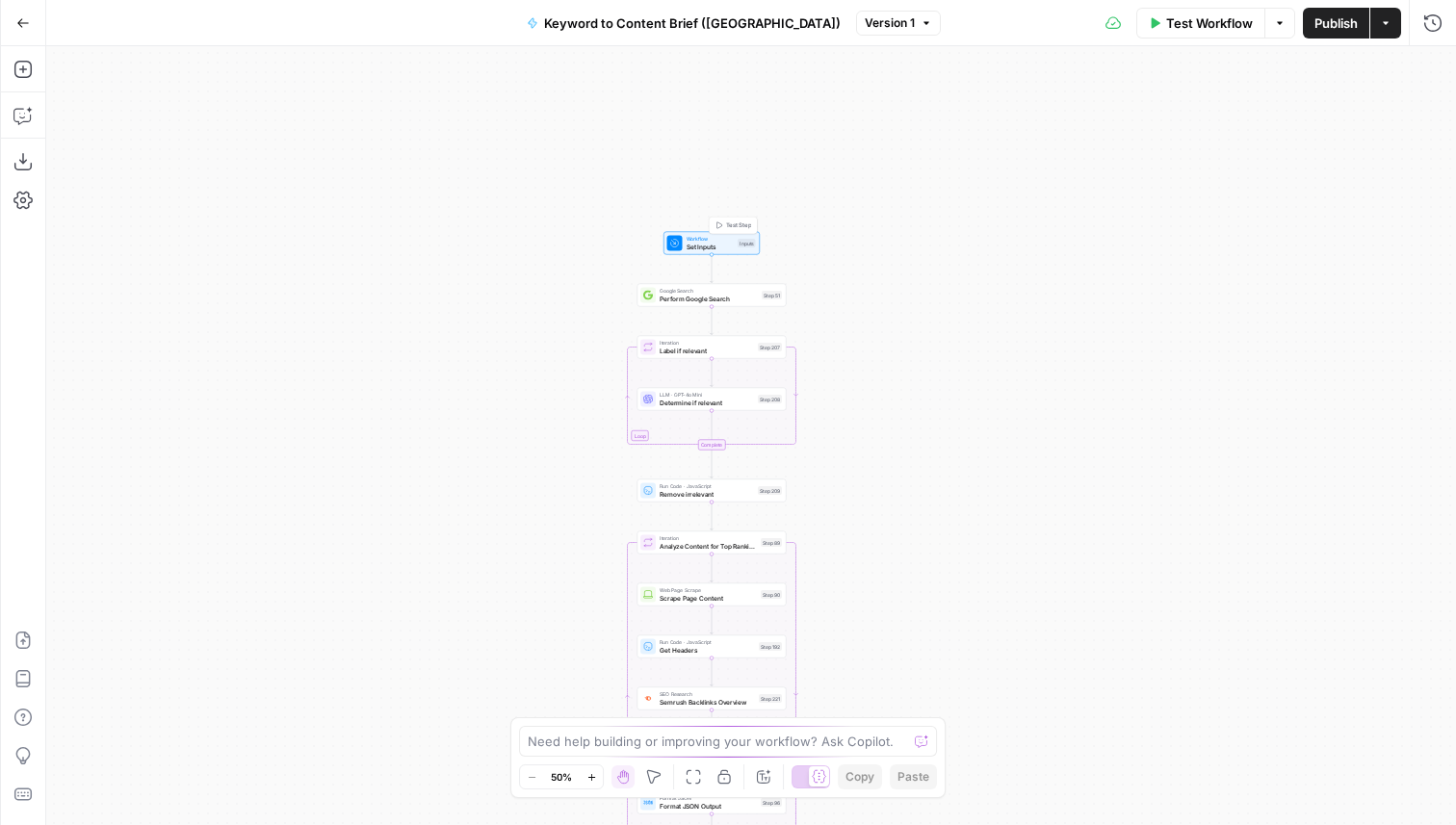 click on "Workflow Set Inputs Inputs Test Step" at bounding box center [712, 244] 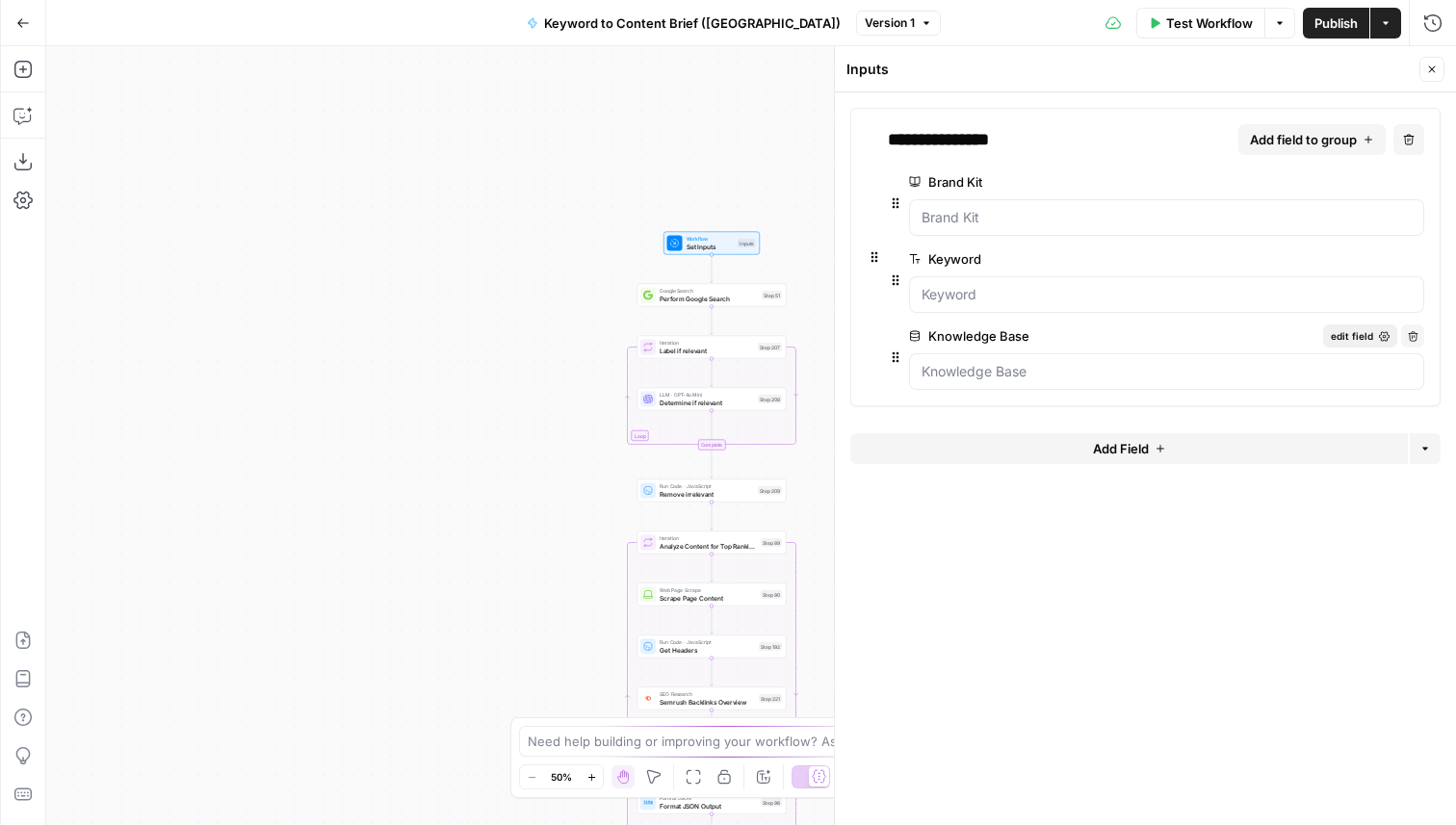click on "edit field" at bounding box center [1352, 336] 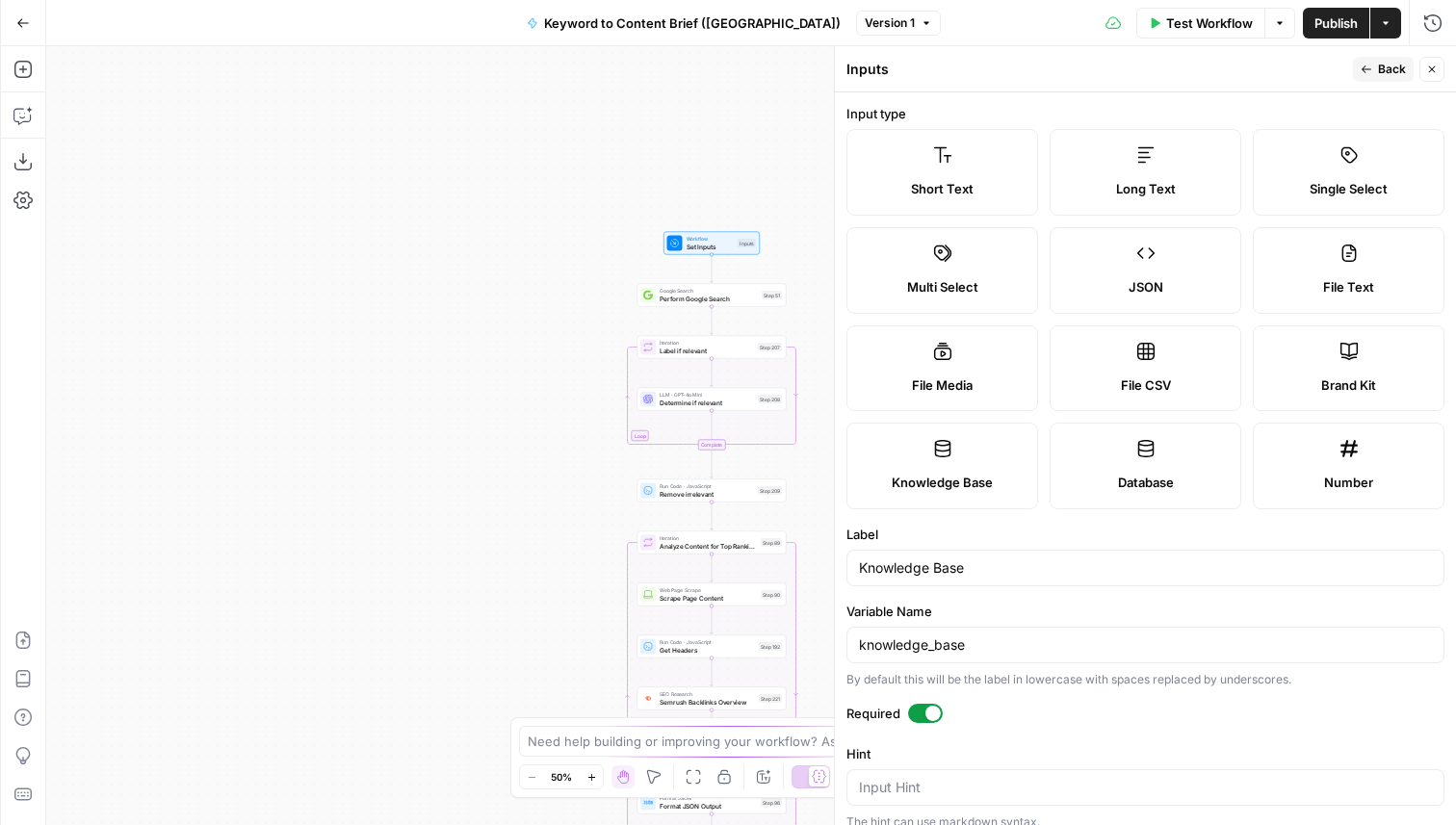 click at bounding box center (925, 713) 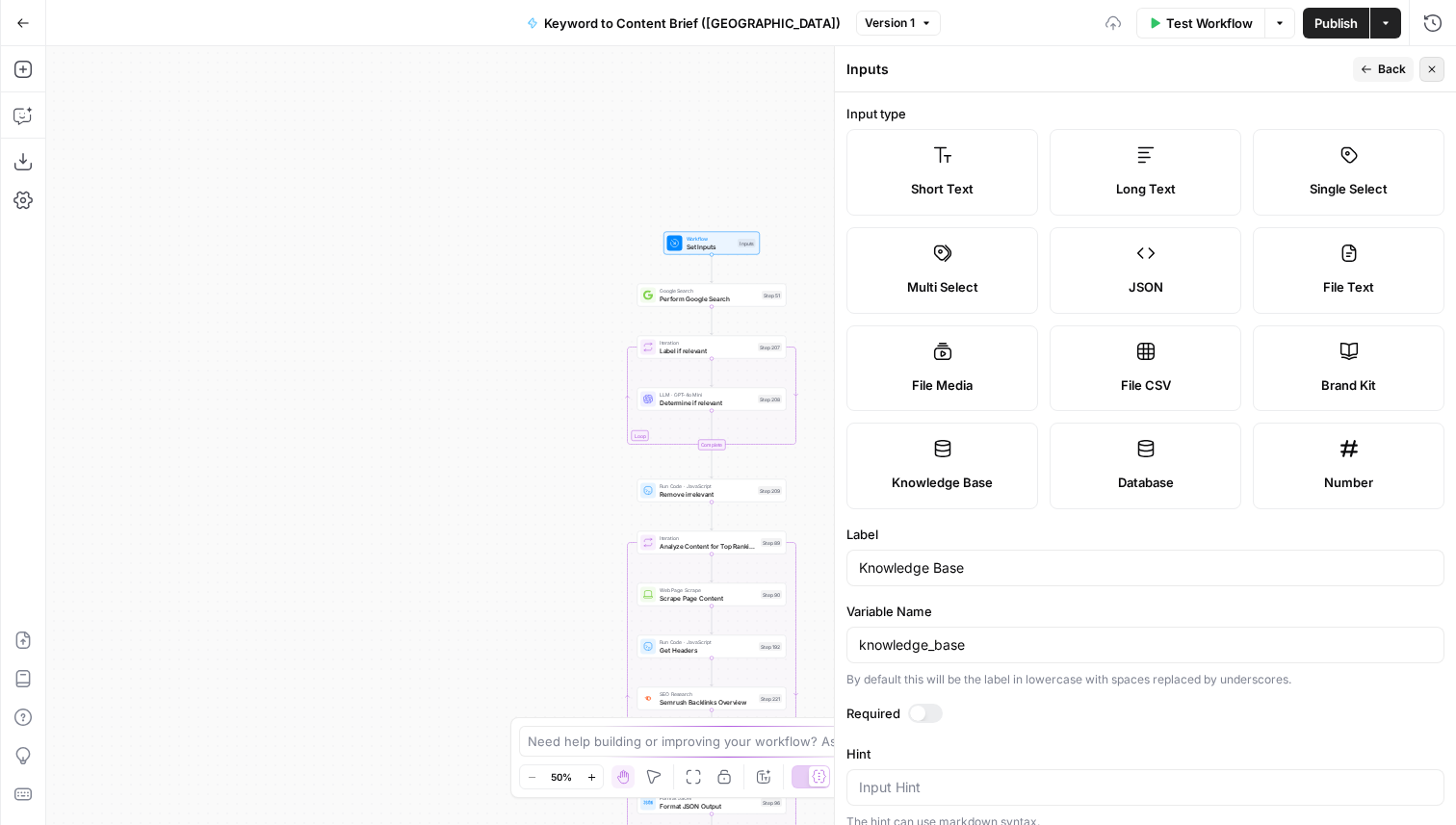 click 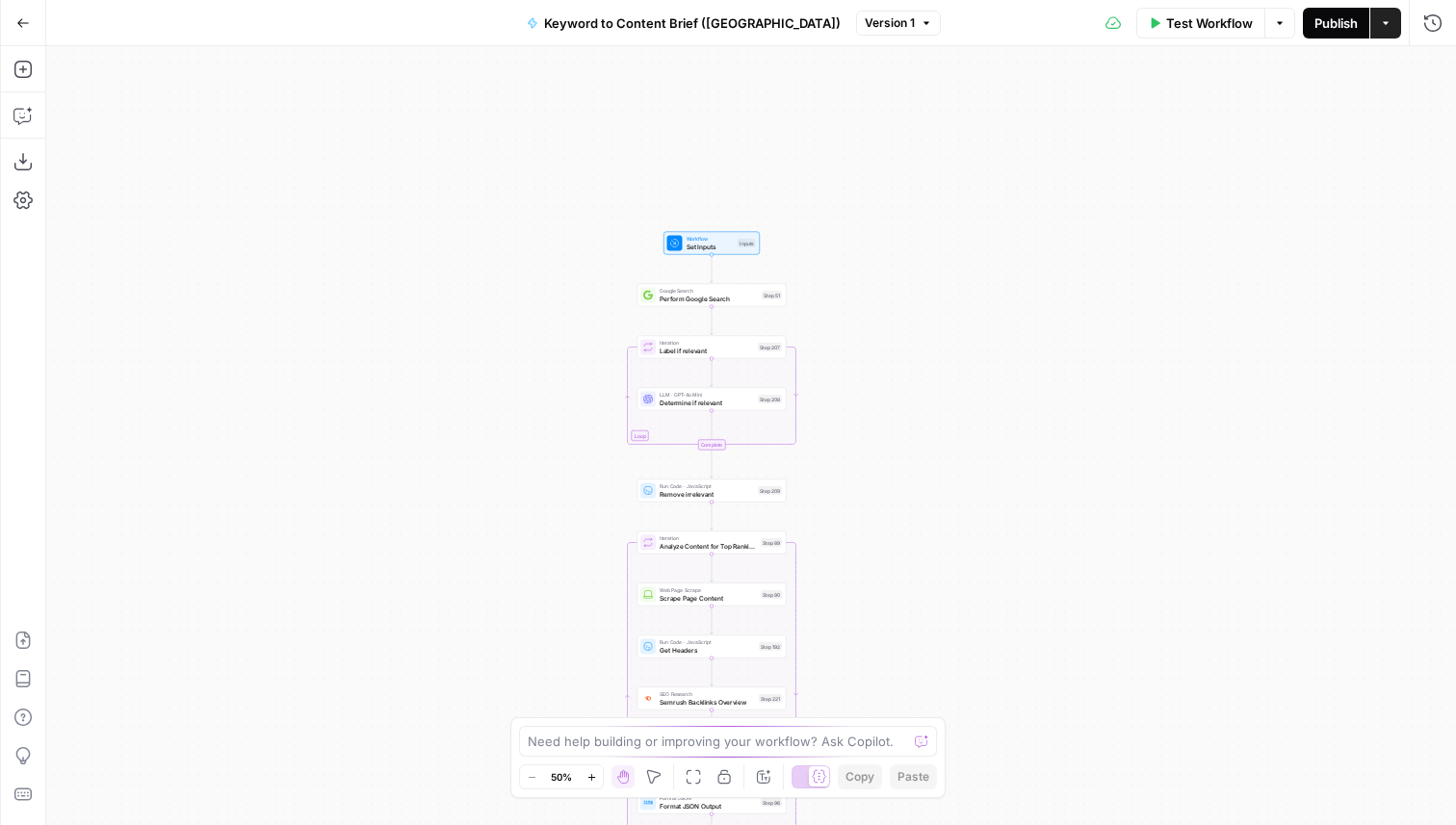 click on "Publish" at bounding box center (1336, 23) 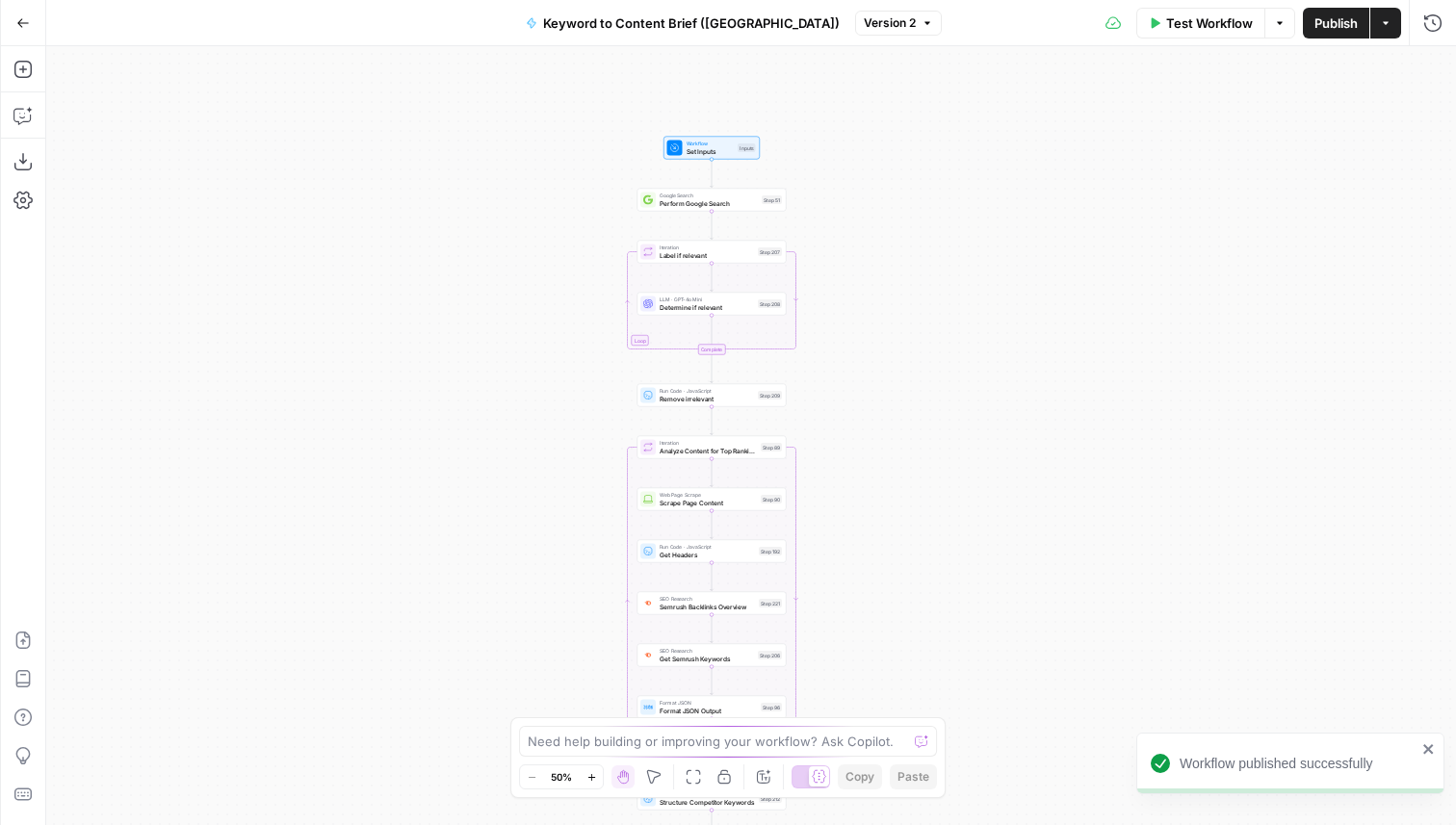 drag, startPoint x: 407, startPoint y: 306, endPoint x: 407, endPoint y: 150, distance: 156 